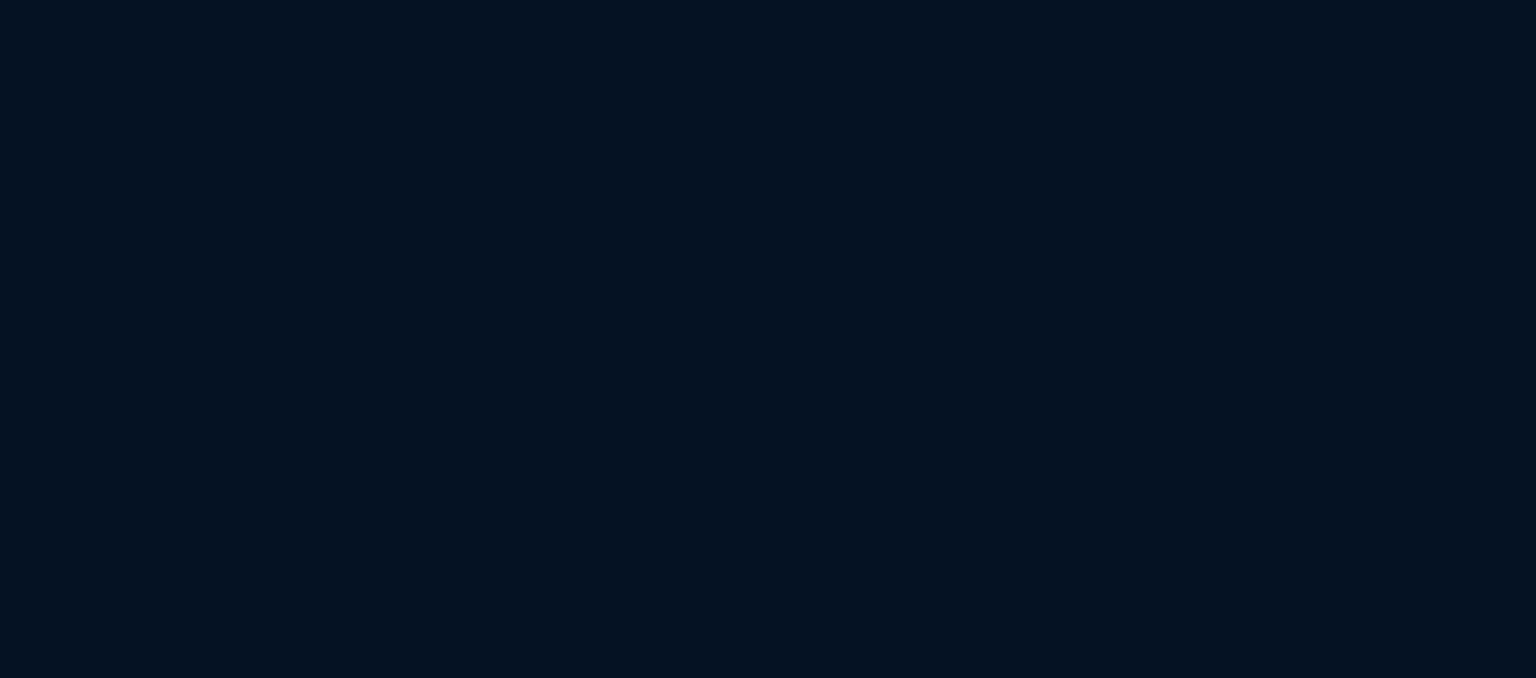 scroll, scrollTop: 0, scrollLeft: 0, axis: both 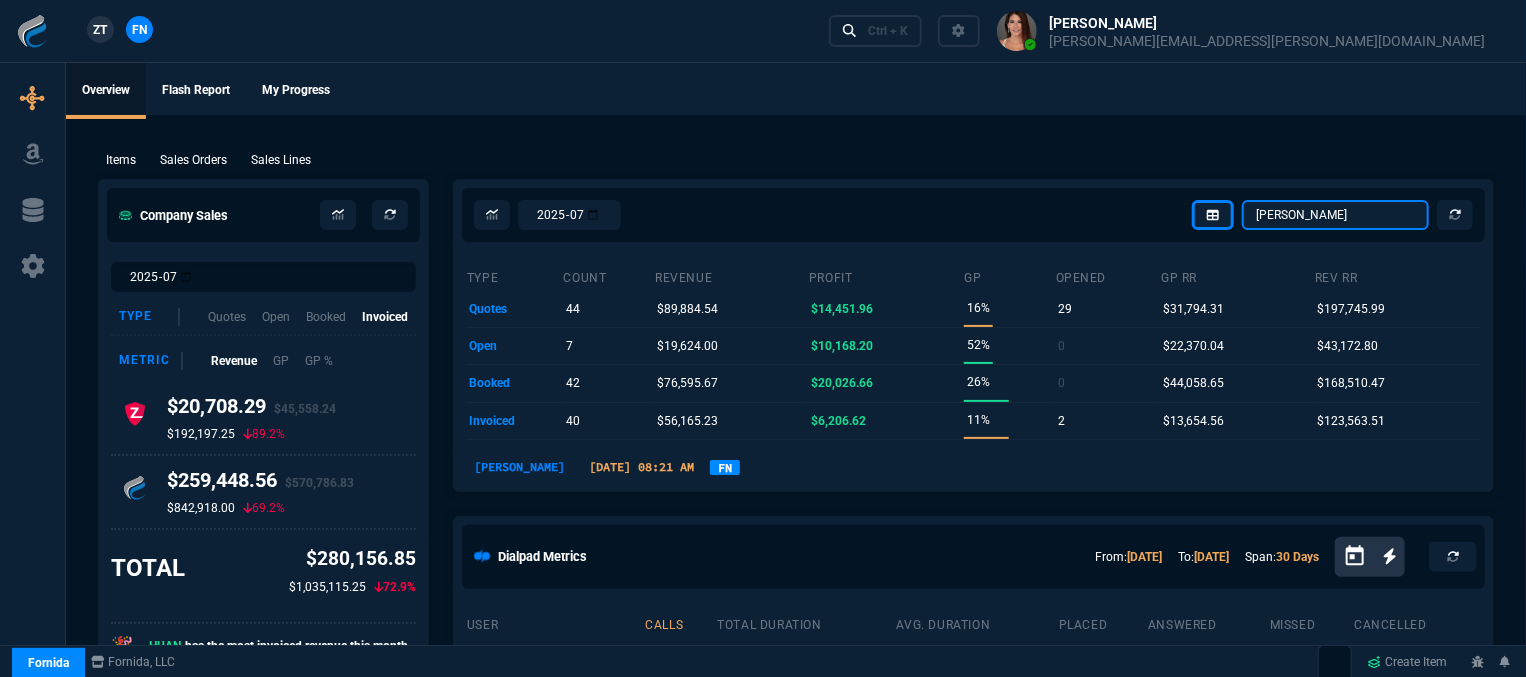 click on "[PERSON_NAME] Over   [PERSON_NAME]   [PERSON_NAME]   Seti [PERSON_NAME]   Wafek [PERSON_NAME]   [PERSON_NAME]   [PERSON_NAME]   [PERSON_NAME]   Amazon Order   [PERSON_NAME]   [PERSON_NAME]   [PERSON_NAME]   dash.test   [PERSON_NAME]   [PERSON_NAME]   [PERSON_NAME]   [PERSON_NAME]   Selected Company Total" at bounding box center (1335, 215) 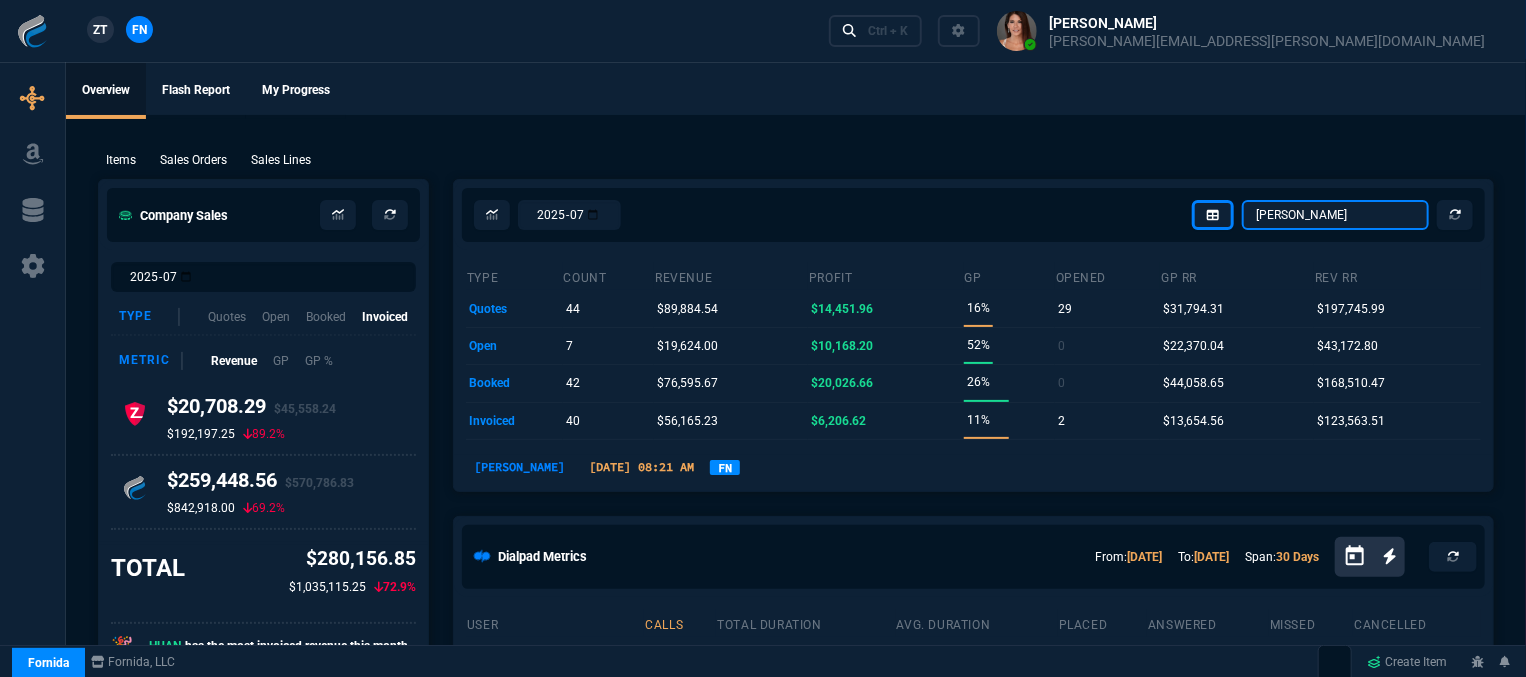 click on "Omar   Brian Over   Farzad Vahid   Steven Huang   Seti Shadab   Alicia Bostic   Wafek Mohammed   Sarah Smith   Ryan Neptune   Carlos Ocampo   Amazon Order   Dave Jenks   Fiona Rossi   Billy Hefner   dash.test   Chase Bollinger   Rob Henneberger   Scott DeJarnette   Jared Tokuz   Selected Company Total" at bounding box center (1335, 215) 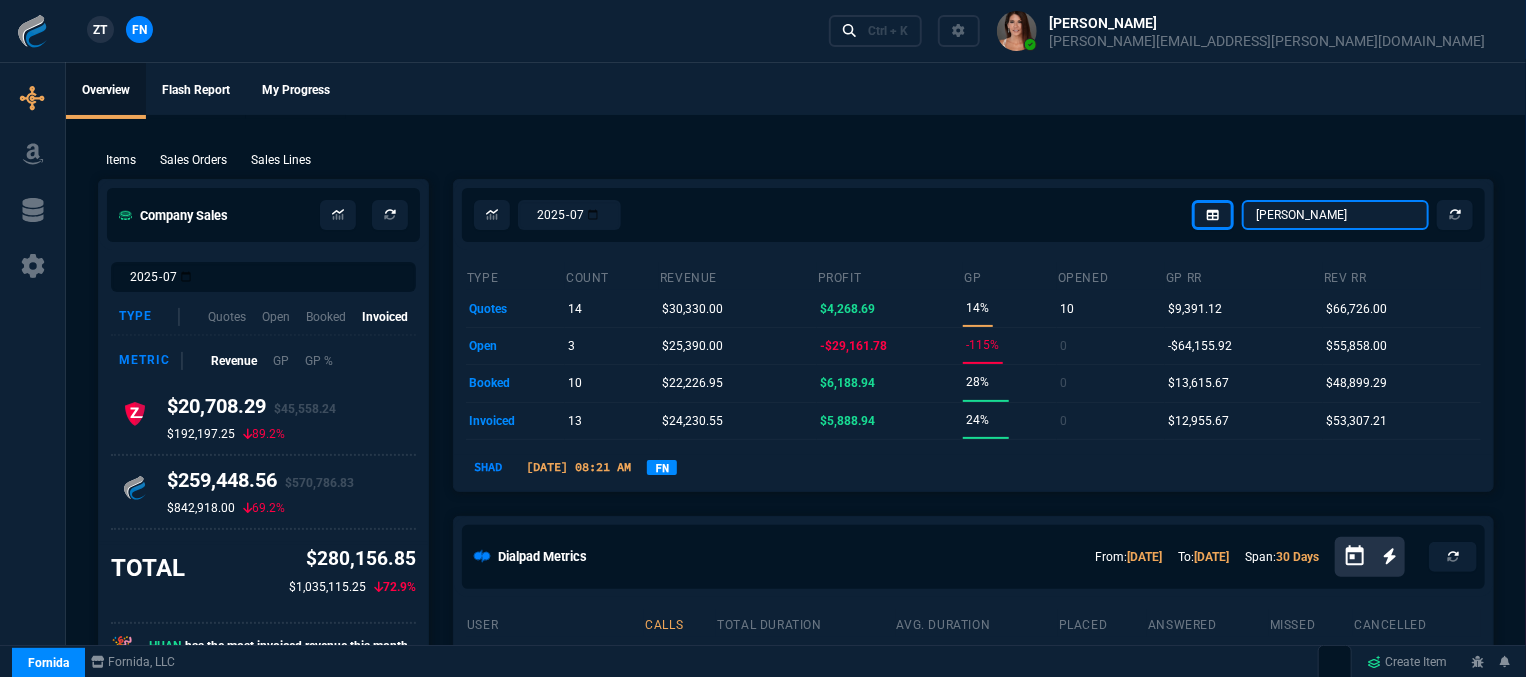 click on "Omar   Brian Over   Farzad Vahid   Steven Huang   Seti Shadab   Alicia Bostic   Wafek Mohammed   Sarah Smith   Ryan Neptune   Carlos Ocampo   Amazon Order   Dave Jenks   Fiona Rossi   Billy Hefner   dash.test   Chase Bollinger   Rob Henneberger   Scott DeJarnette   Jared Tokuz   Selected Company Total" at bounding box center (1335, 215) 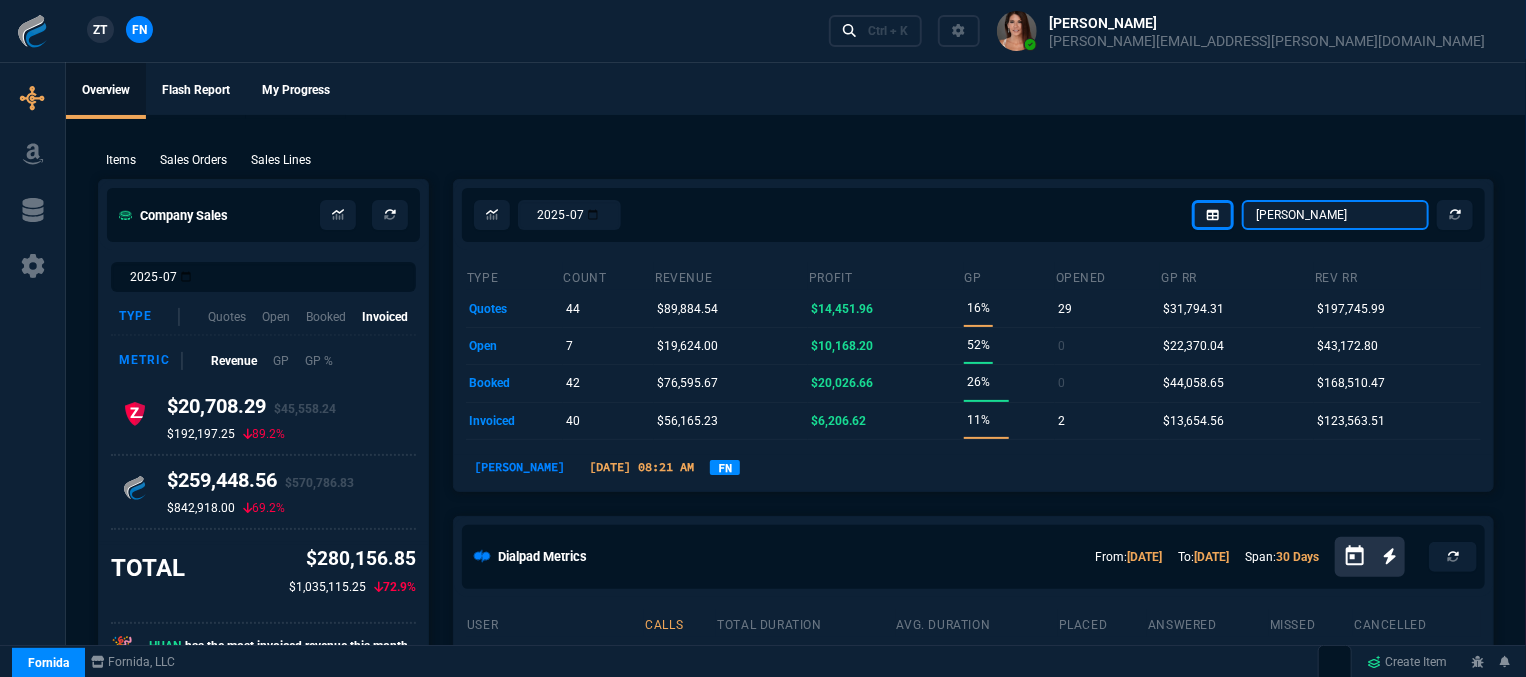 click on "Omar   Brian Over   Farzad Vahid   Steven Huang   Seti Shadab   Alicia Bostic   Wafek Mohammed   Sarah Smith   Ryan Neptune   Carlos Ocampo   Amazon Order   Dave Jenks   Fiona Rossi   Billy Hefner   dash.test   Chase Bollinger   Rob Henneberger   Scott DeJarnette   Jared Tokuz   Selected Company Total" at bounding box center (1335, 215) 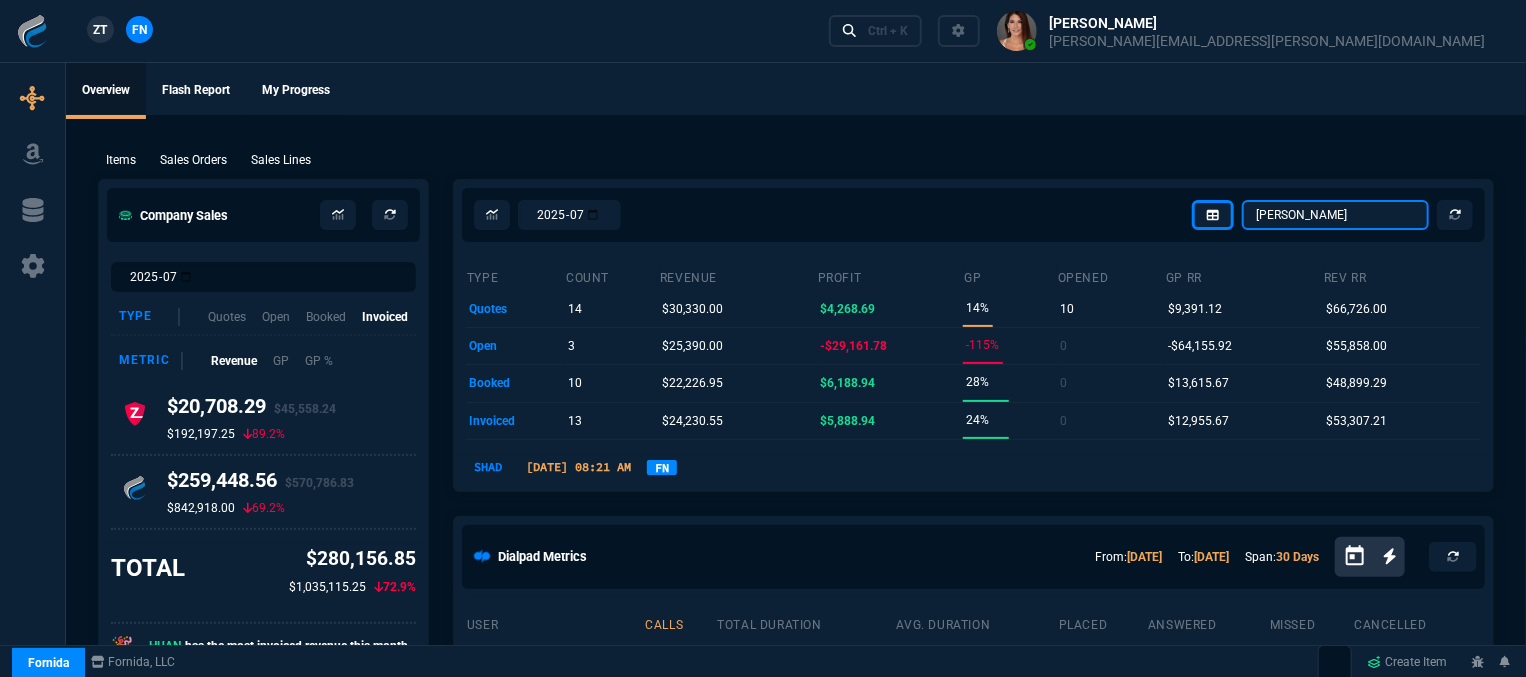 click on "Omar   Brian Over   Farzad Vahid   Steven Huang   Seti Shadab   Alicia Bostic   Wafek Mohammed   Sarah Smith   Ryan Neptune   Carlos Ocampo   Amazon Order   Dave Jenks   Fiona Rossi   Billy Hefner   dash.test   Chase Bollinger   Rob Henneberger   Scott DeJarnette   Jared Tokuz   Selected Company Total" at bounding box center [1335, 215] 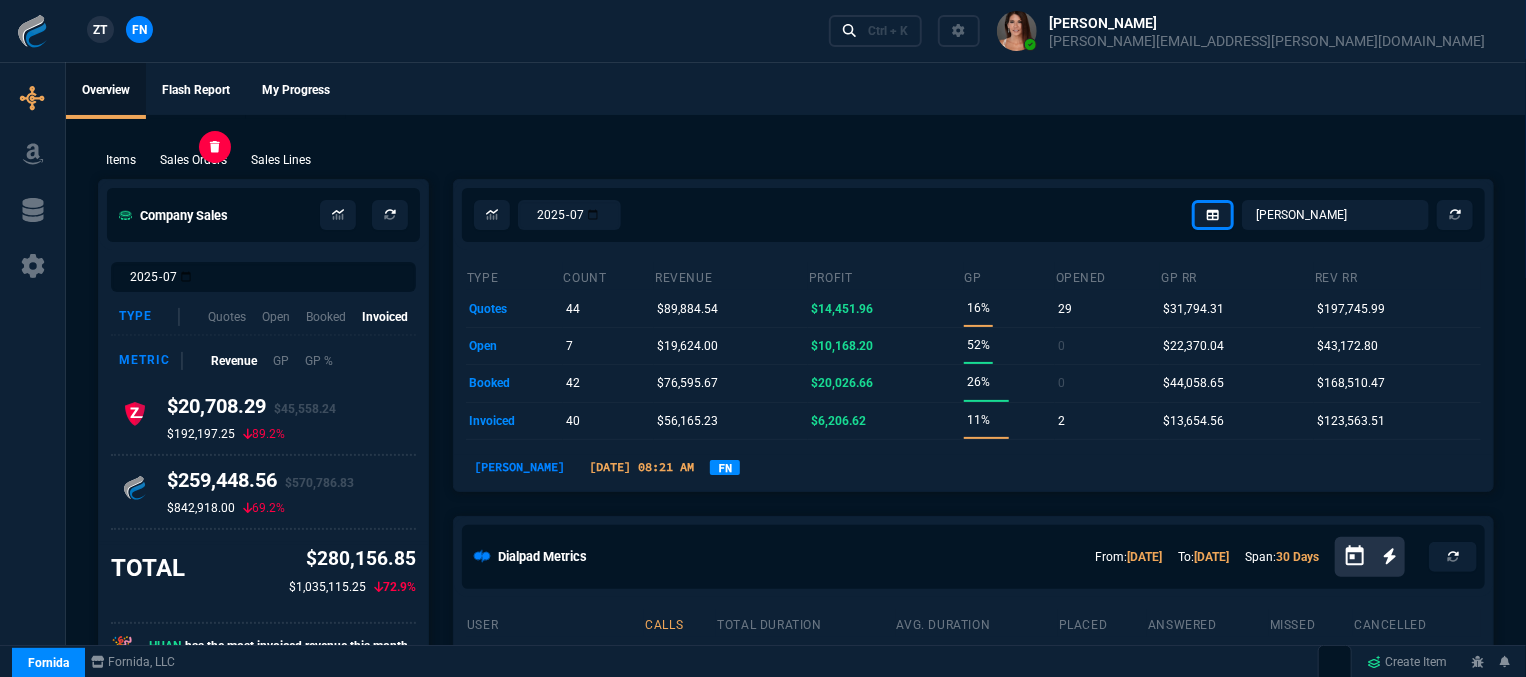 click on "Sales Orders" at bounding box center (193, 160) 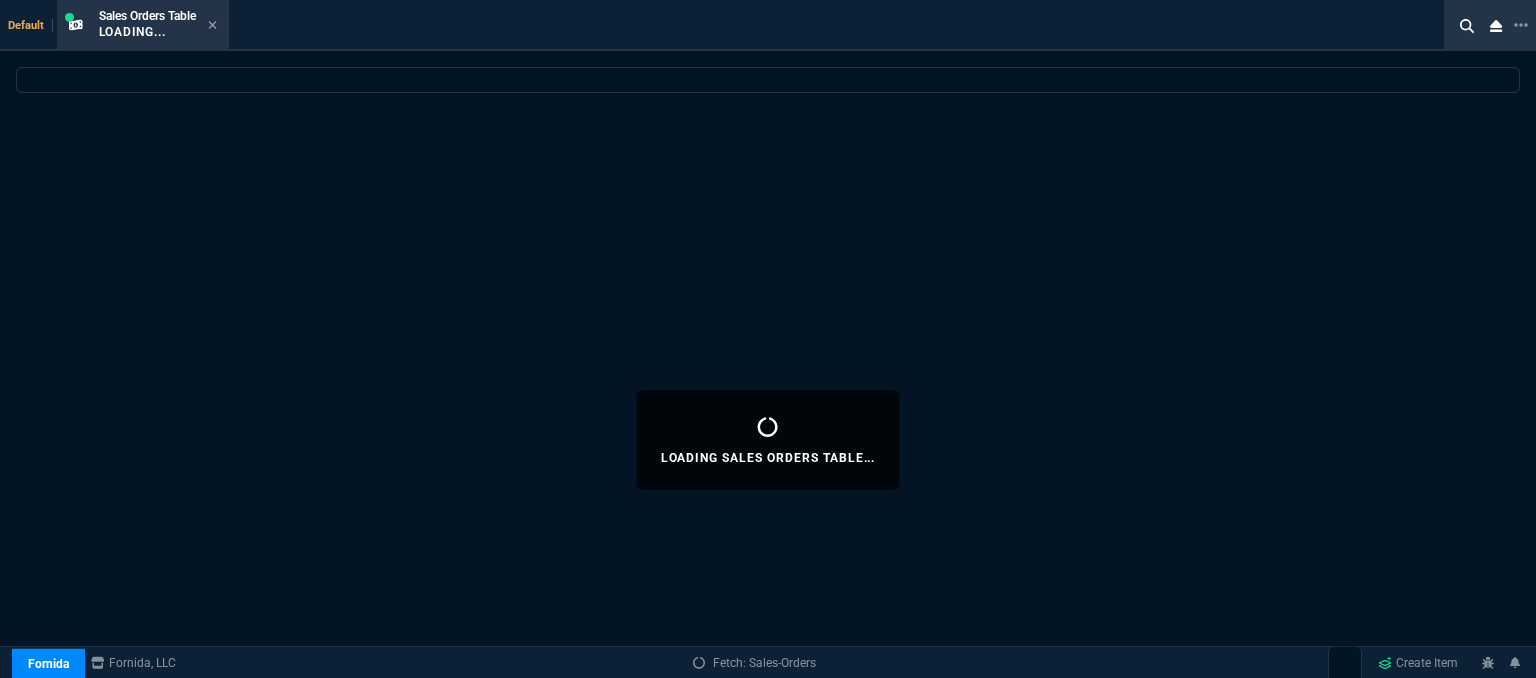 select 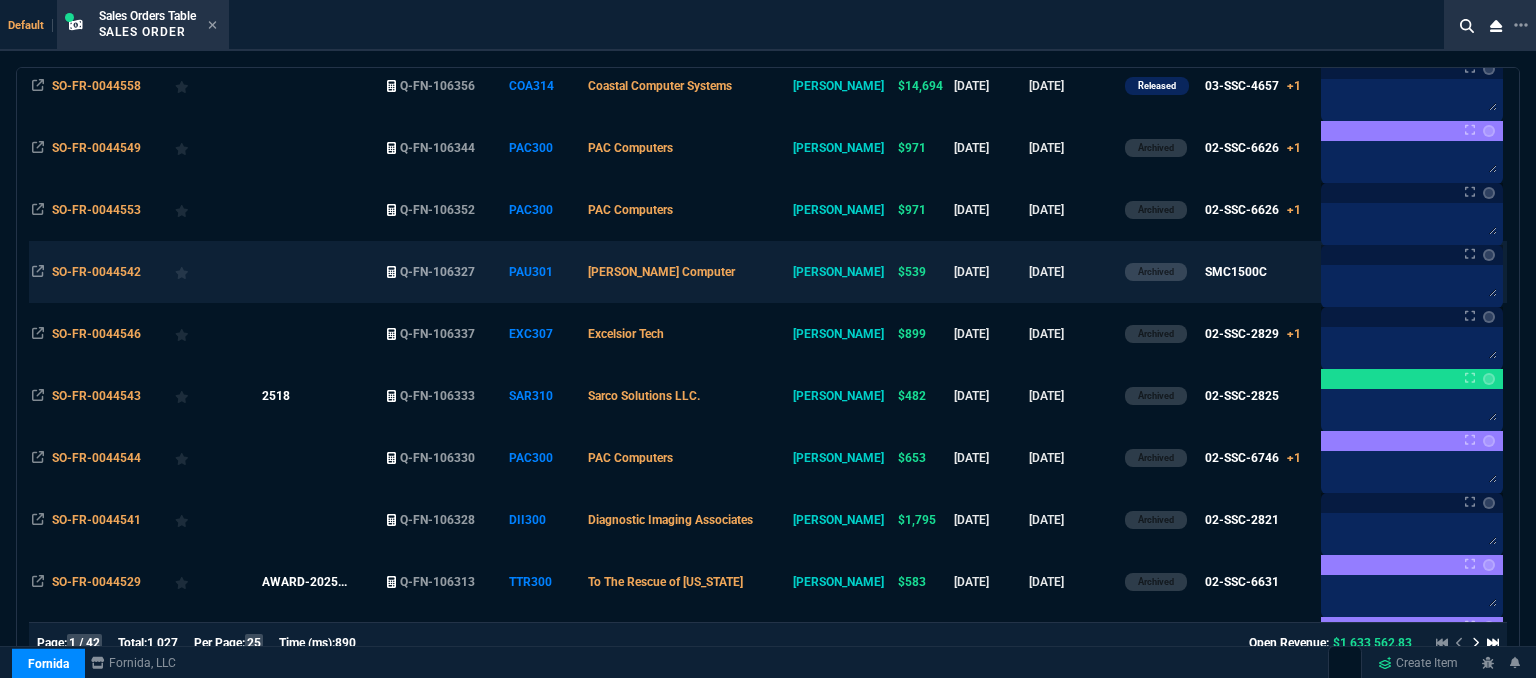 scroll, scrollTop: 1245, scrollLeft: 0, axis: vertical 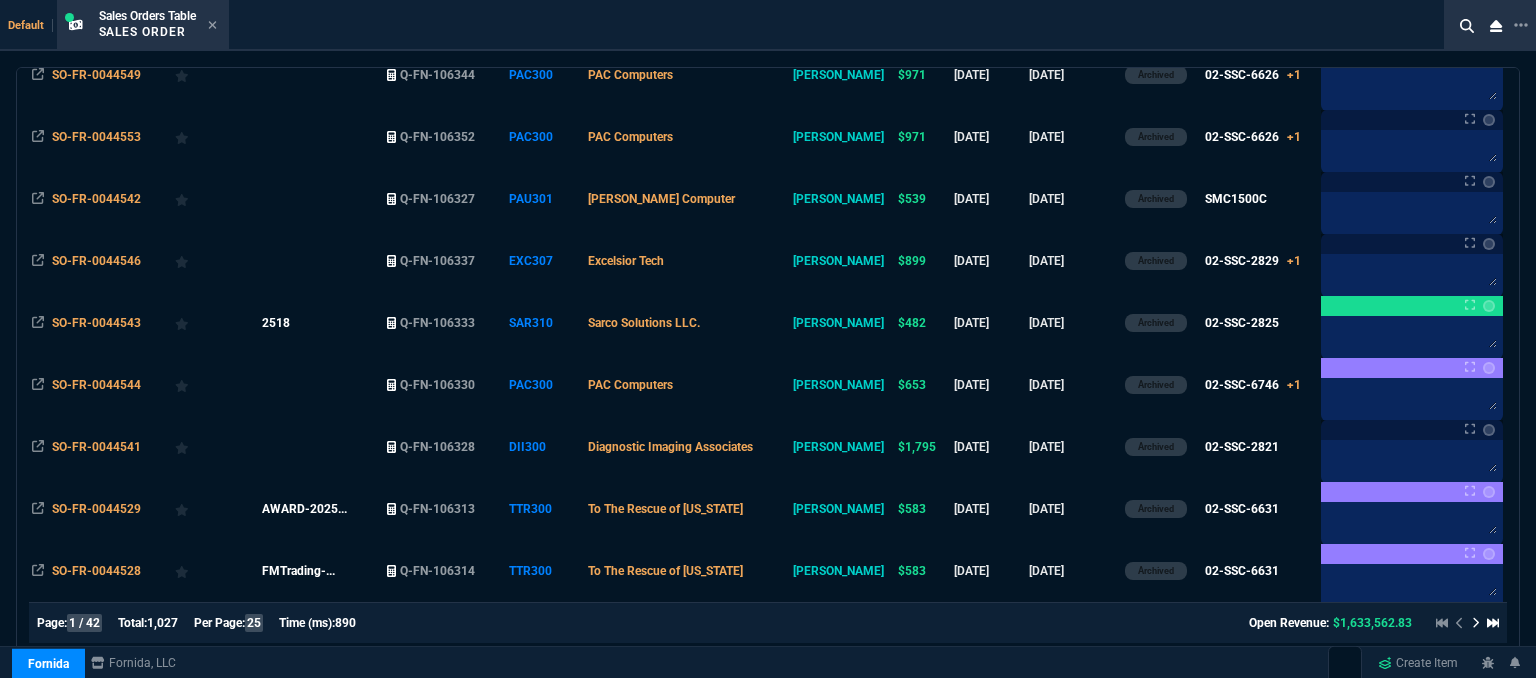 click 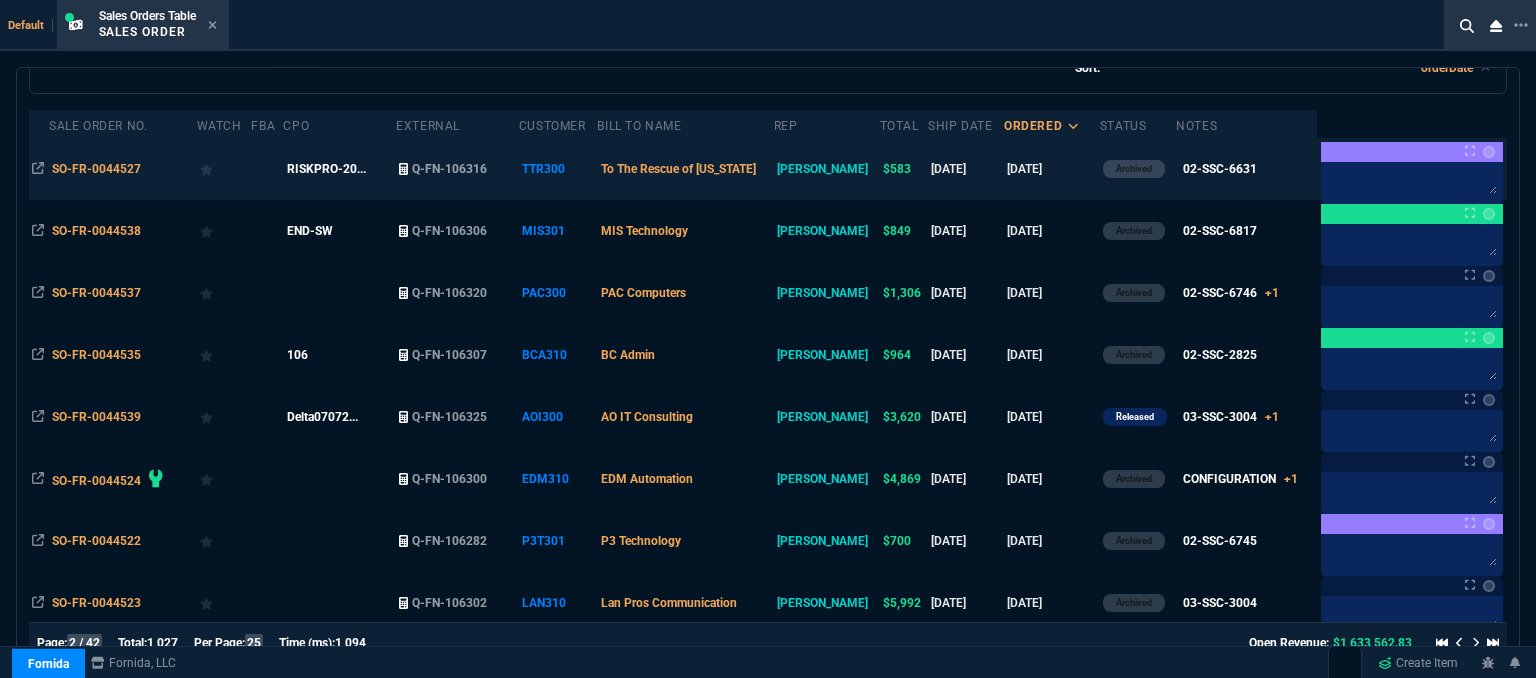 scroll, scrollTop: 200, scrollLeft: 0, axis: vertical 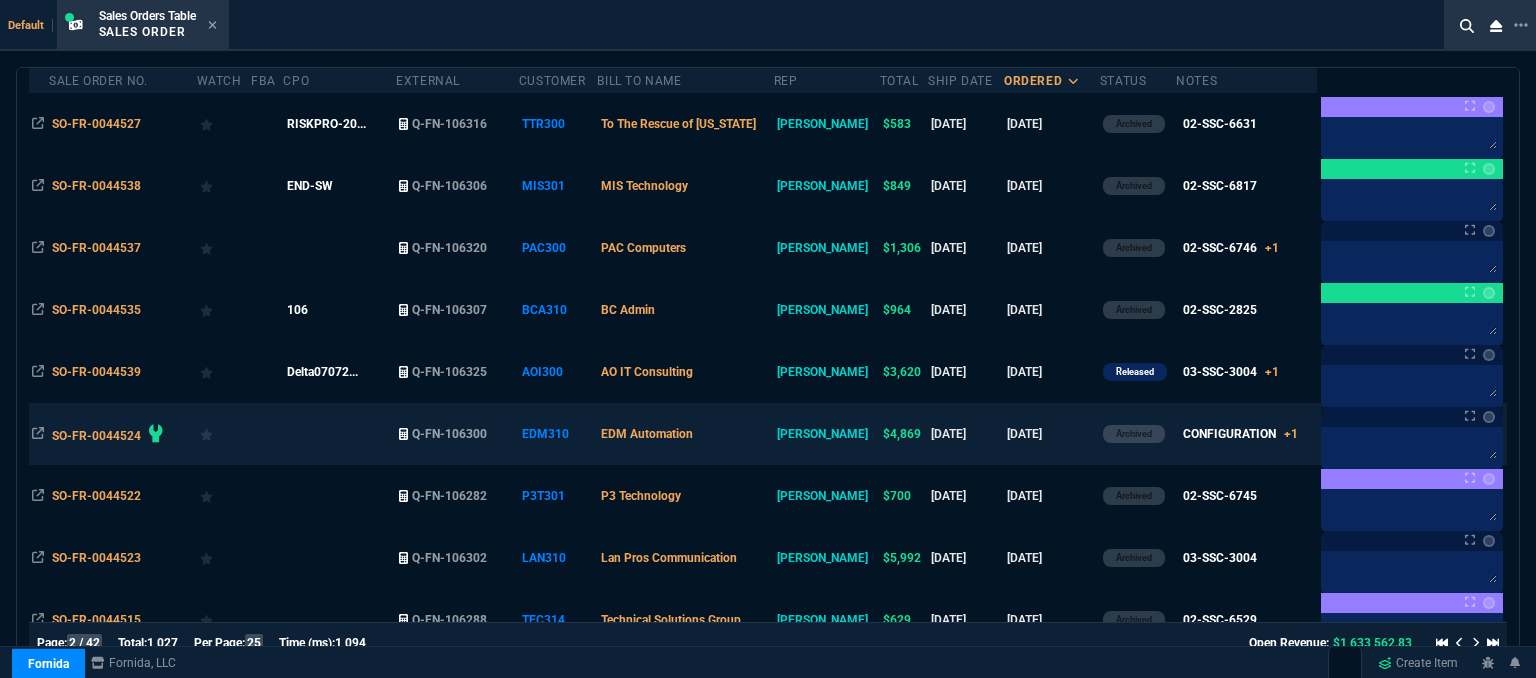 click on "EDM Automation" at bounding box center (685, 434) 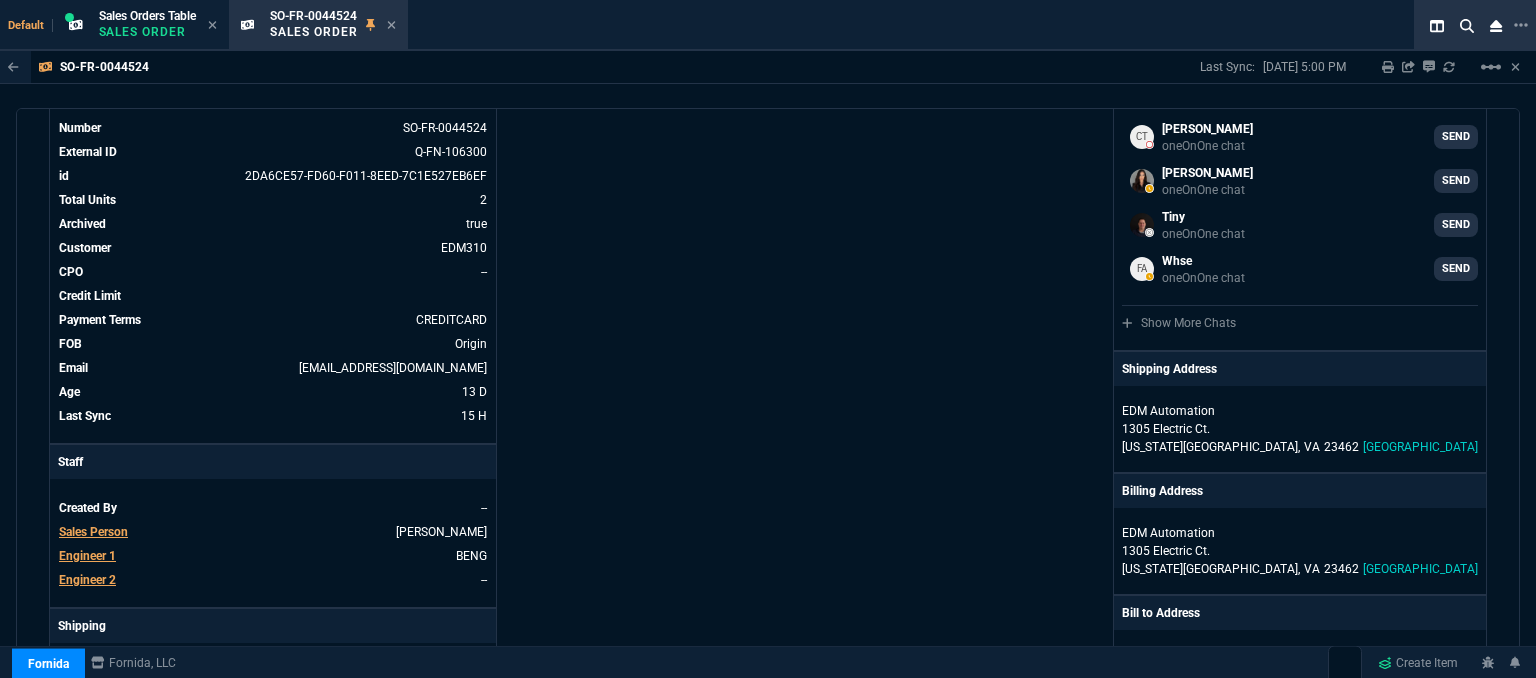 scroll, scrollTop: 255, scrollLeft: 0, axis: vertical 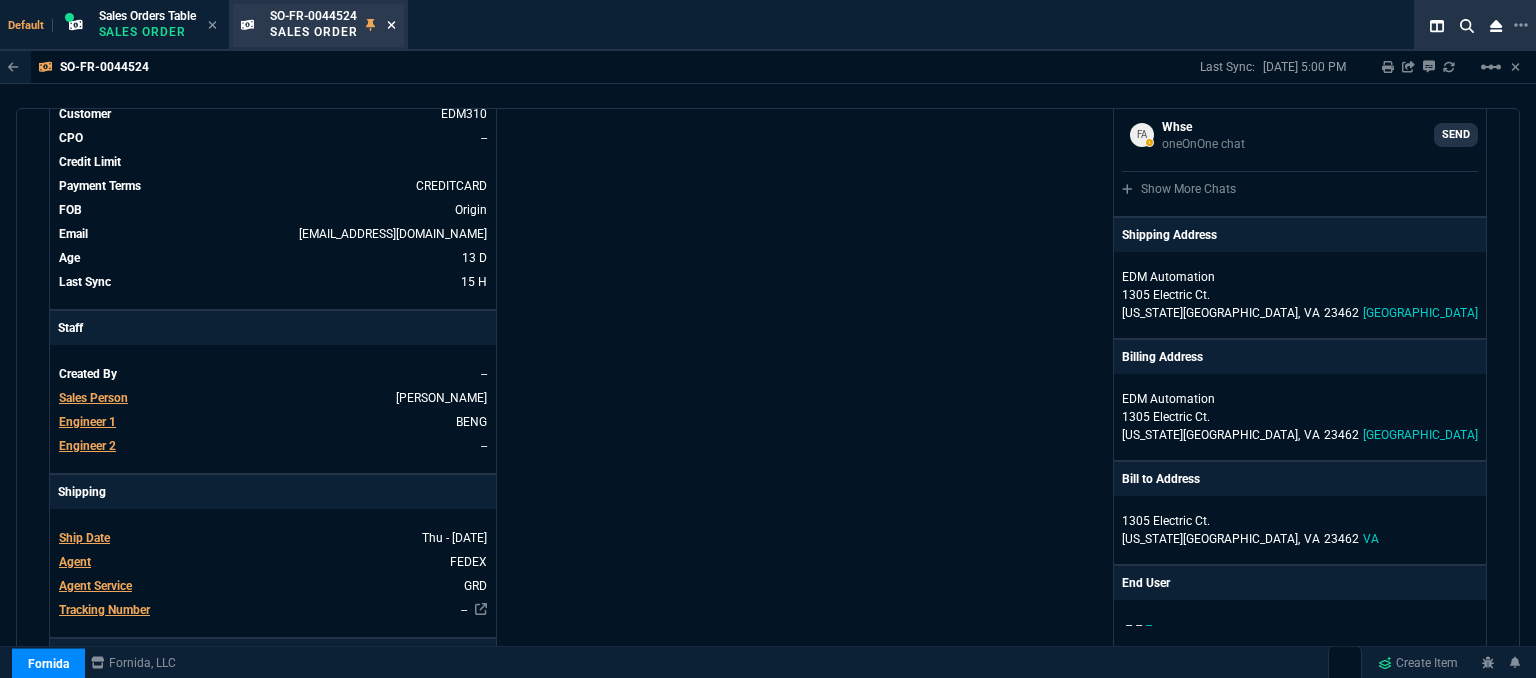 click 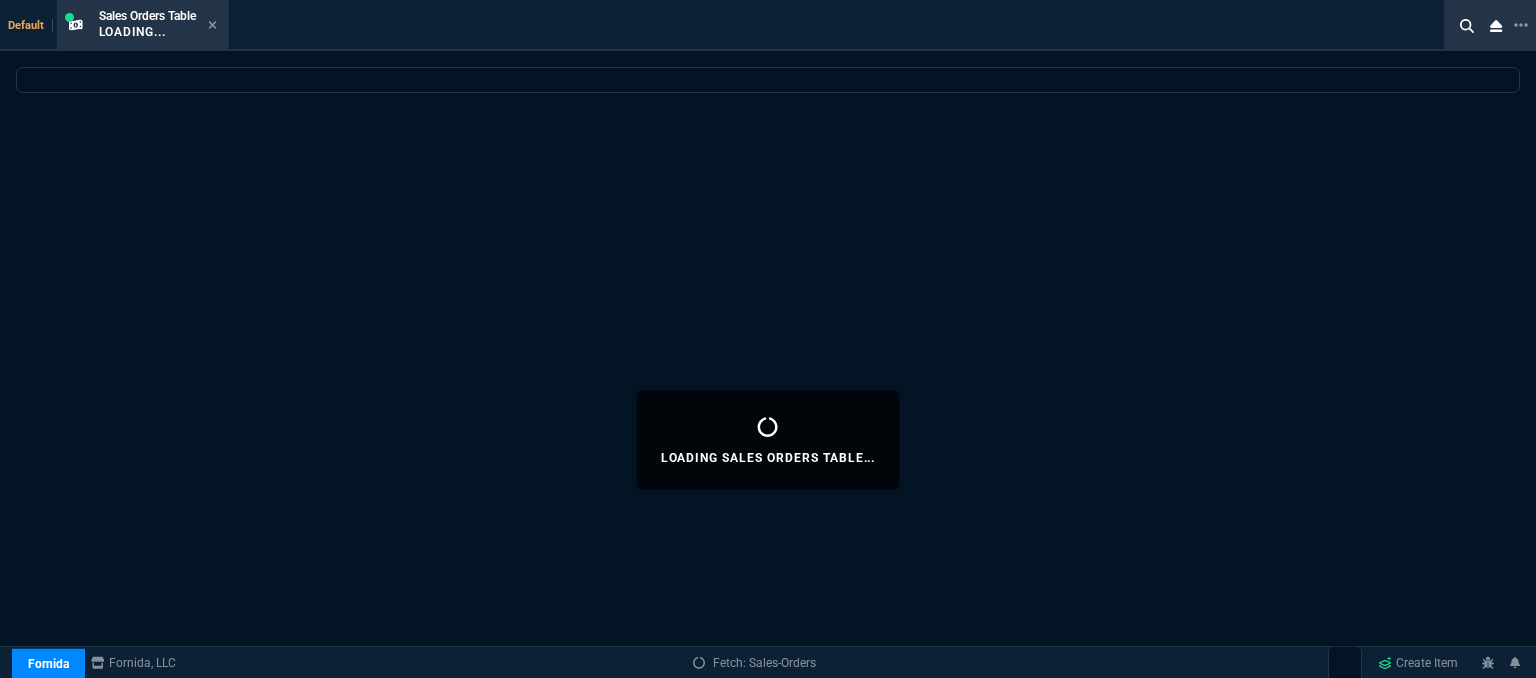 select 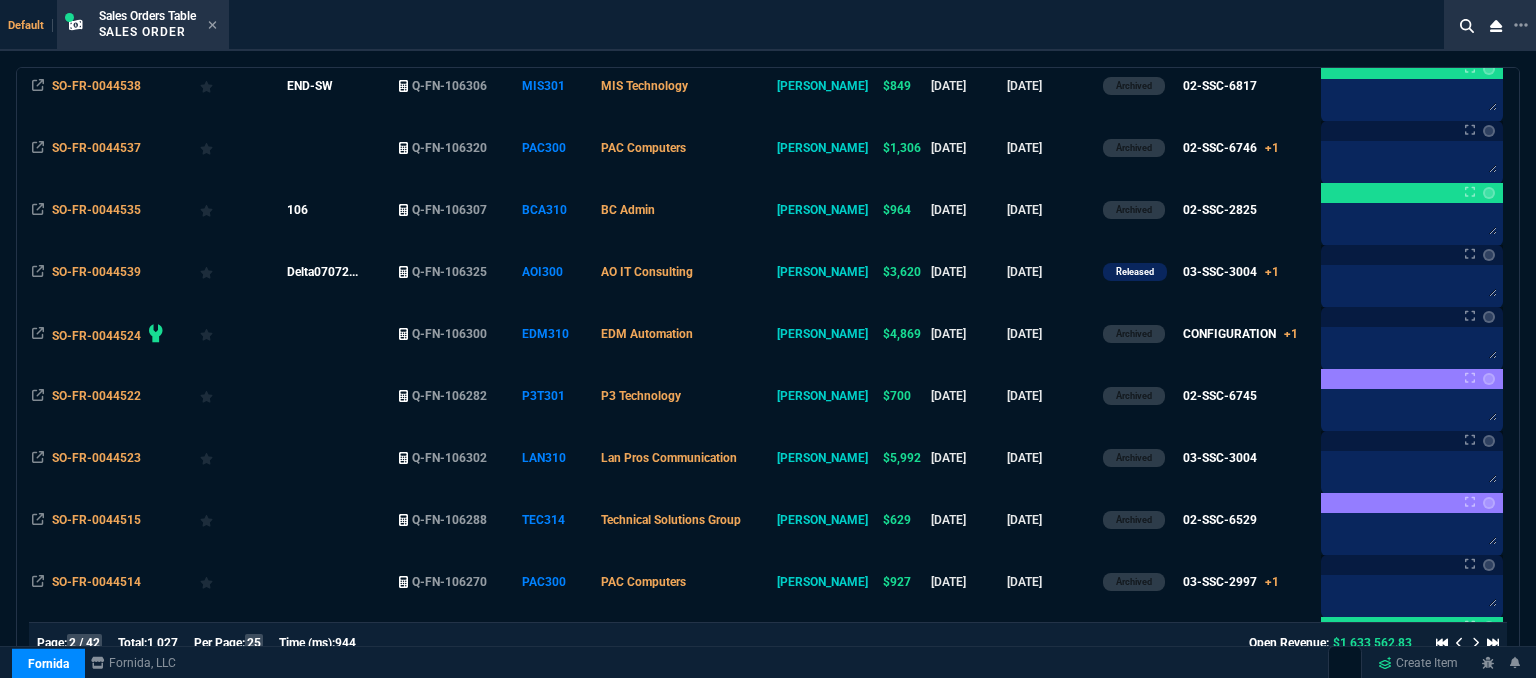 scroll, scrollTop: 500, scrollLeft: 0, axis: vertical 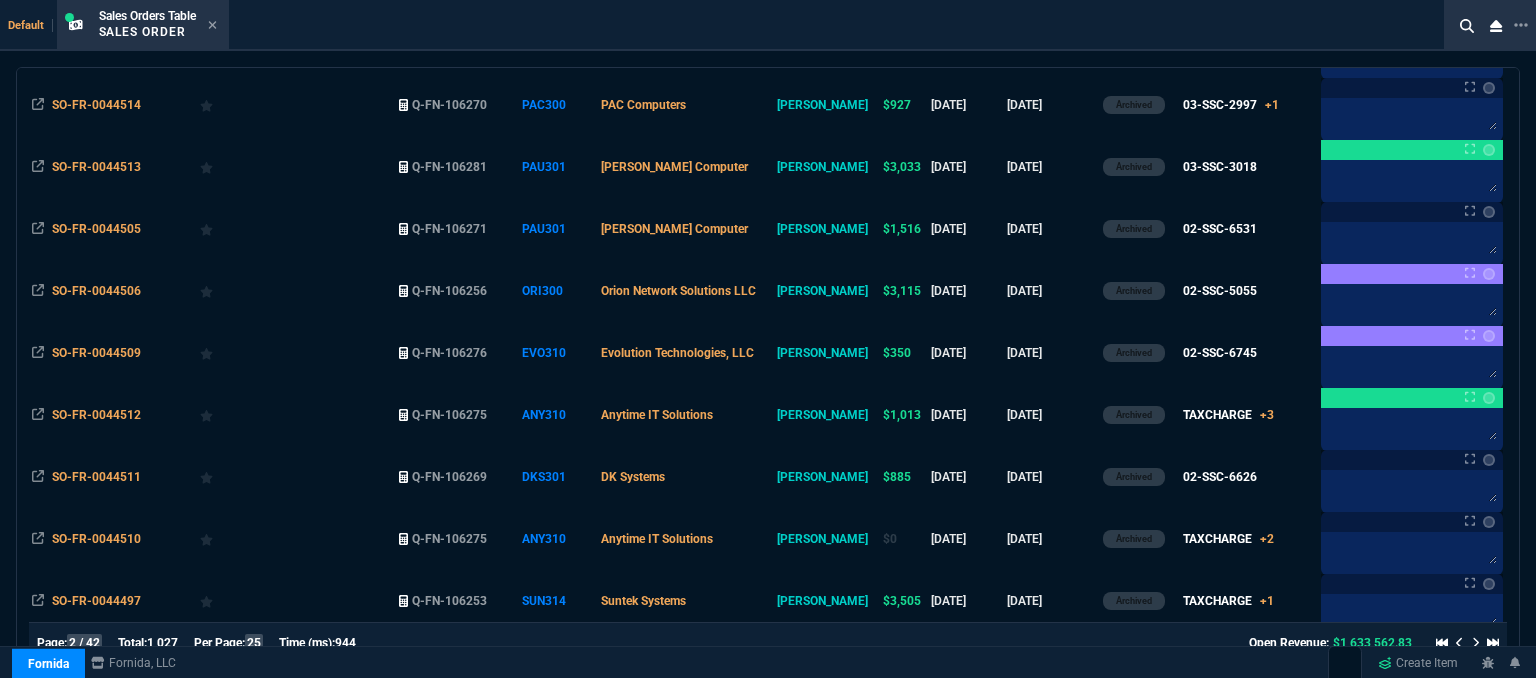 click 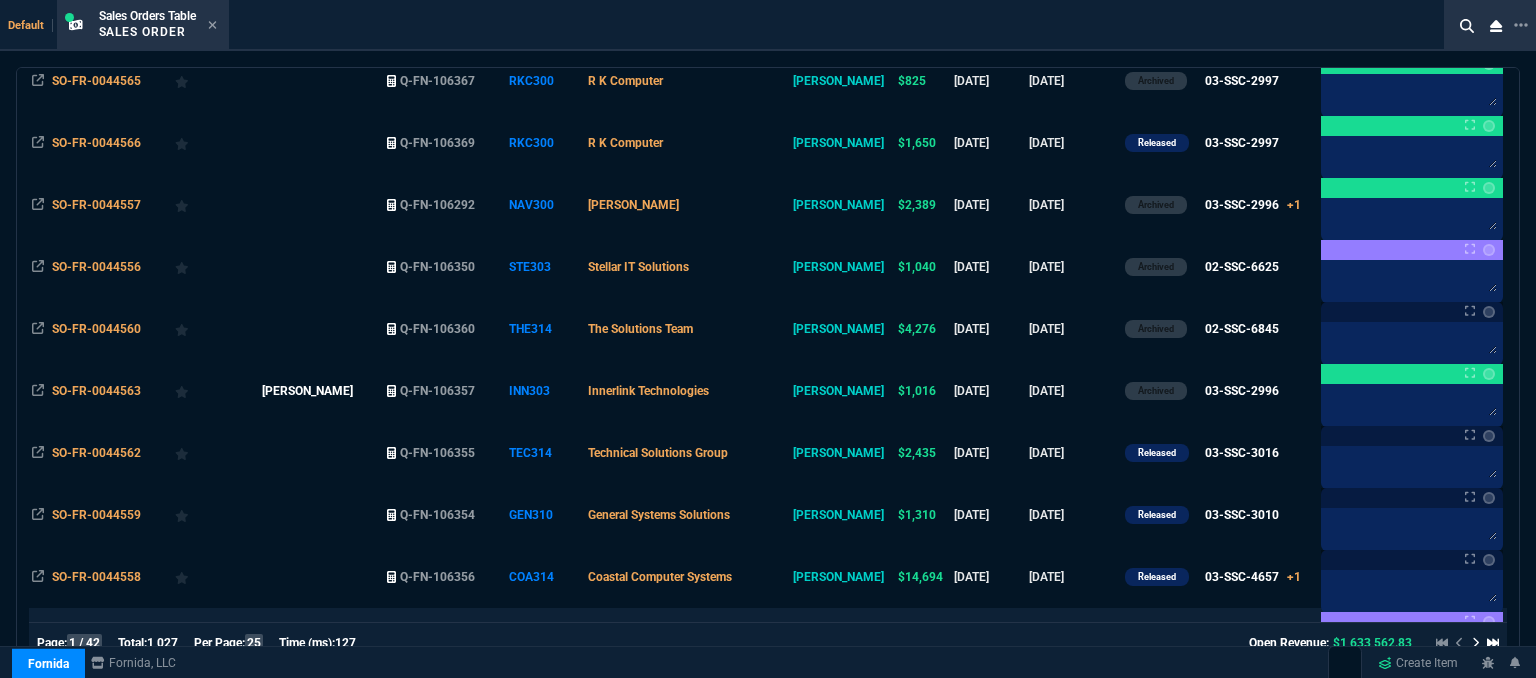 scroll, scrollTop: 577, scrollLeft: 0, axis: vertical 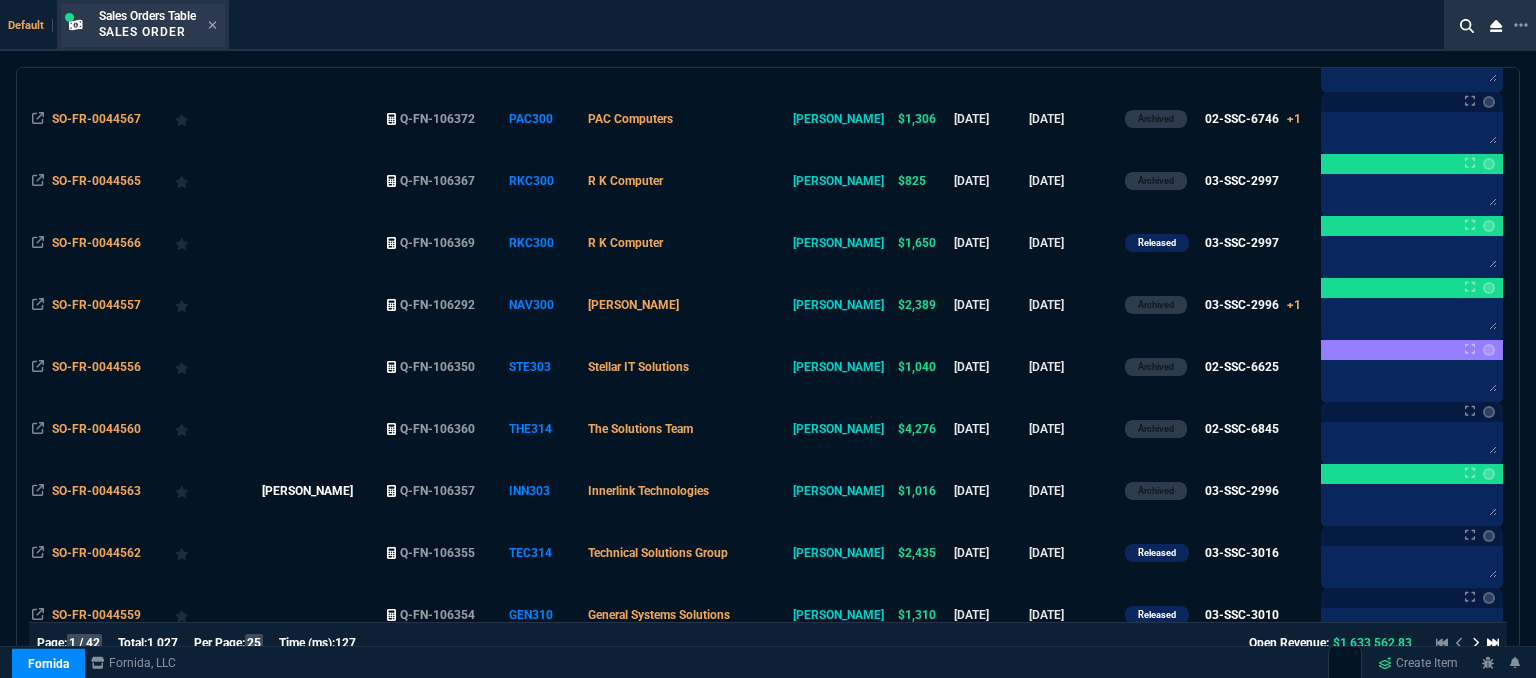 click on "Sales Orders Table  Sales Order" at bounding box center (158, 25) 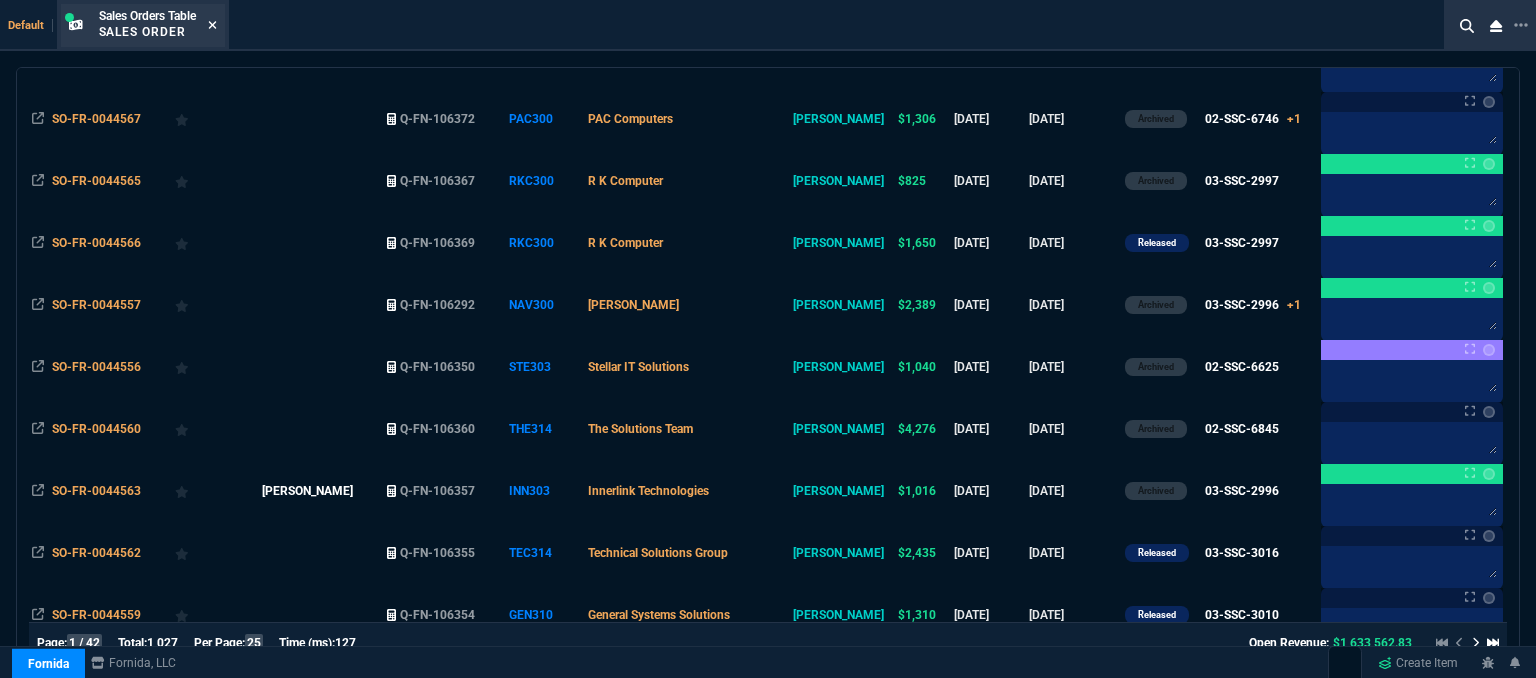 click 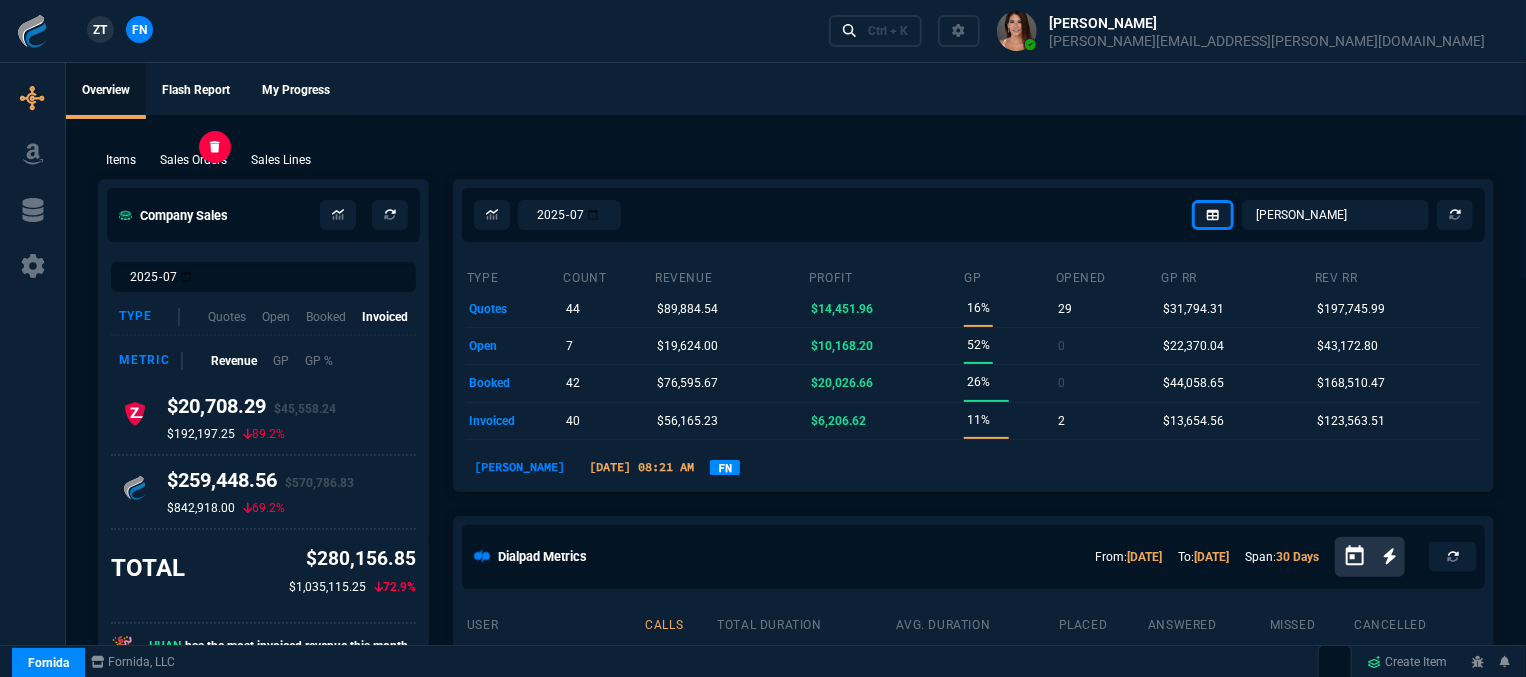 click on "Sales Orders" at bounding box center [193, 160] 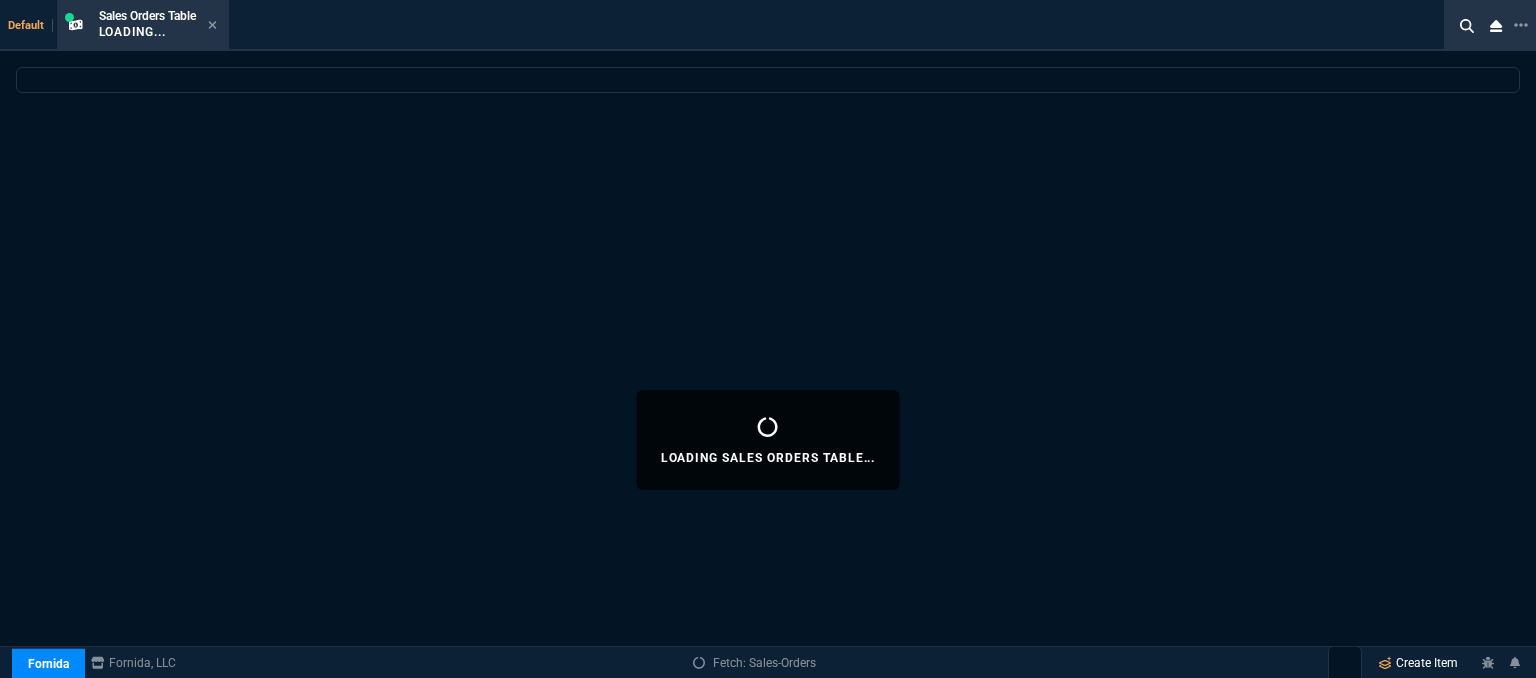select 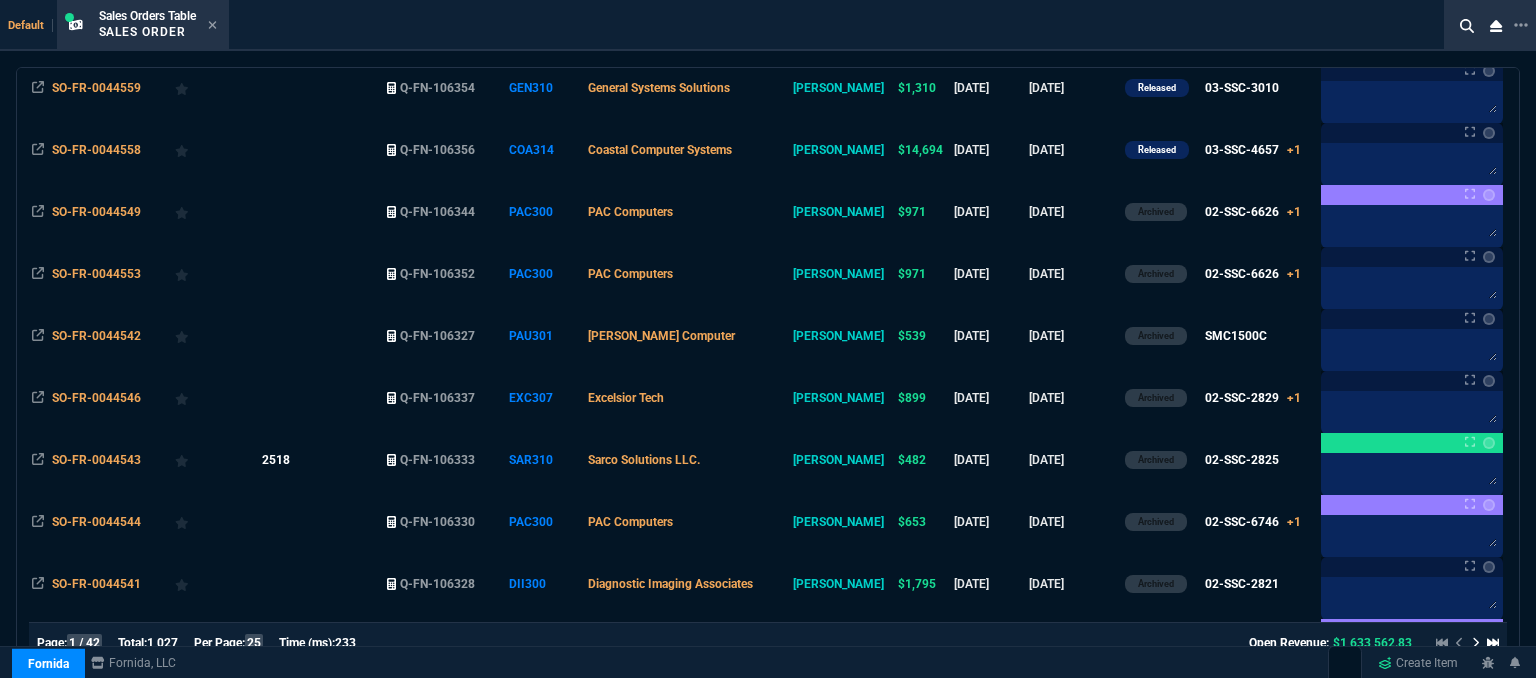 scroll, scrollTop: 1245, scrollLeft: 0, axis: vertical 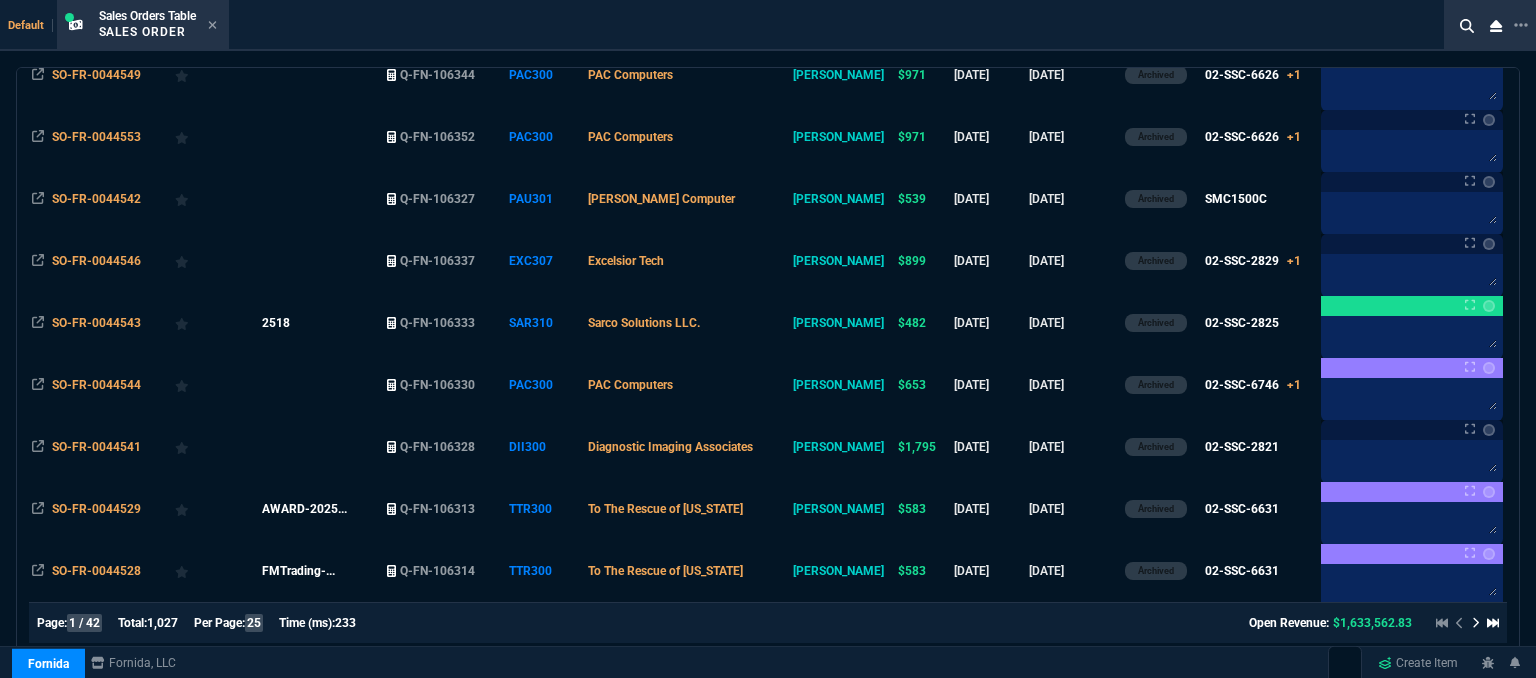 click 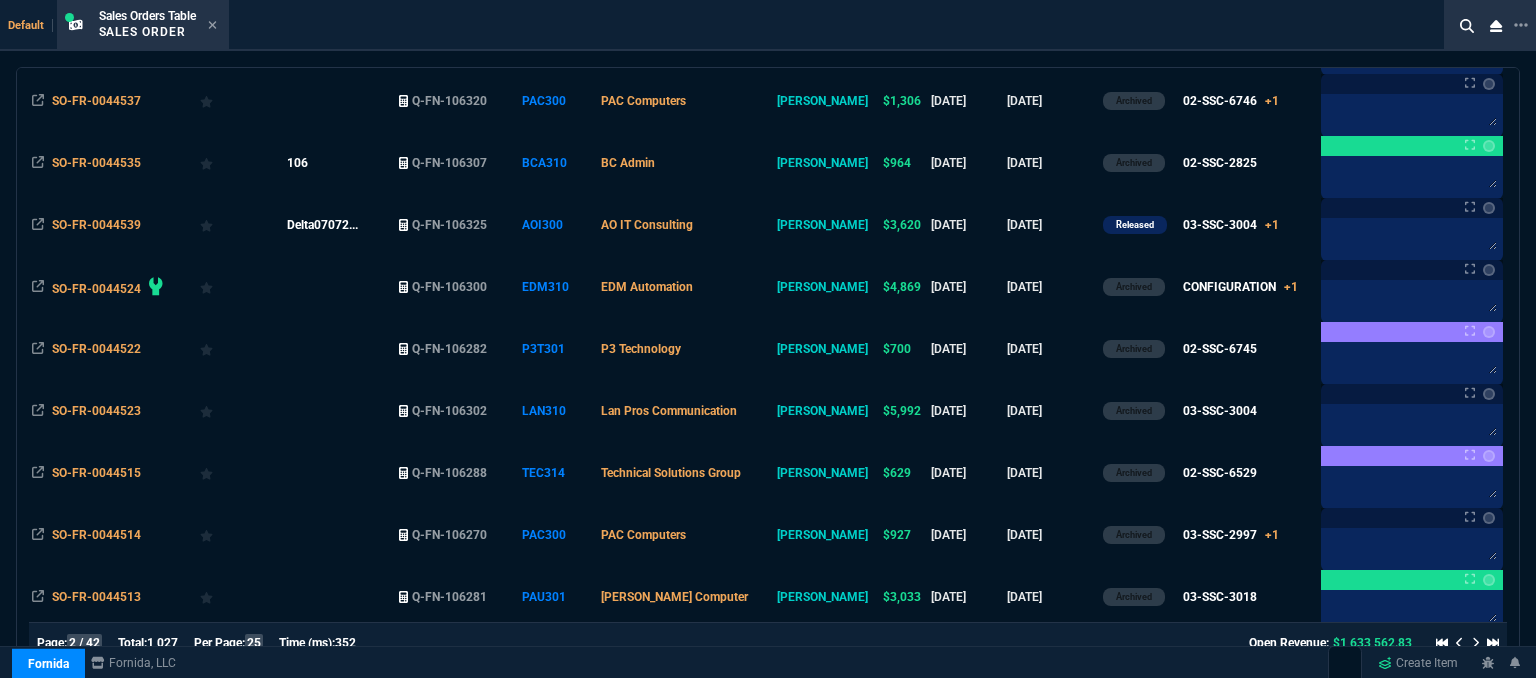 scroll, scrollTop: 345, scrollLeft: 0, axis: vertical 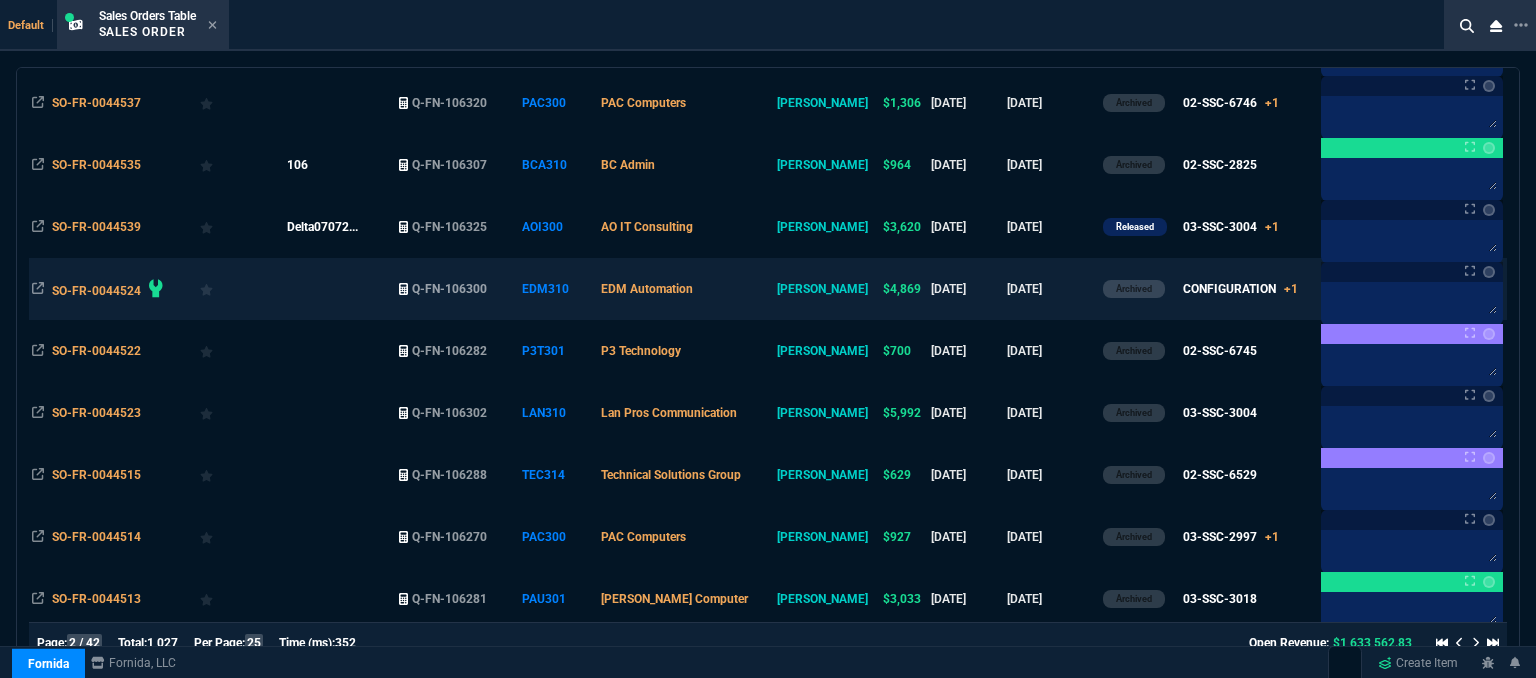 click on "EDM Automation" at bounding box center (685, 289) 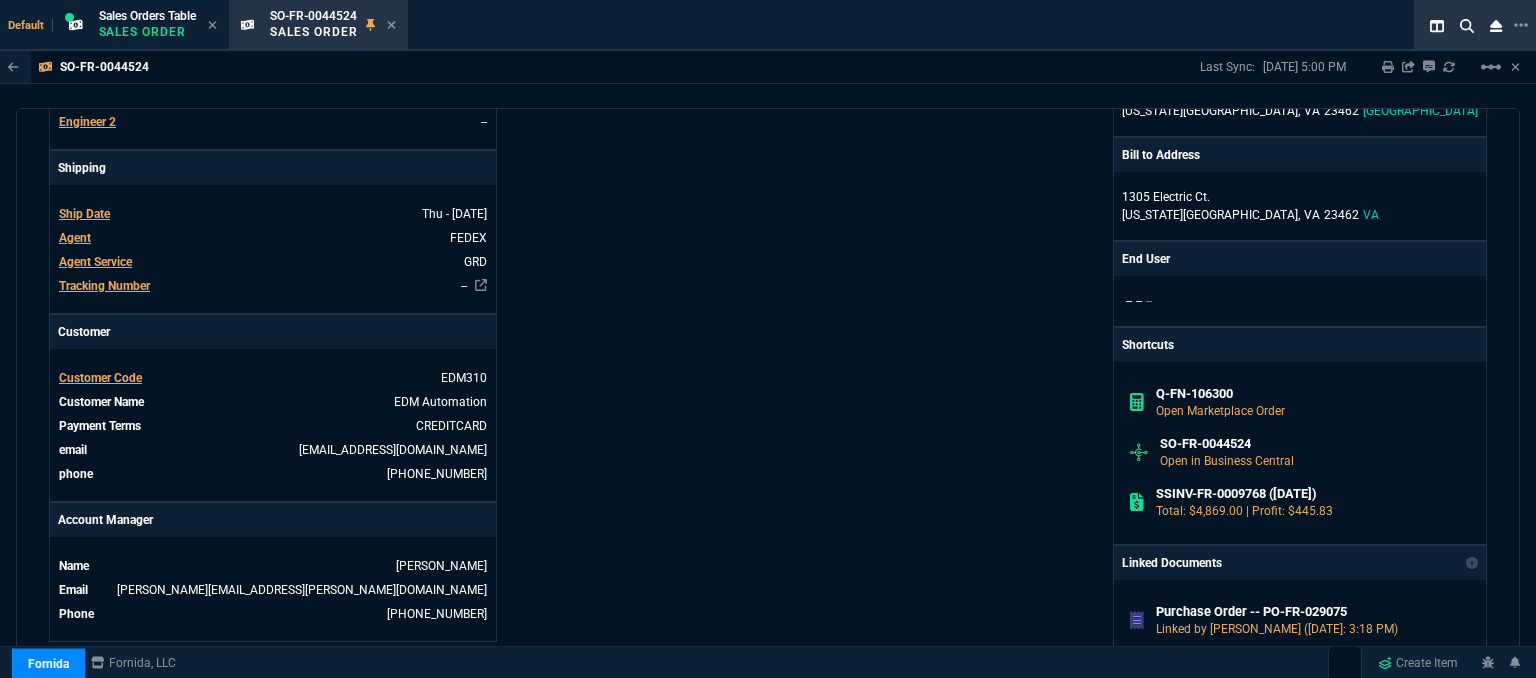 scroll, scrollTop: 600, scrollLeft: 0, axis: vertical 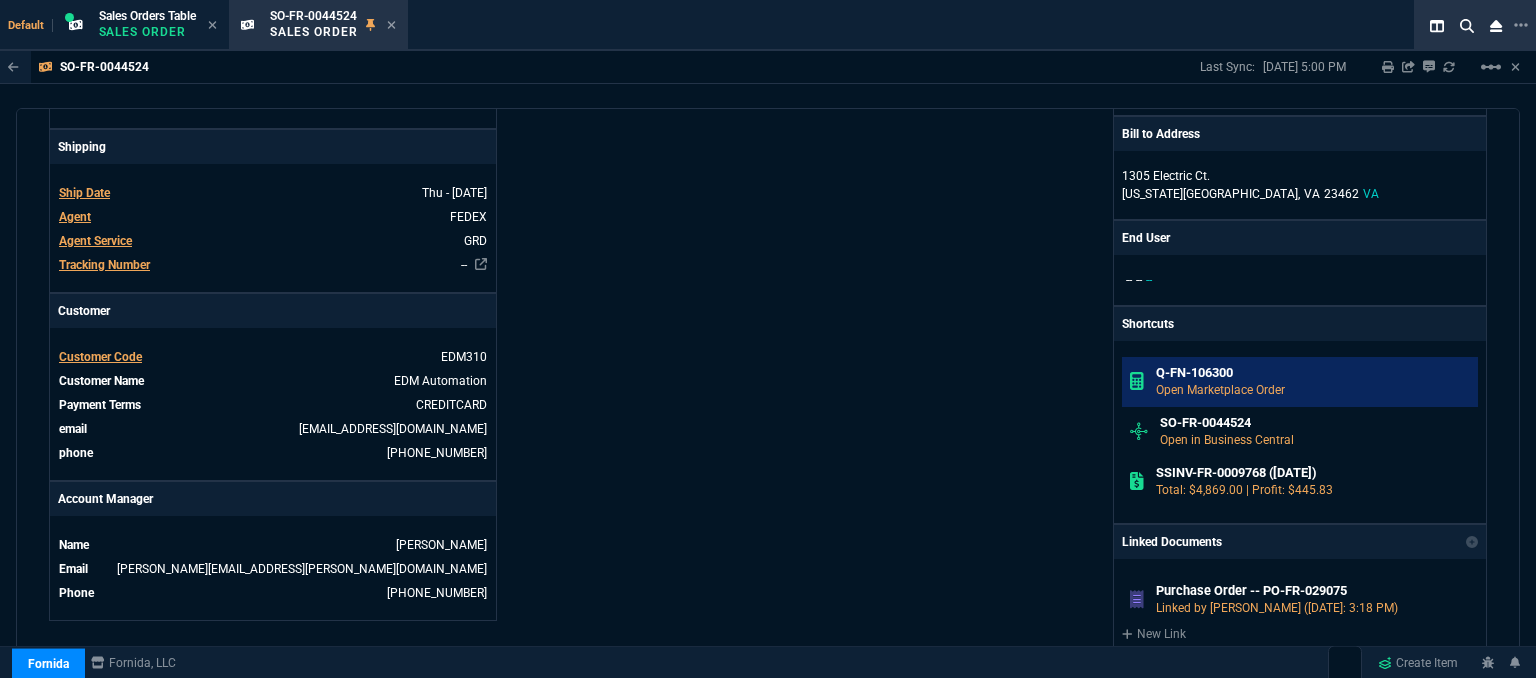 click on "Q-FN-106300 Open Marketplace Order" at bounding box center (1300, 382) 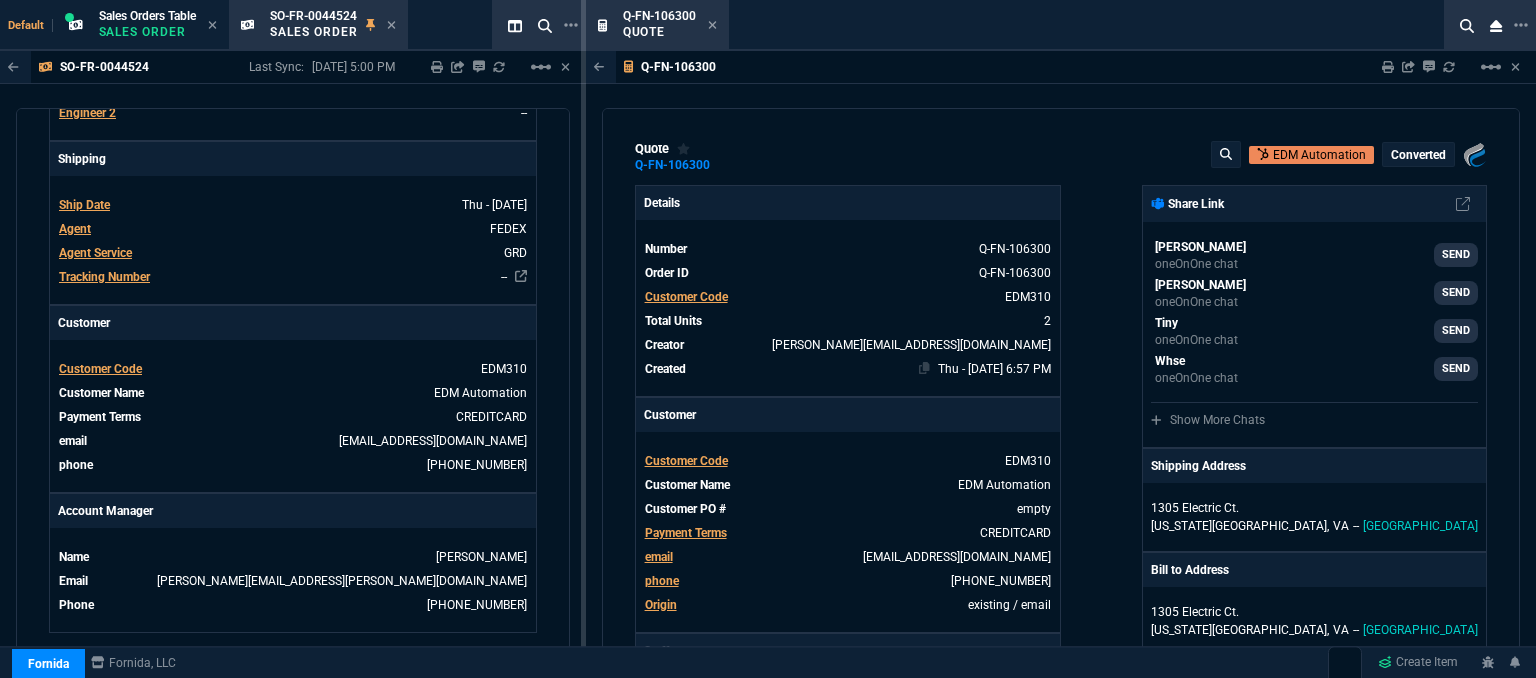 type on "17" 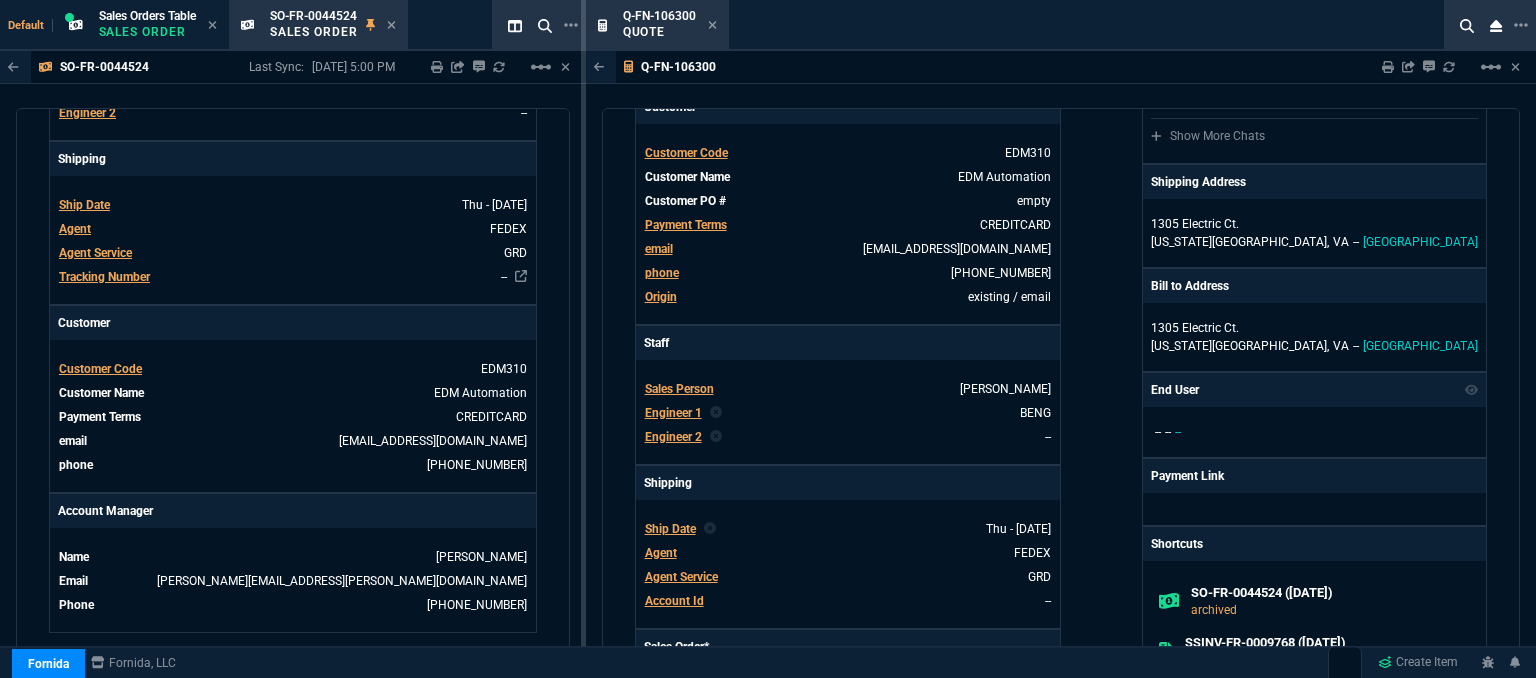 scroll, scrollTop: 400, scrollLeft: 0, axis: vertical 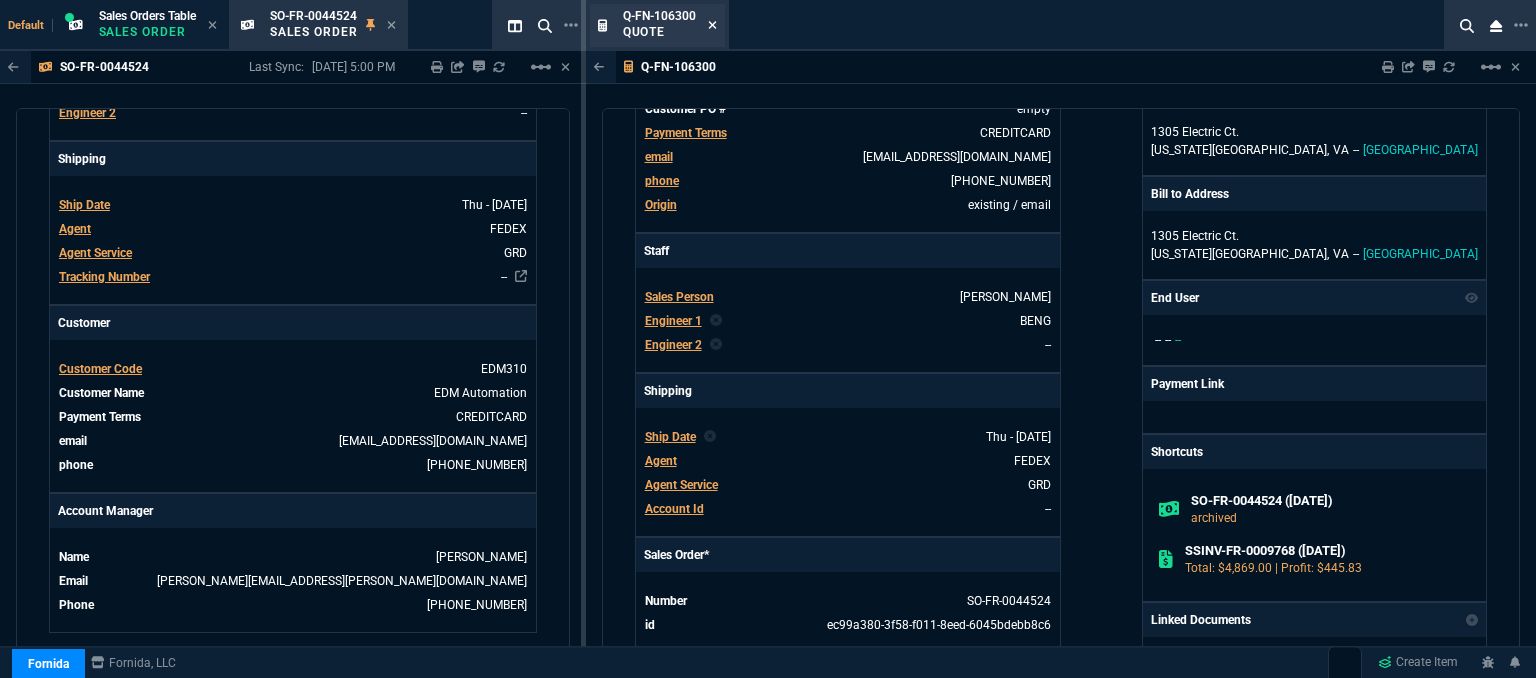 click 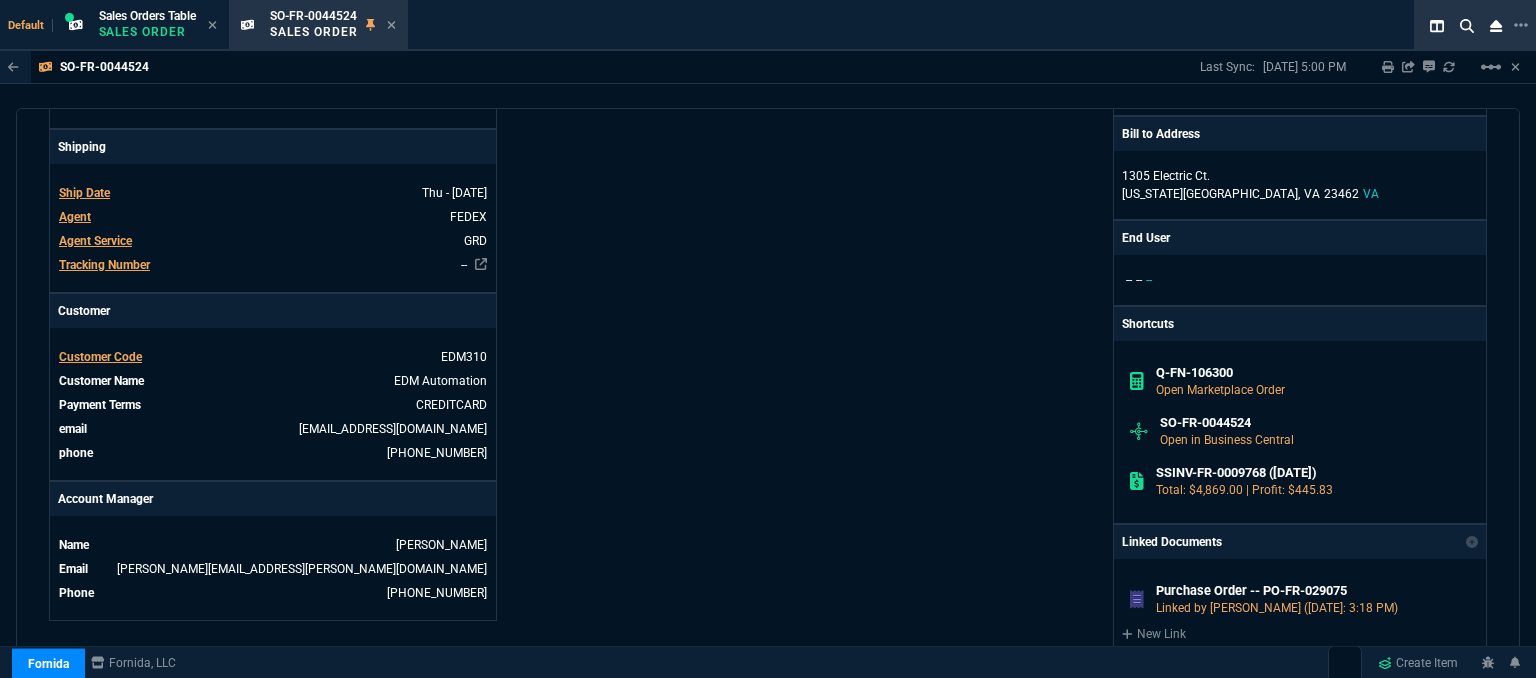click on "SO-FR-0044524  Sales Order" at bounding box center [318, 25] 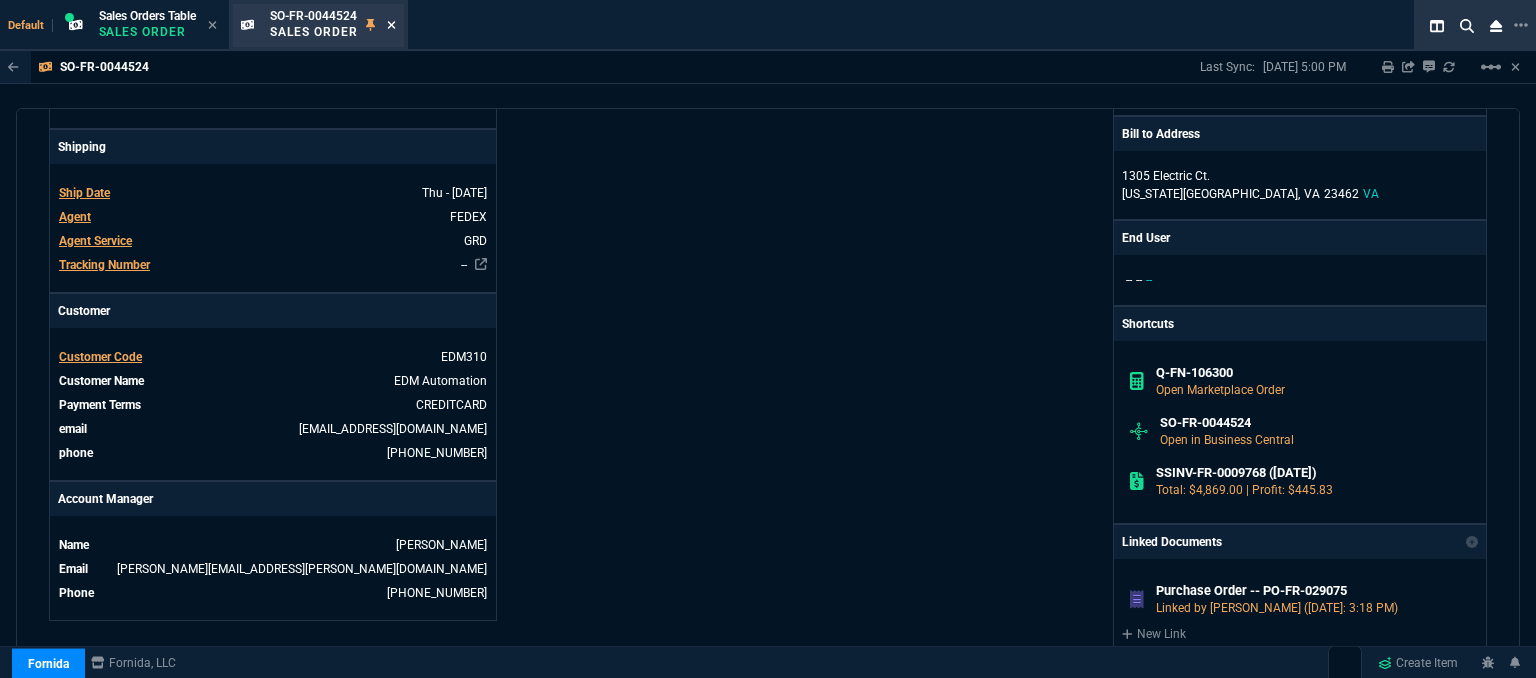 click 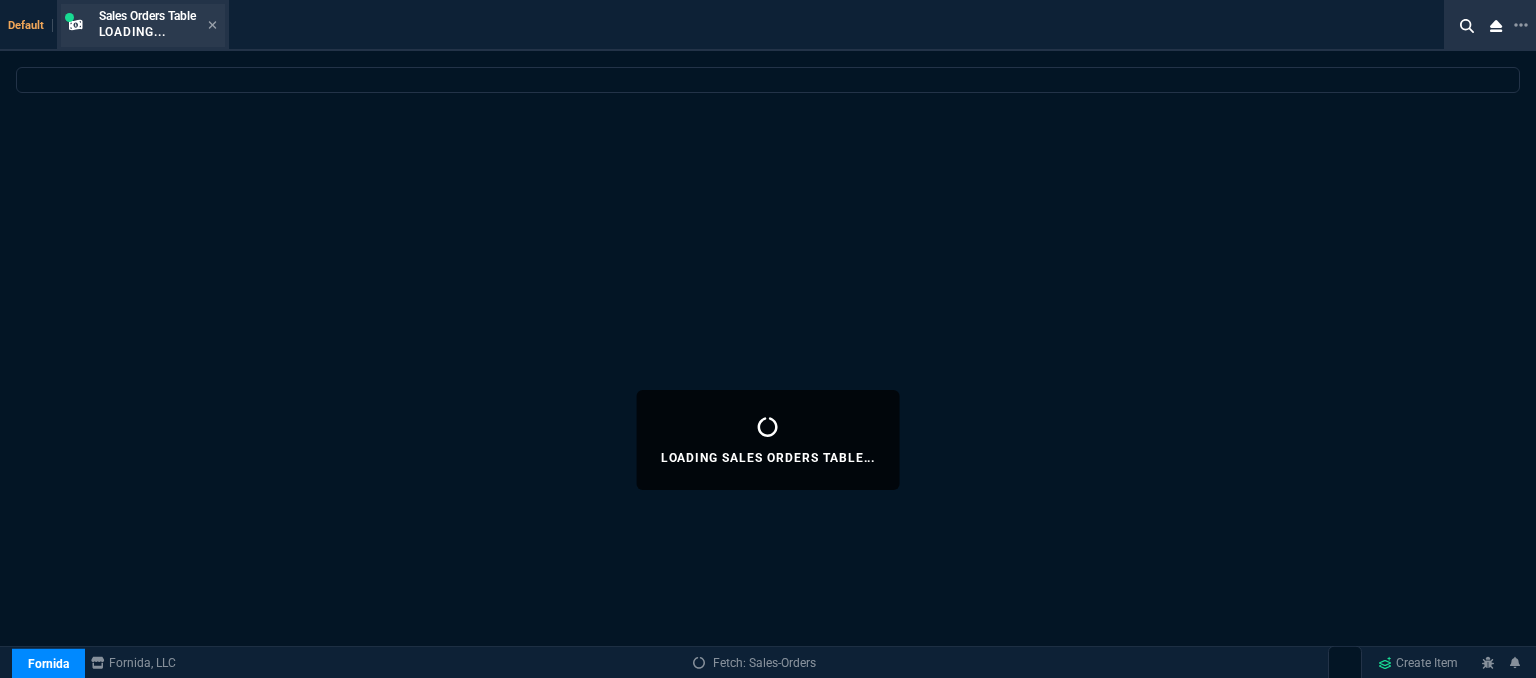 select 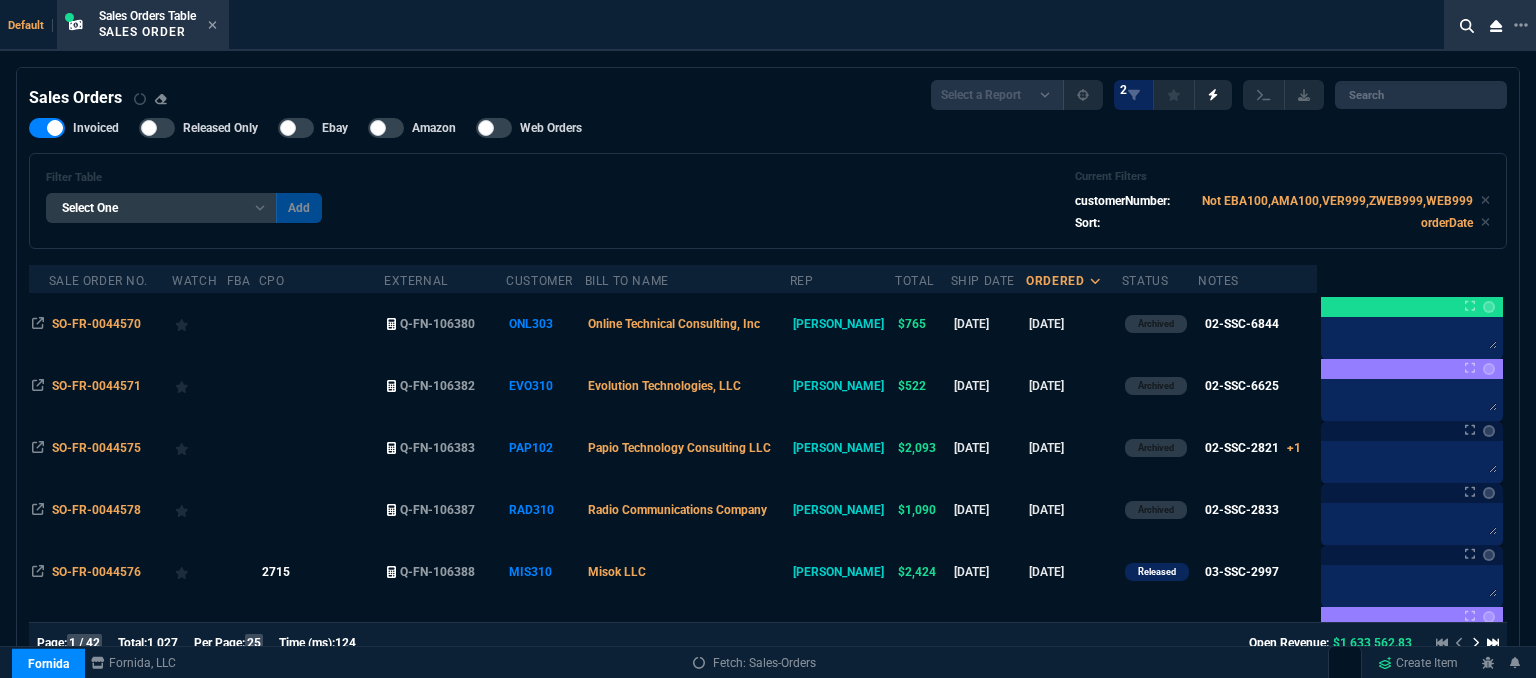 click 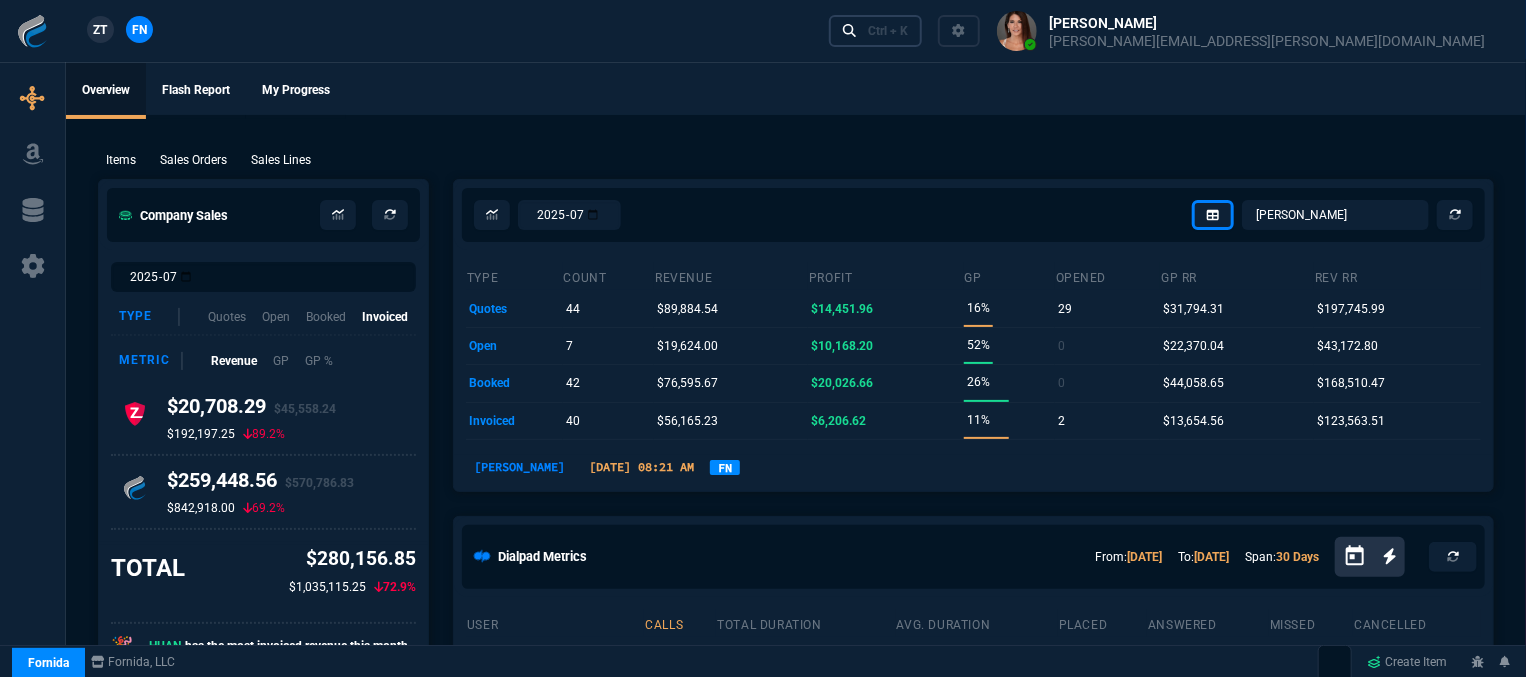click on "Ctrl + K" at bounding box center [876, 30] 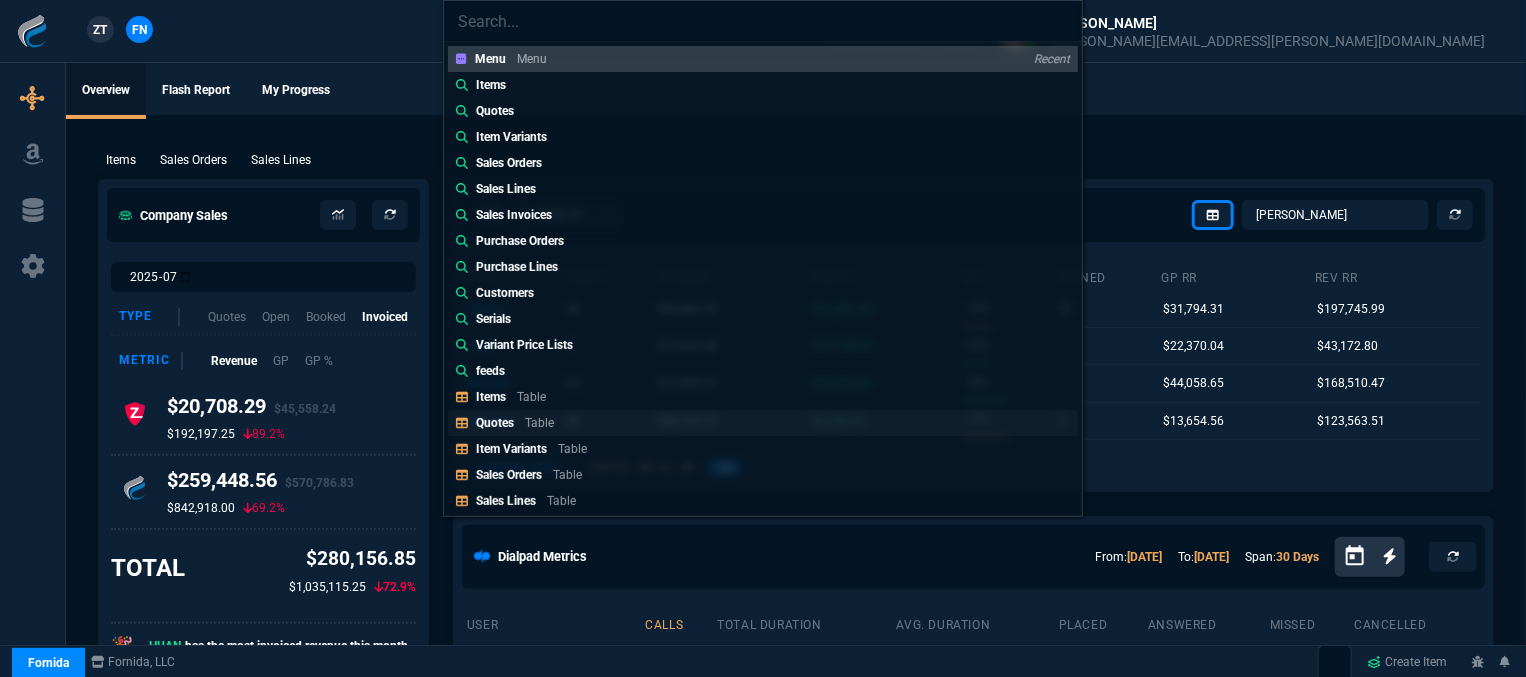 click on "Quotes
Table" at bounding box center [763, 423] 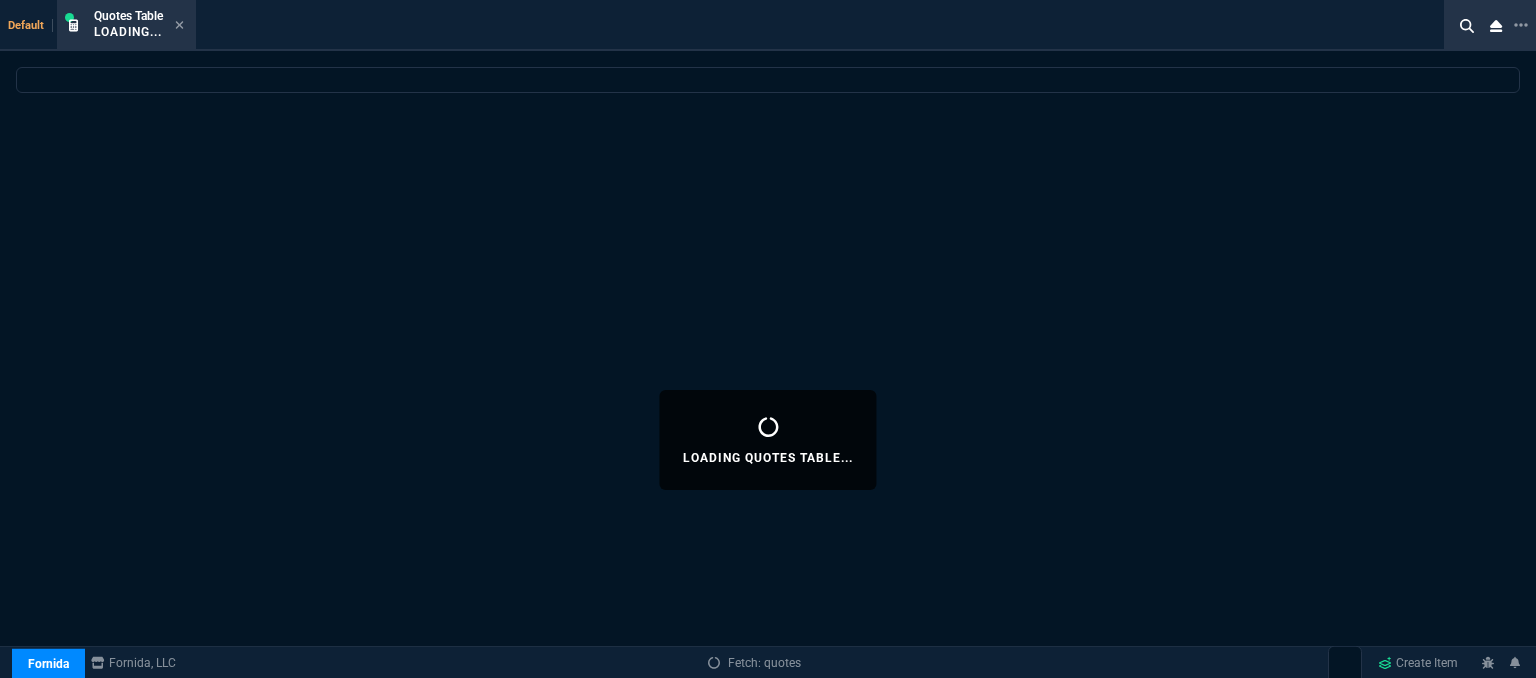 select 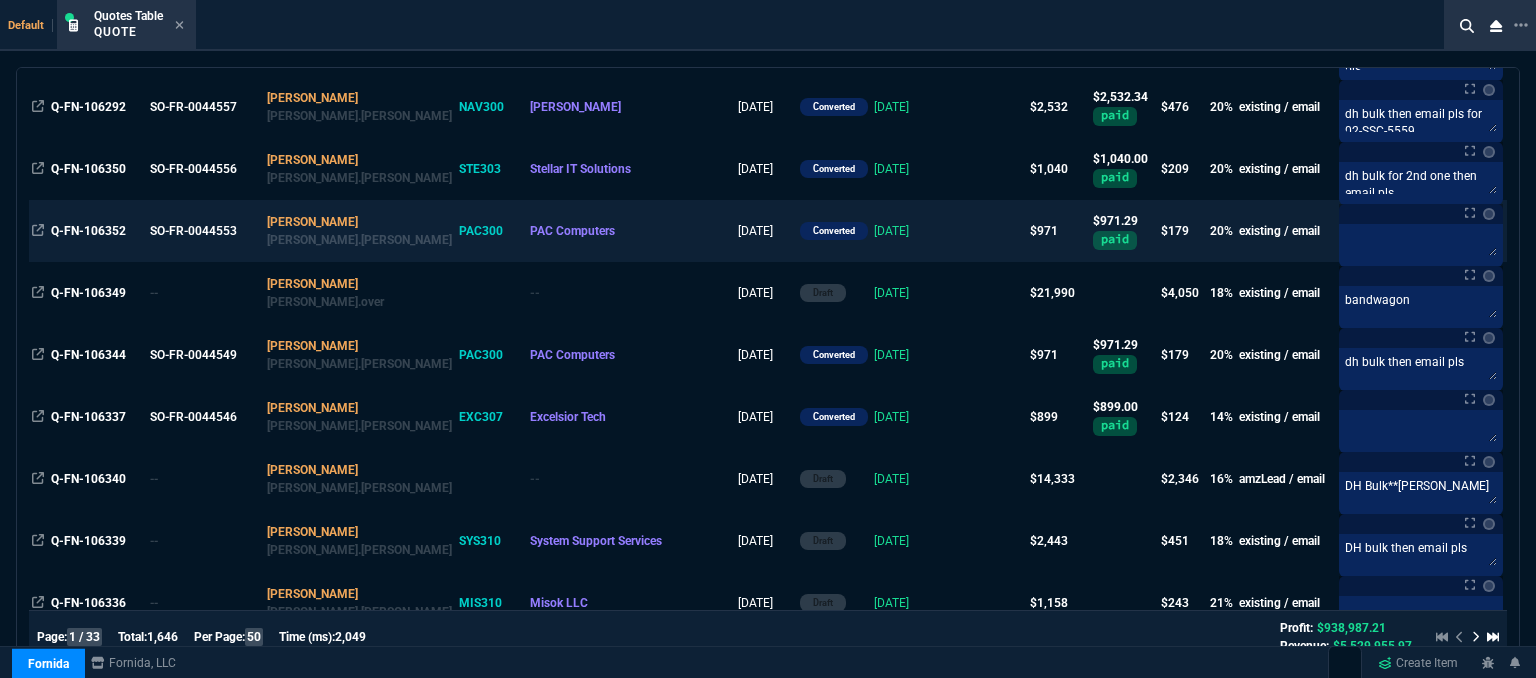 scroll, scrollTop: 1300, scrollLeft: 0, axis: vertical 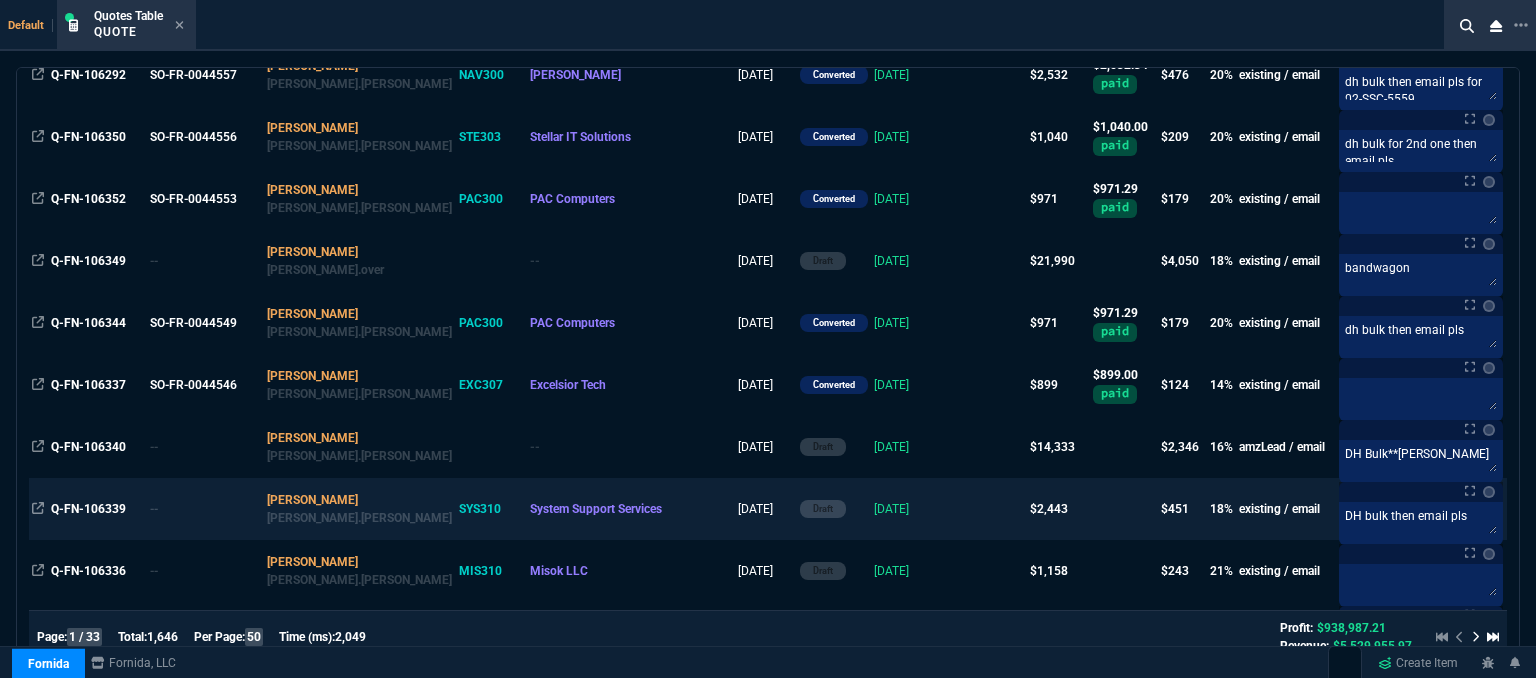 click at bounding box center (988, 509) 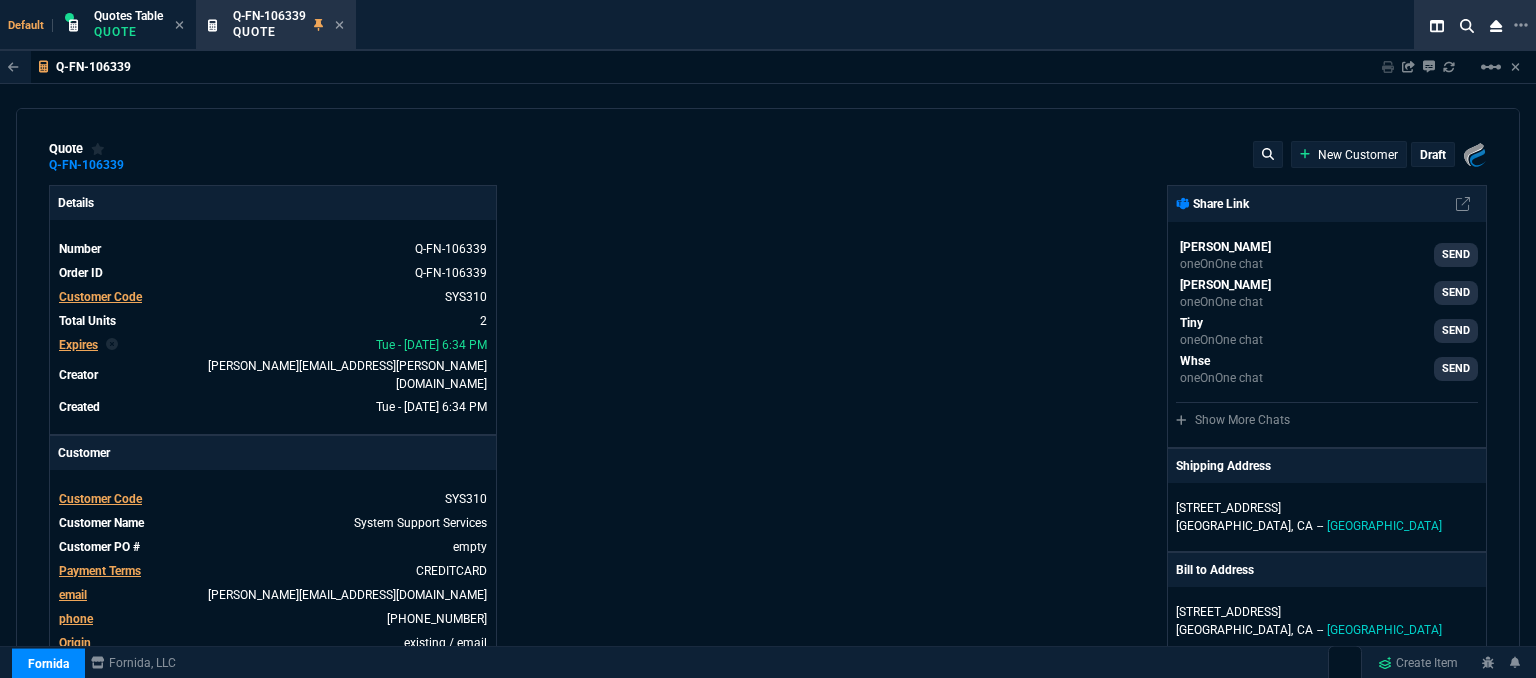 type on "21" 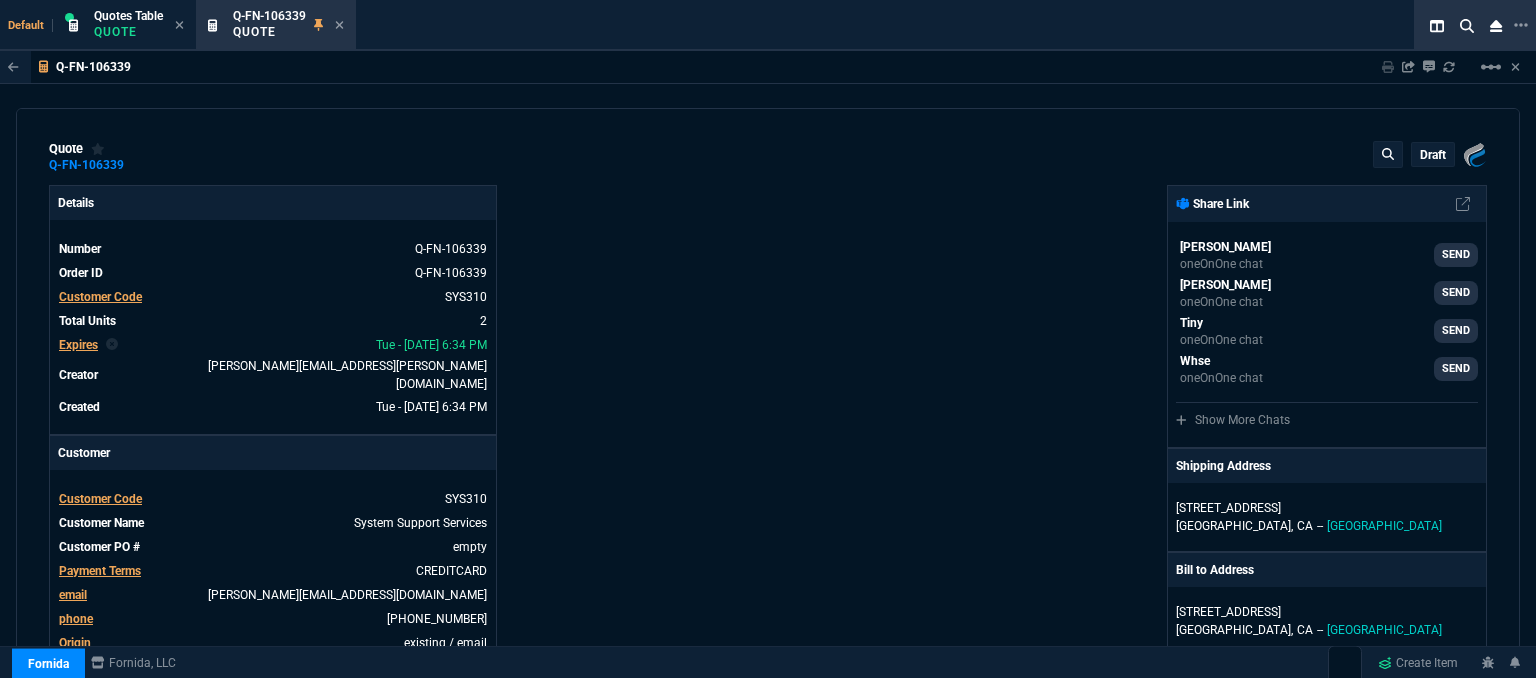 type 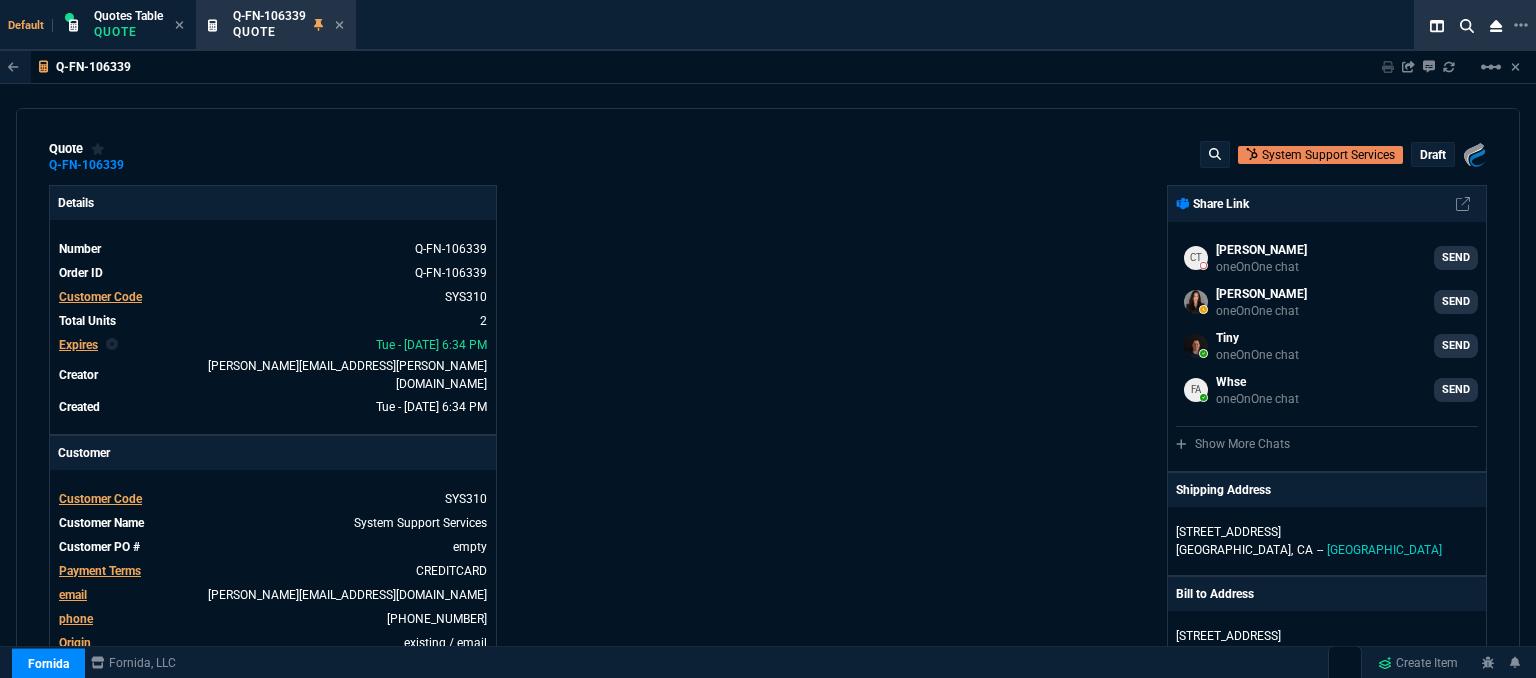 select on "12: [PERSON_NAME]" 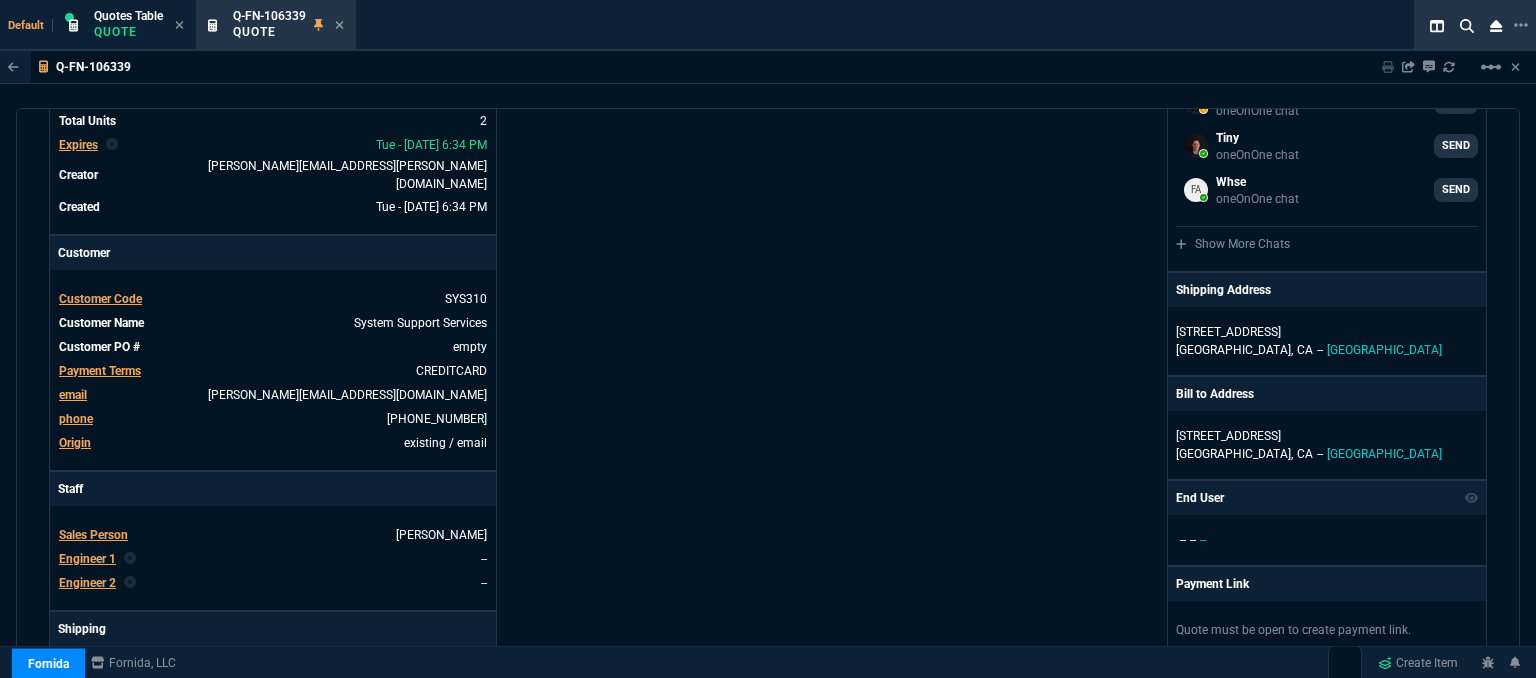 scroll, scrollTop: 0, scrollLeft: 0, axis: both 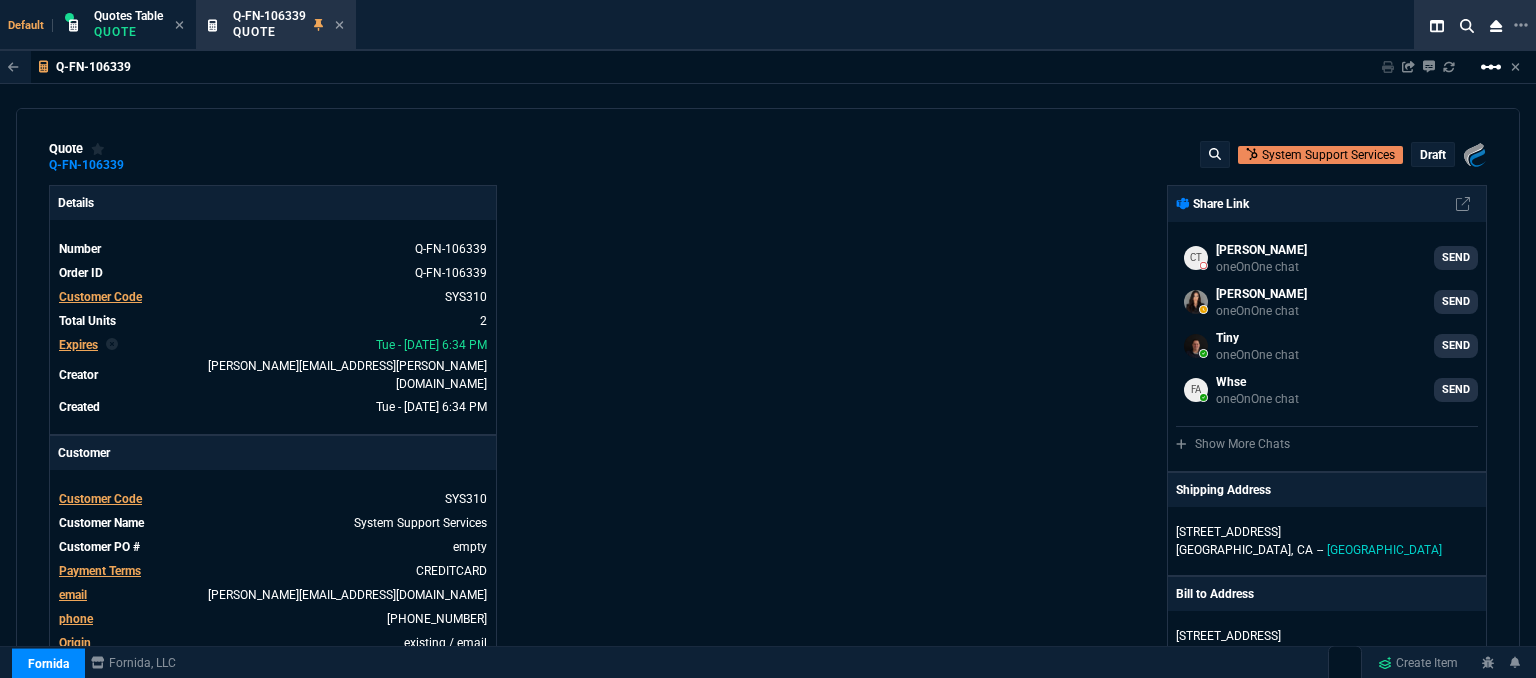 click on "linear_scale" at bounding box center (1491, 67) 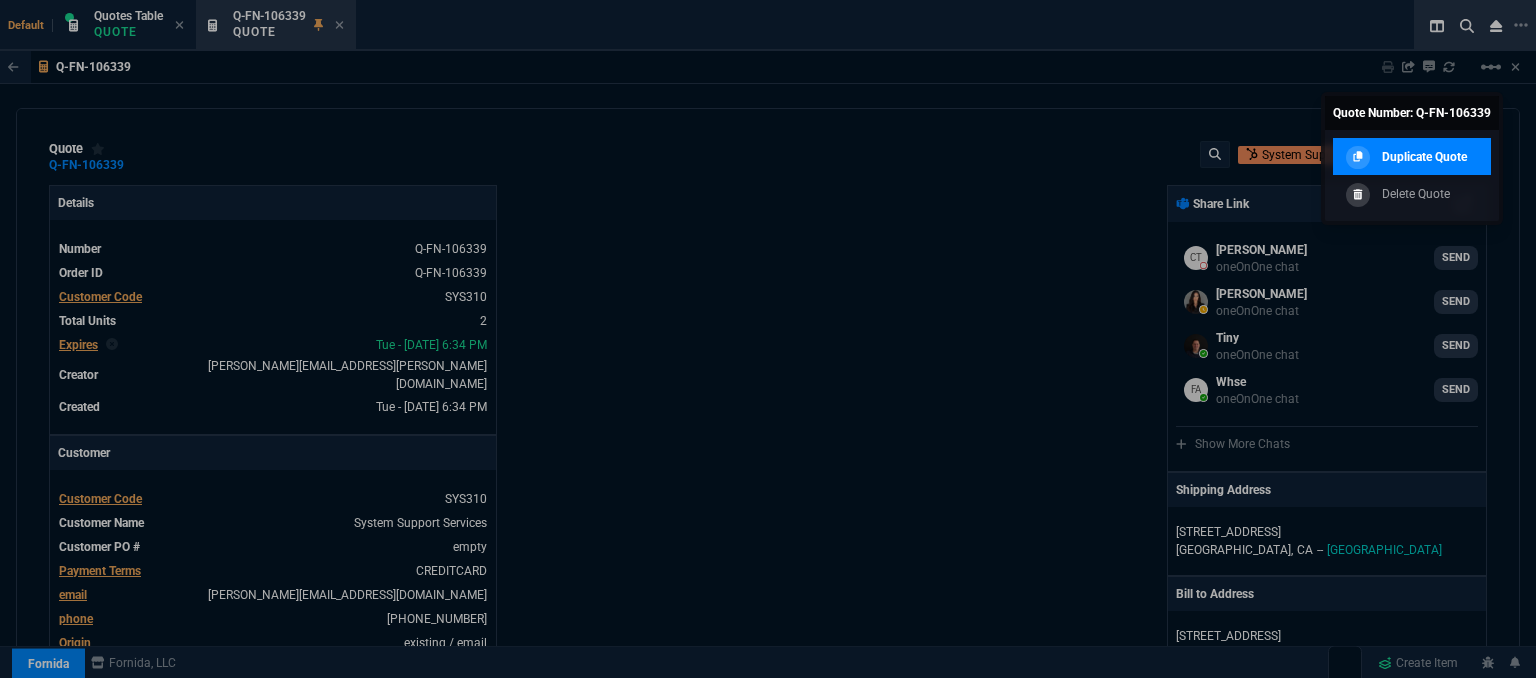 click on "Duplicate Quote" at bounding box center (1424, 157) 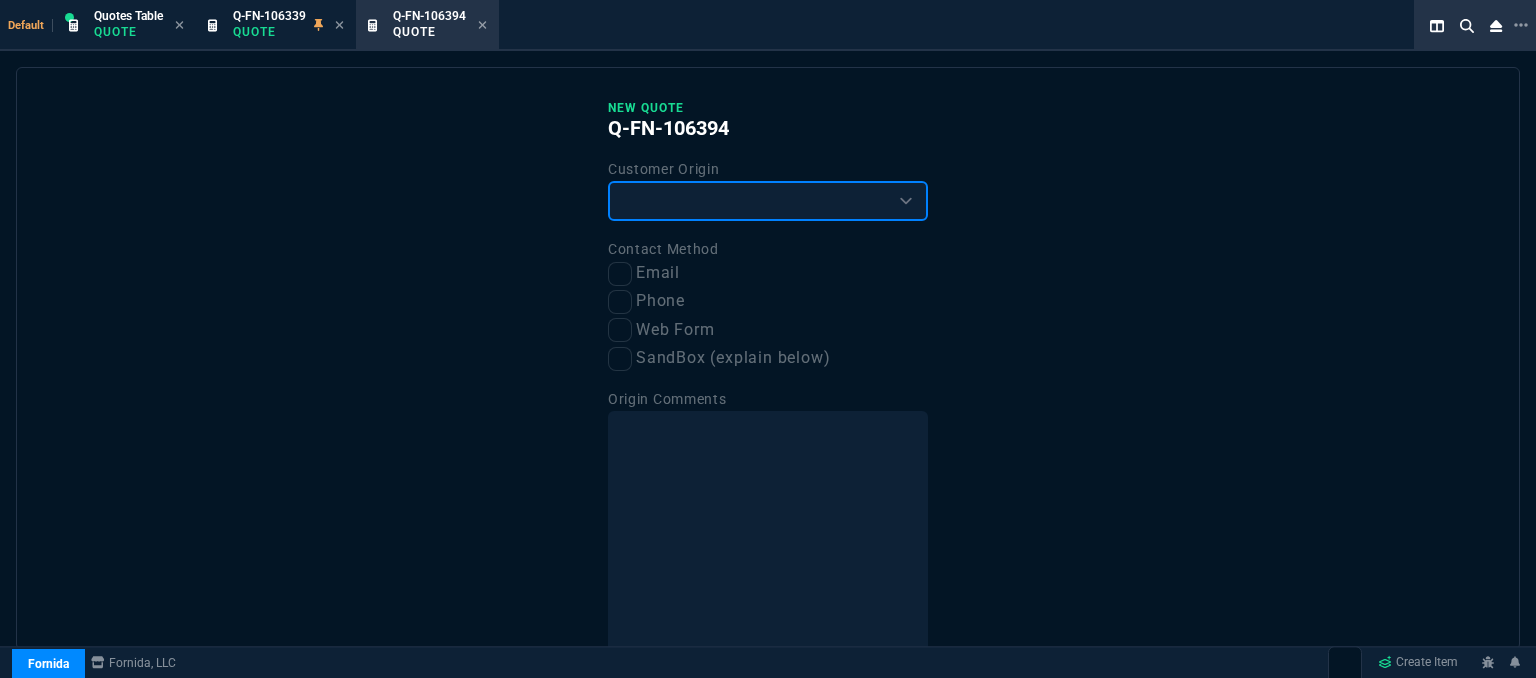 click on "Existing Customer Amazon Lead (first order) Website Lead (first order) Called (first order) Referral (first order) SandBox (explain below)" at bounding box center (768, 201) 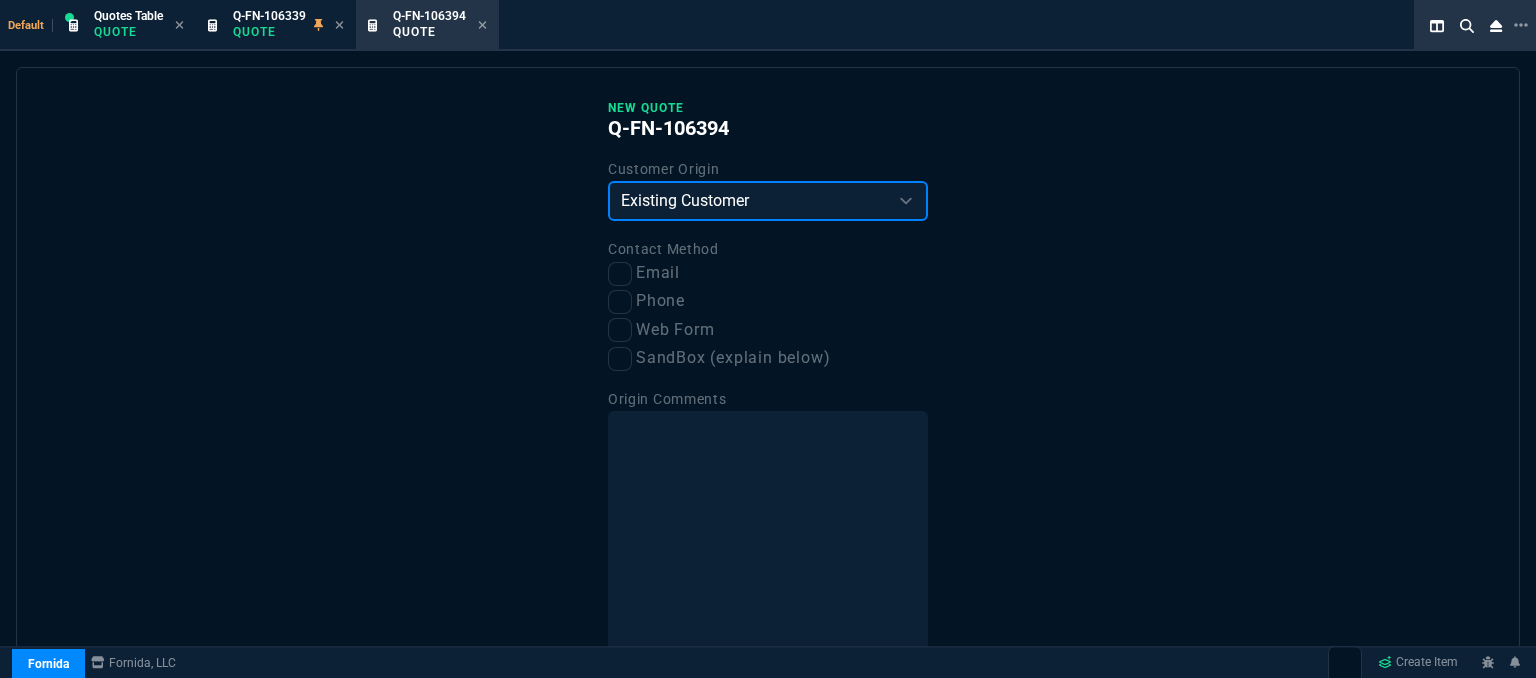 click on "Existing Customer Amazon Lead (first order) Website Lead (first order) Called (first order) Referral (first order) SandBox (explain below)" at bounding box center [768, 201] 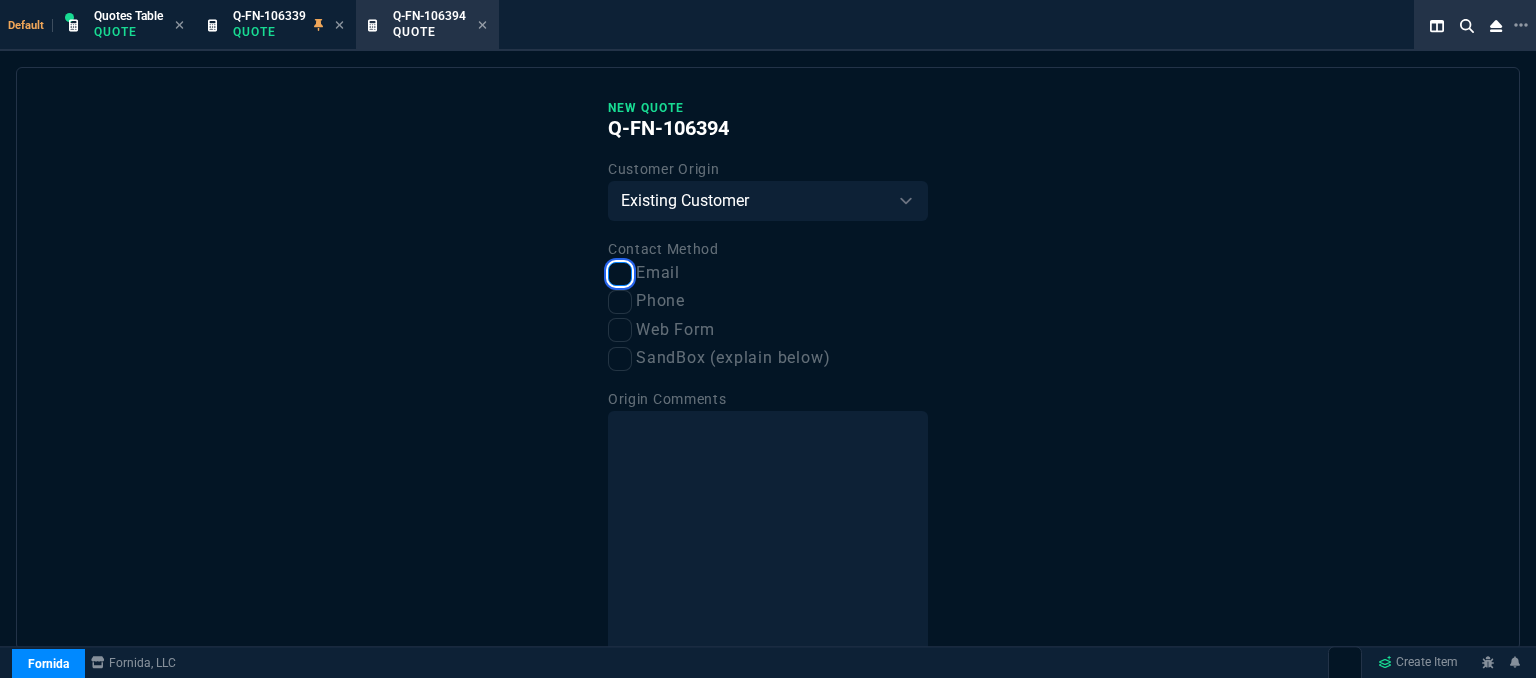 click on "Email" at bounding box center [620, 274] 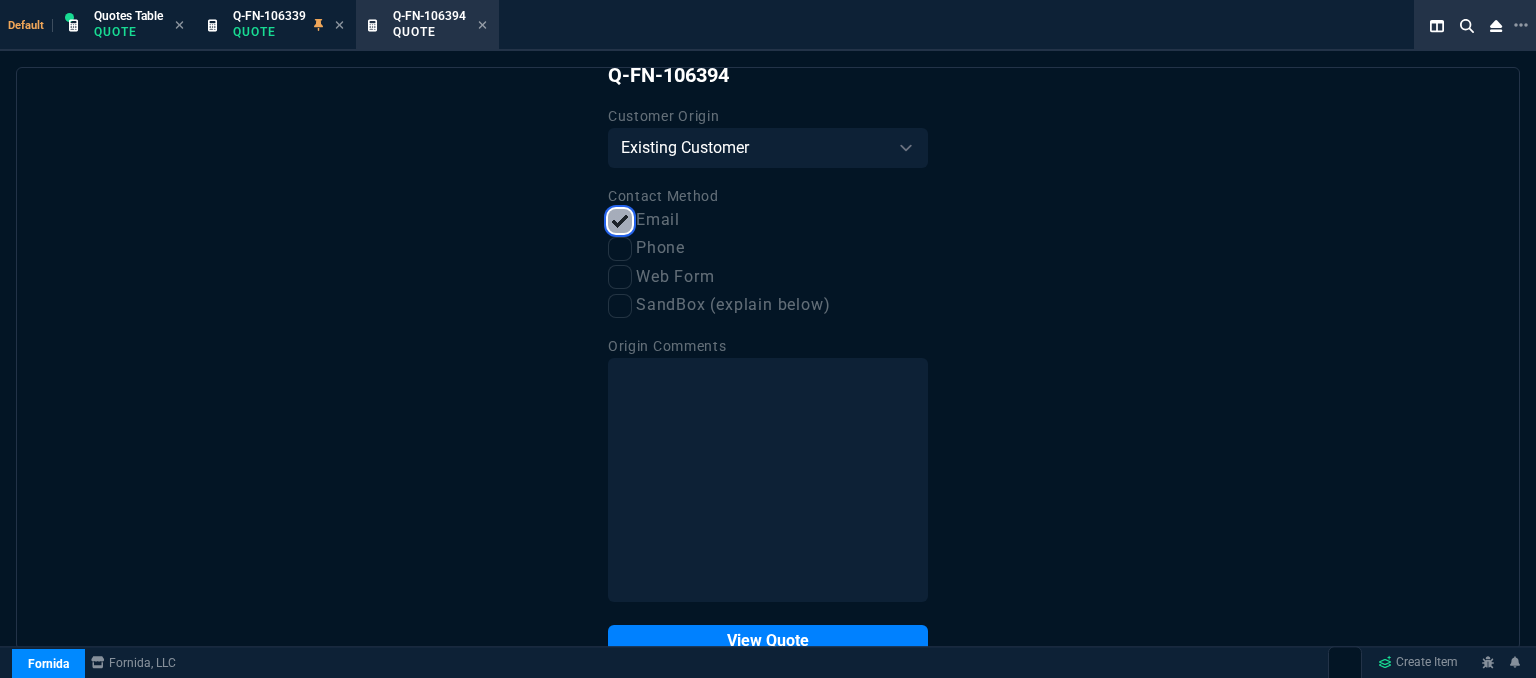 scroll, scrollTop: 101, scrollLeft: 0, axis: vertical 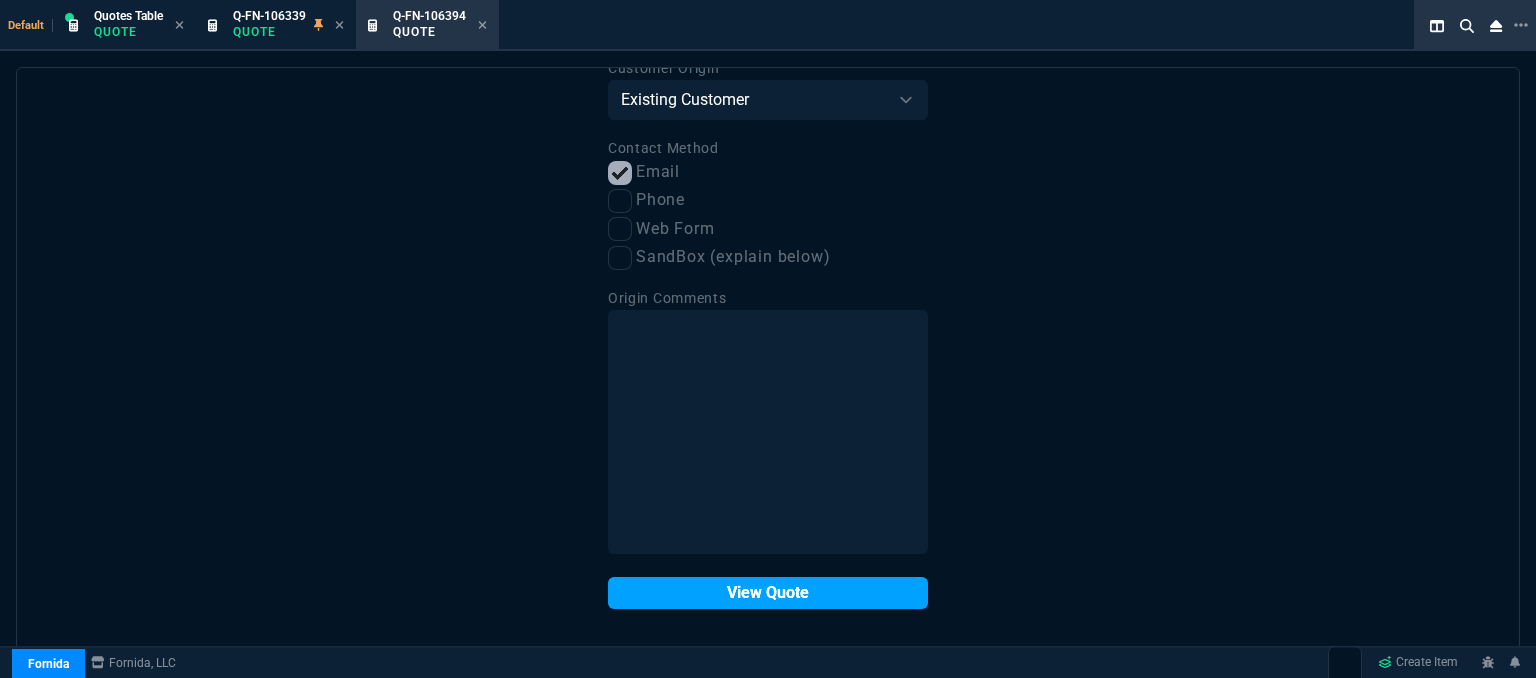 click on "View Quote" at bounding box center (768, 593) 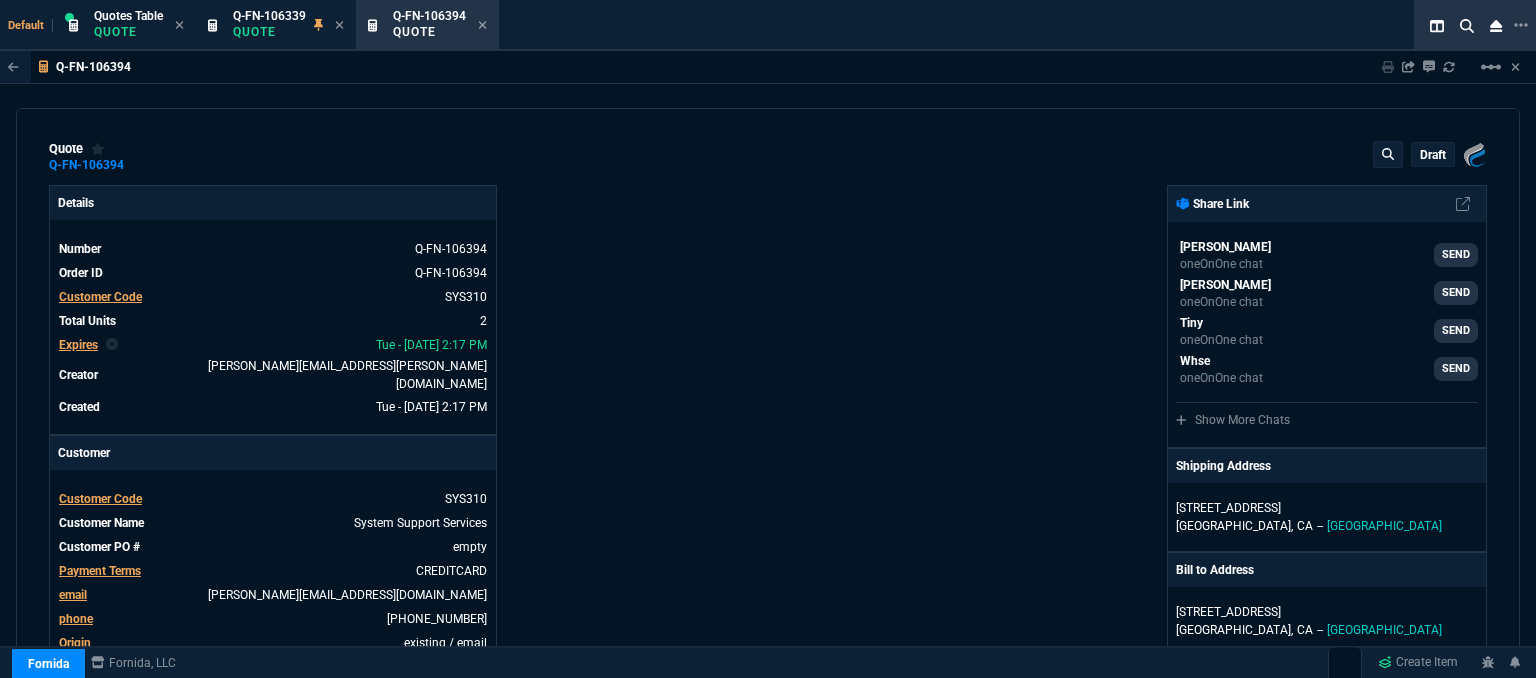 type on "21" 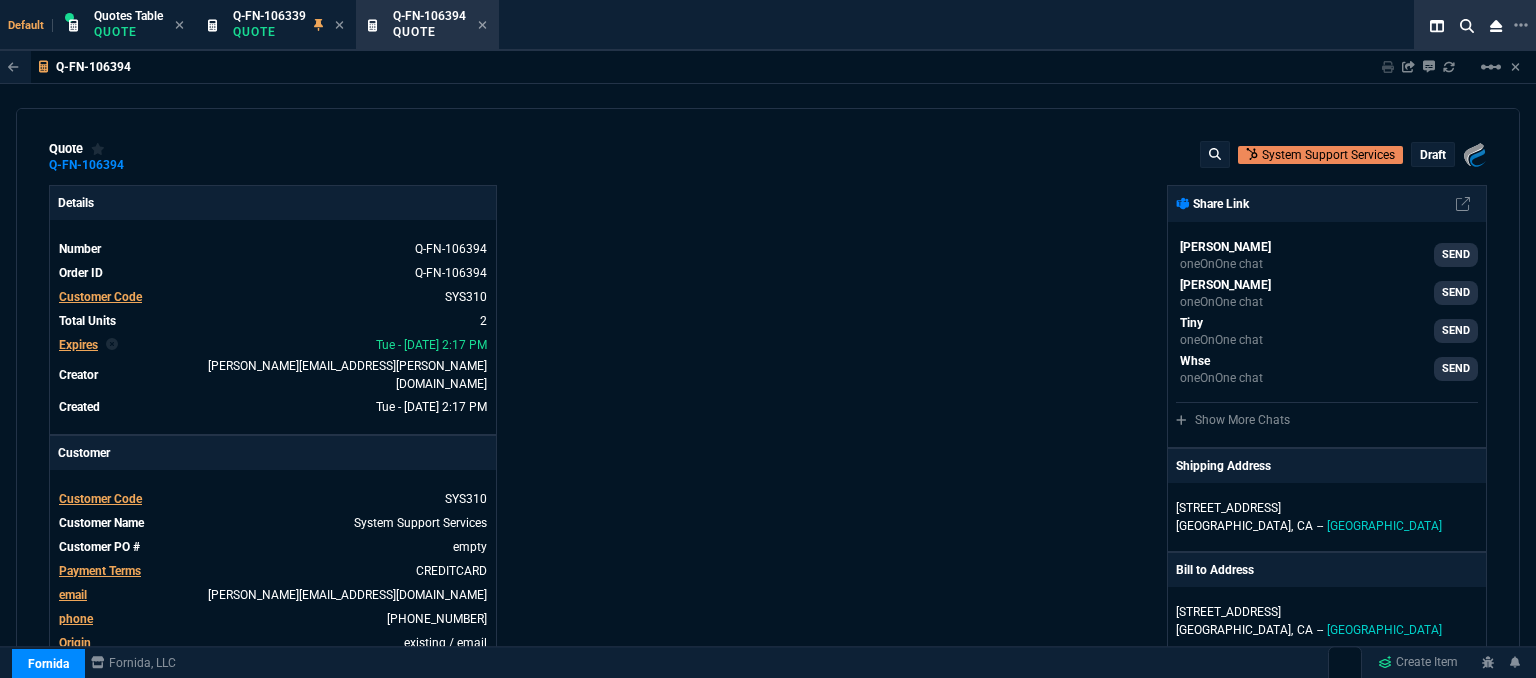 type on "31" 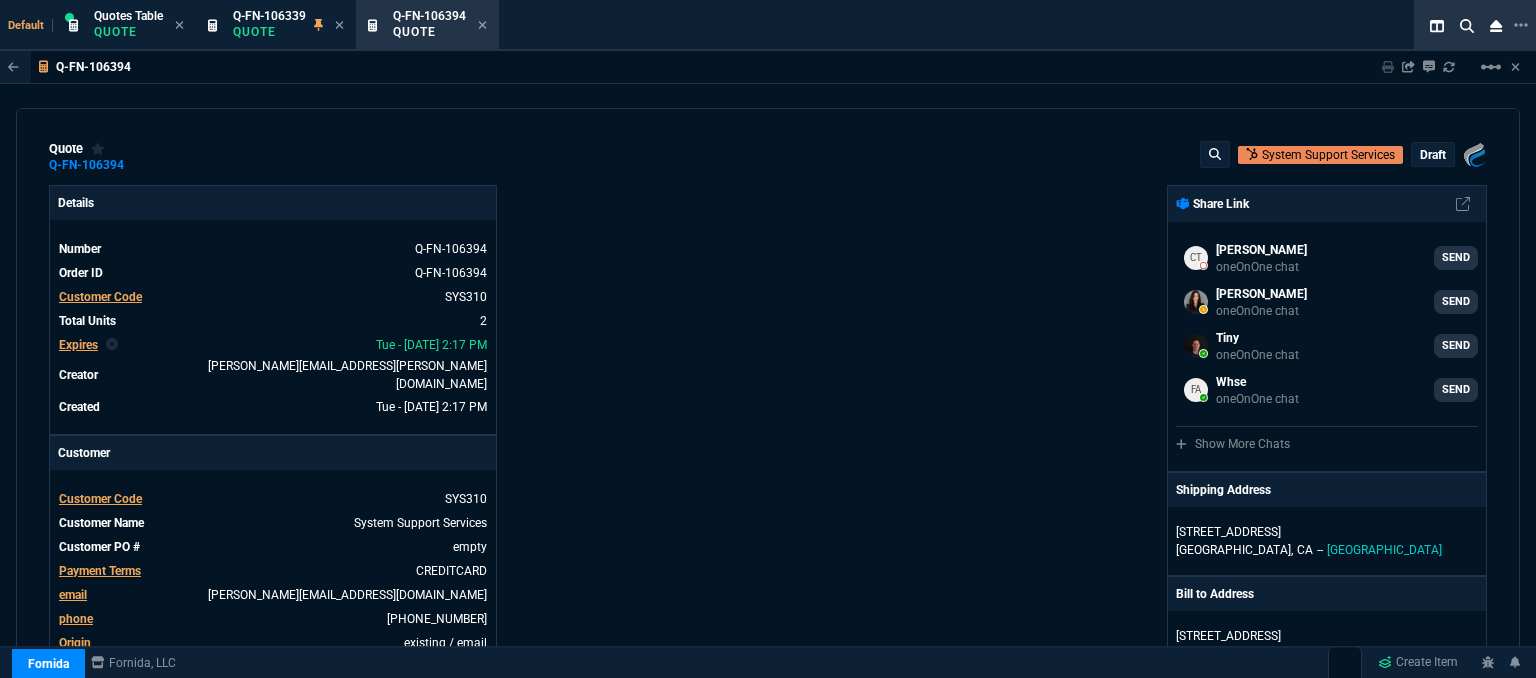 scroll, scrollTop: 500, scrollLeft: 0, axis: vertical 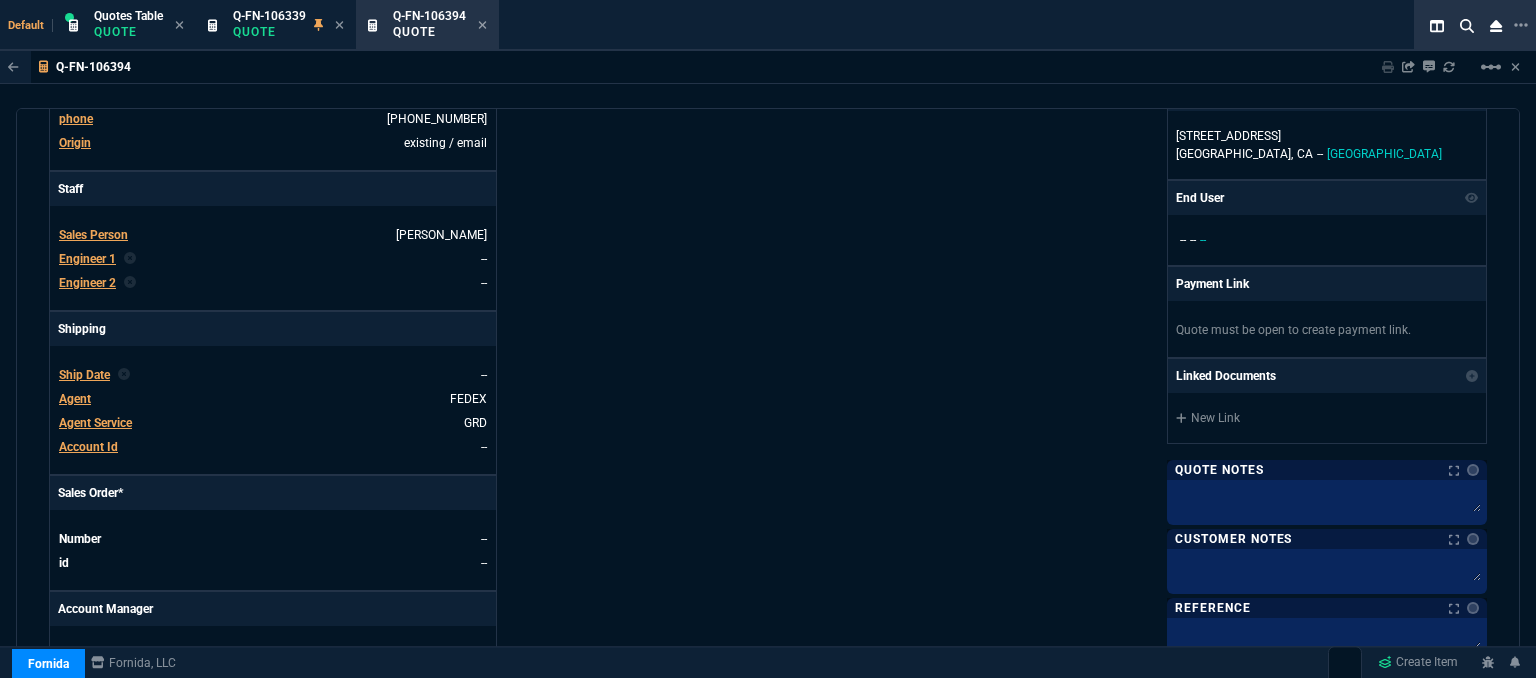 click on "Agent" at bounding box center (75, 399) 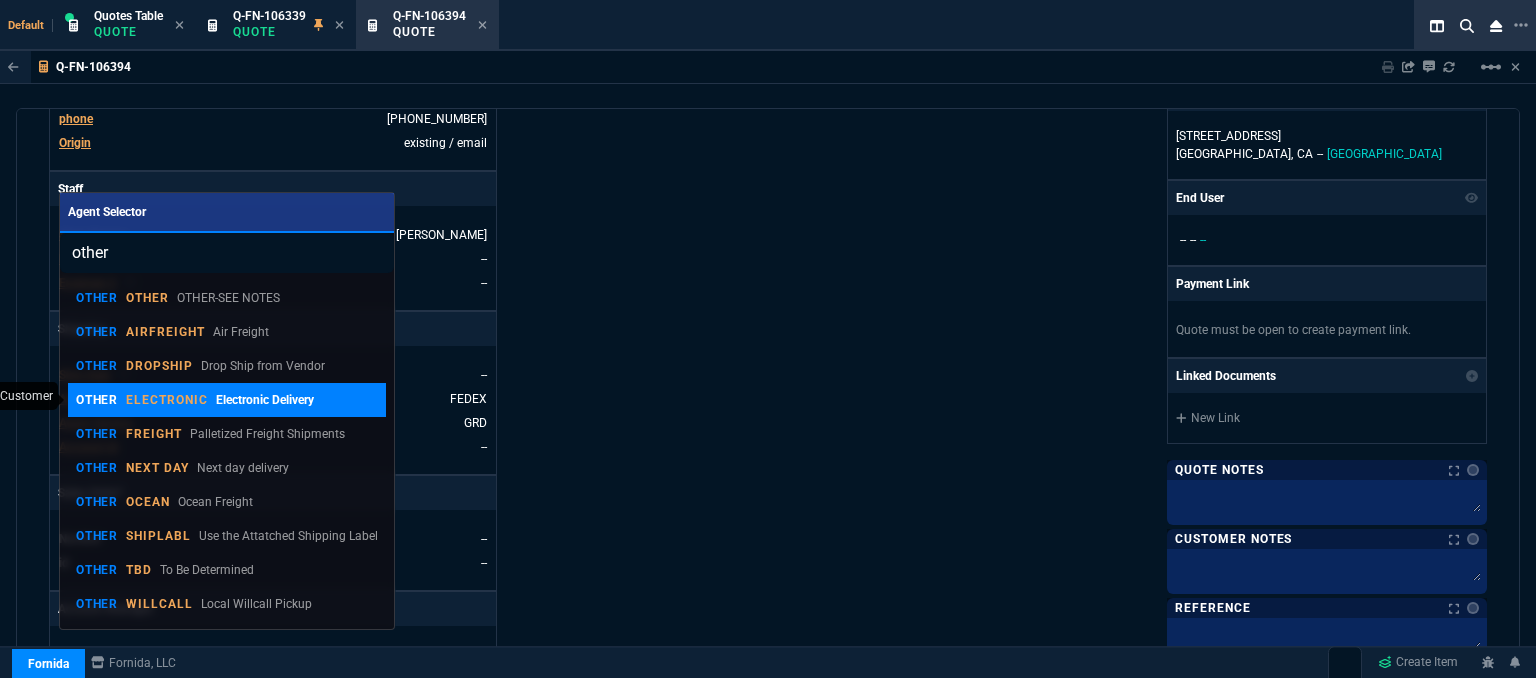 type on "other" 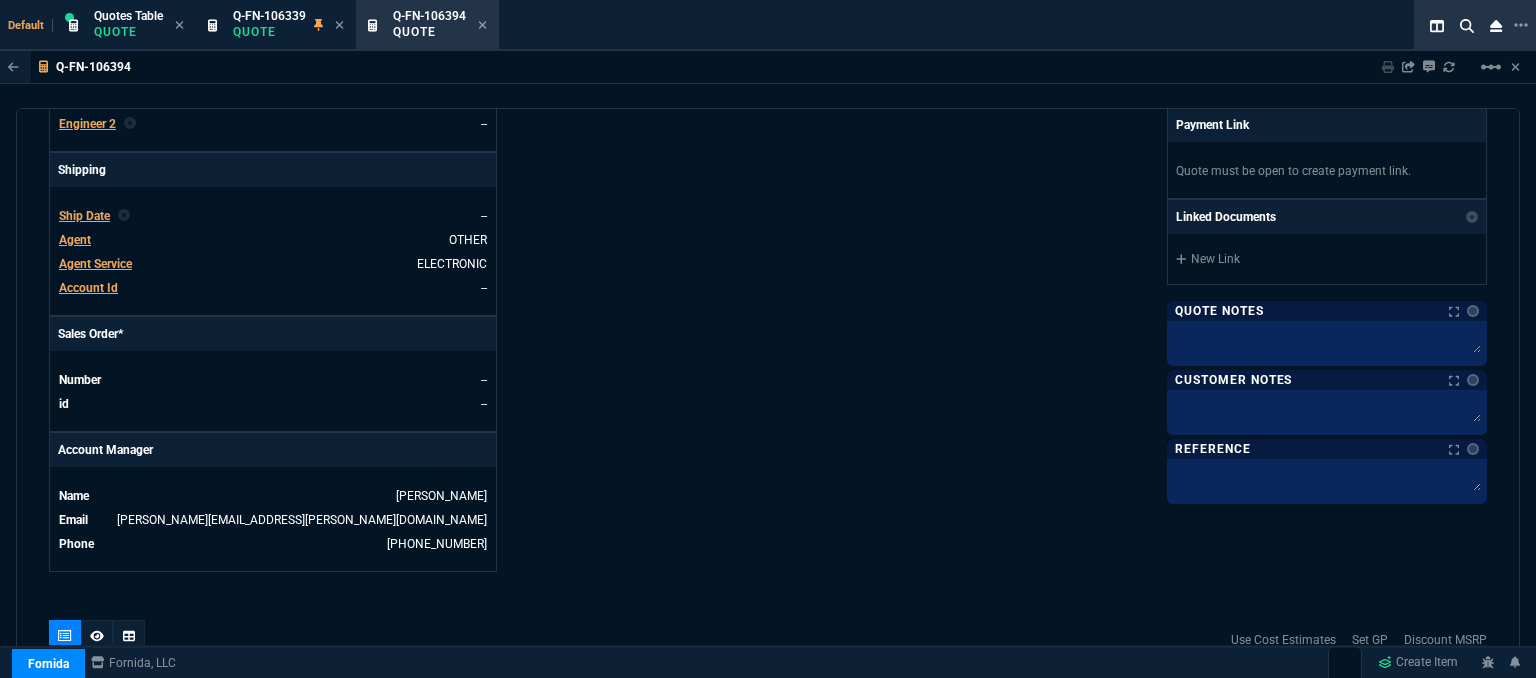 scroll, scrollTop: 800, scrollLeft: 0, axis: vertical 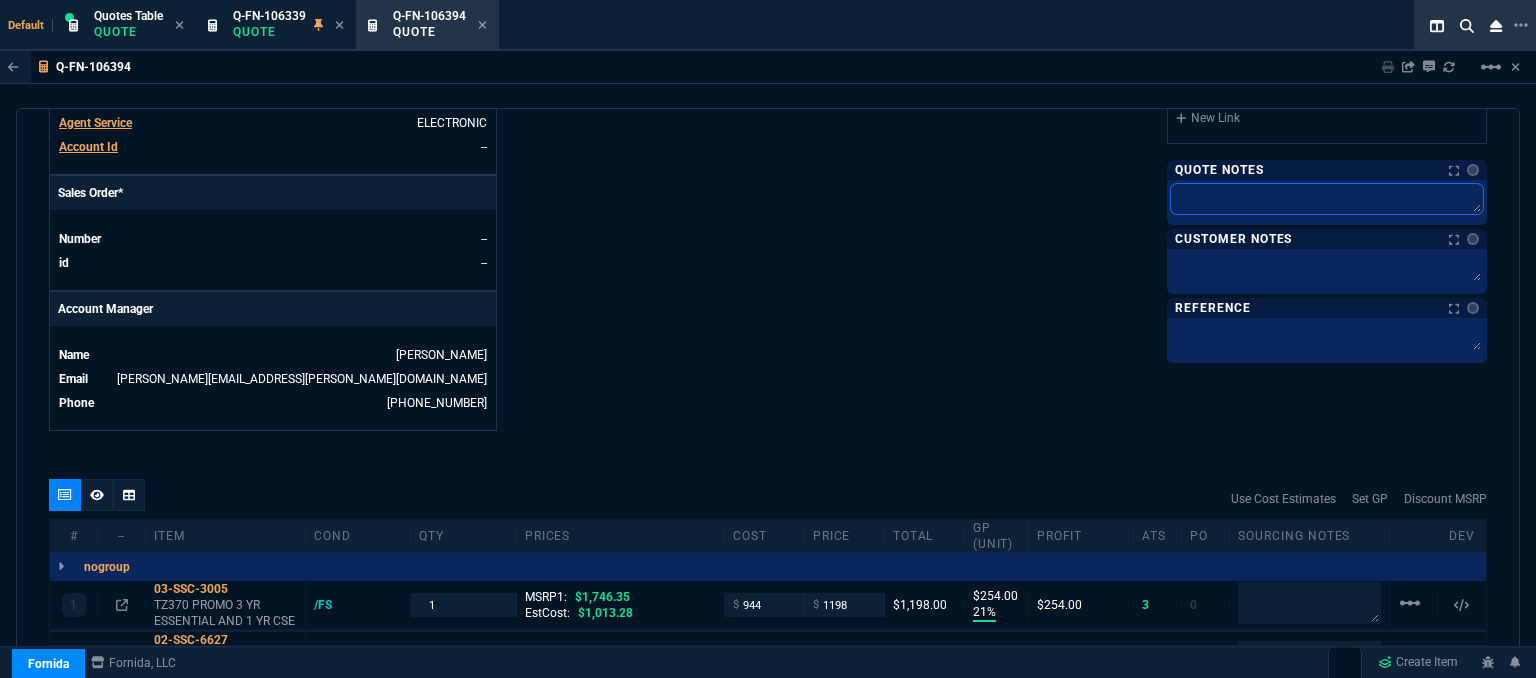 click at bounding box center [1327, 199] 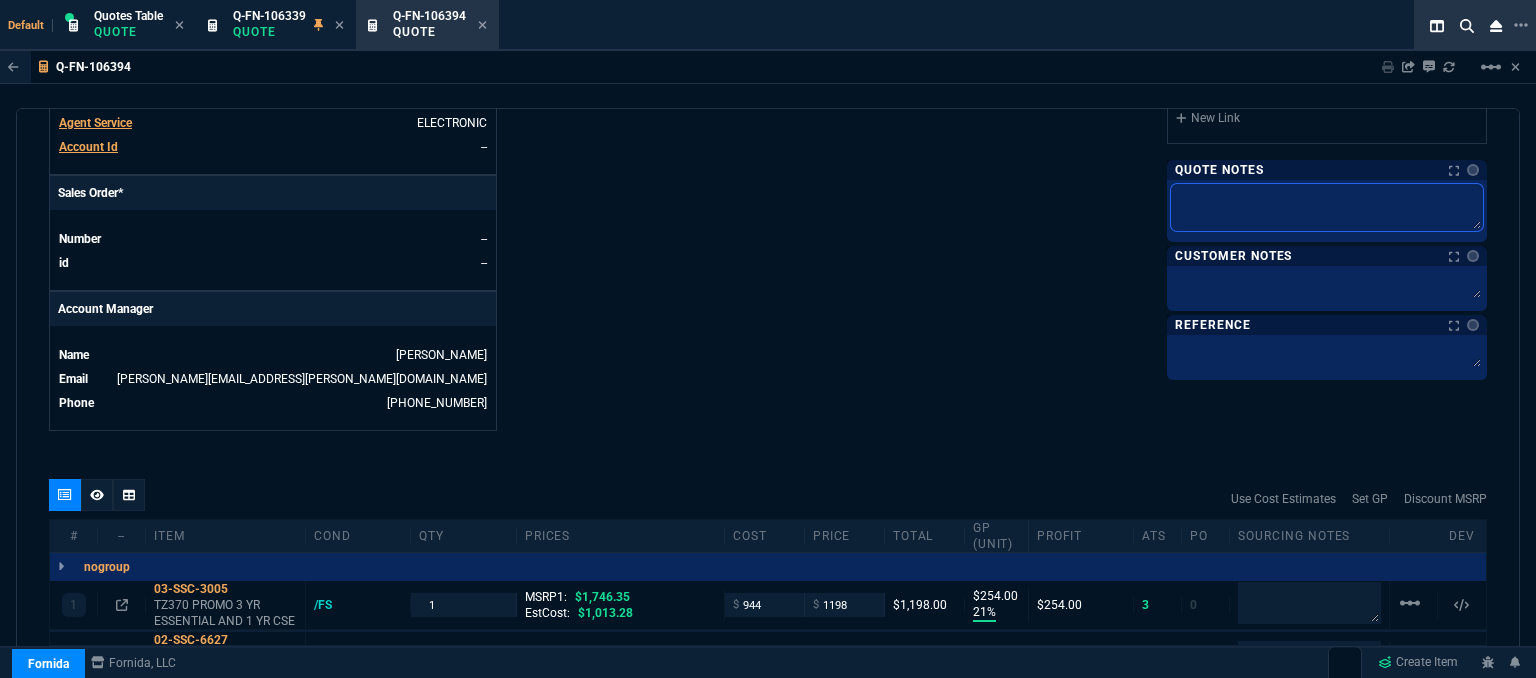 type on "d" 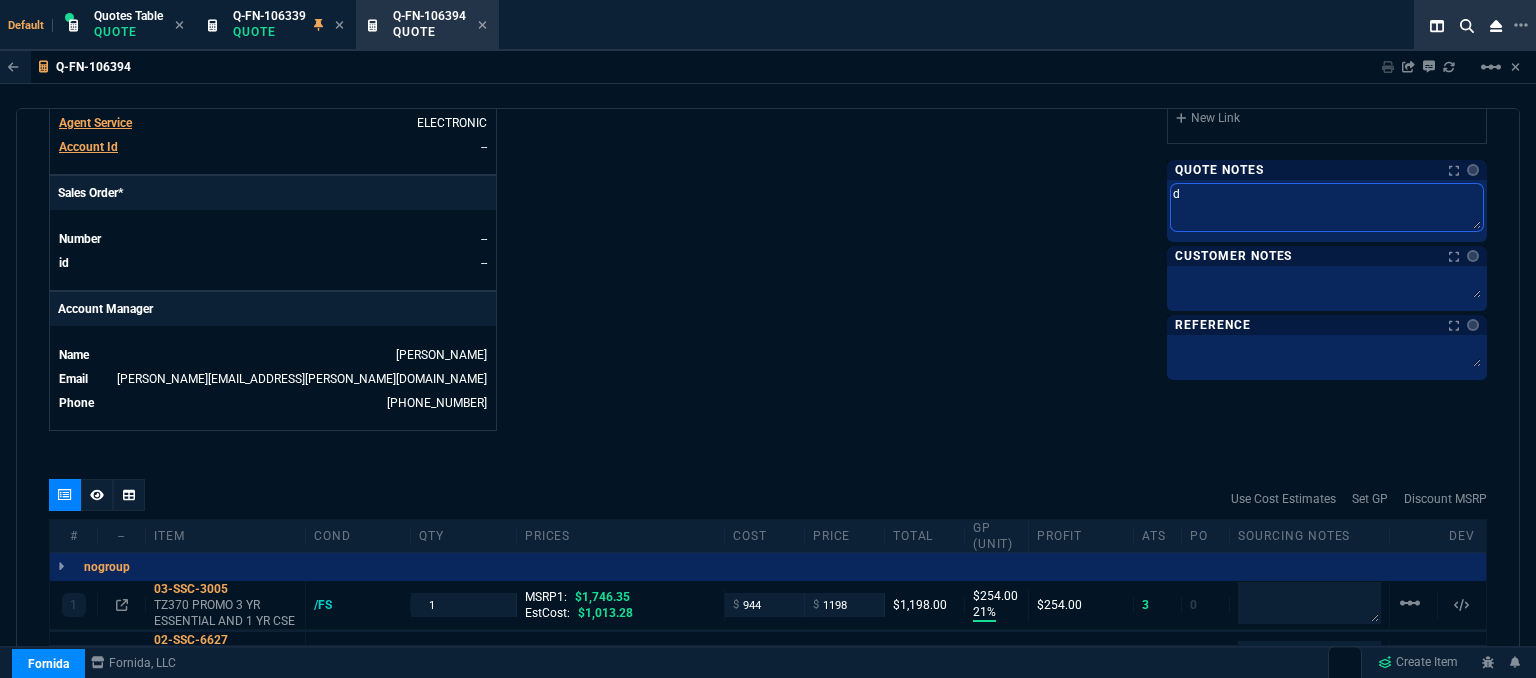 type on "dh" 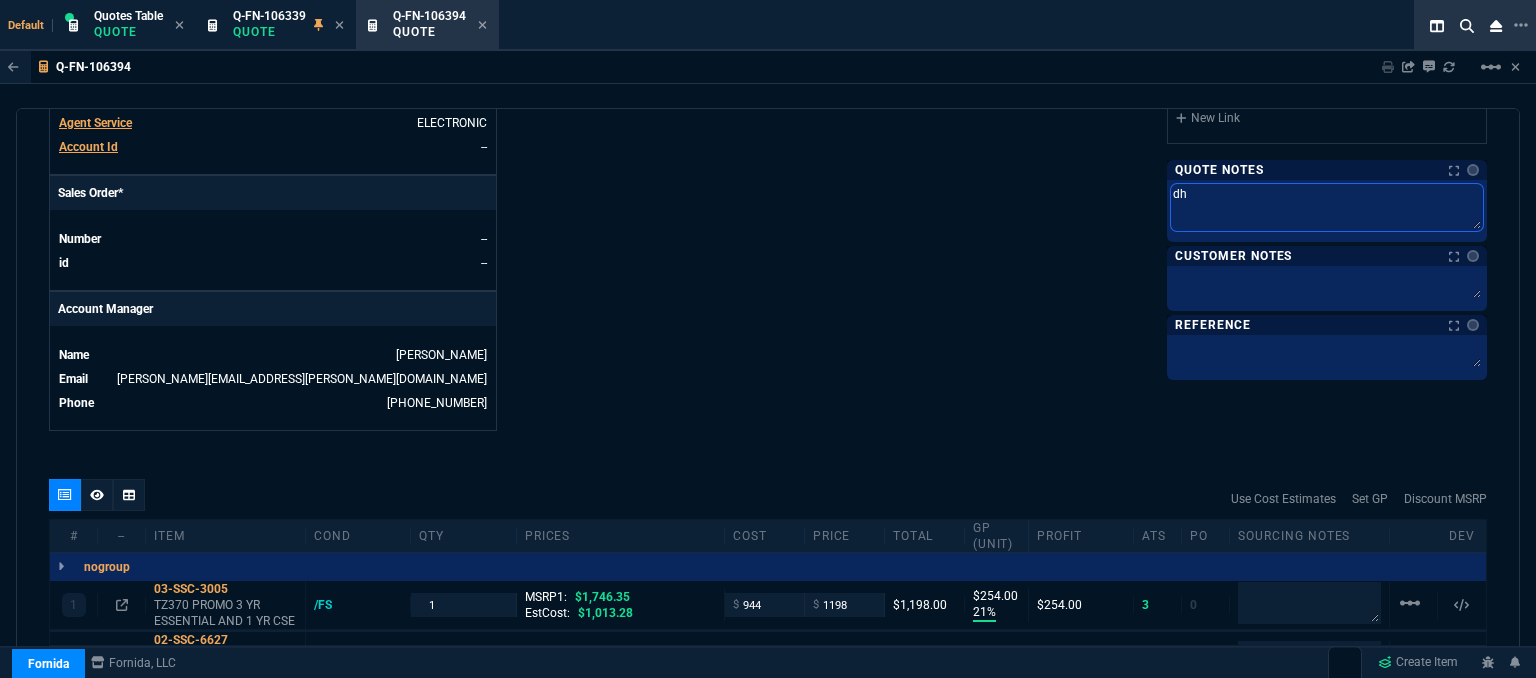 type on "dh" 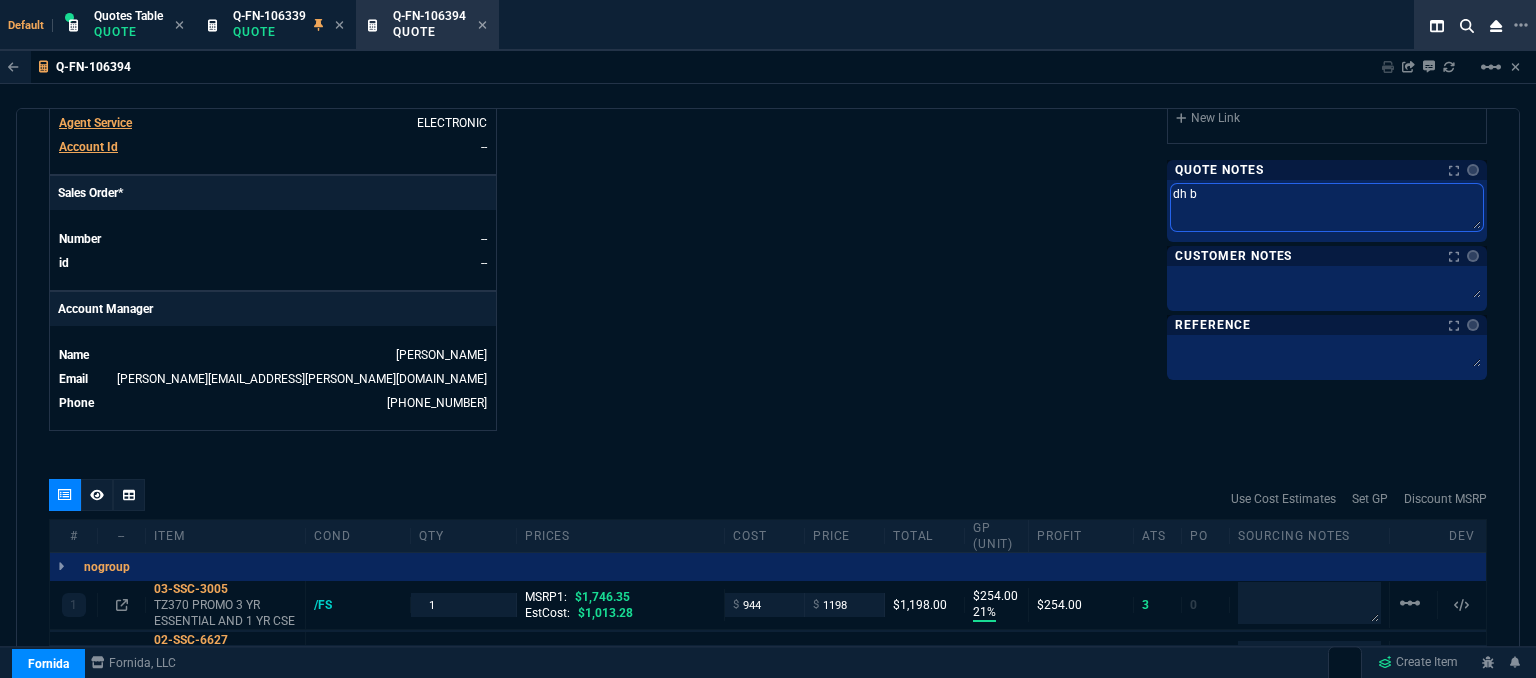 type on "dh bu" 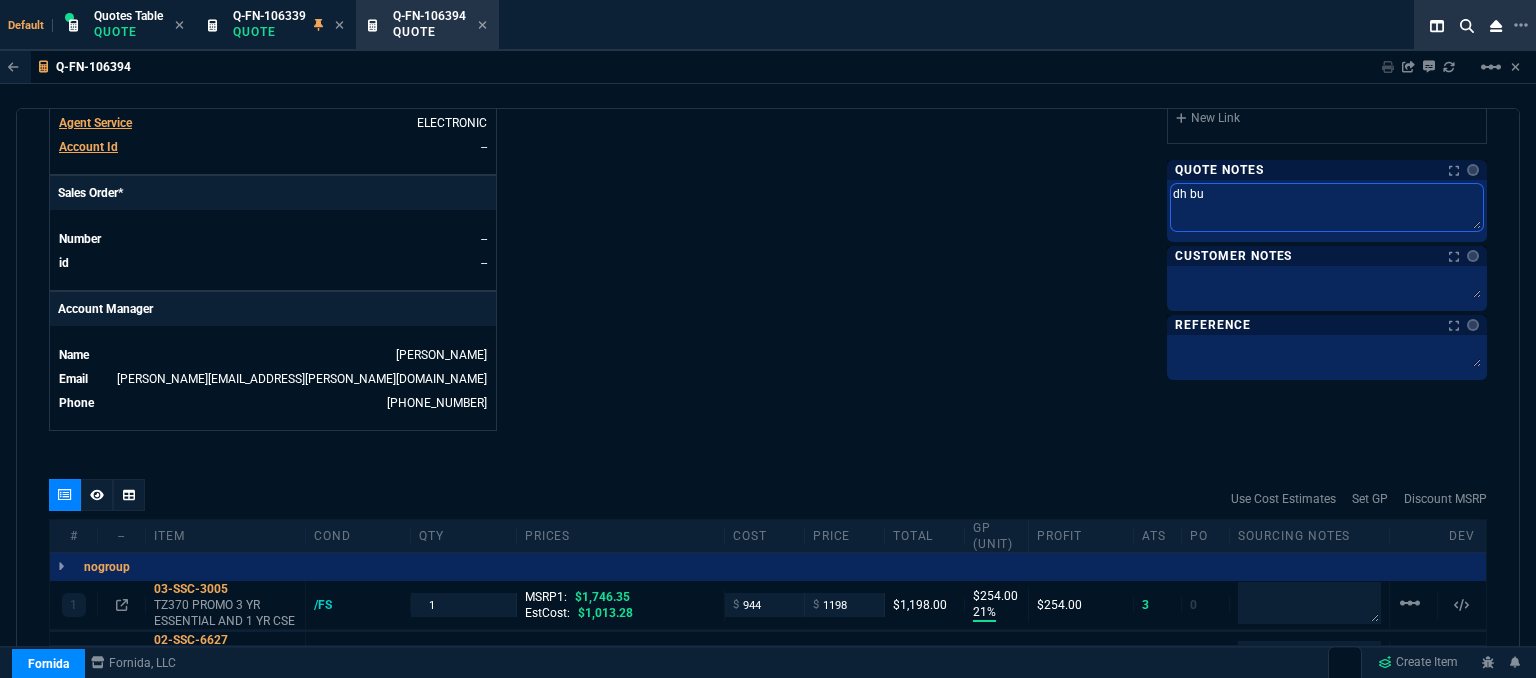 type on "dh bul" 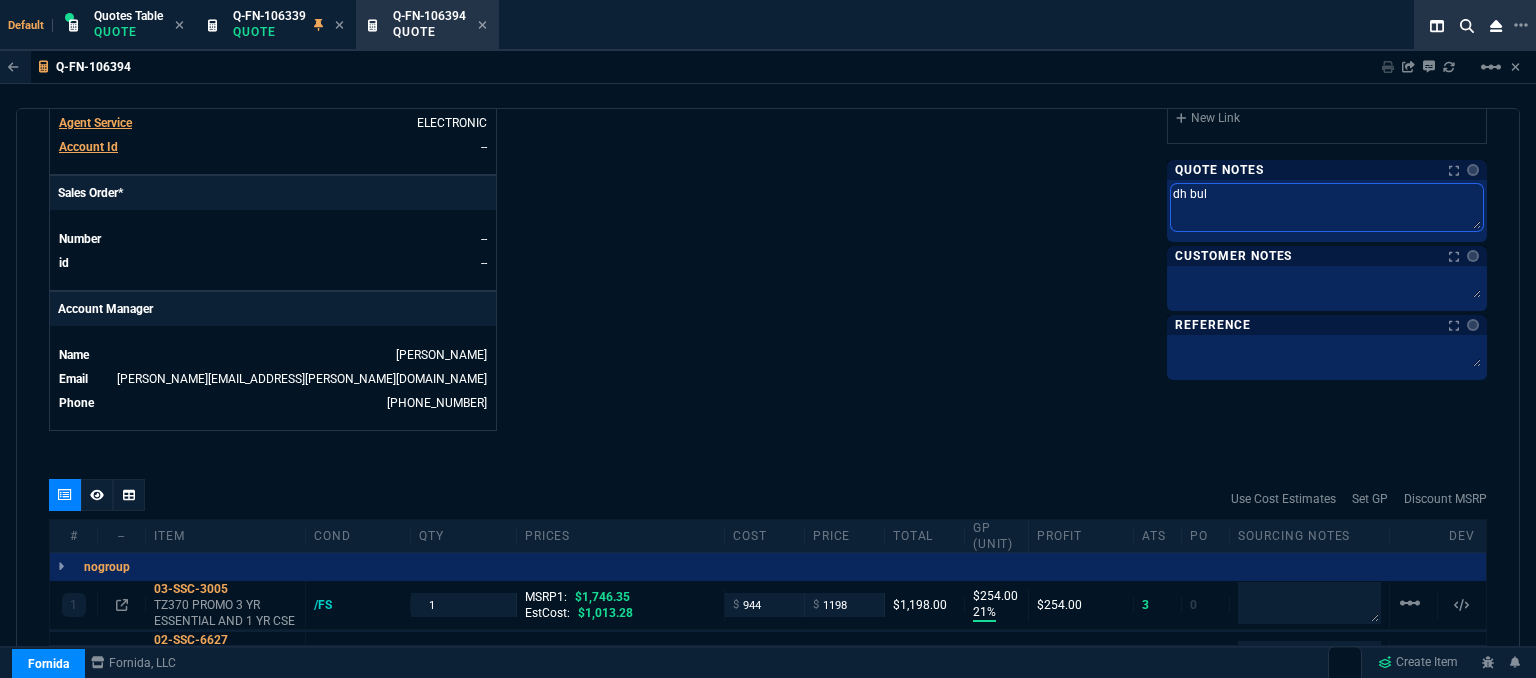 type on "dh bulk" 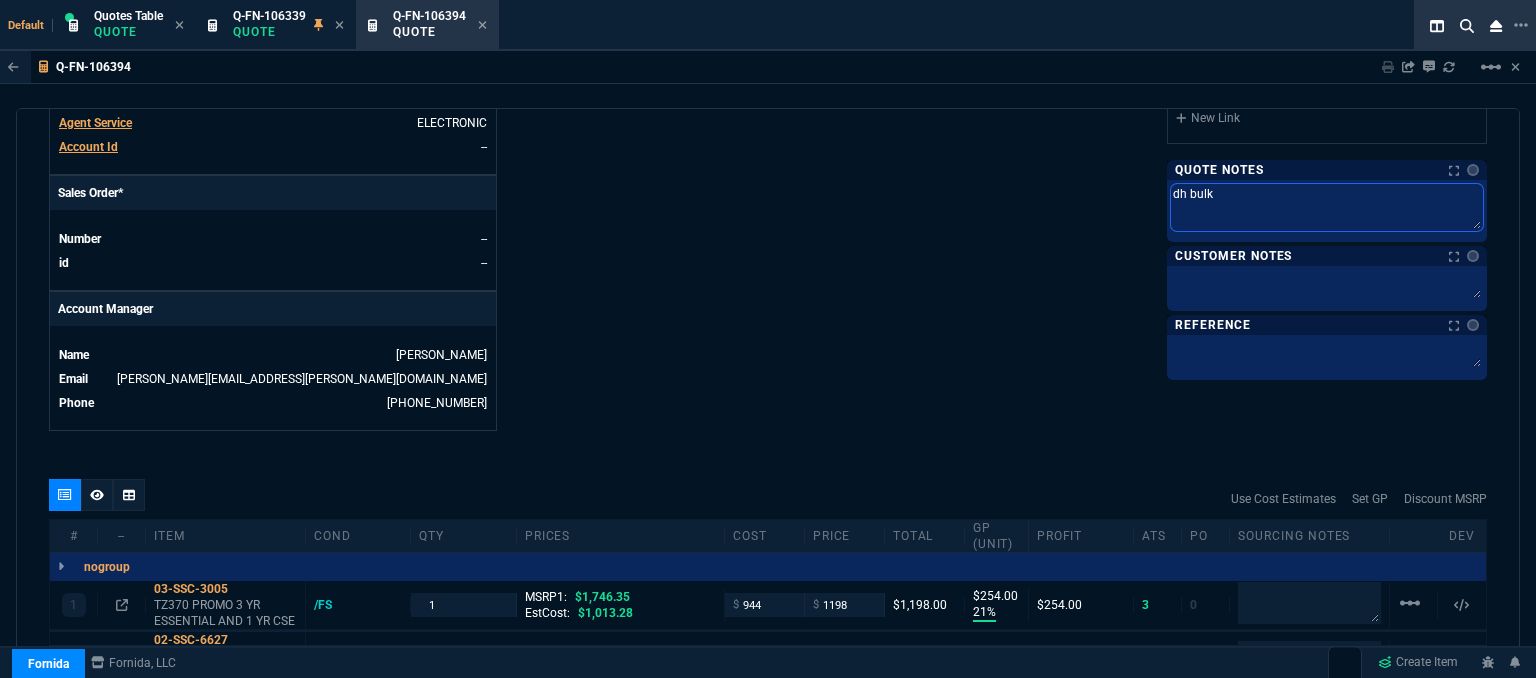 type on "dh bulk" 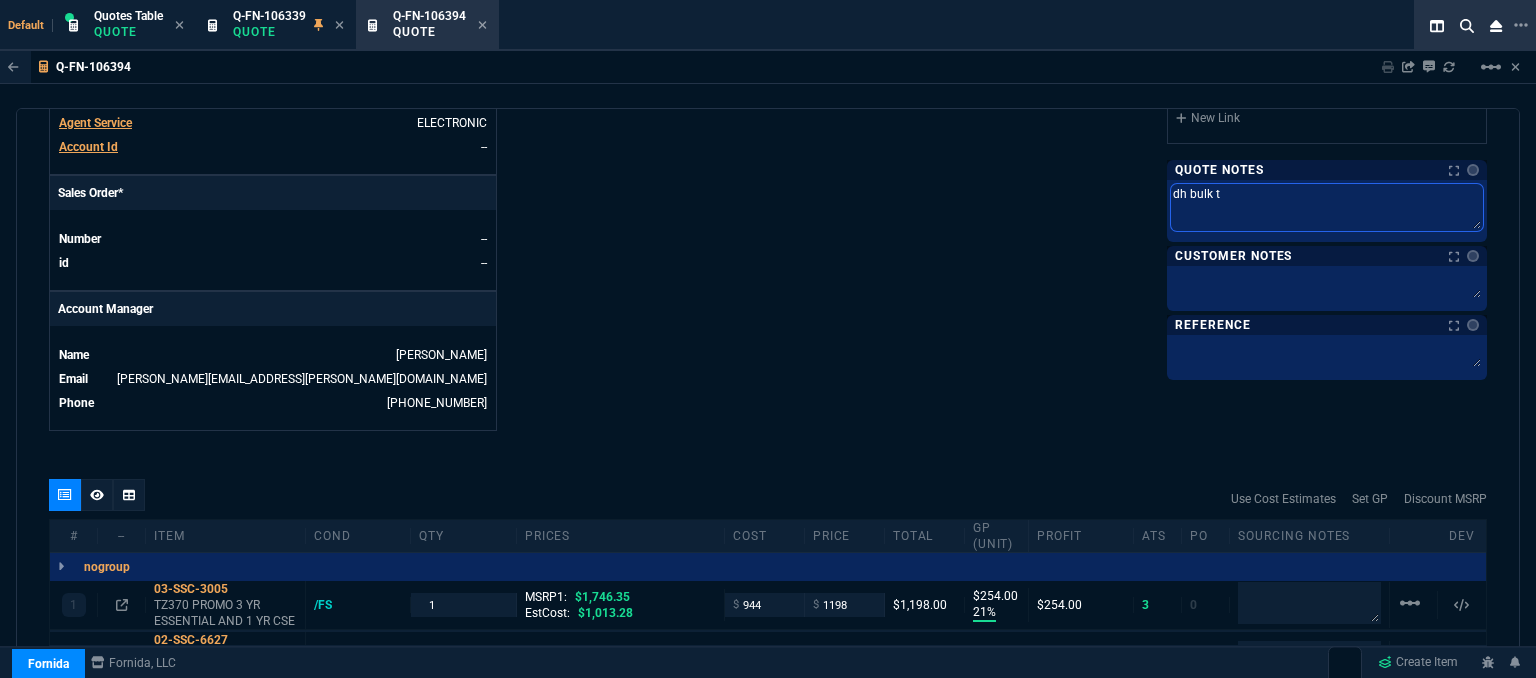 type on "dh bulk th" 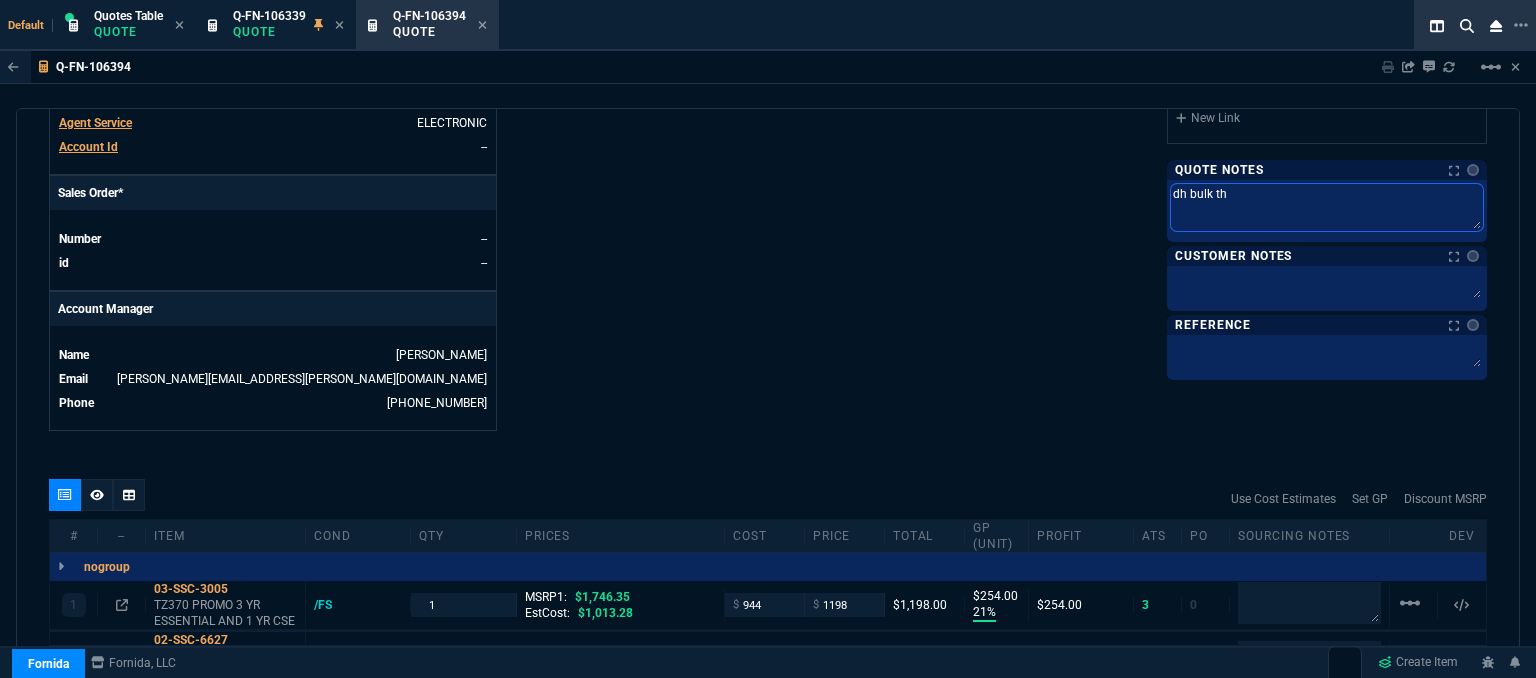 type on "dh bulk the" 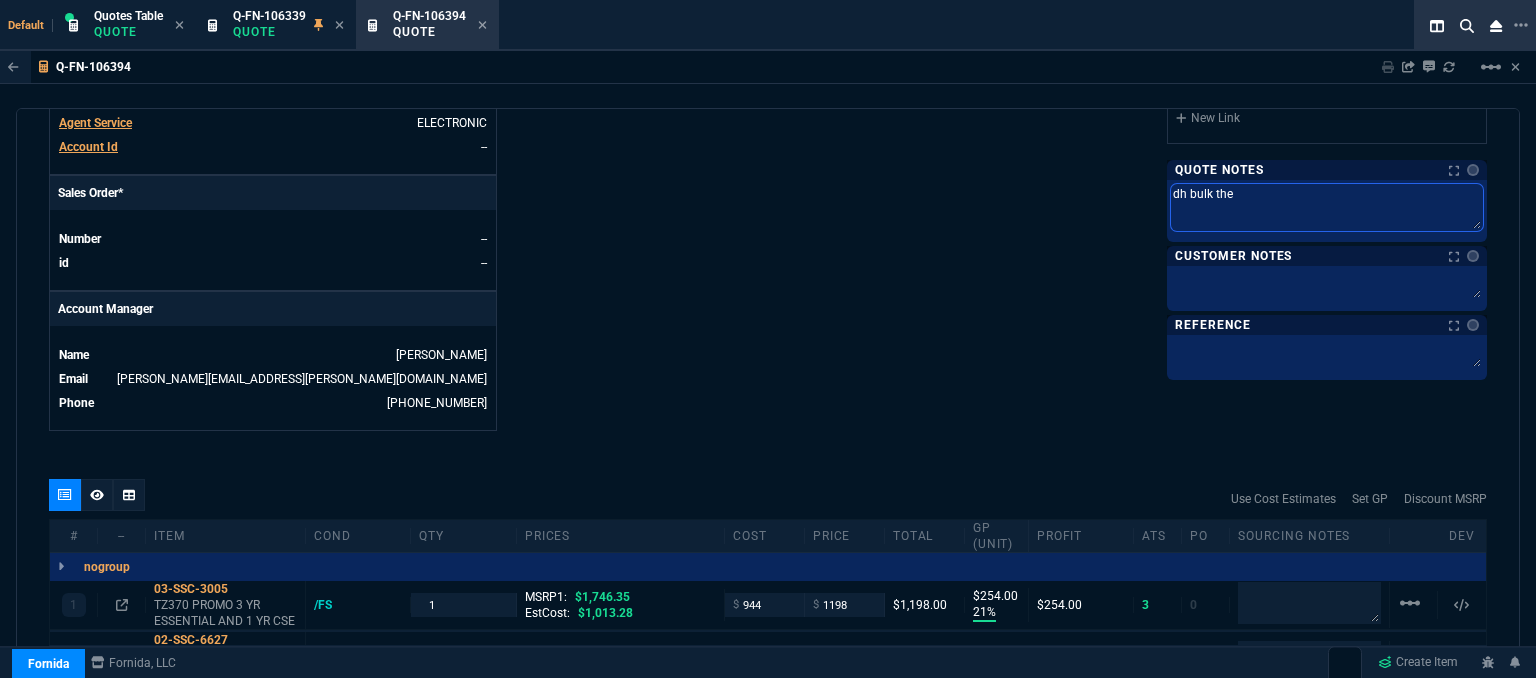 type on "dh bulk then" 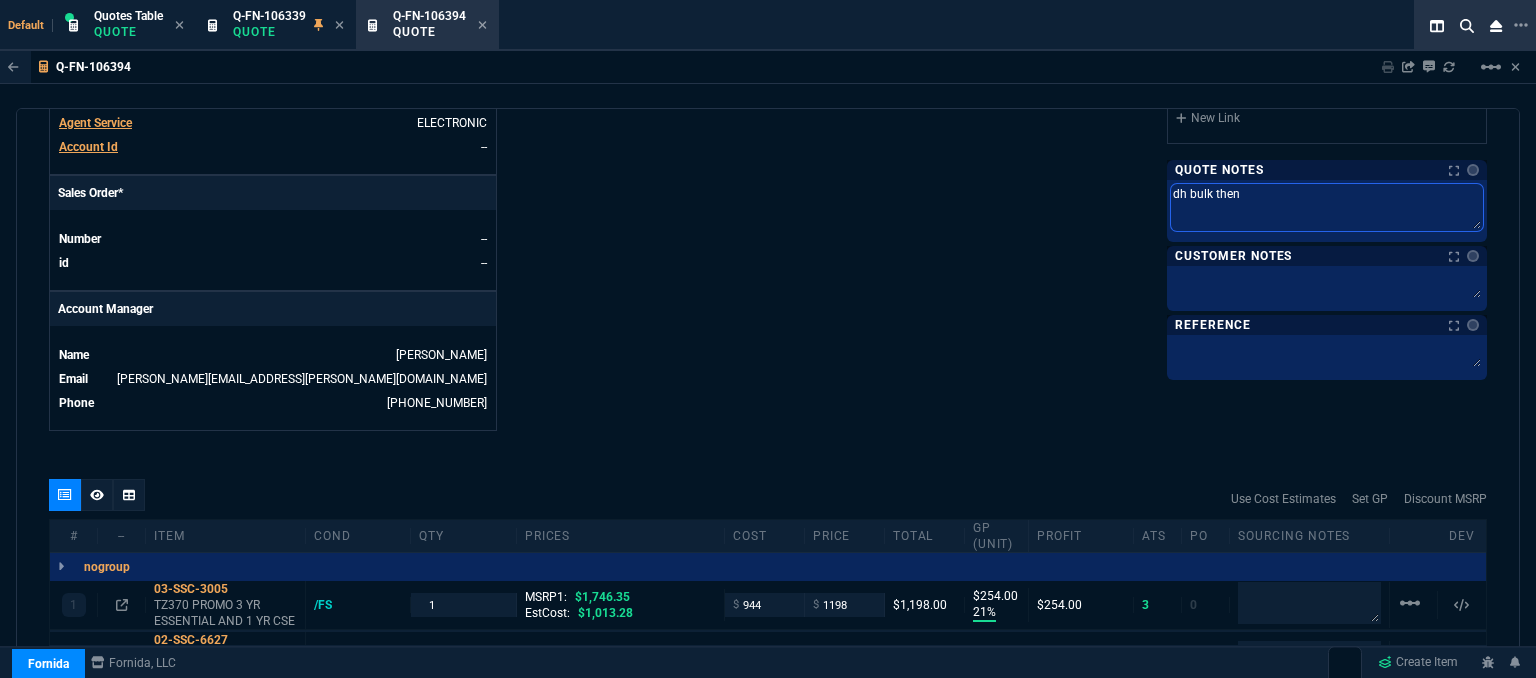 type on "dh bulk then" 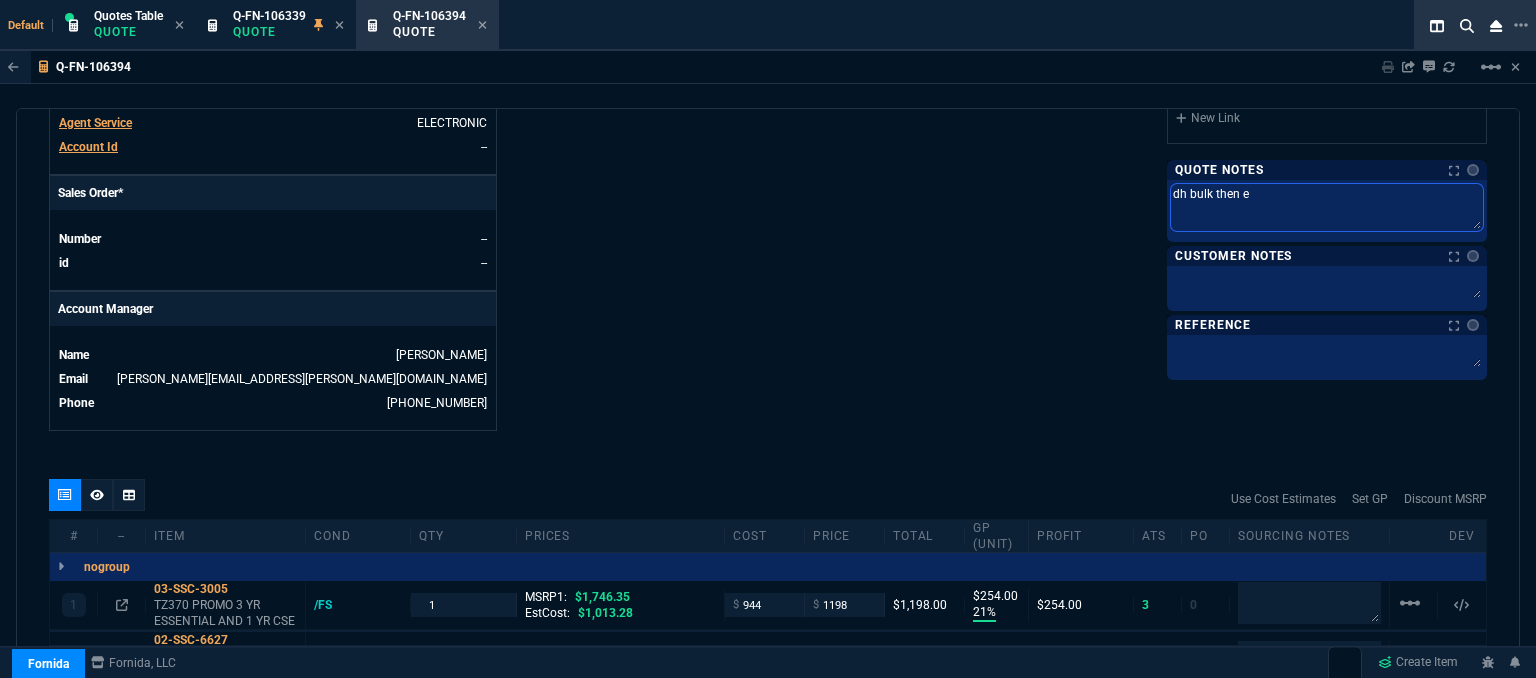 type on "dh bulk then em" 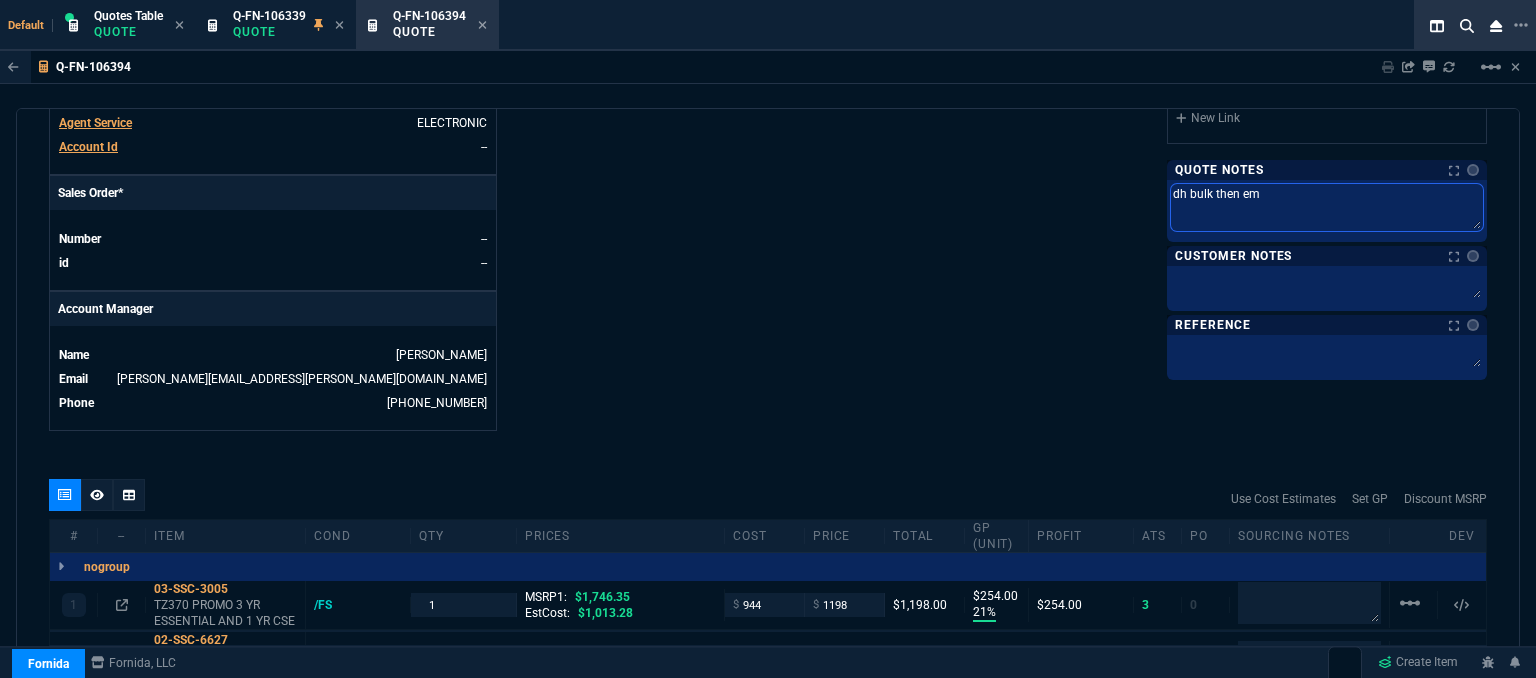 type on "dh bulk then ema" 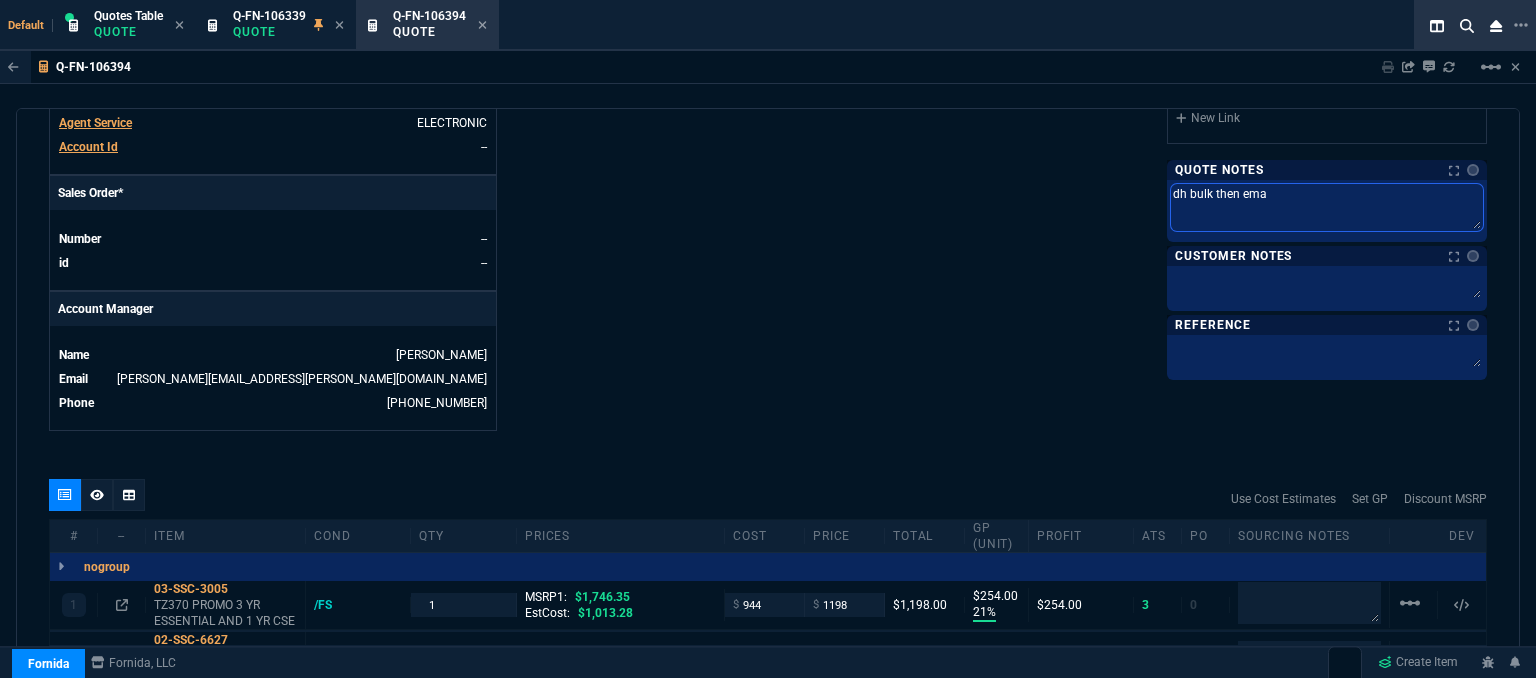 type on "dh bulk then emai" 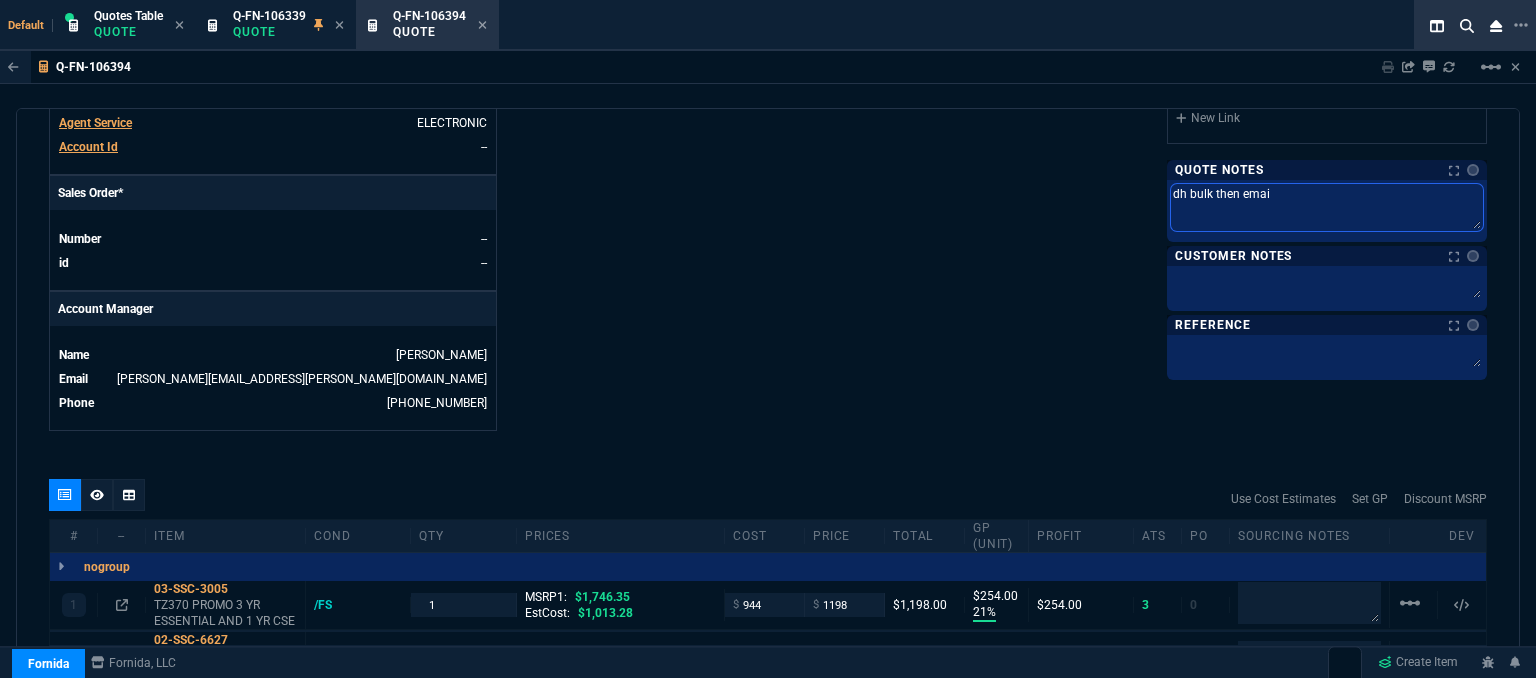 type on "dh bulk then email" 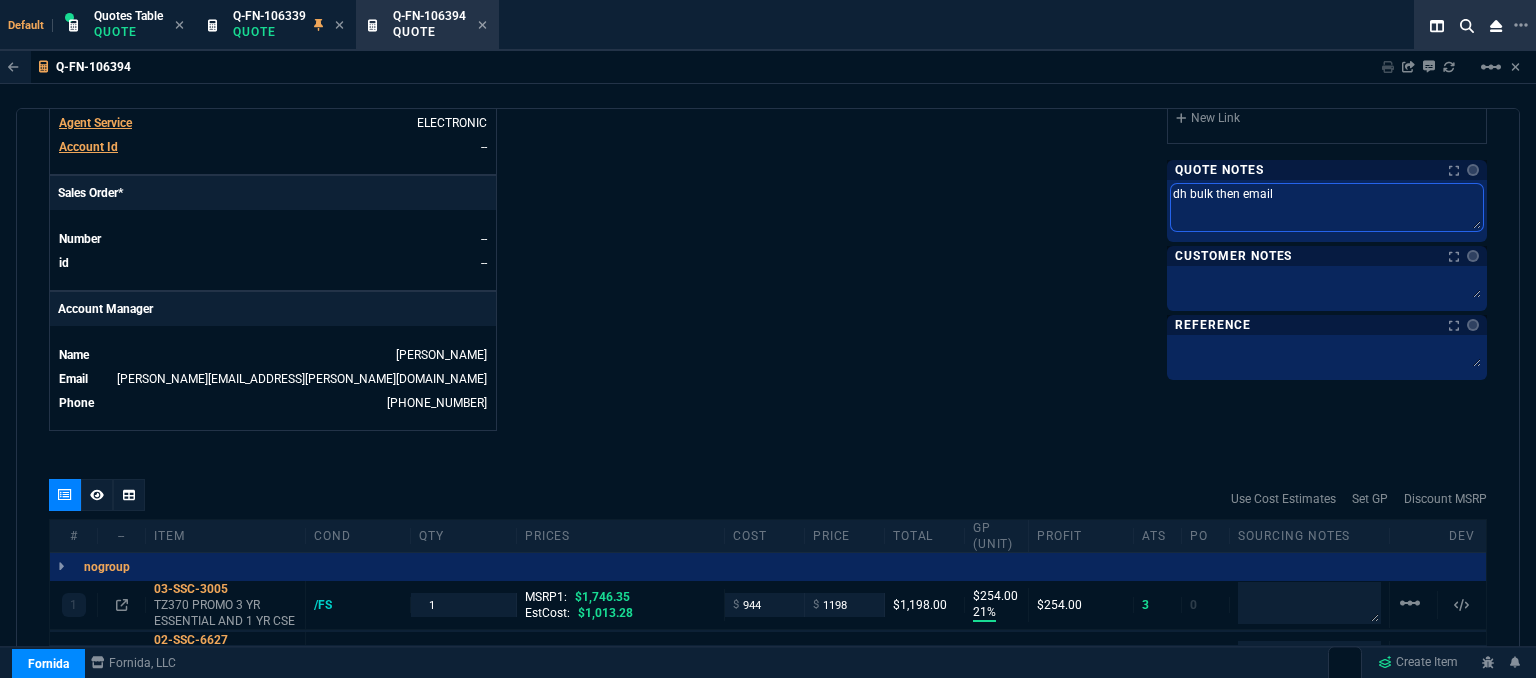 type on "dh bulk then email" 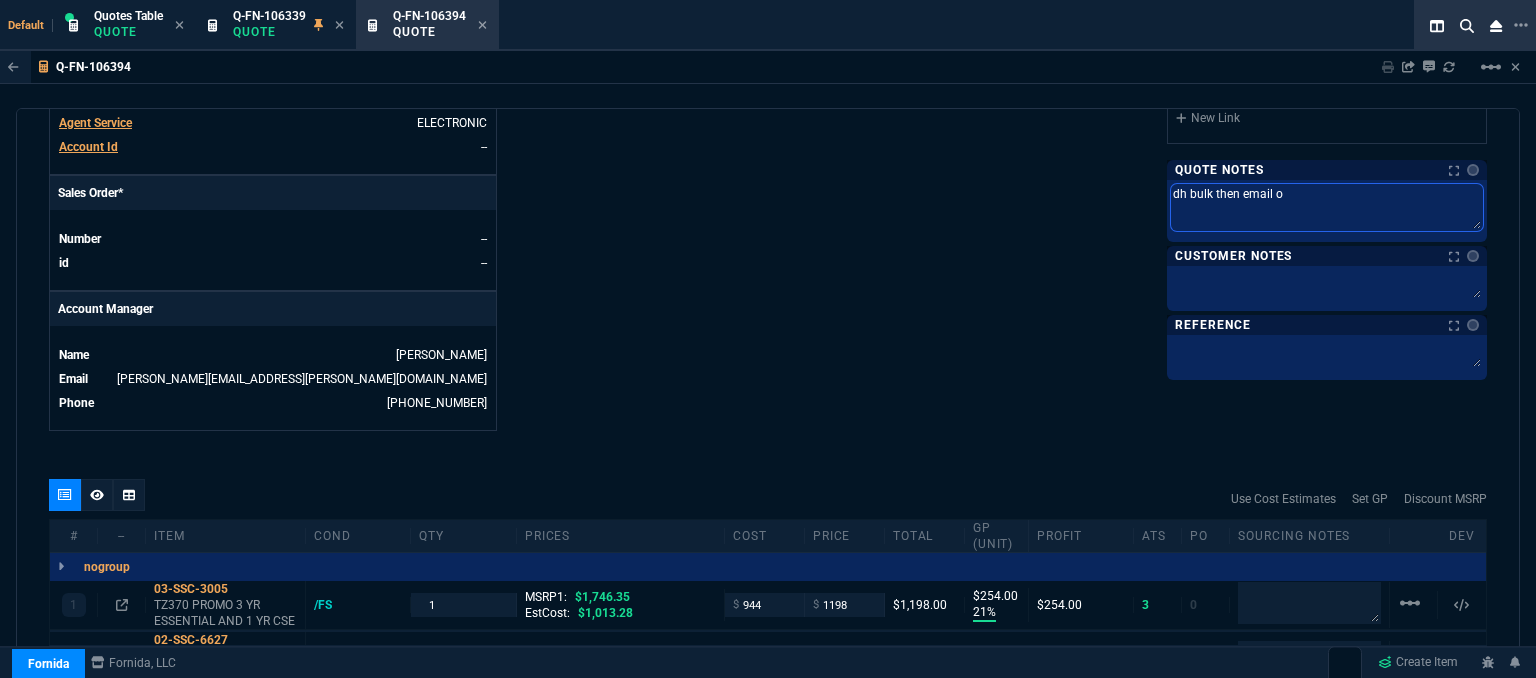 type on "dh bulk then email on" 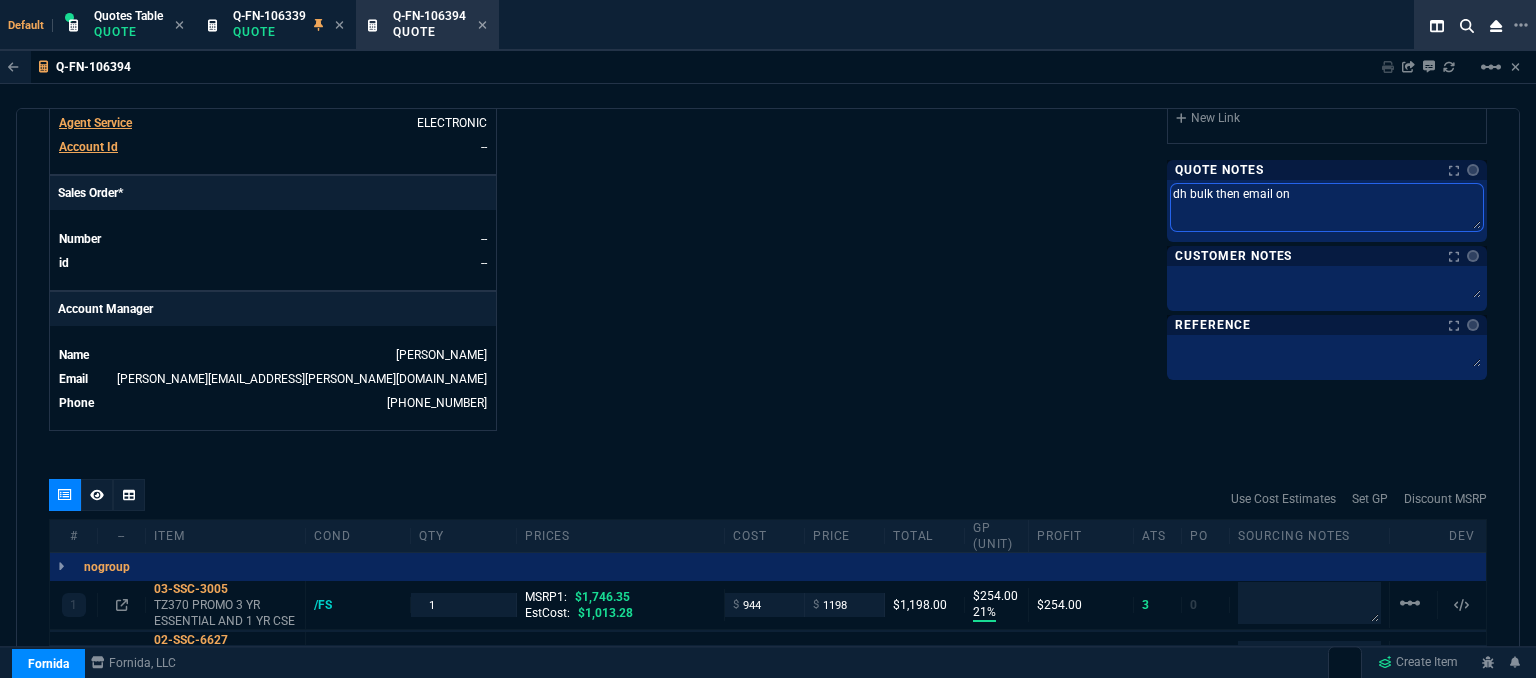 type on "dh bulk then email onl" 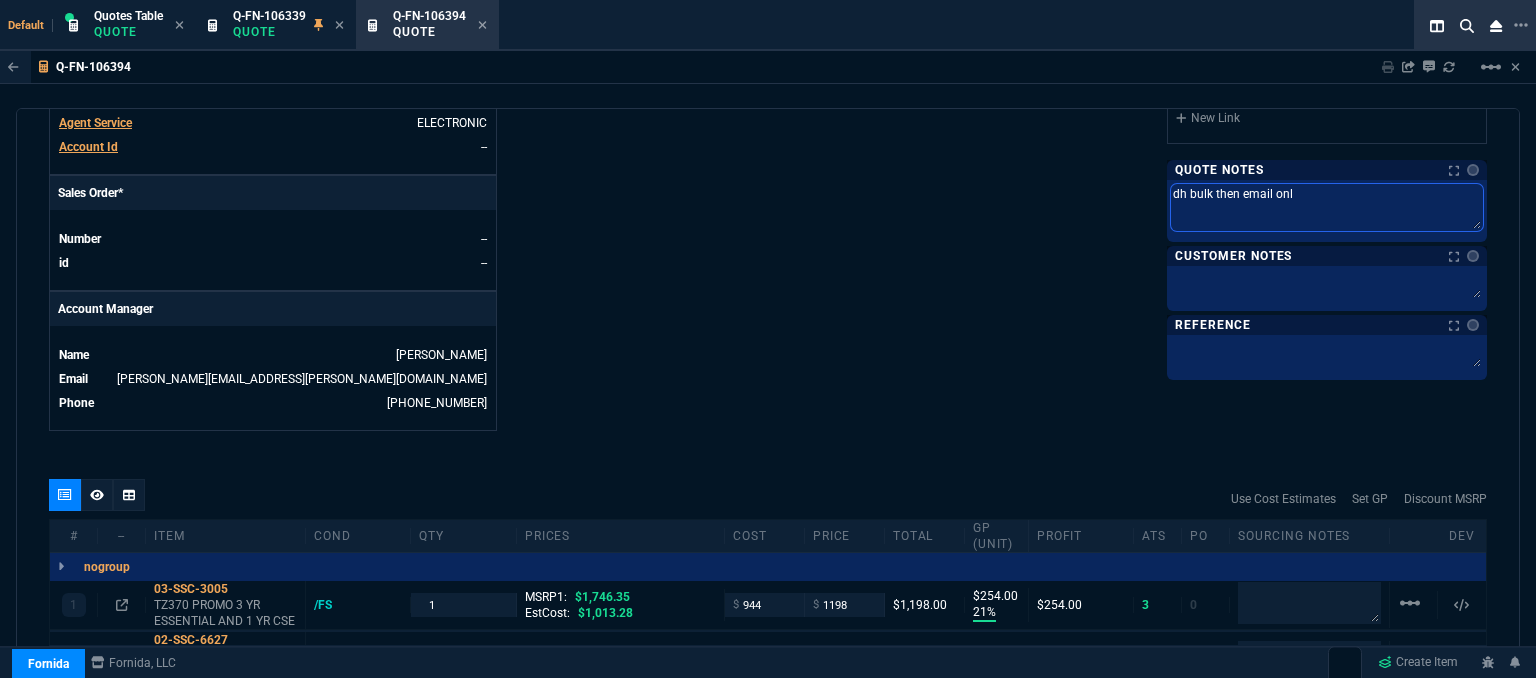 type on "dh bulk then email only" 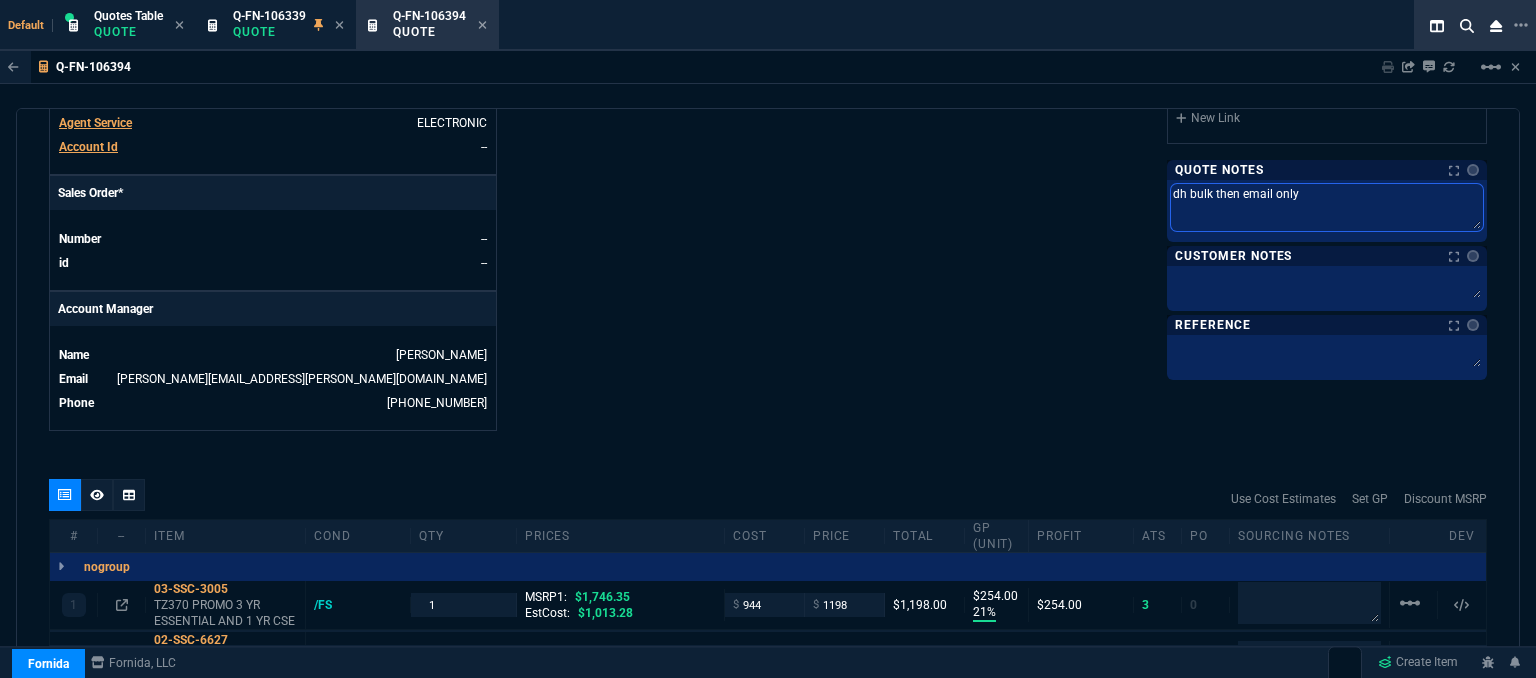 type on "dh bulk then email only" 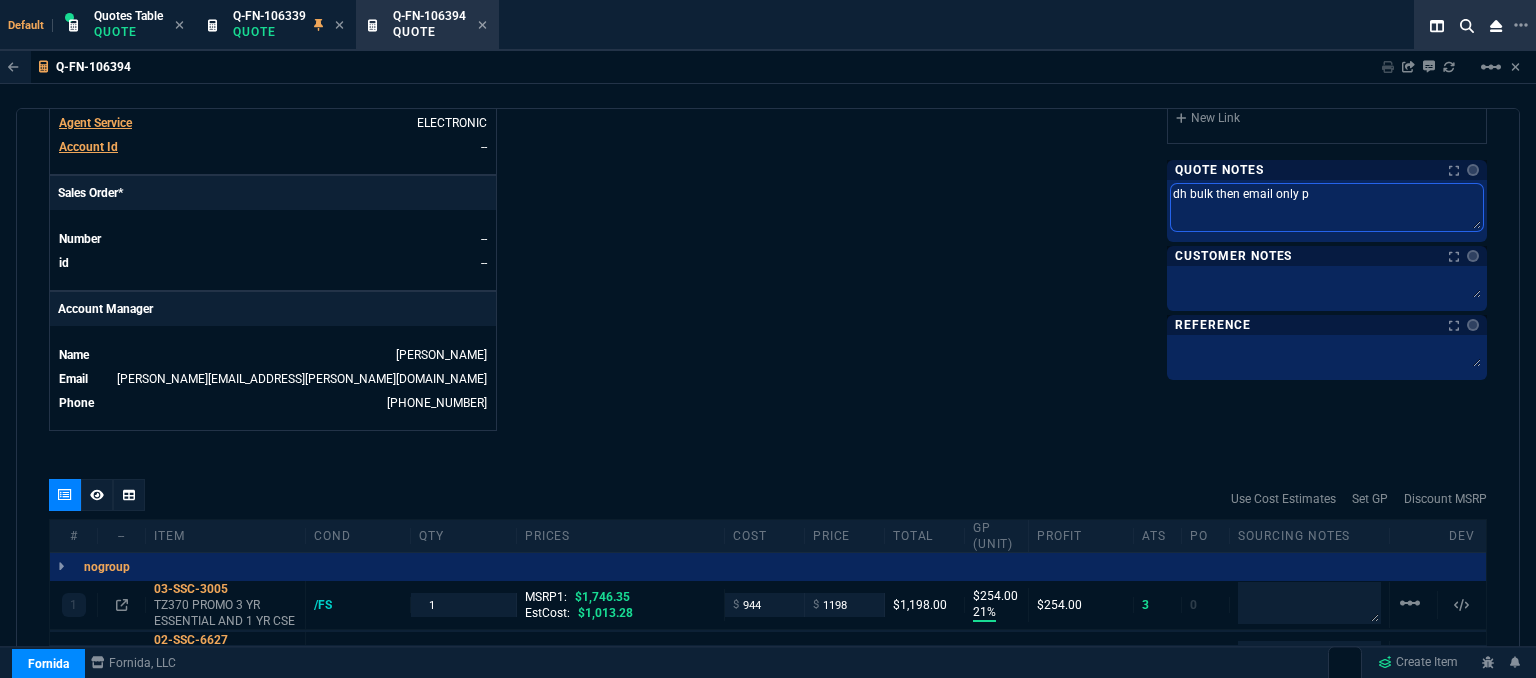 type on "dh bulk then email only pl" 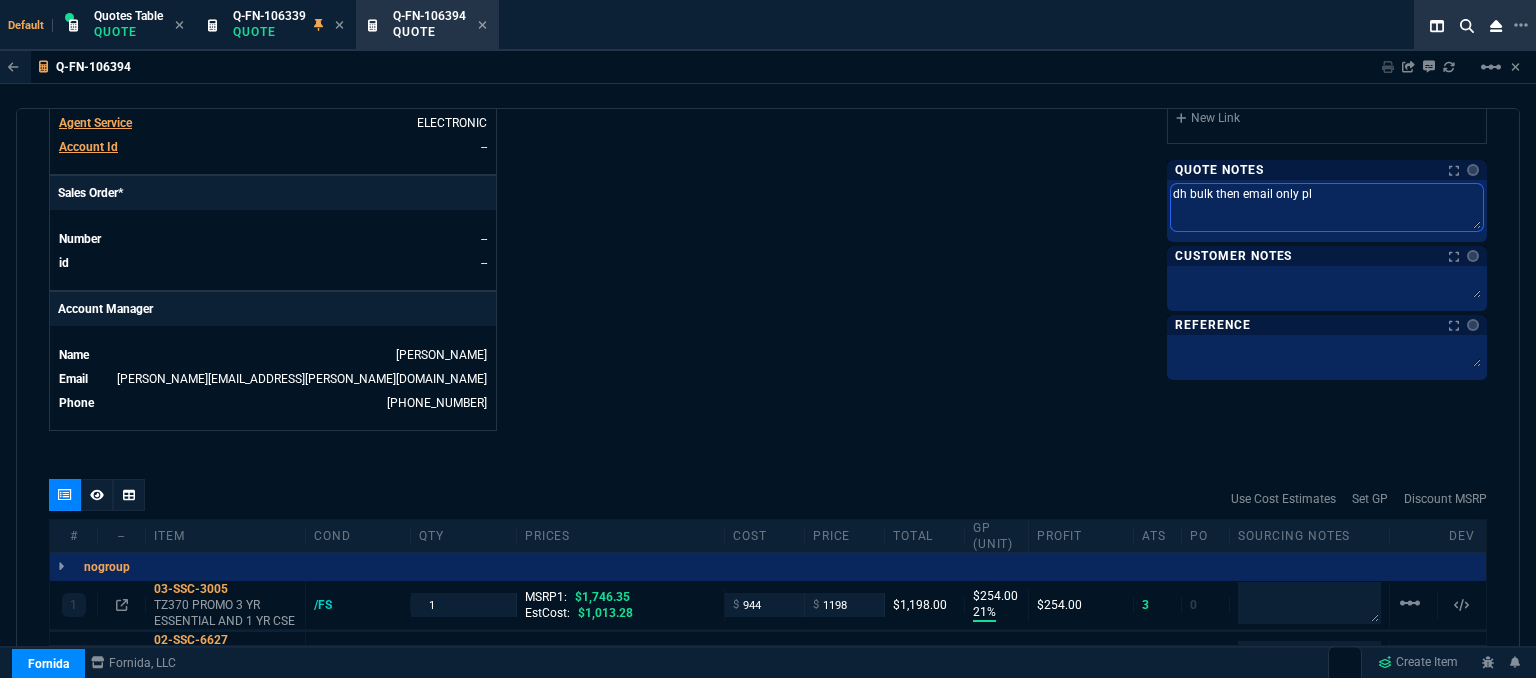type on "dh bulk then email only pls" 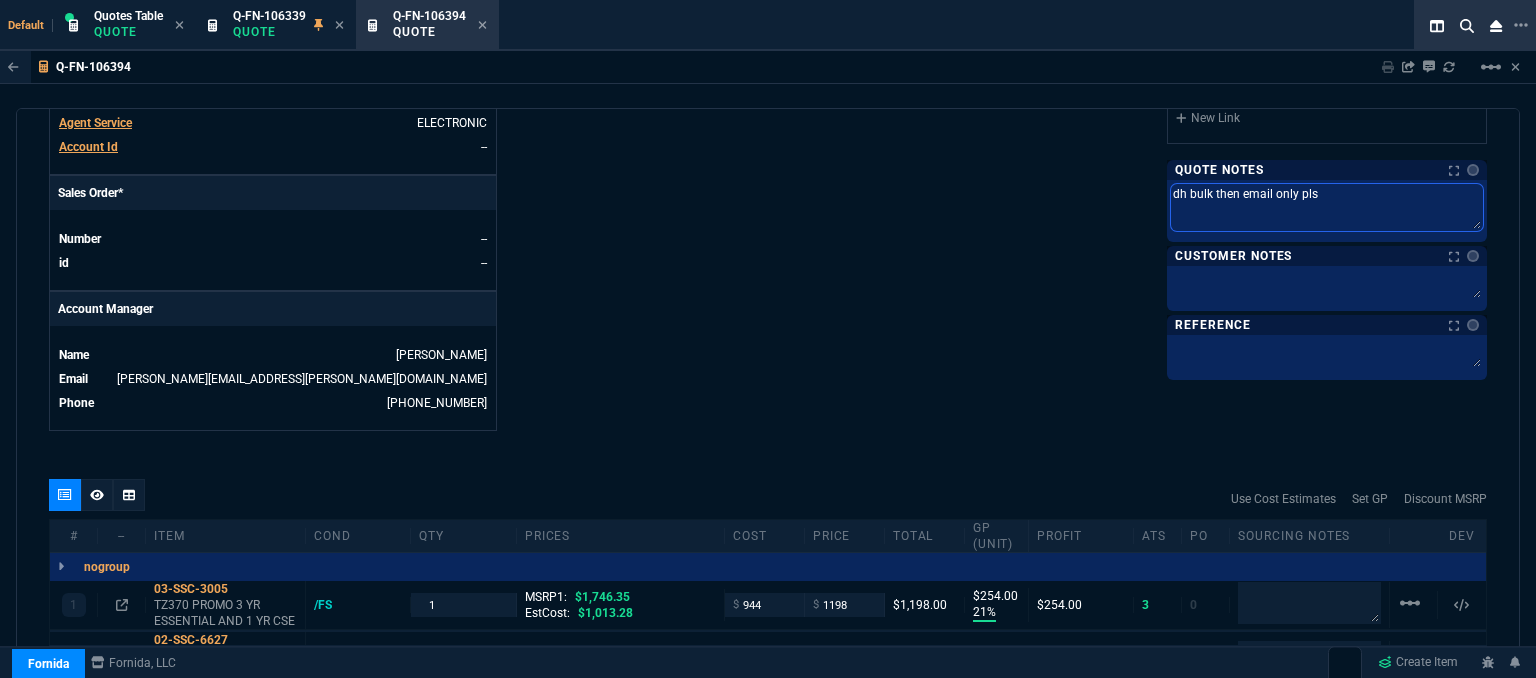 type on "dh bulk then email only pls" 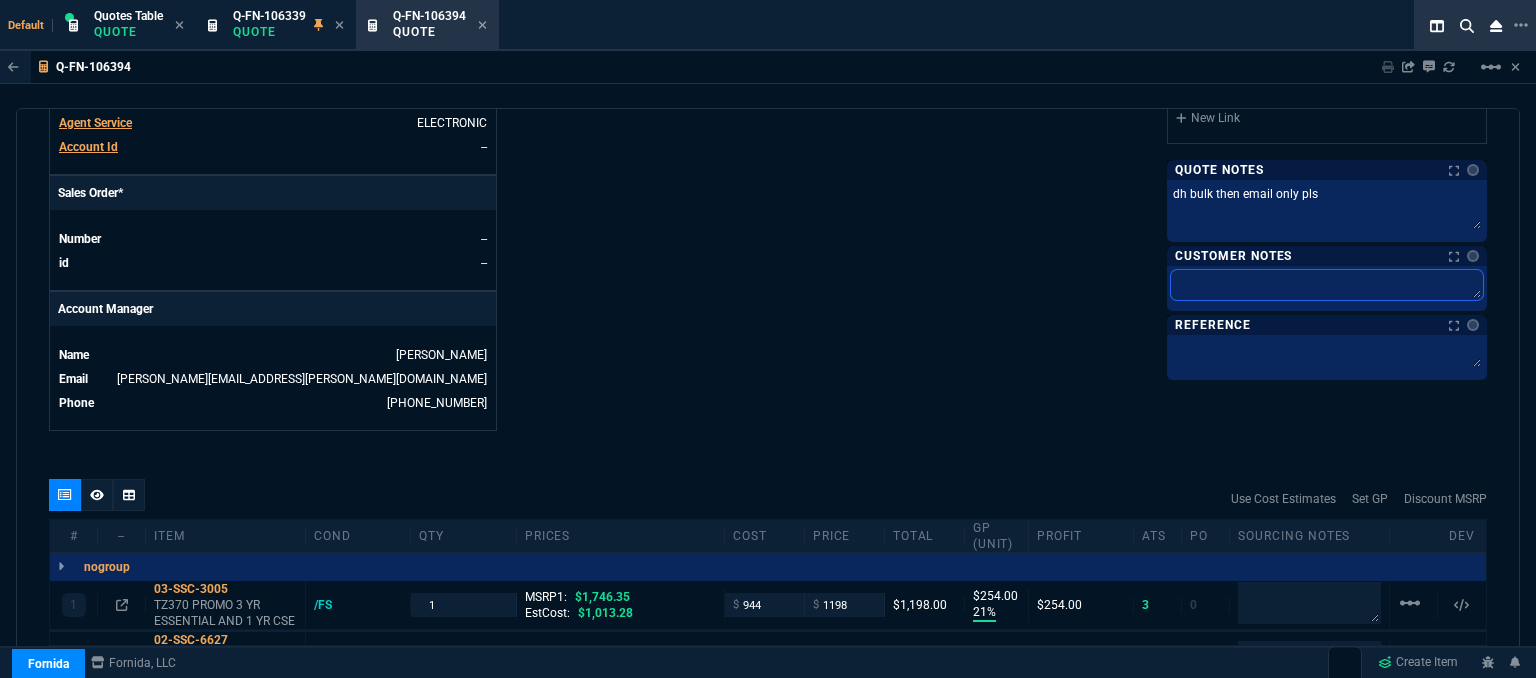click at bounding box center [1327, 285] 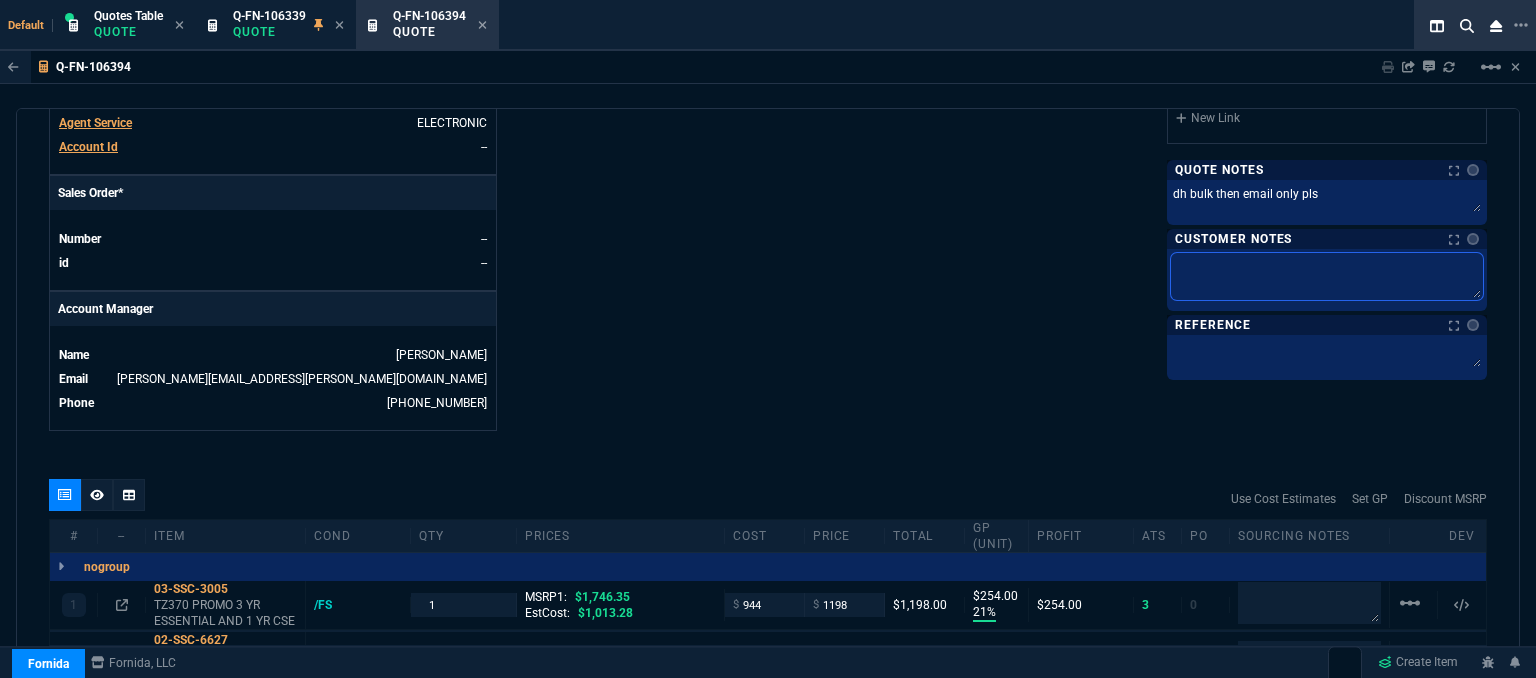 type on "E" 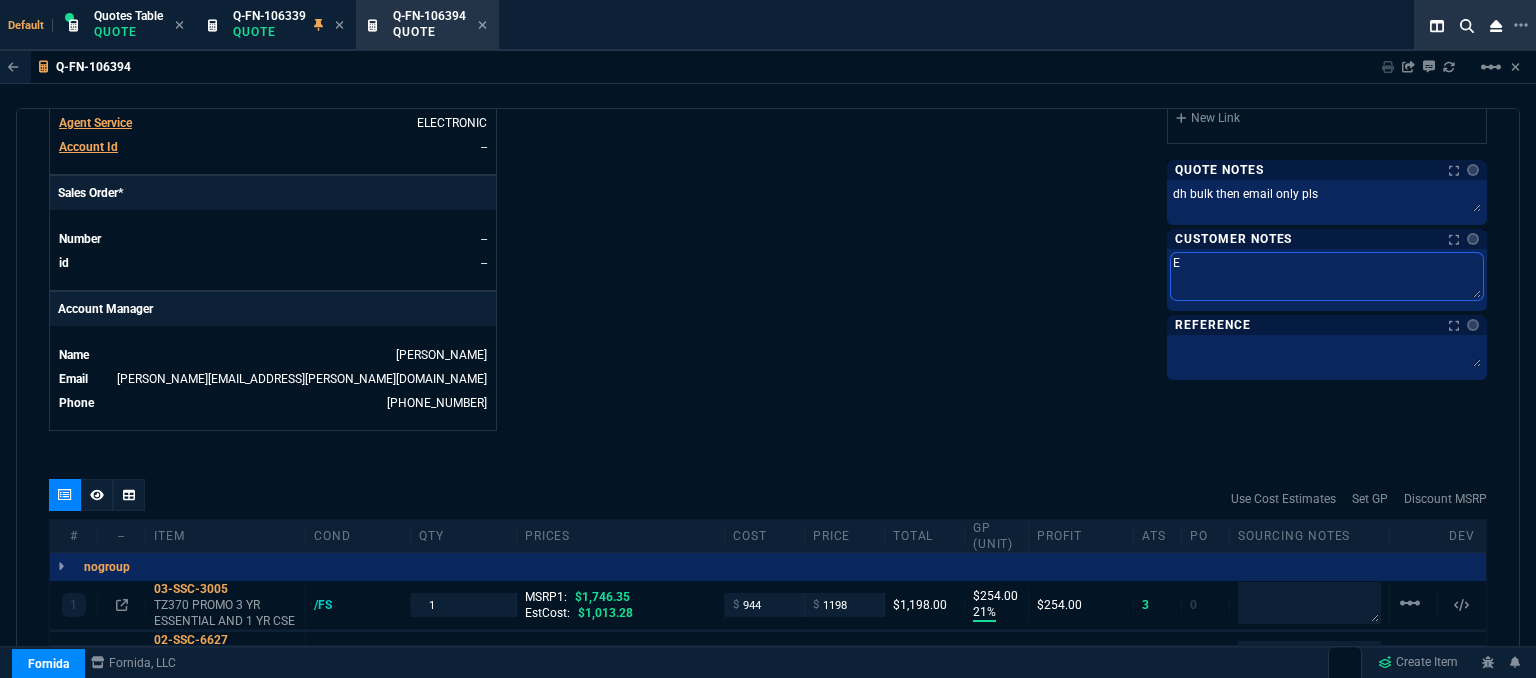type on "EL" 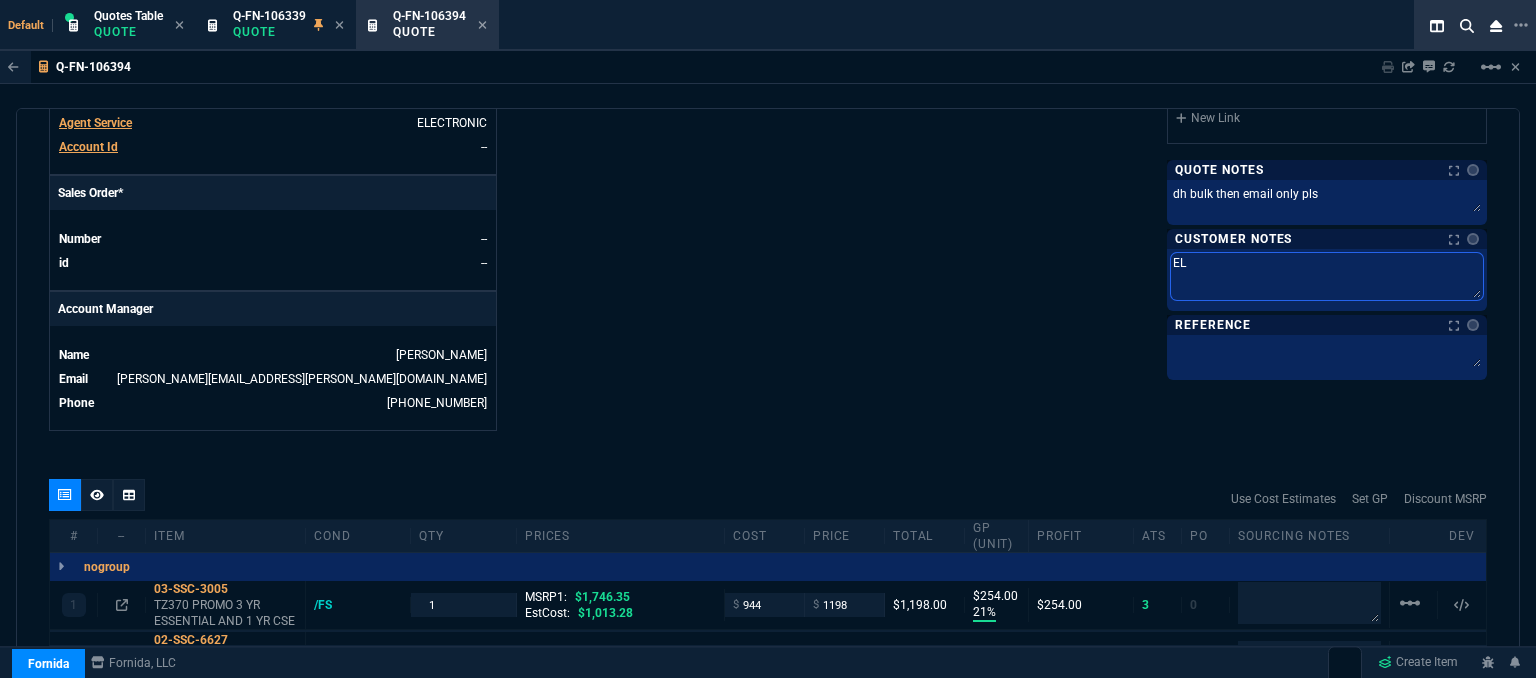 type on "ELE" 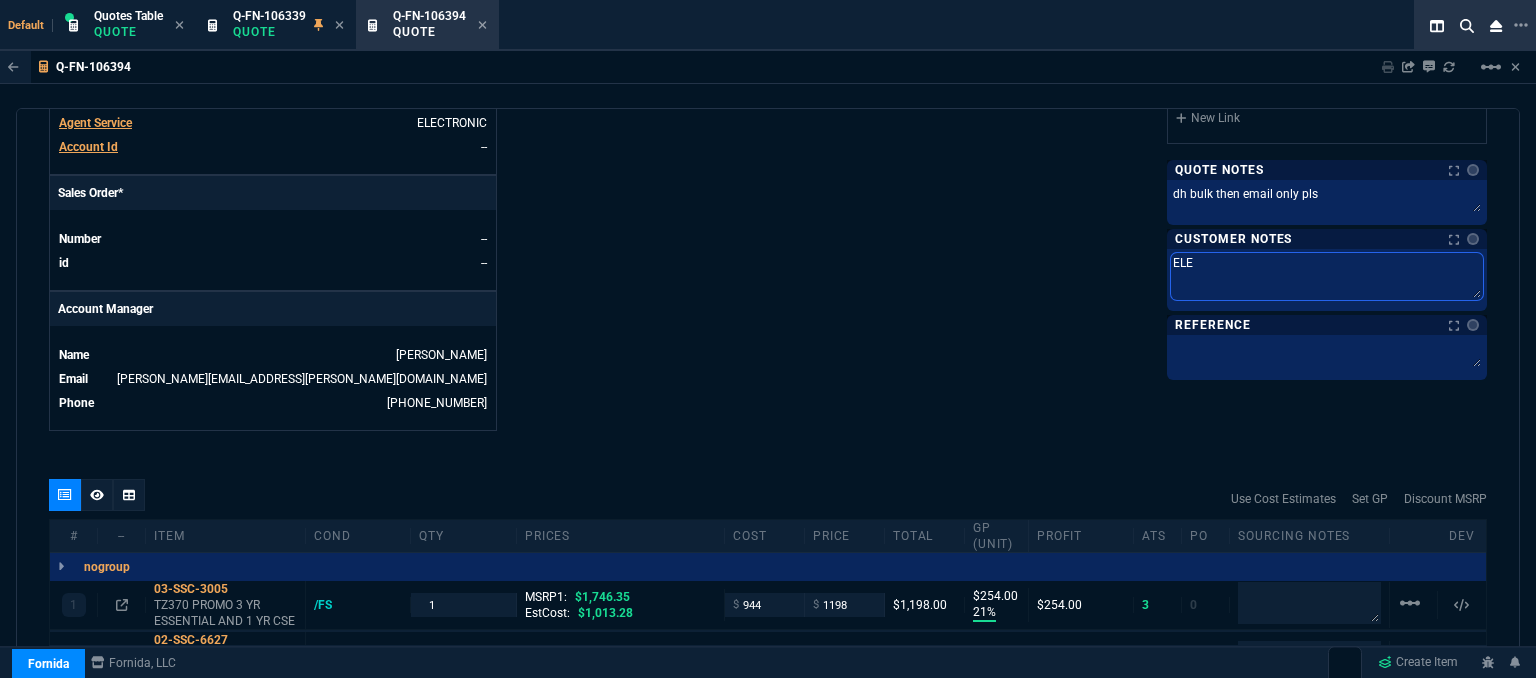 type on "ELEC" 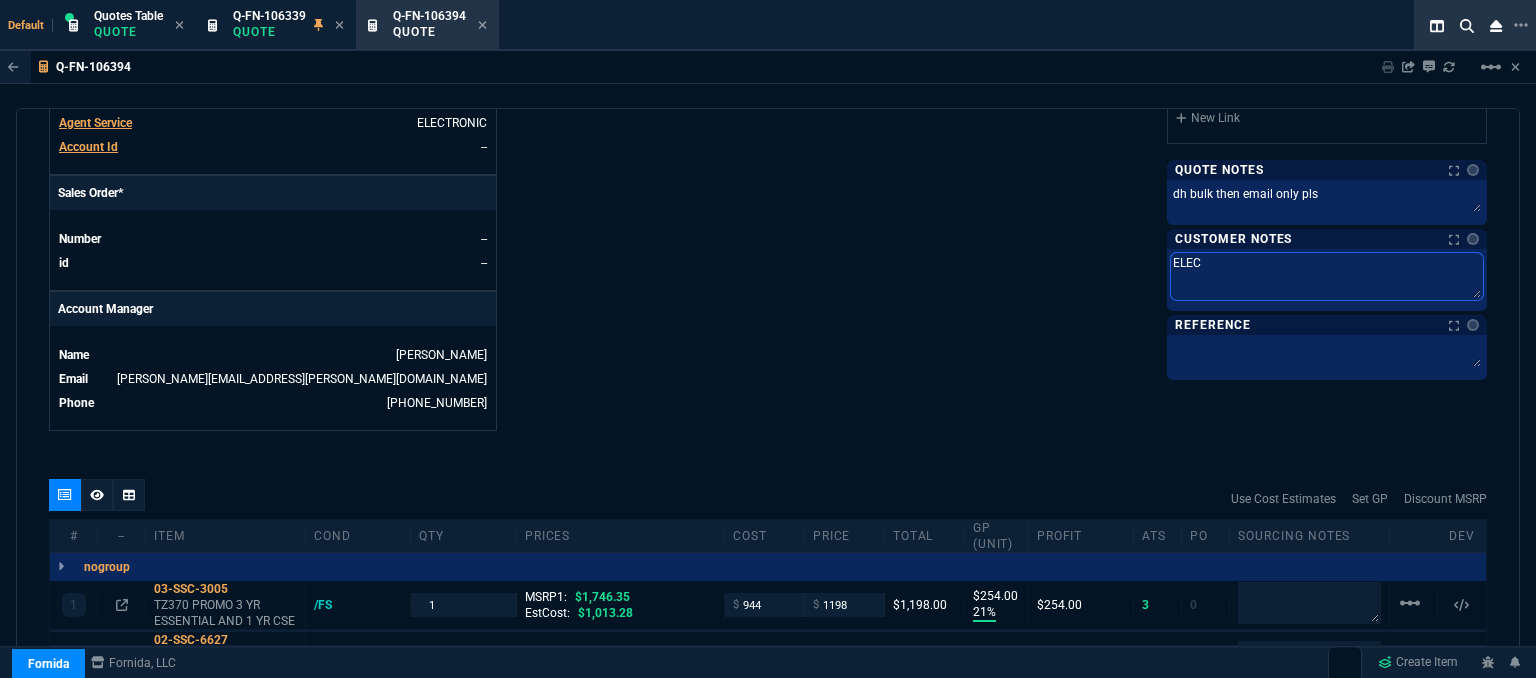 type on "ELECT" 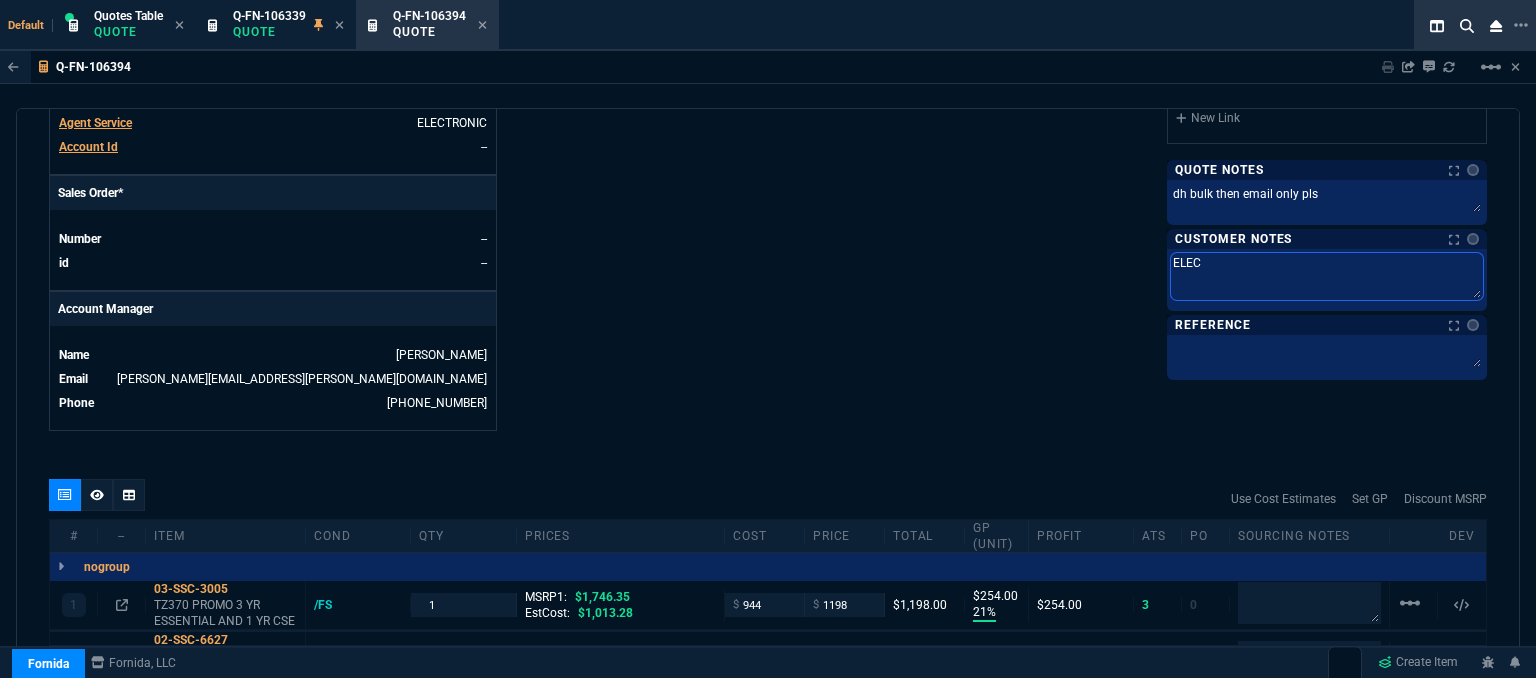 type on "ELECT" 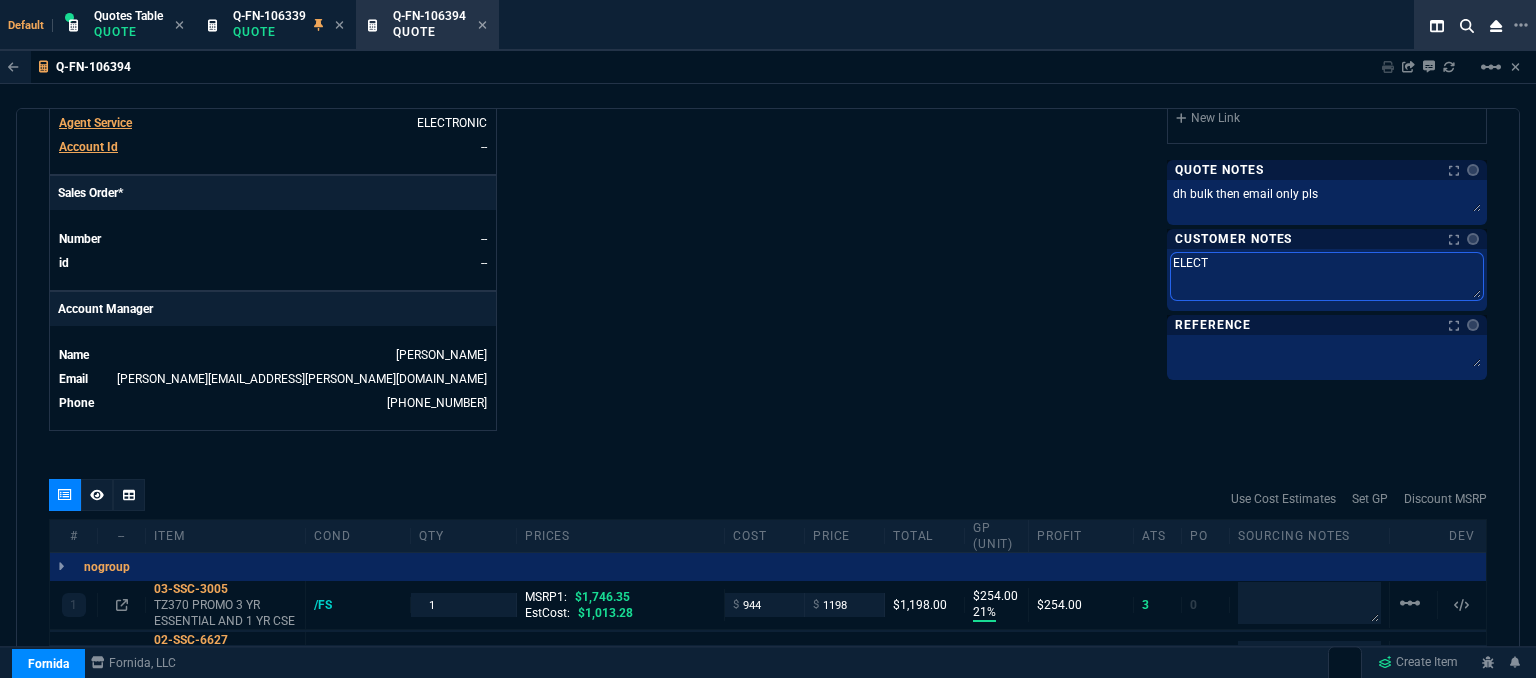 type on "ELECTR" 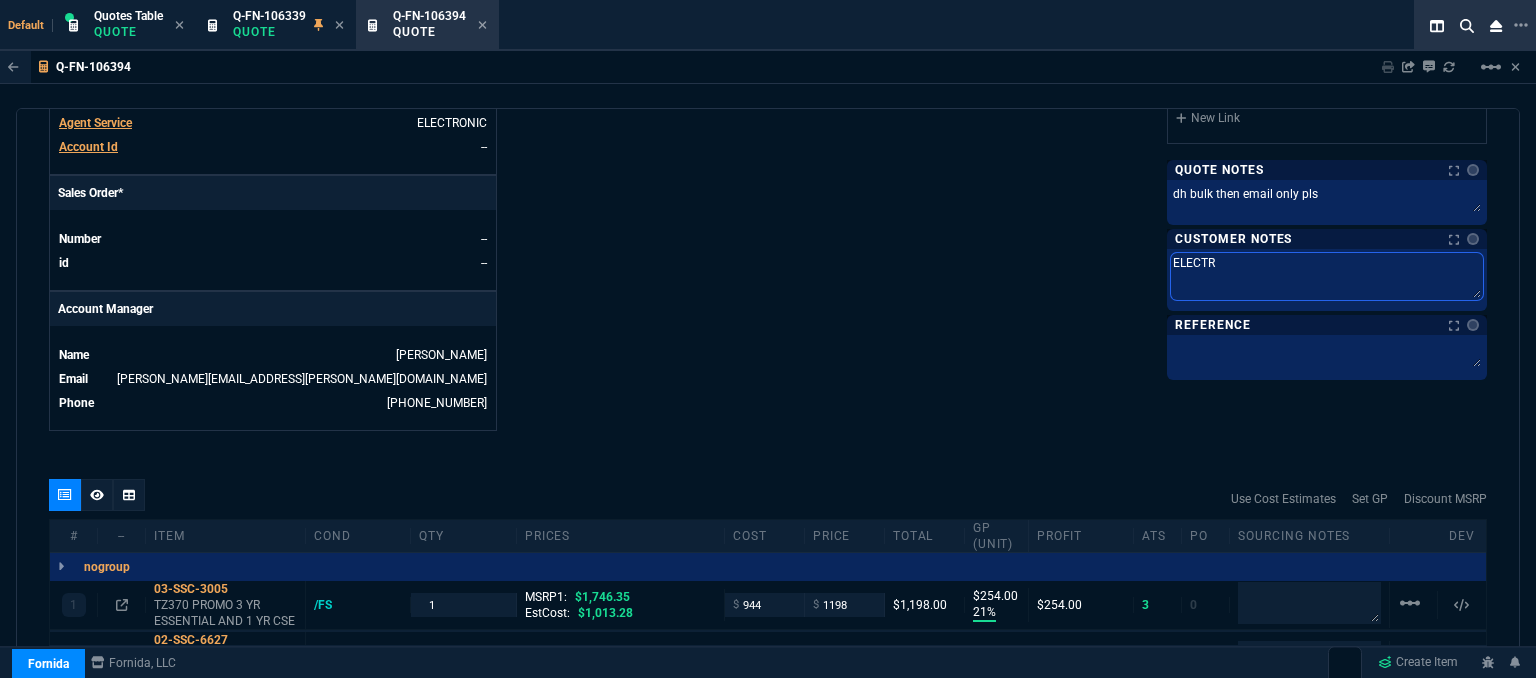 type on "ELECTRO" 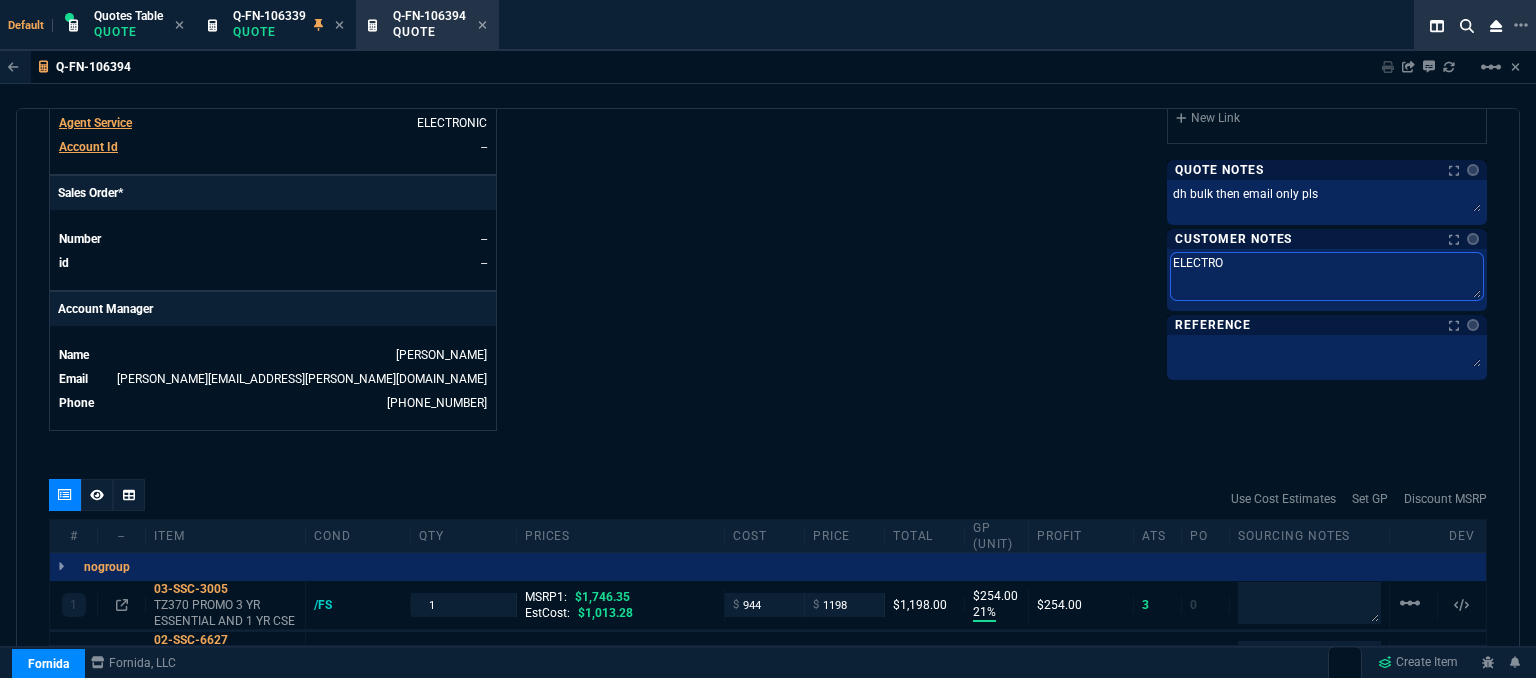 type on "ELECTRON" 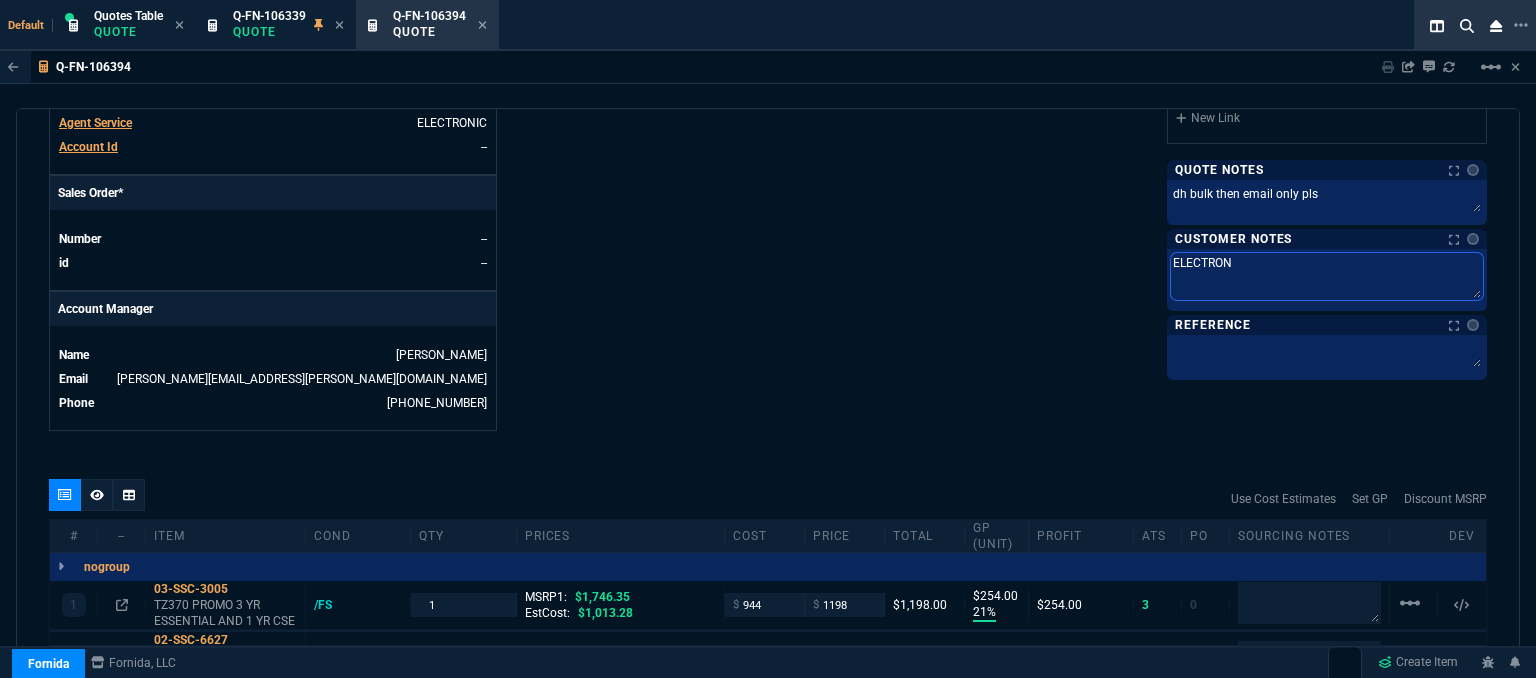 type on "ELECTRONI" 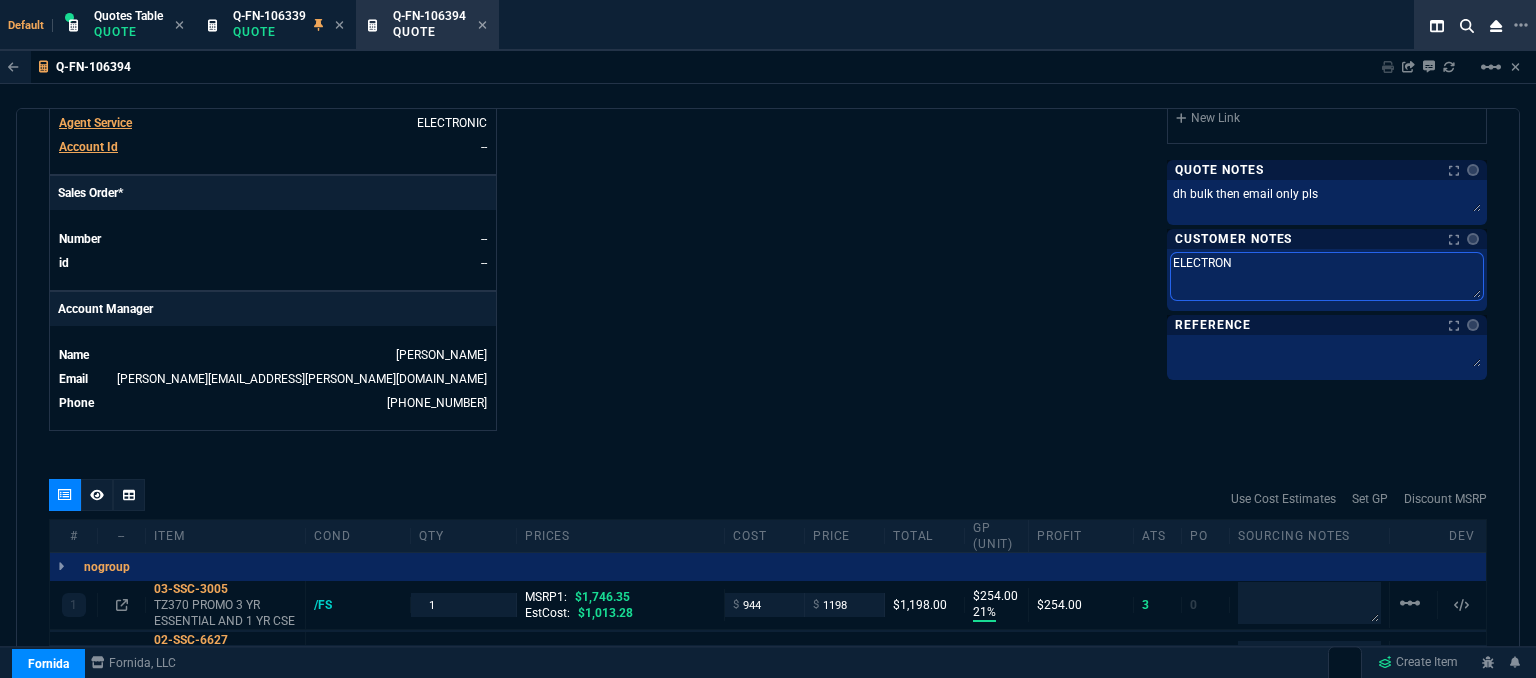type on "ELECTRONI" 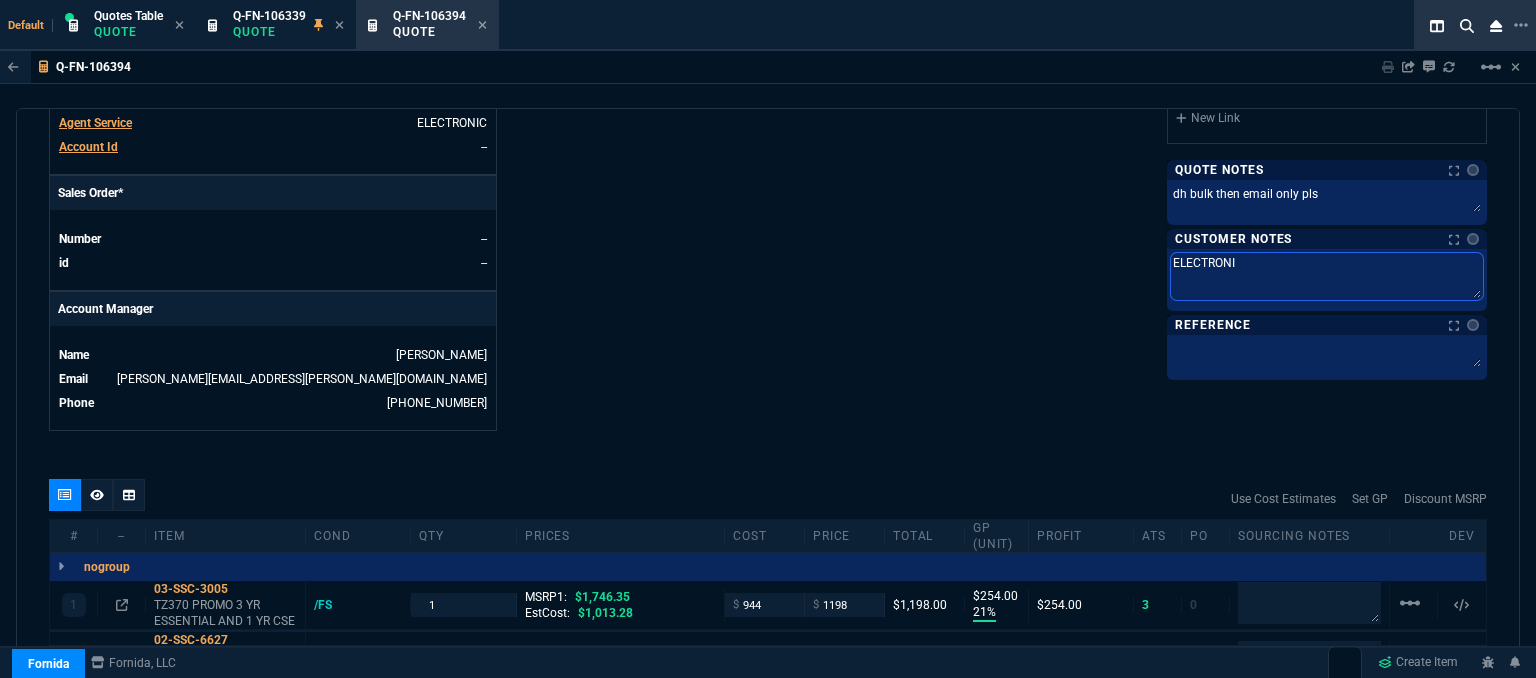 type on "ELECTRONIC" 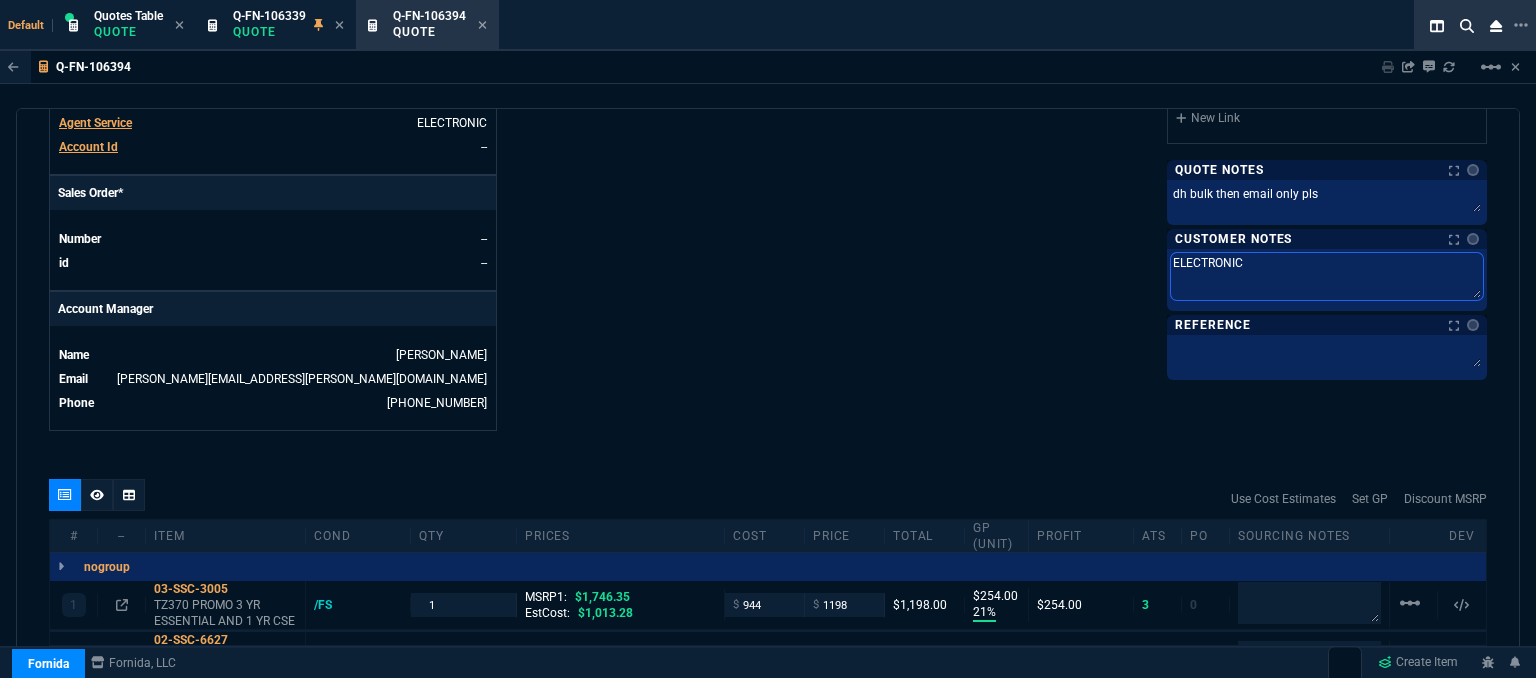 type on "ELECTRONIC:" 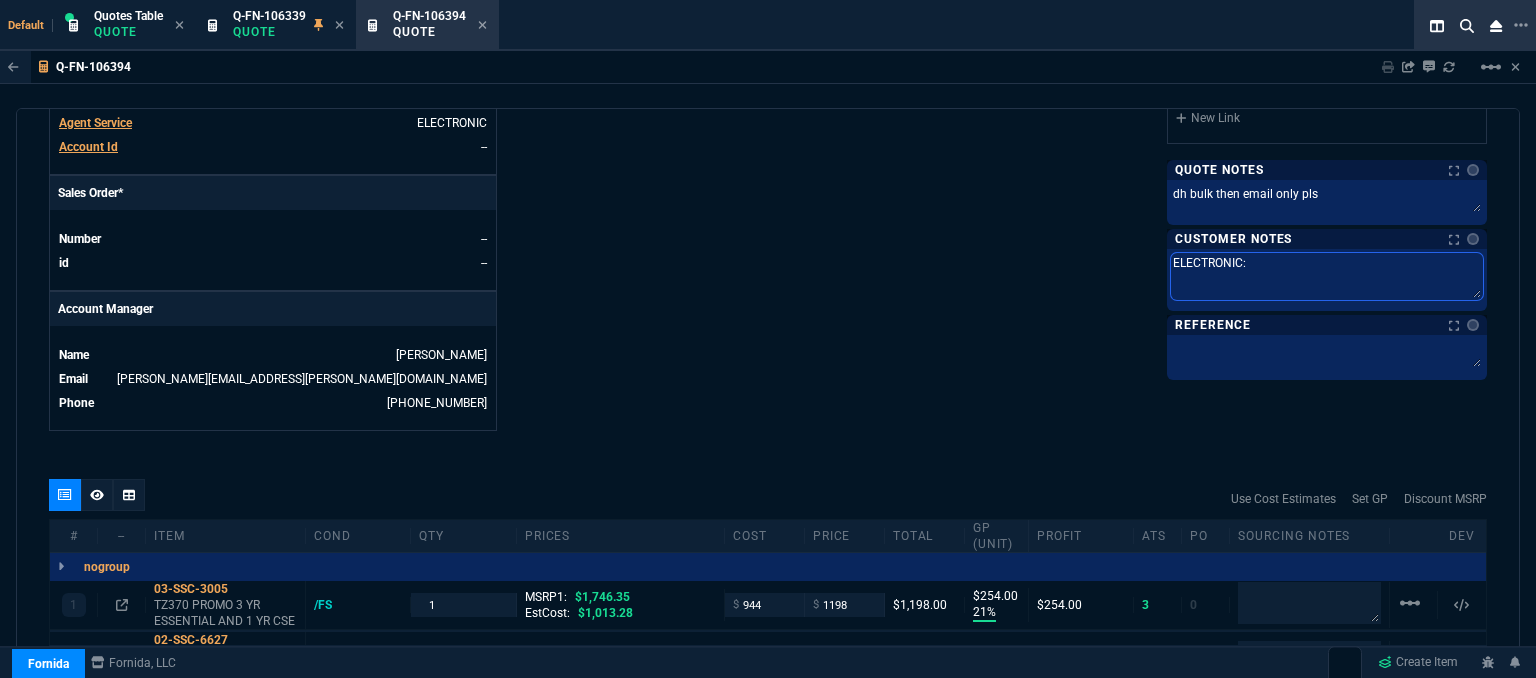 type on "ELECTRONIC:" 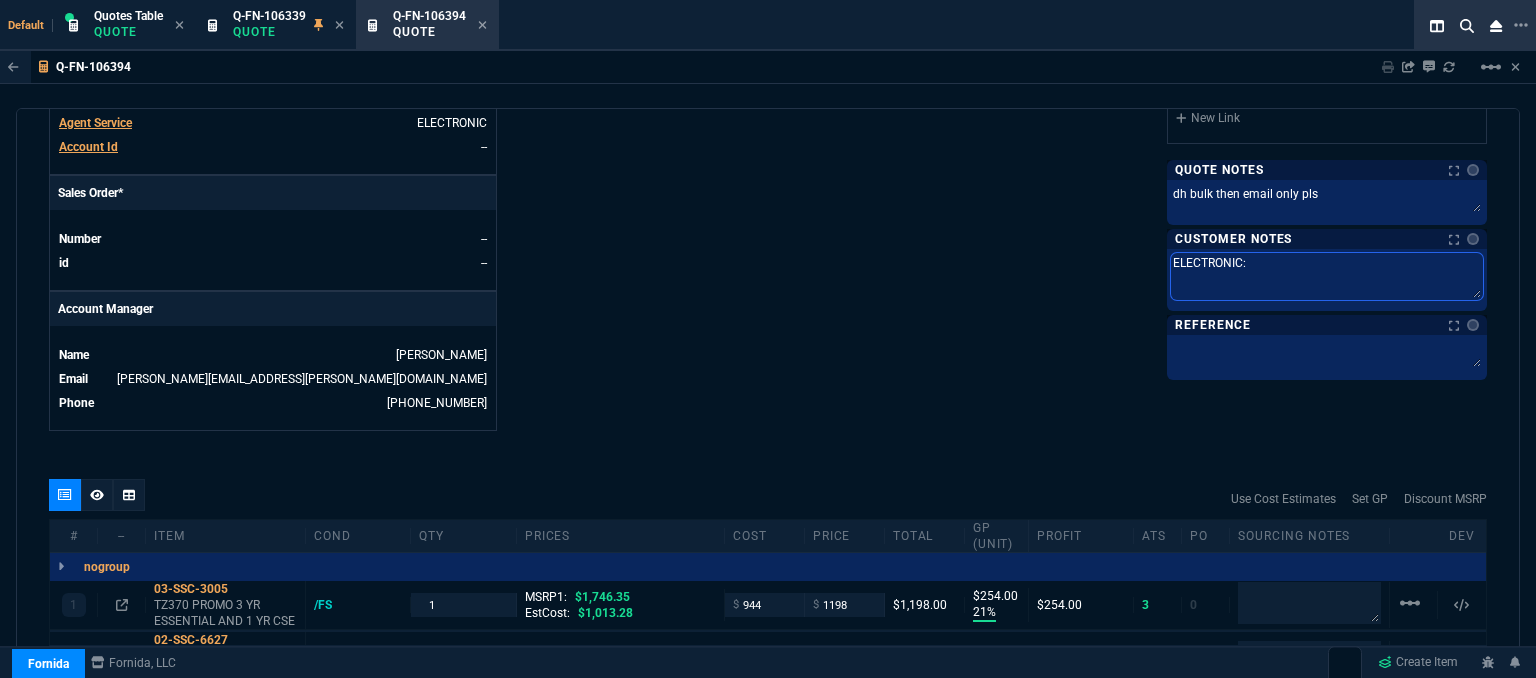 type on "ELECTRONIC: E" 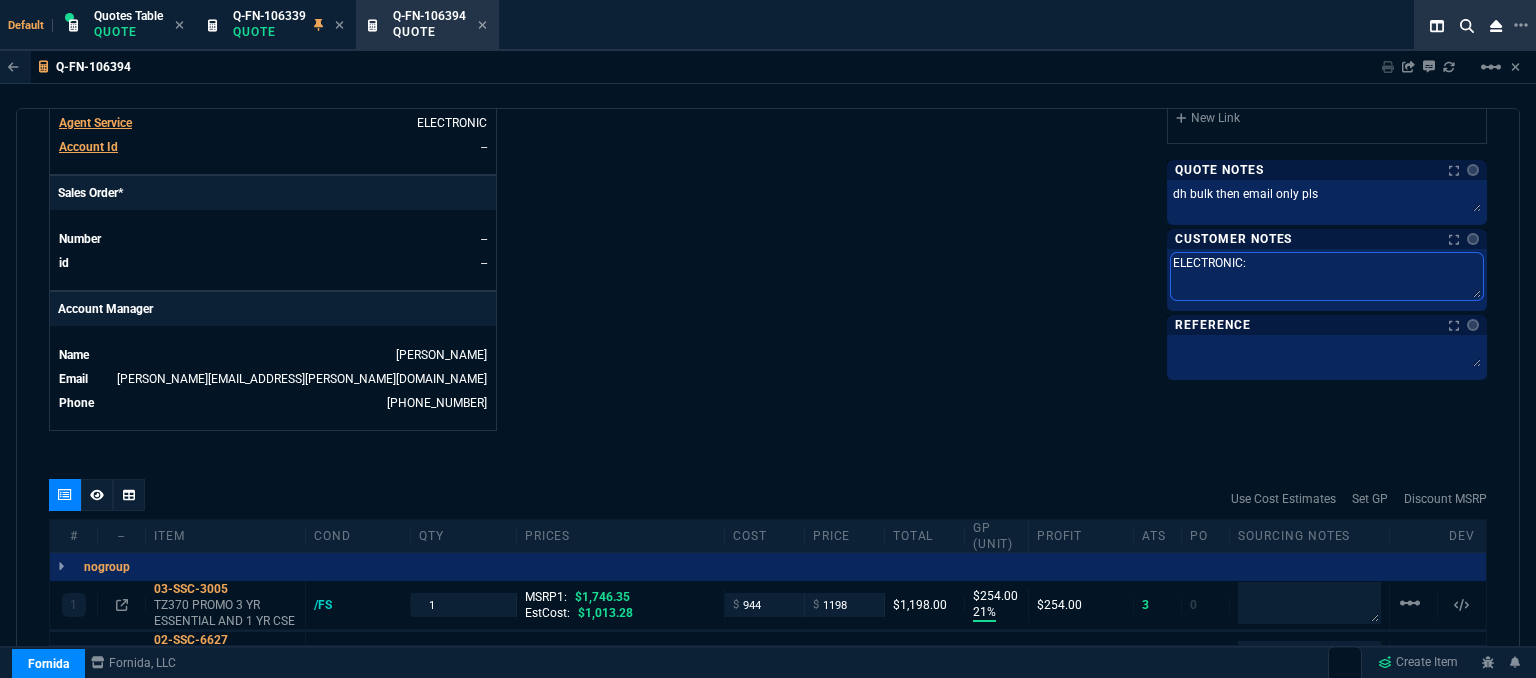 type on "ELECTRONIC: E" 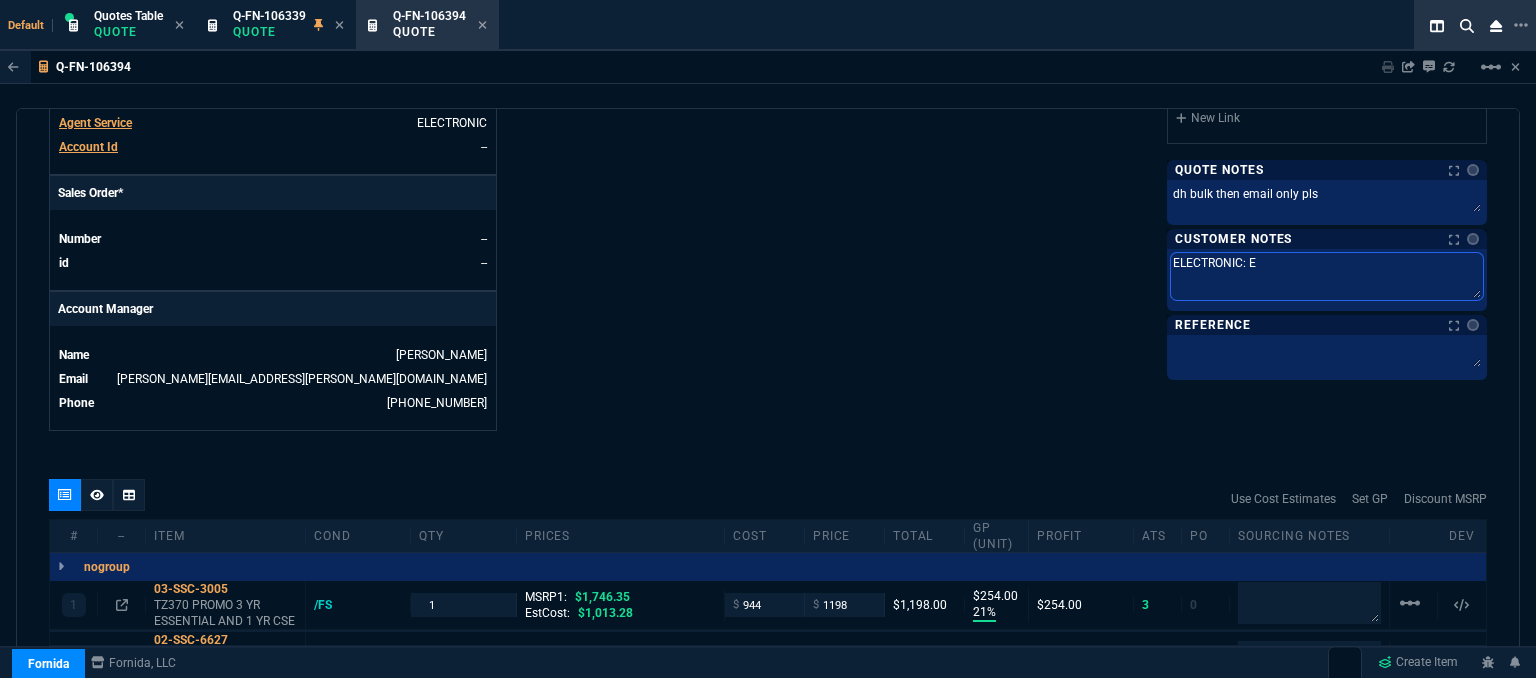 type on "ELECTRONIC: EM" 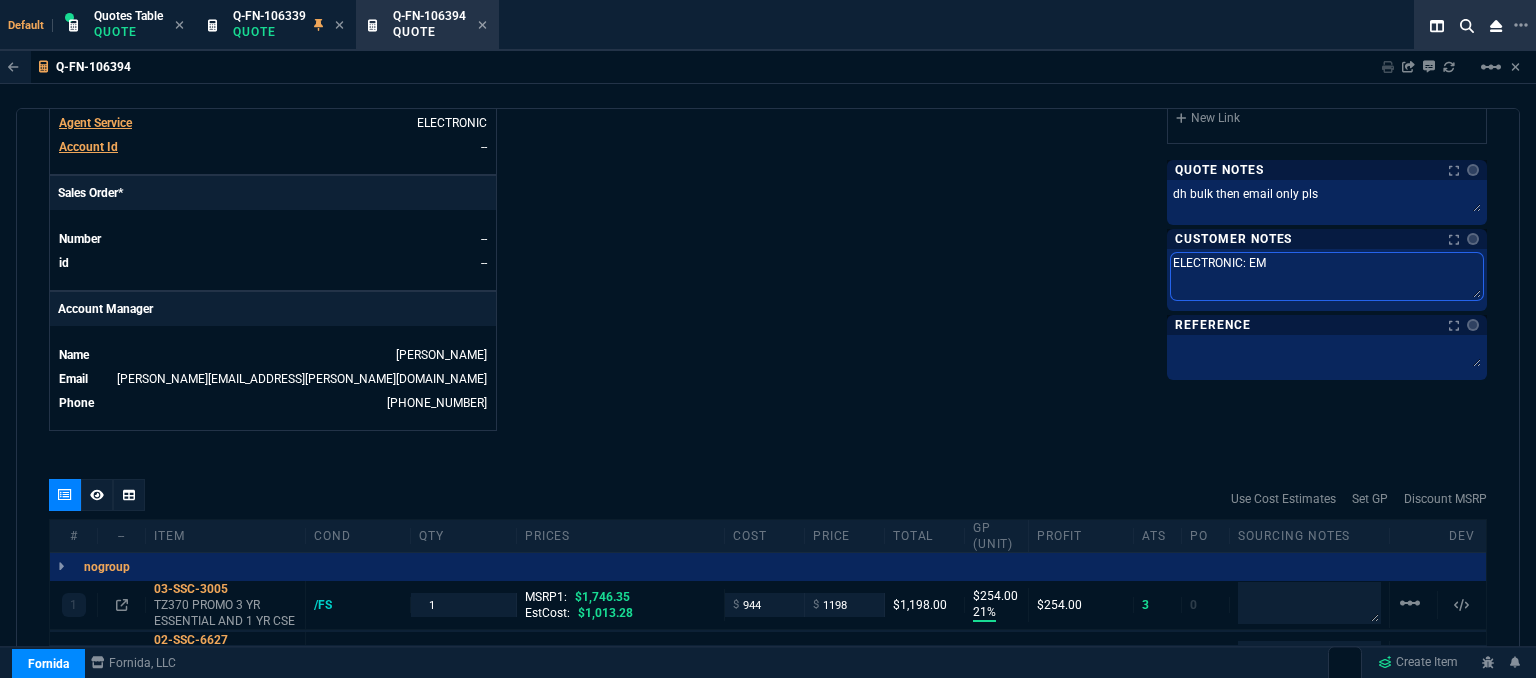 type on "ELECTRONIC: EMA" 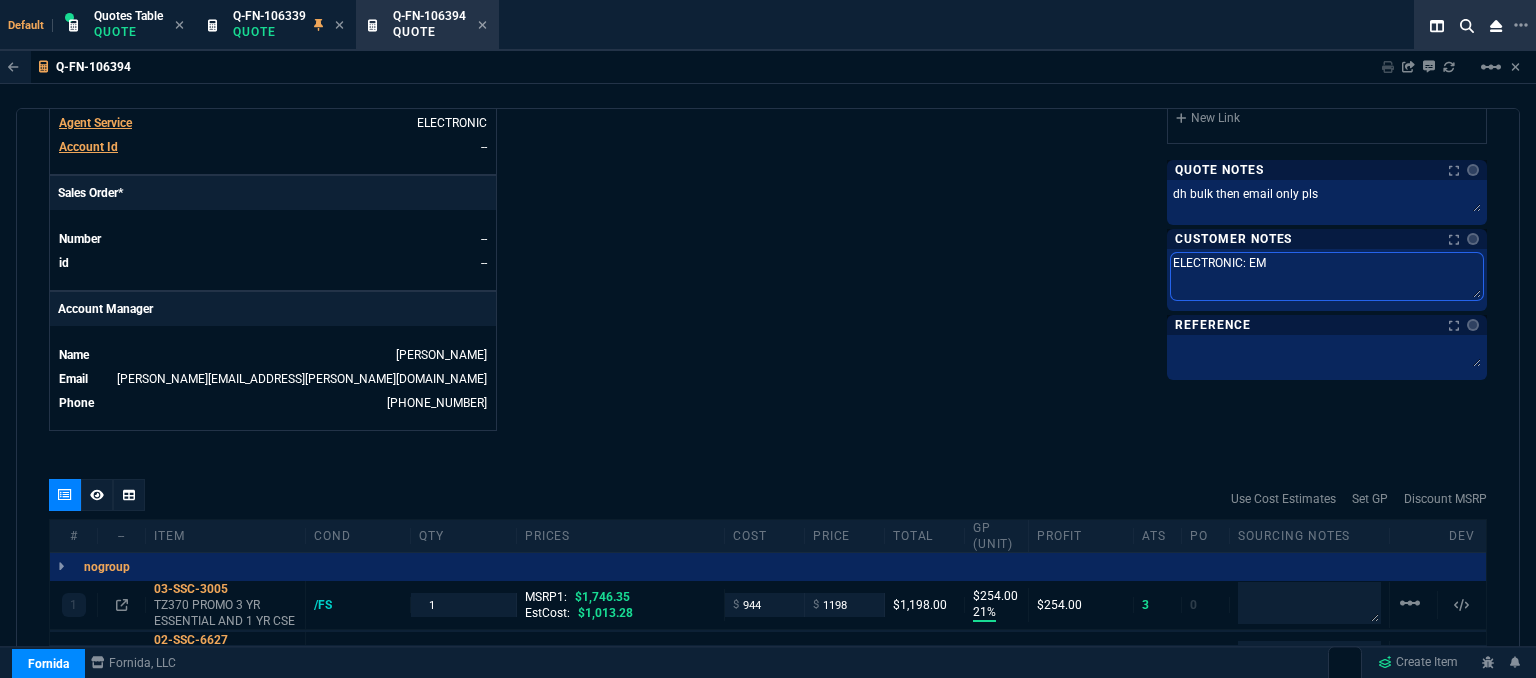 type on "ELECTRONIC: EMA" 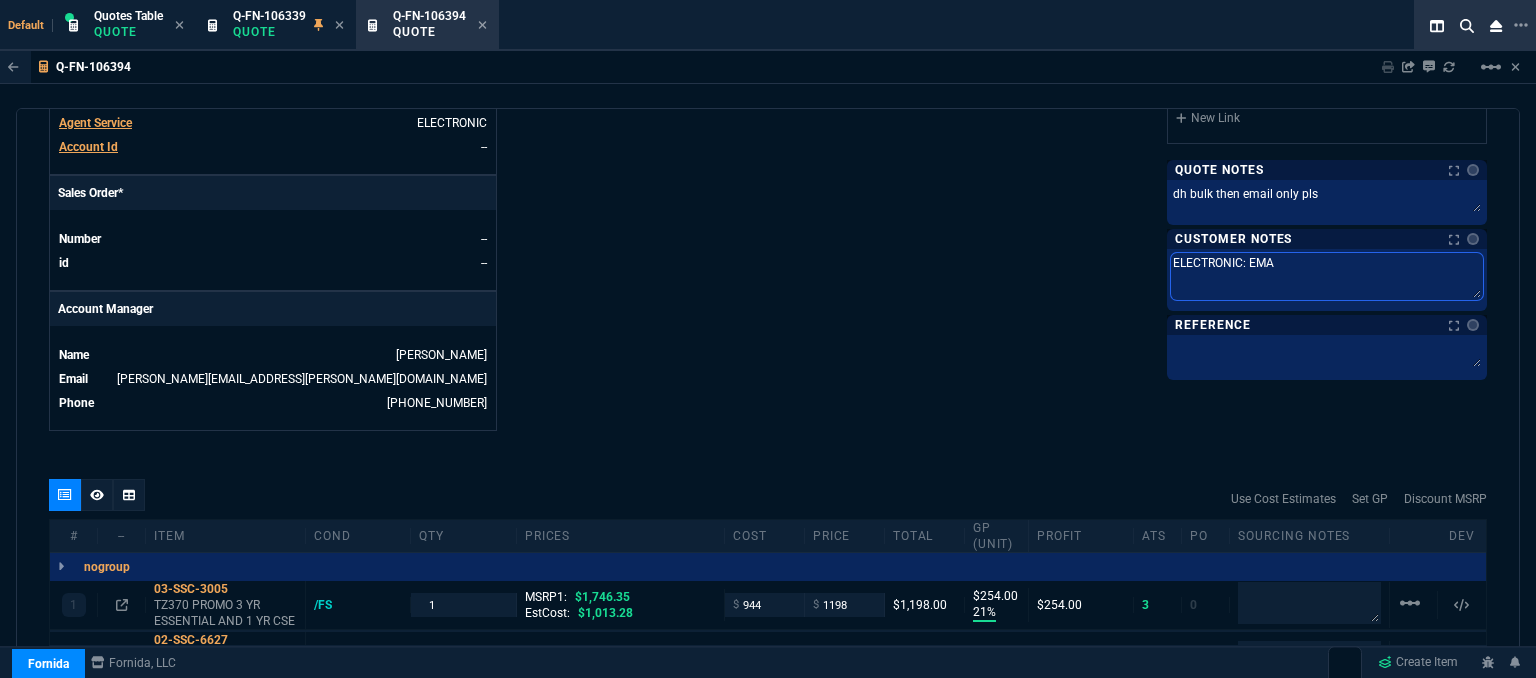 type on "ELECTRONIC: EMAI" 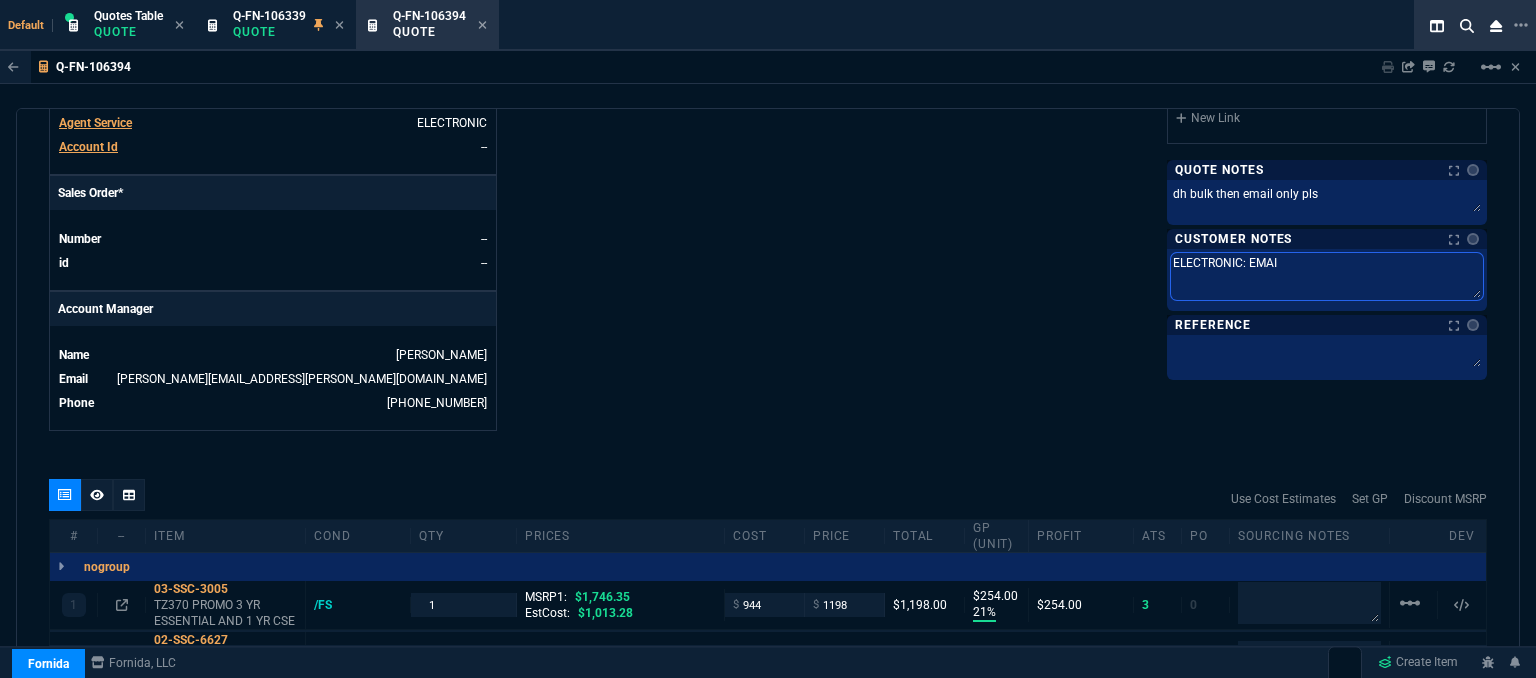 type on "ELECTRONIC: EMAIL" 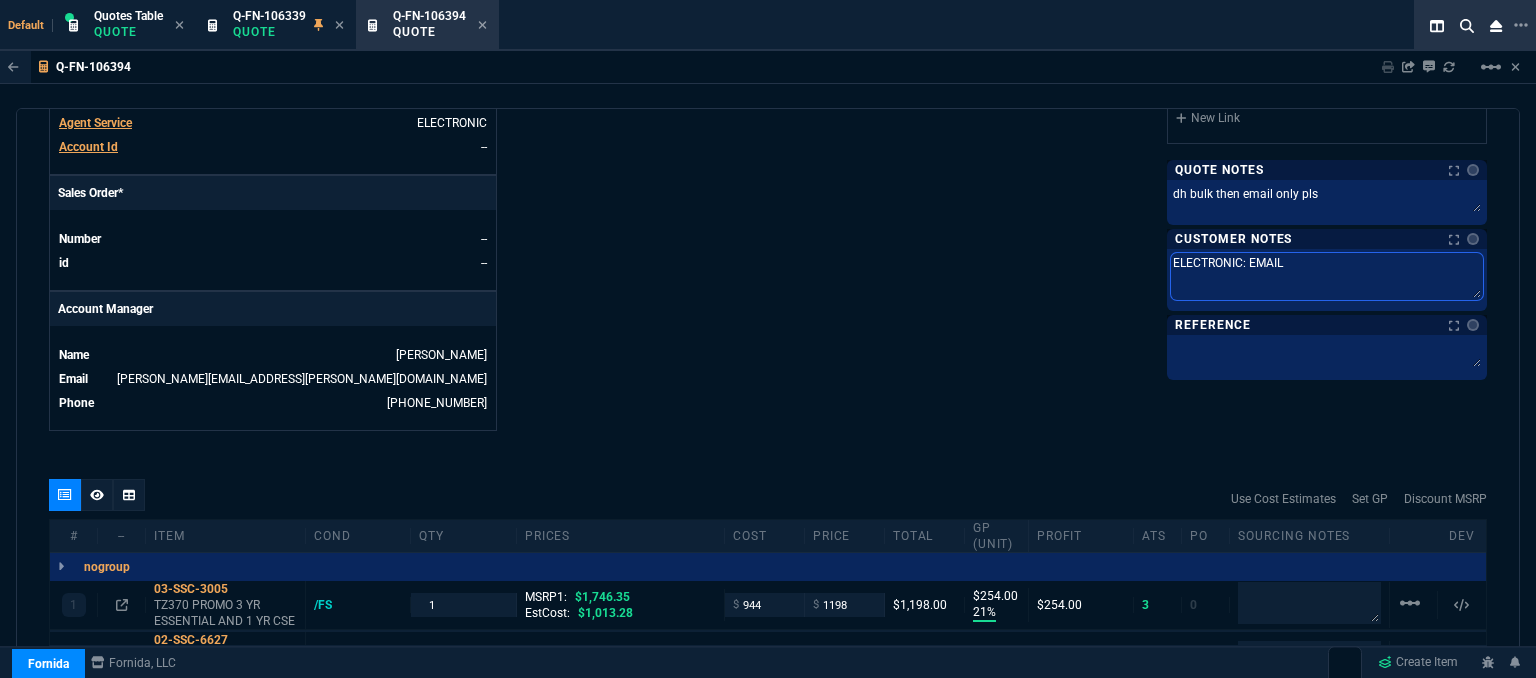 type on "ELECTRONIC: EMAIL*" 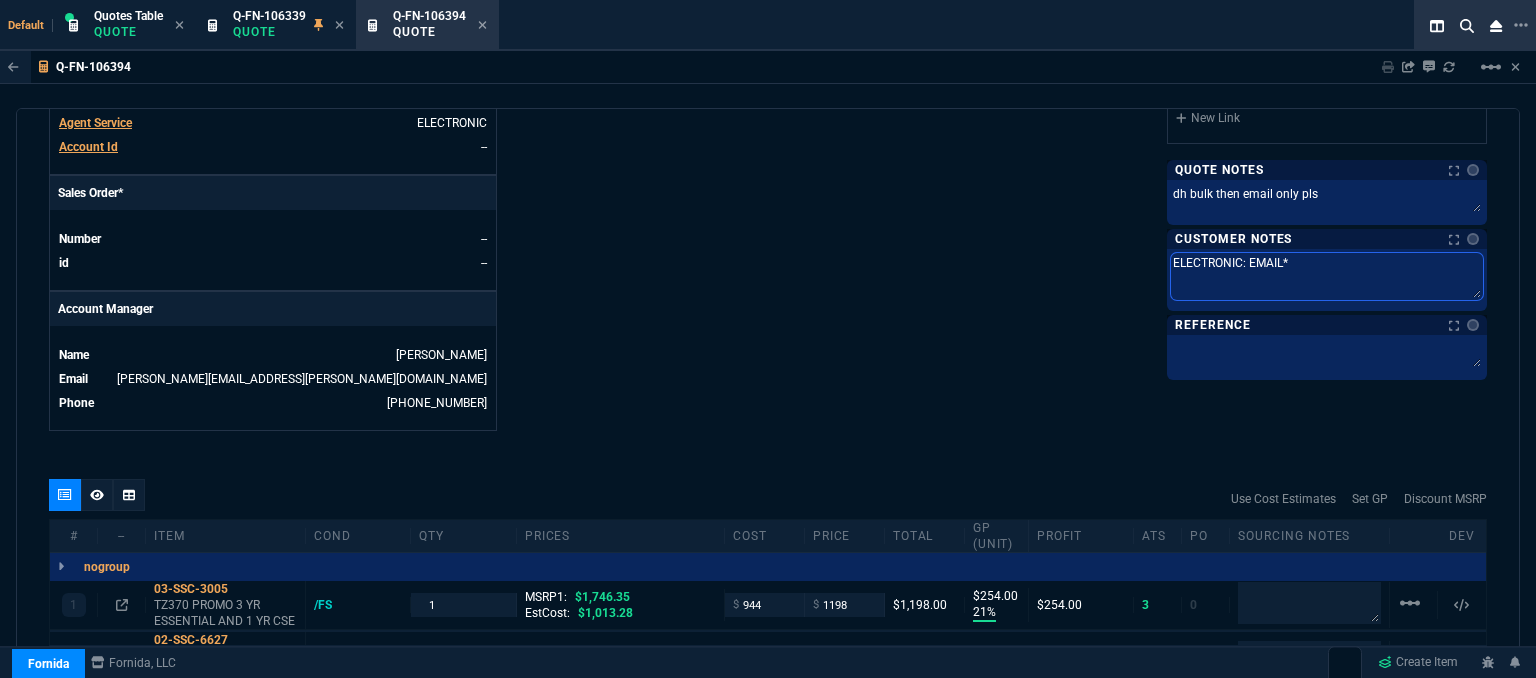 type on "ELECTRONIC: EMAIL**" 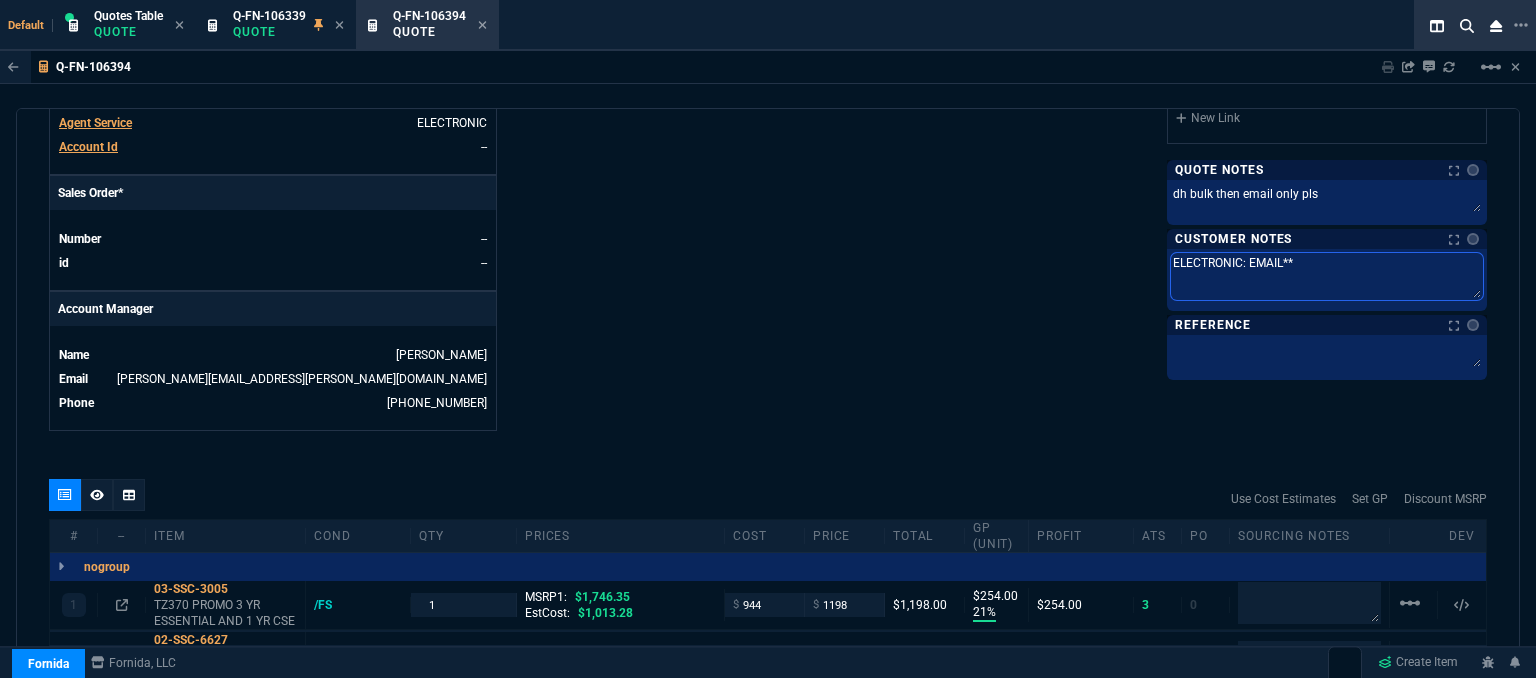 type on "ELECTRONIC: EMAIL**E" 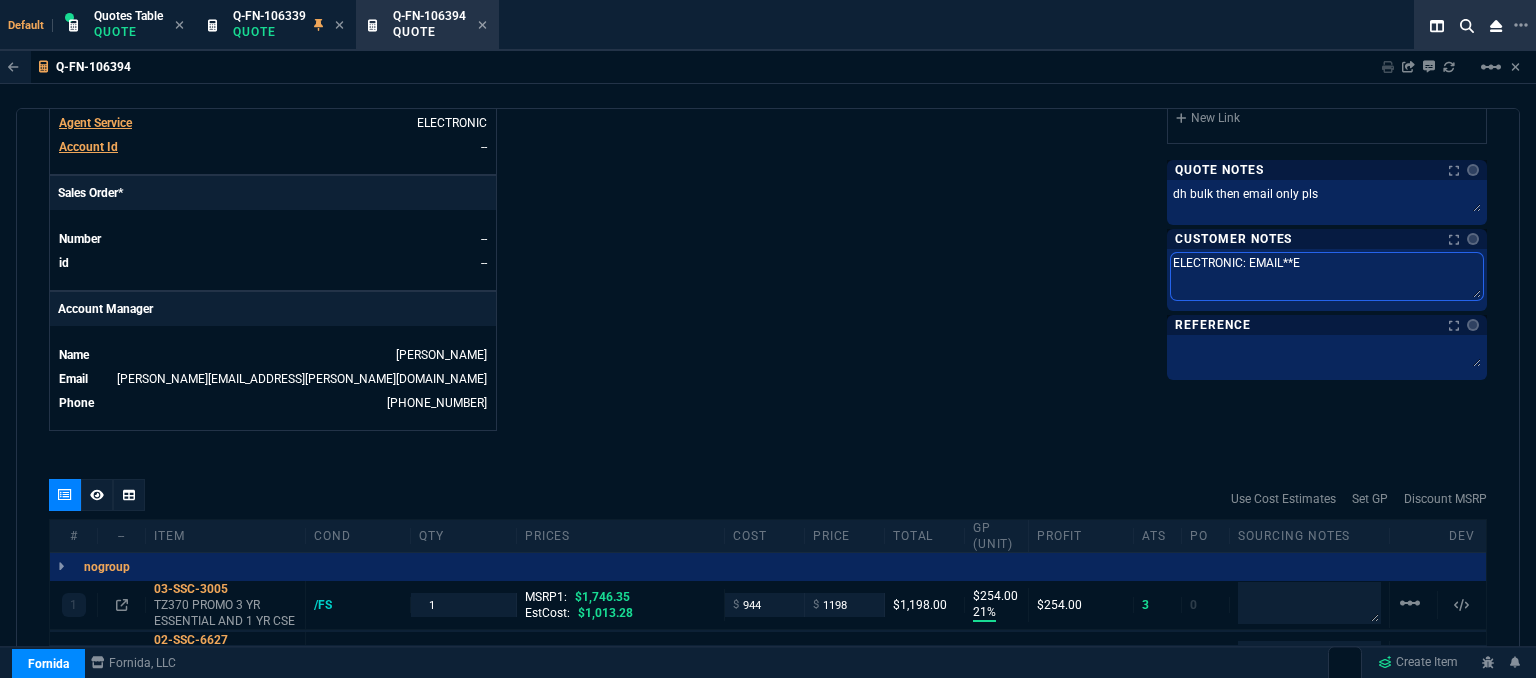type on "ELECTRONIC: EMAIL**ET" 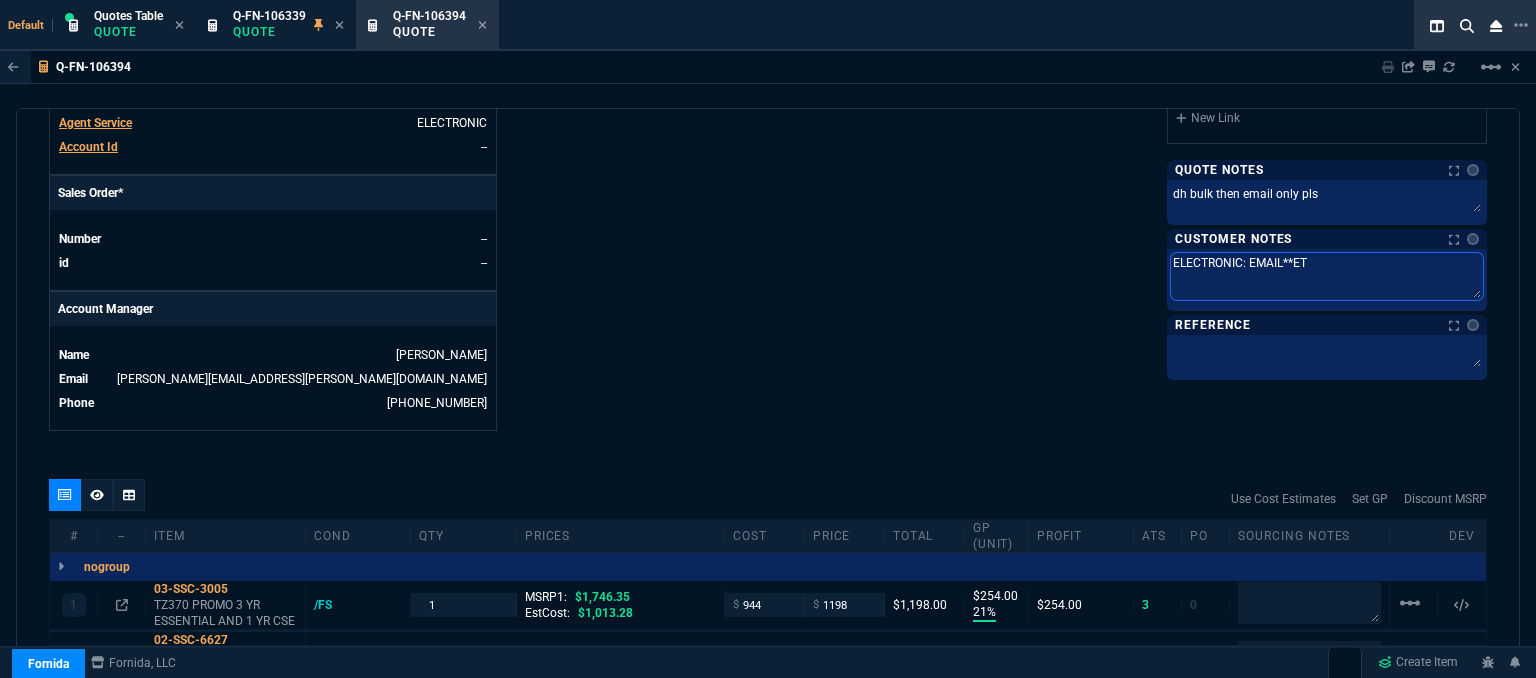 type on "ELECTRONIC: EMAIL**ETA" 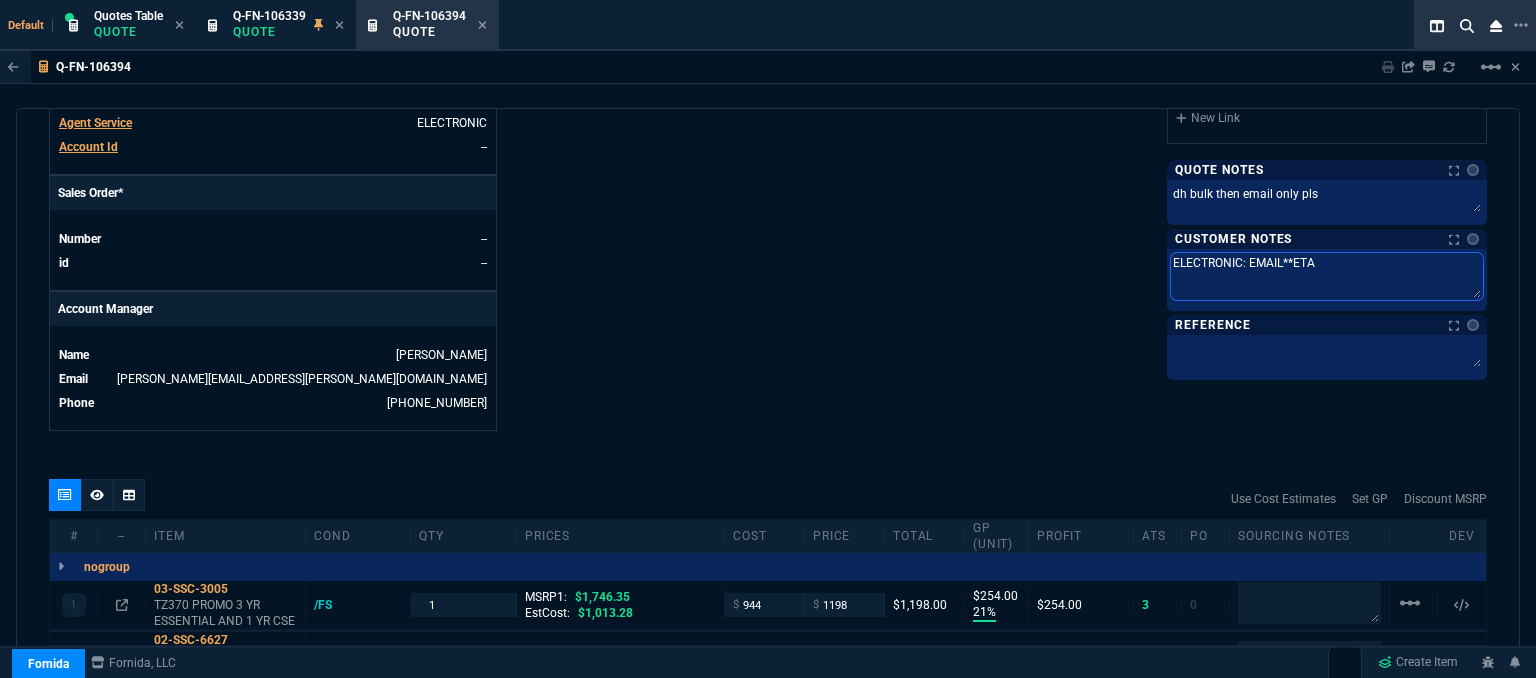 type on "ELECTRONIC: EMAIL**ETA" 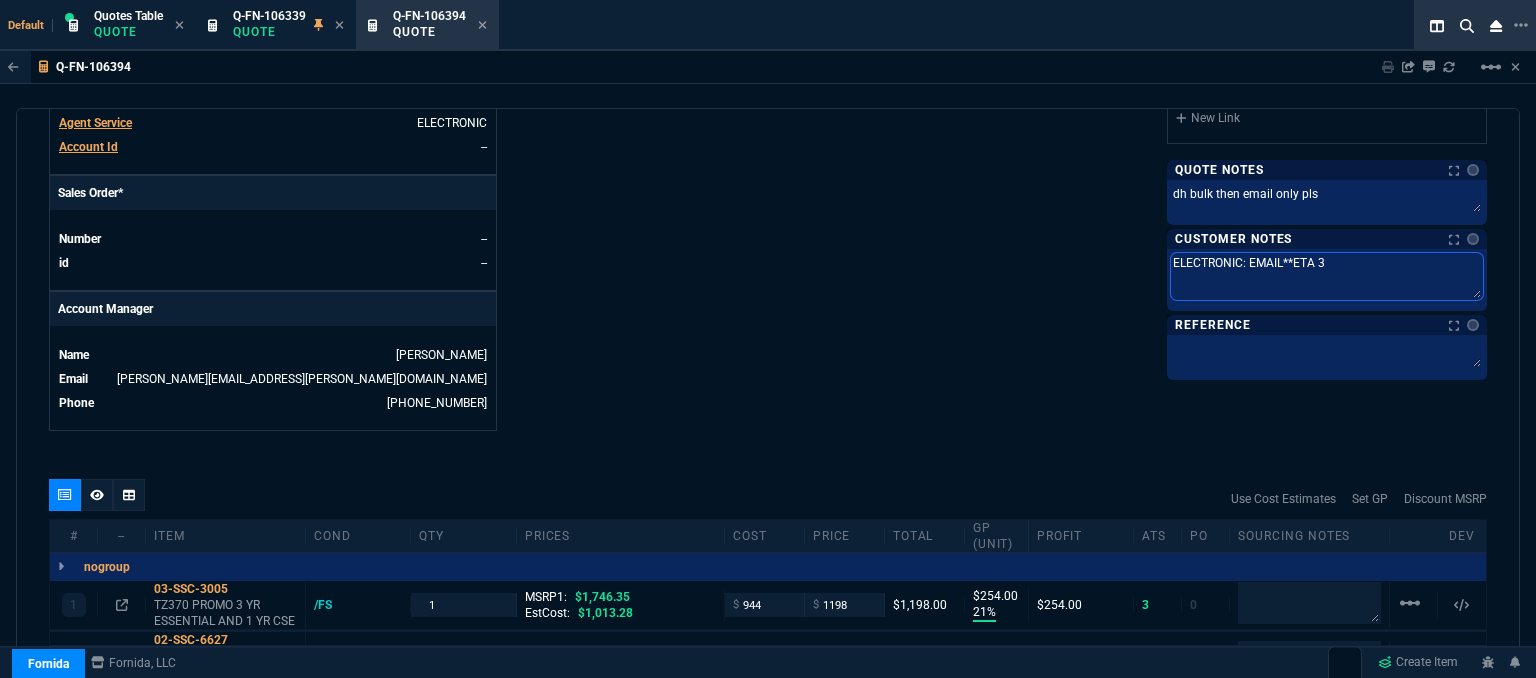 type on "ELECTRONIC: EMAIL**ETA 3-" 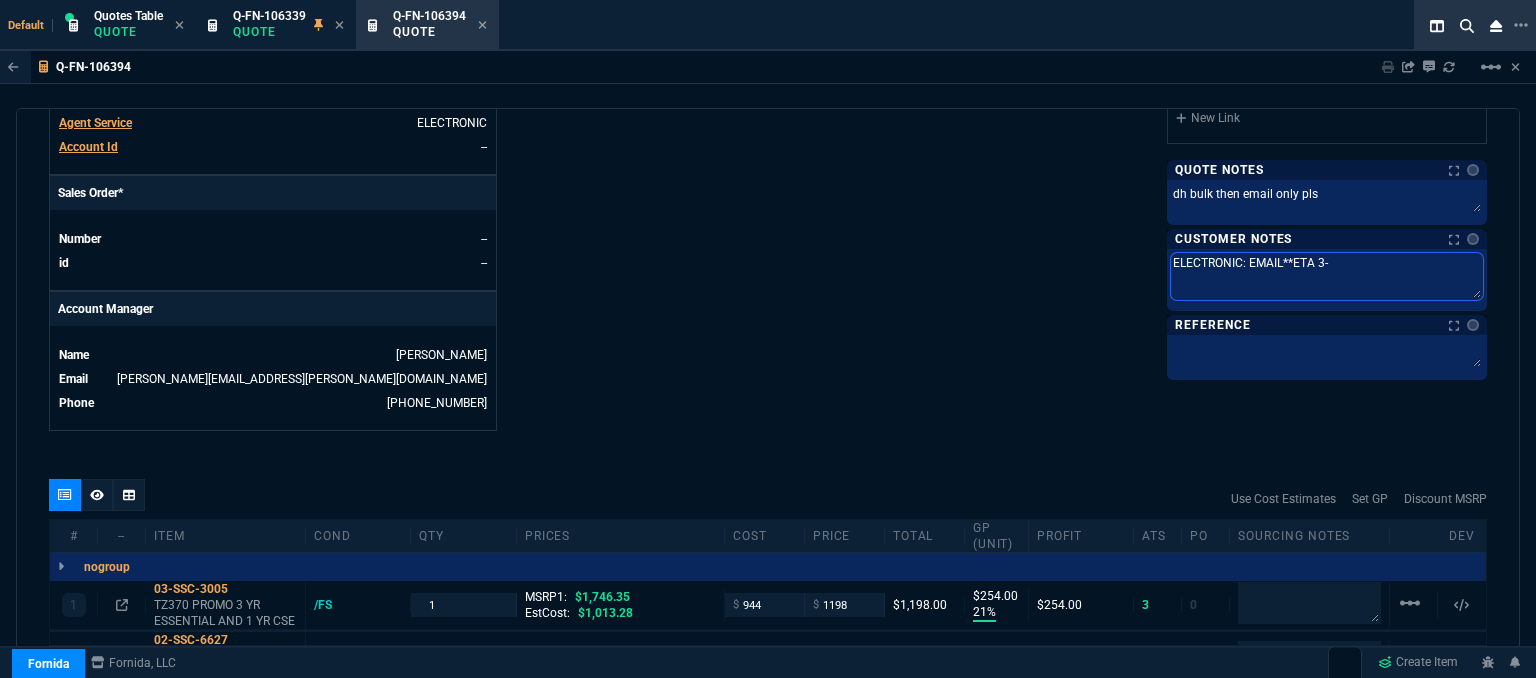 type on "ELECTRONIC: EMAIL**ETA 3-5" 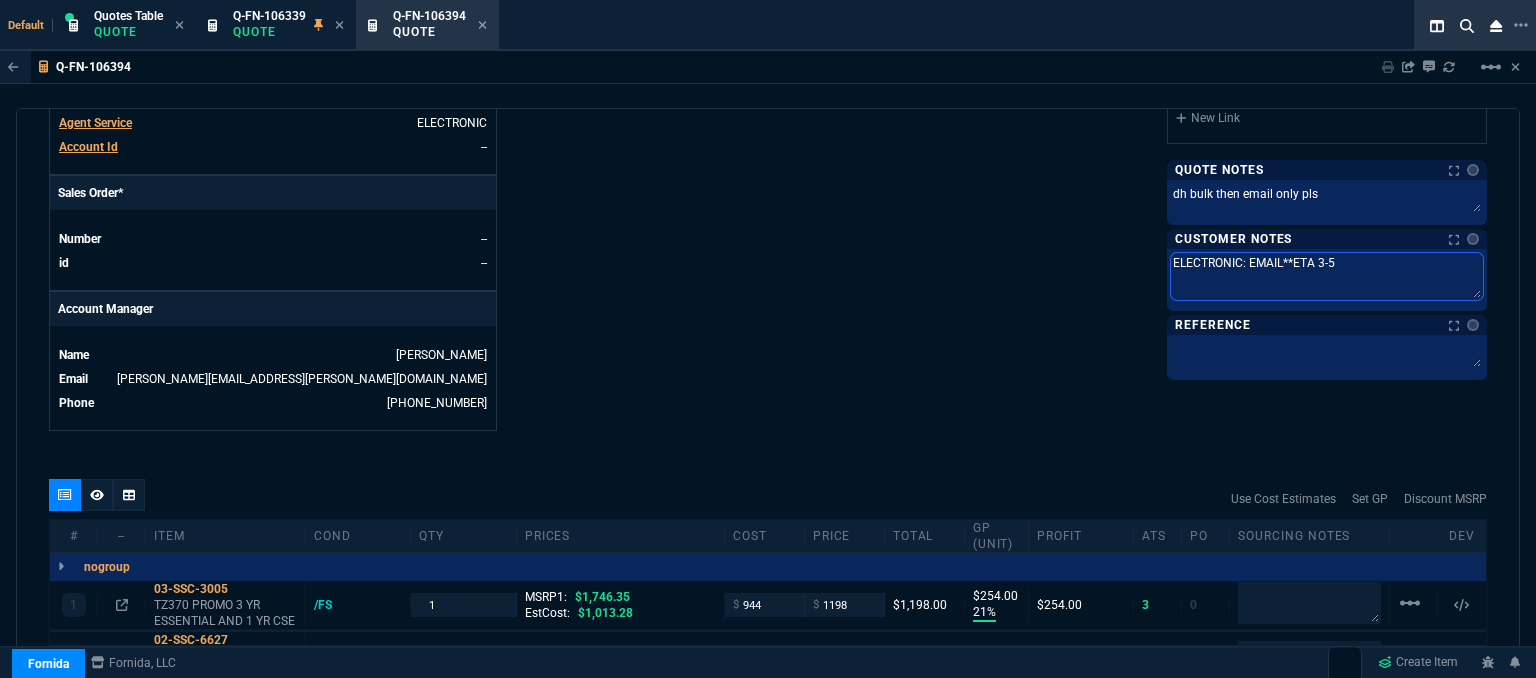 type on "ELECTRONIC: EMAIL**ETA 3-5" 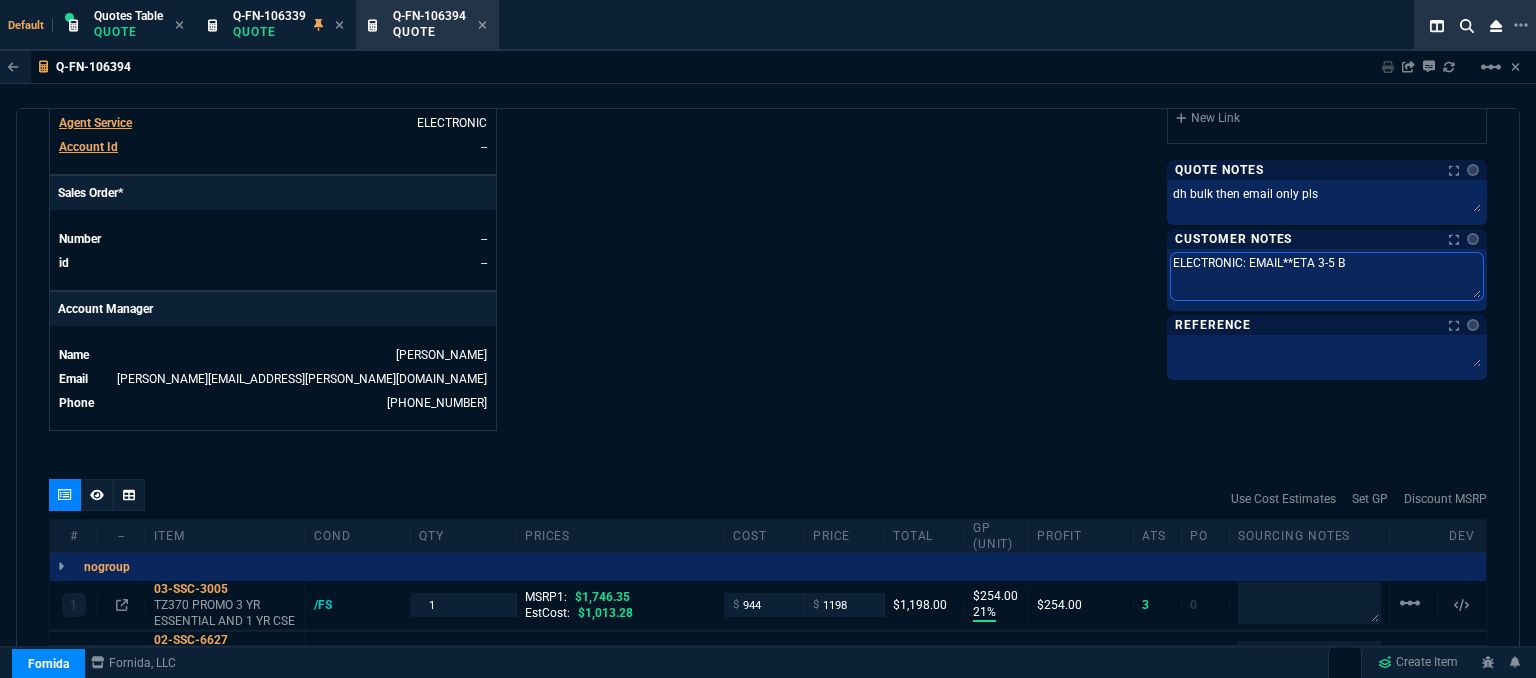 type on "ELECTRONIC: EMAIL**ETA 3-5 Bi" 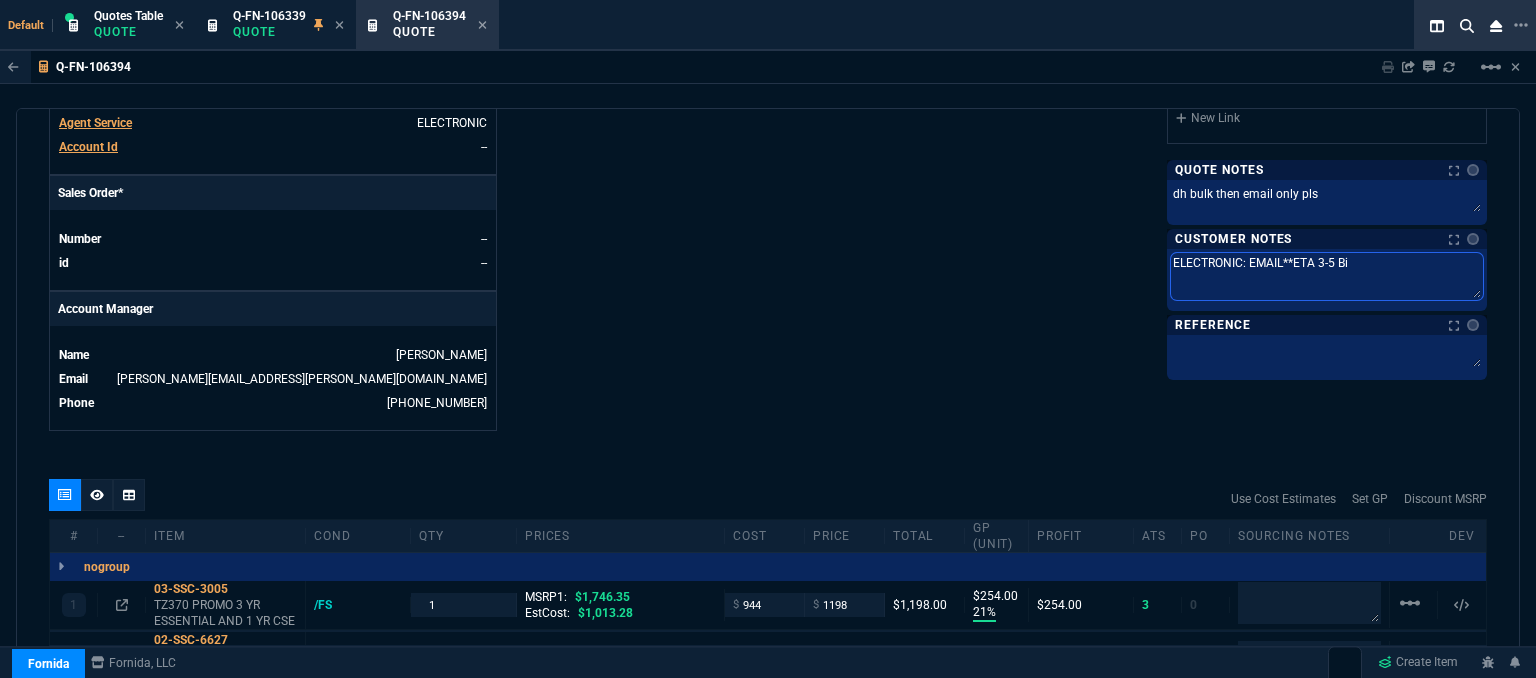 type on "ELECTRONIC: EMAIL**ETA 3-5 Biz" 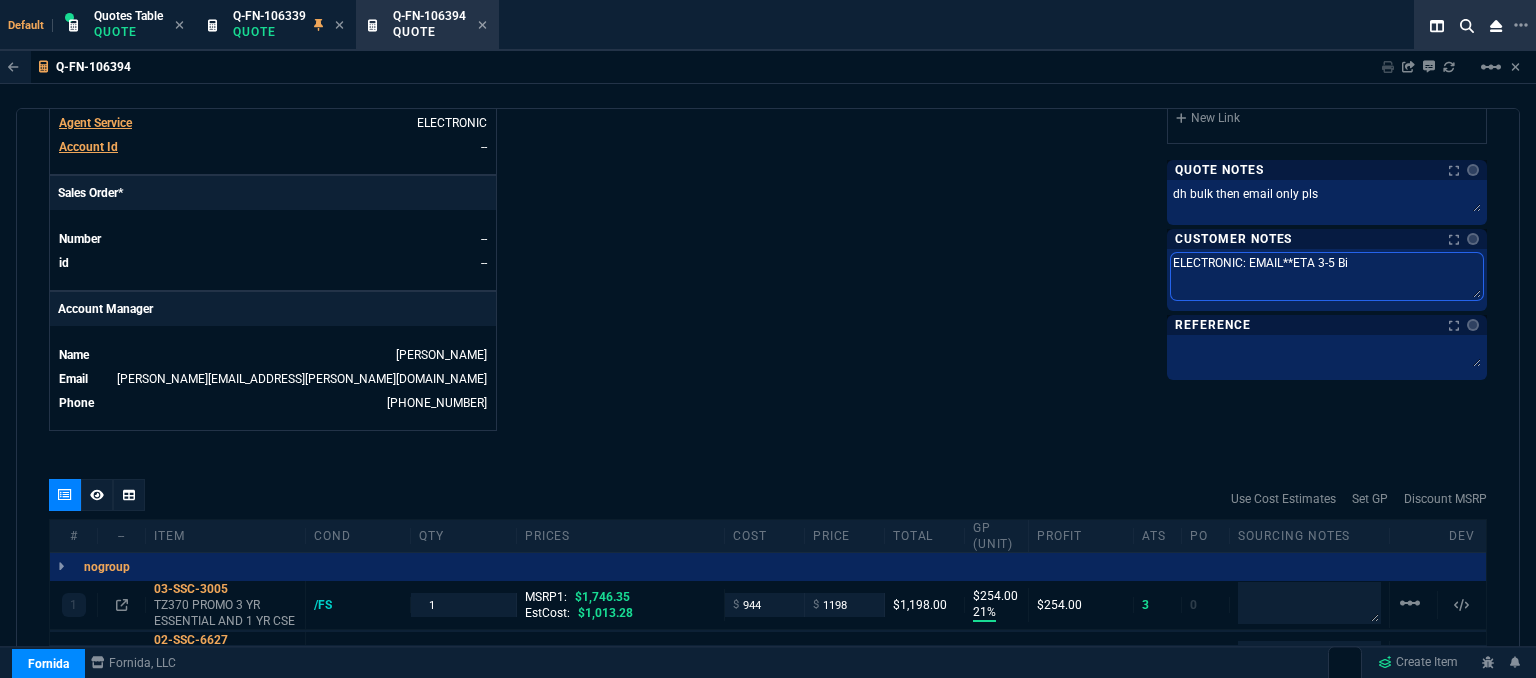 type on "ELECTRONIC: EMAIL**ETA 3-5 Biz" 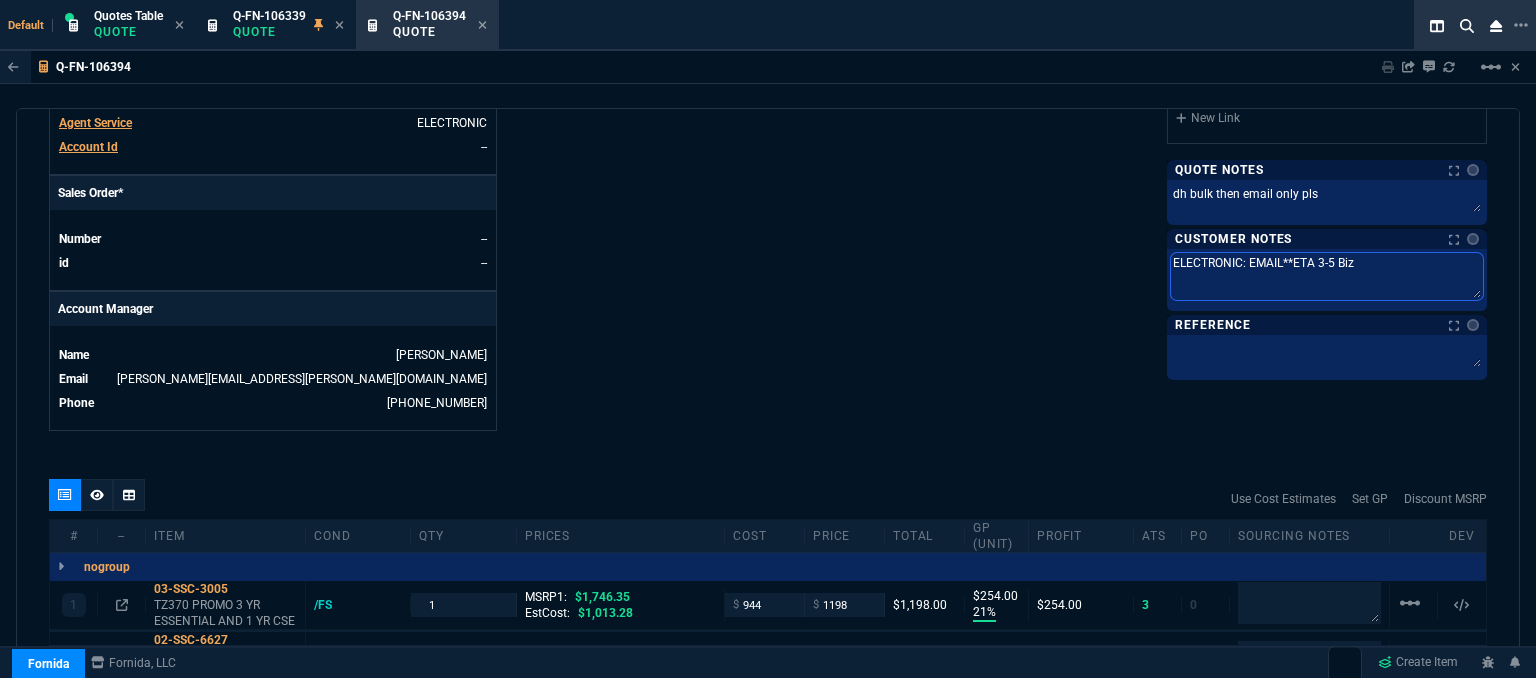 type on "ELECTRONIC: EMAIL**ETA 3-5 Biz" 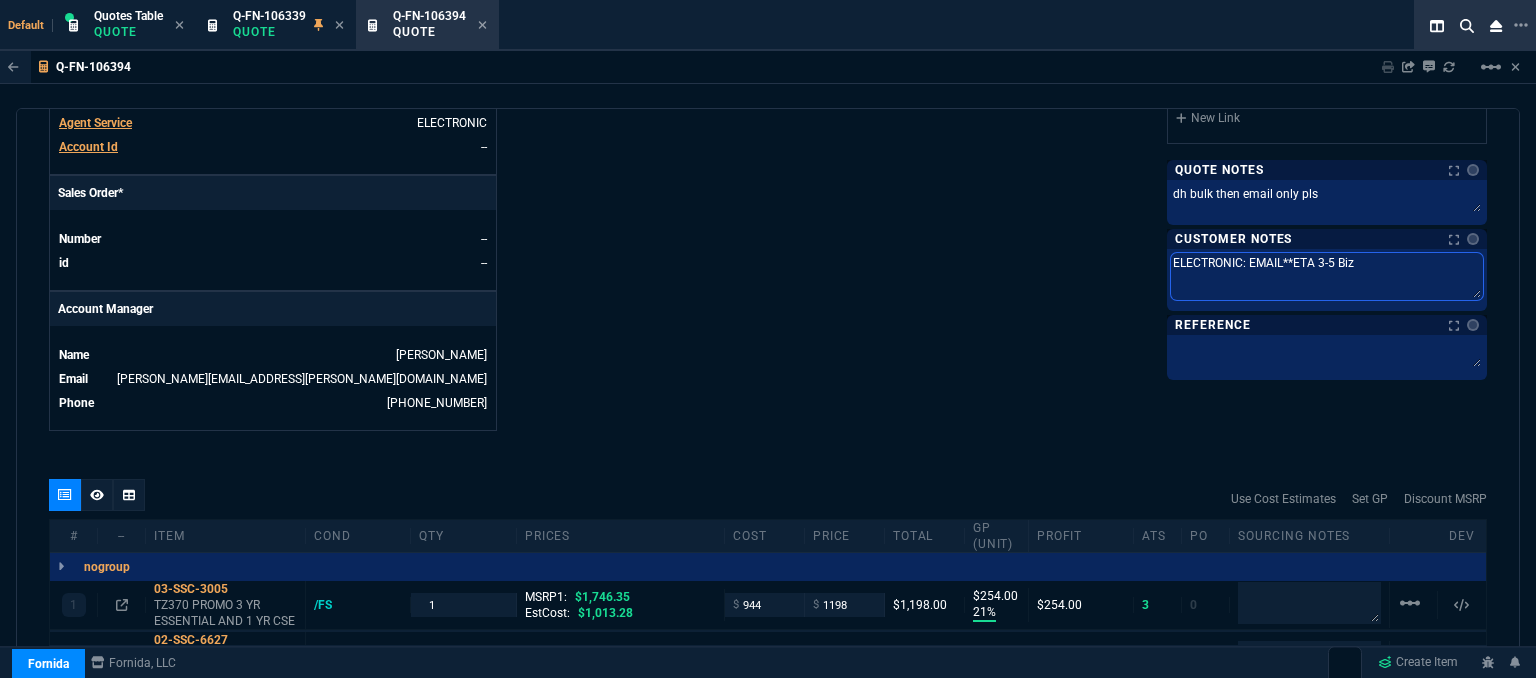 type on "ELECTRONIC: EMAIL**ETA 3-5 Biz D" 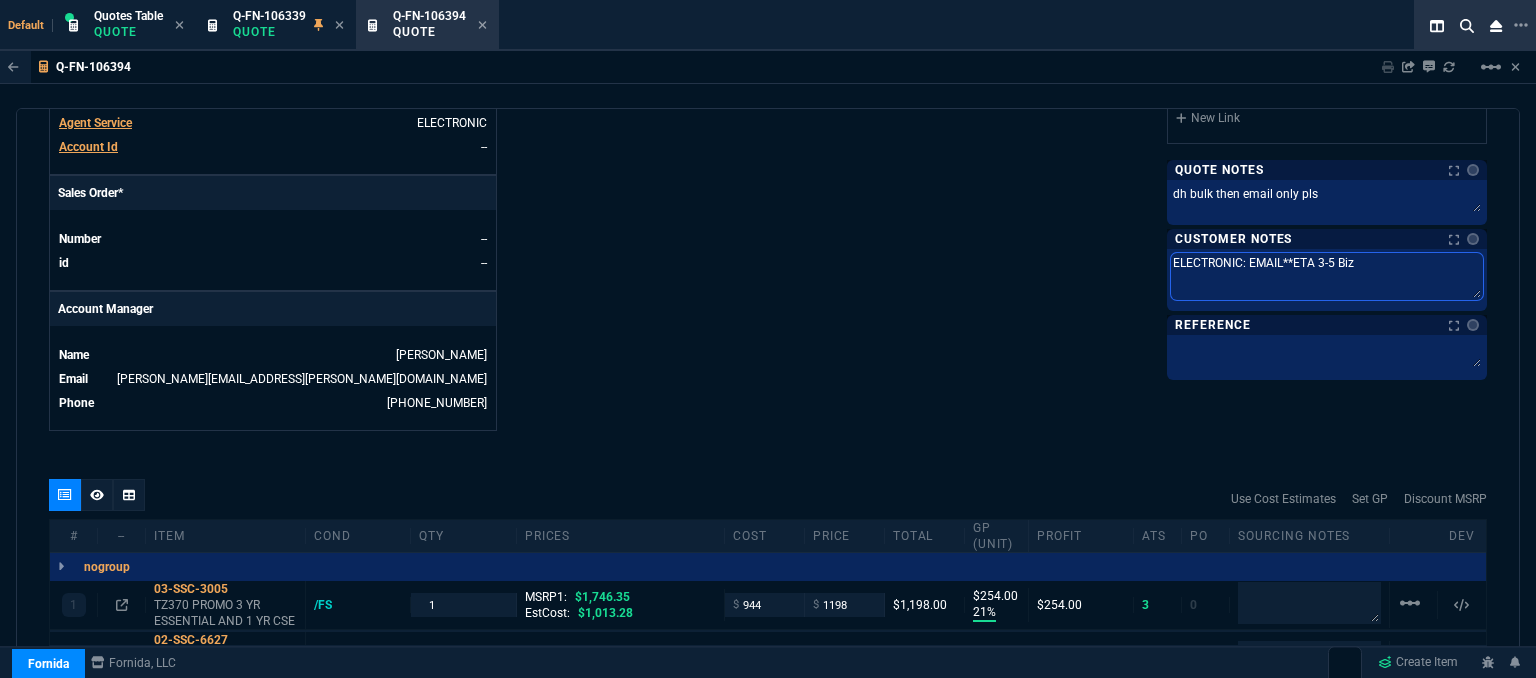 type on "ELECTRONIC: EMAIL**ETA 3-5 Biz D" 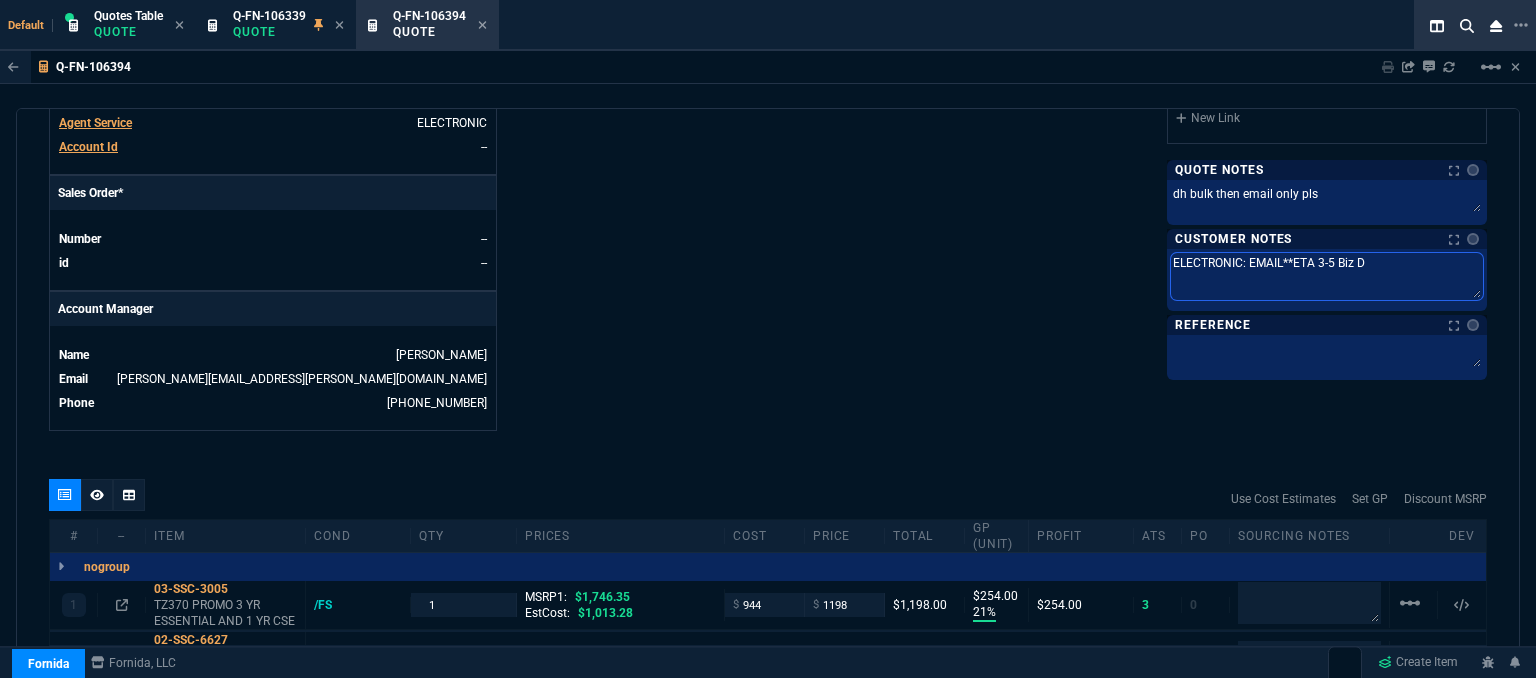 type on "ELECTRONIC: EMAIL**ETA 3-5 Biz Da" 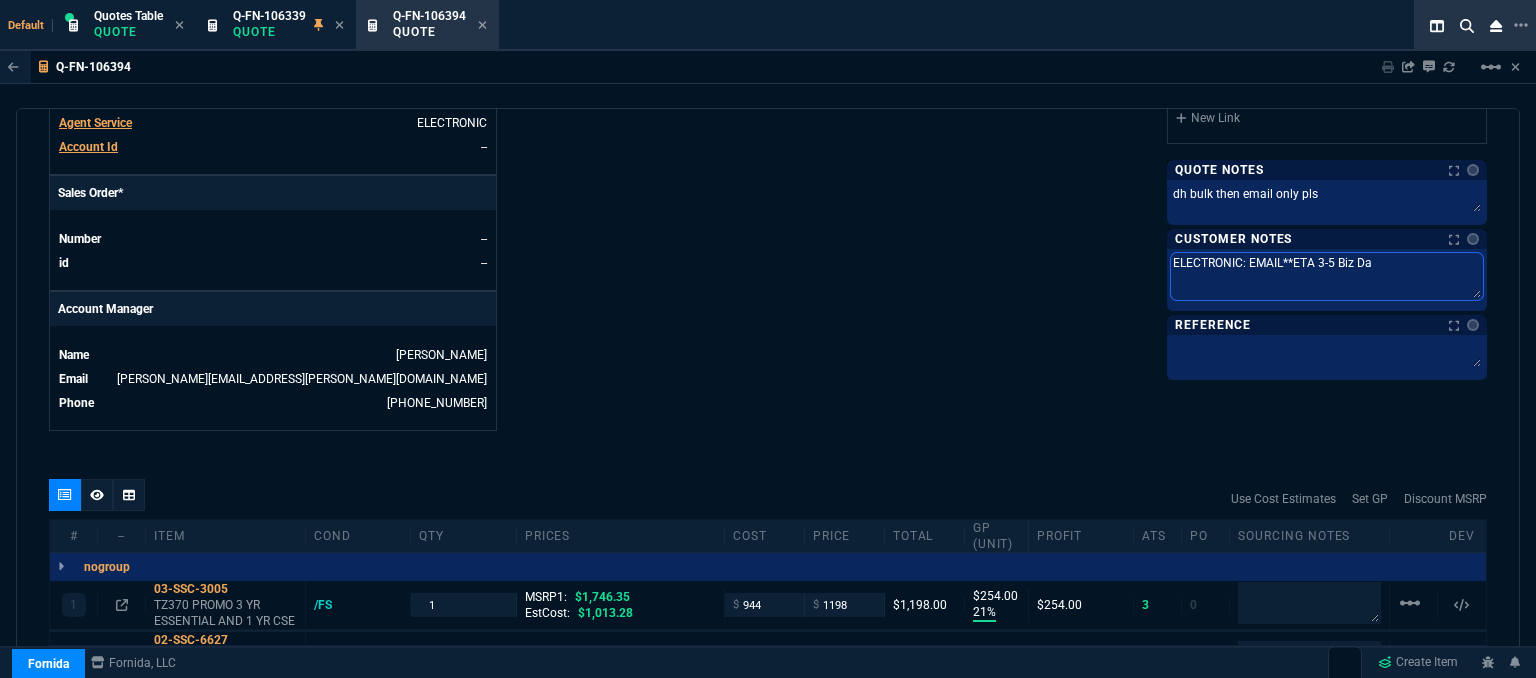 type on "ELECTRONIC: EMAIL**ETA 3-5 Biz Dat" 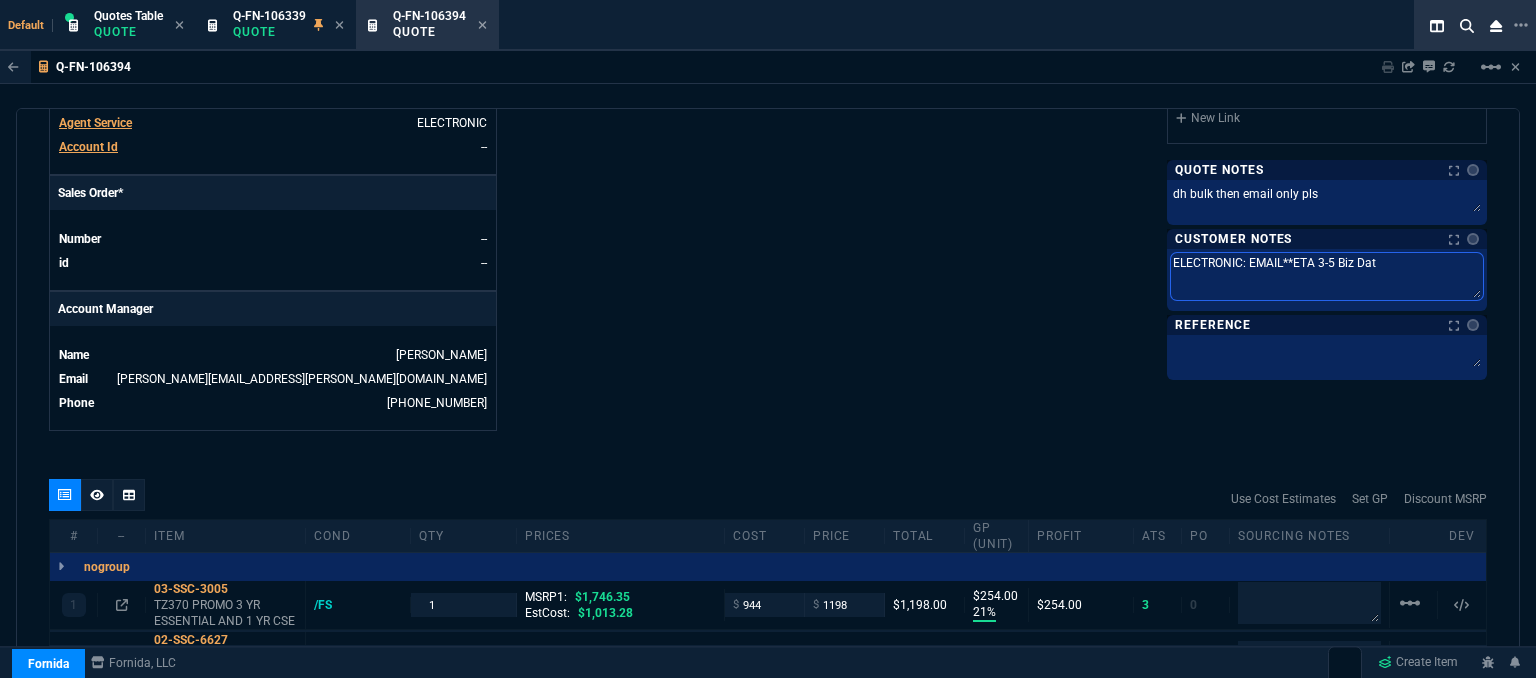 type on "ELECTRONIC: EMAIL**ETA 3-5 Biz Da" 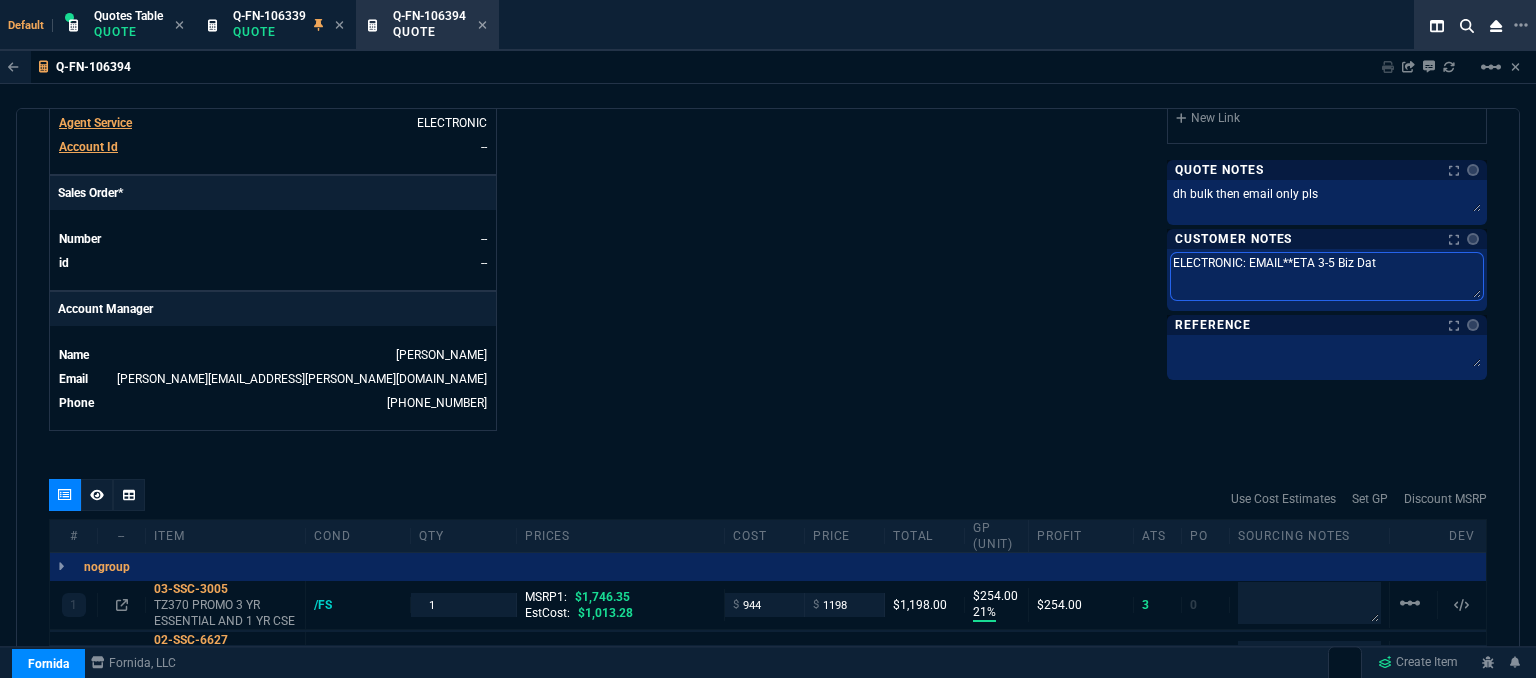 type on "ELECTRONIC: EMAIL**ETA 3-5 Biz Da" 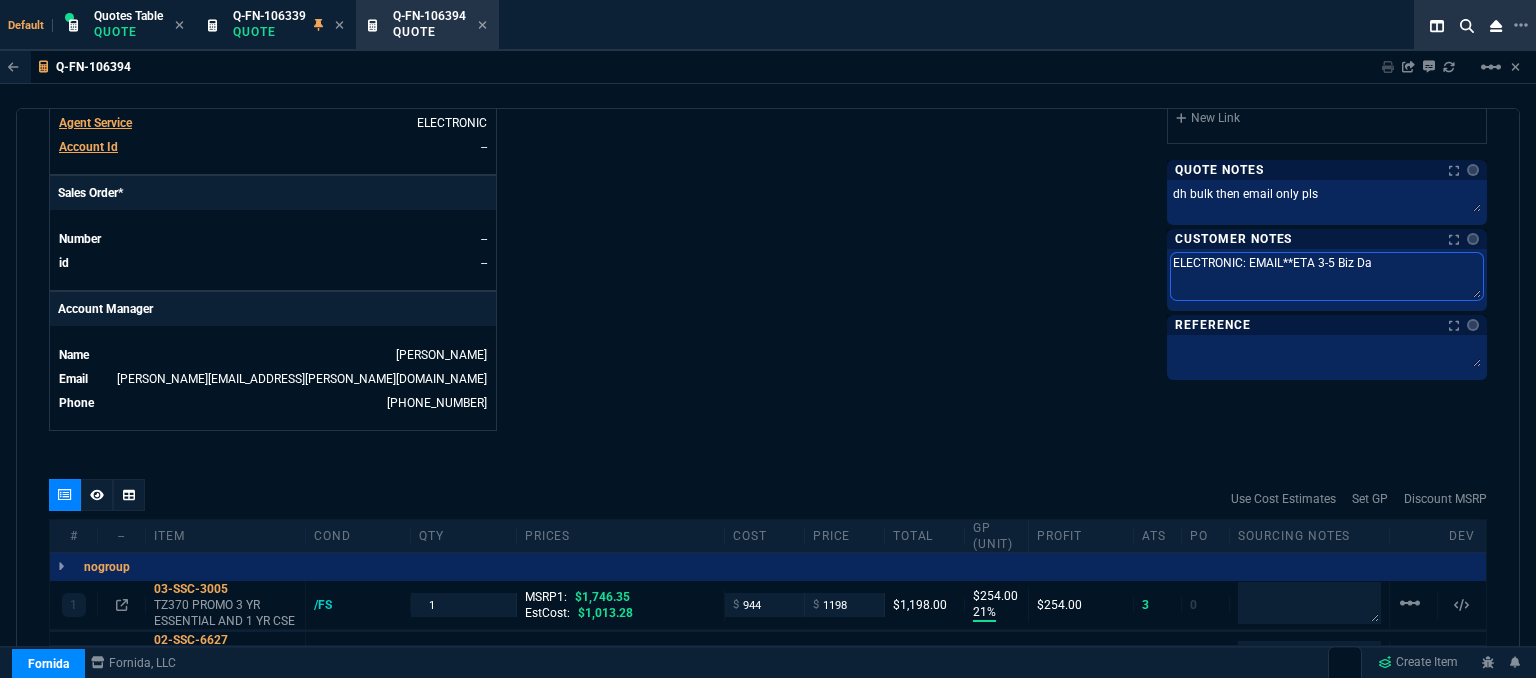 type on "ELECTRONIC: EMAIL**ETA 3-5 Biz Day" 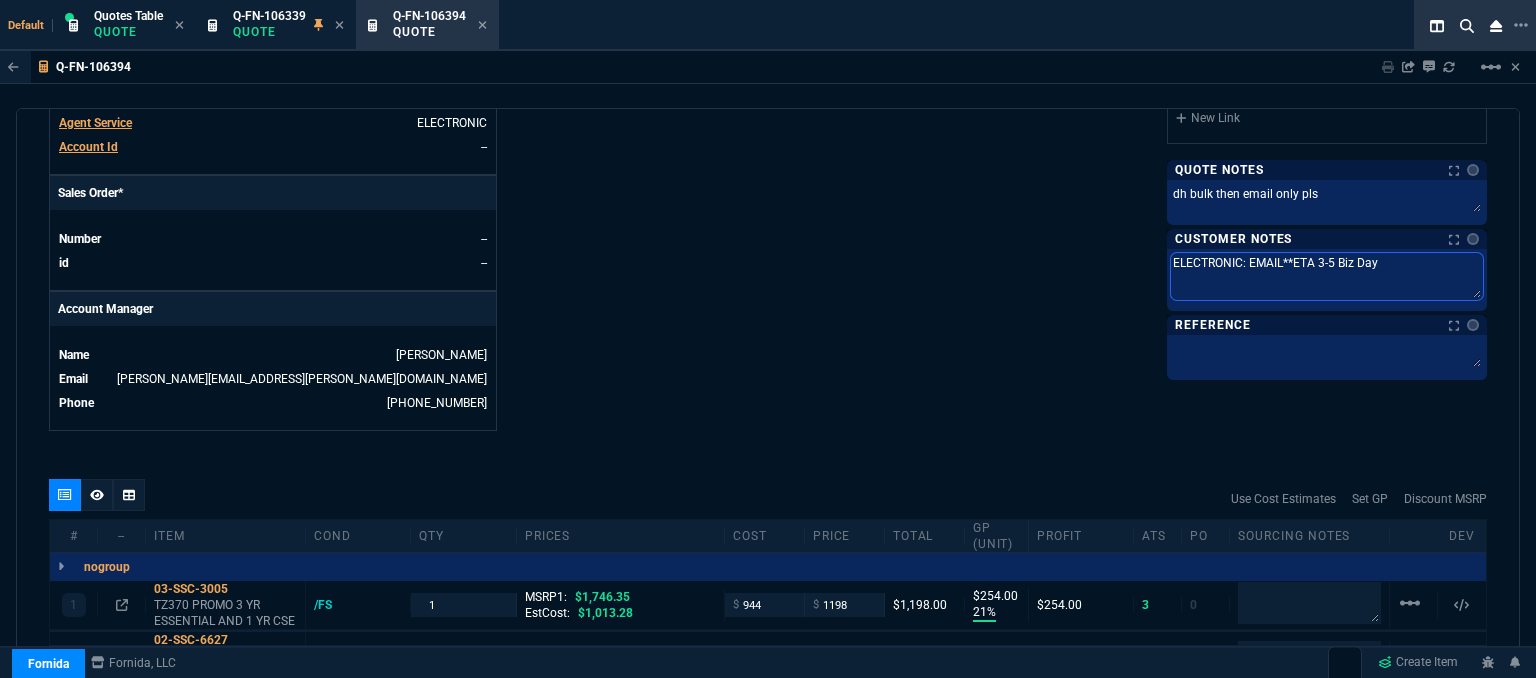 type on "ELECTRONIC: EMAIL**ETA 3-5 Biz Days" 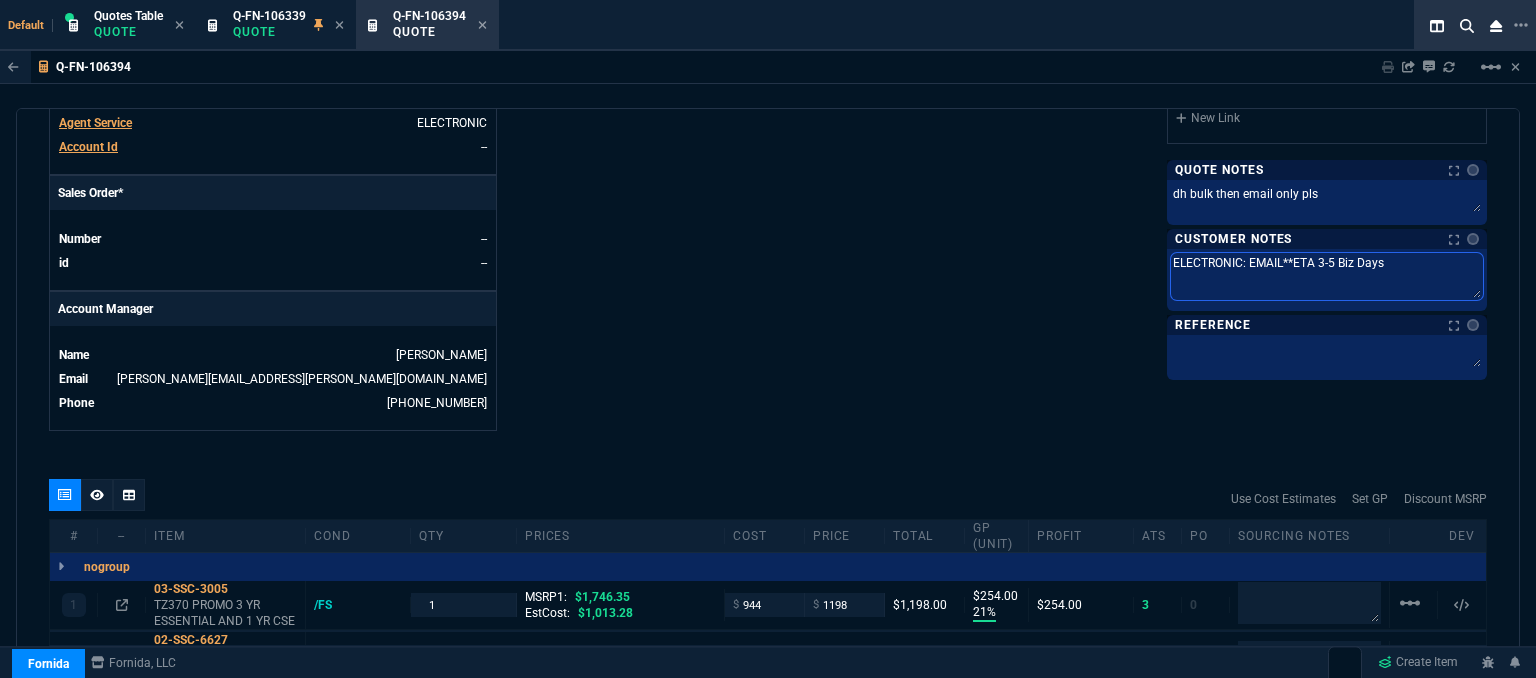scroll, scrollTop: 1075, scrollLeft: 0, axis: vertical 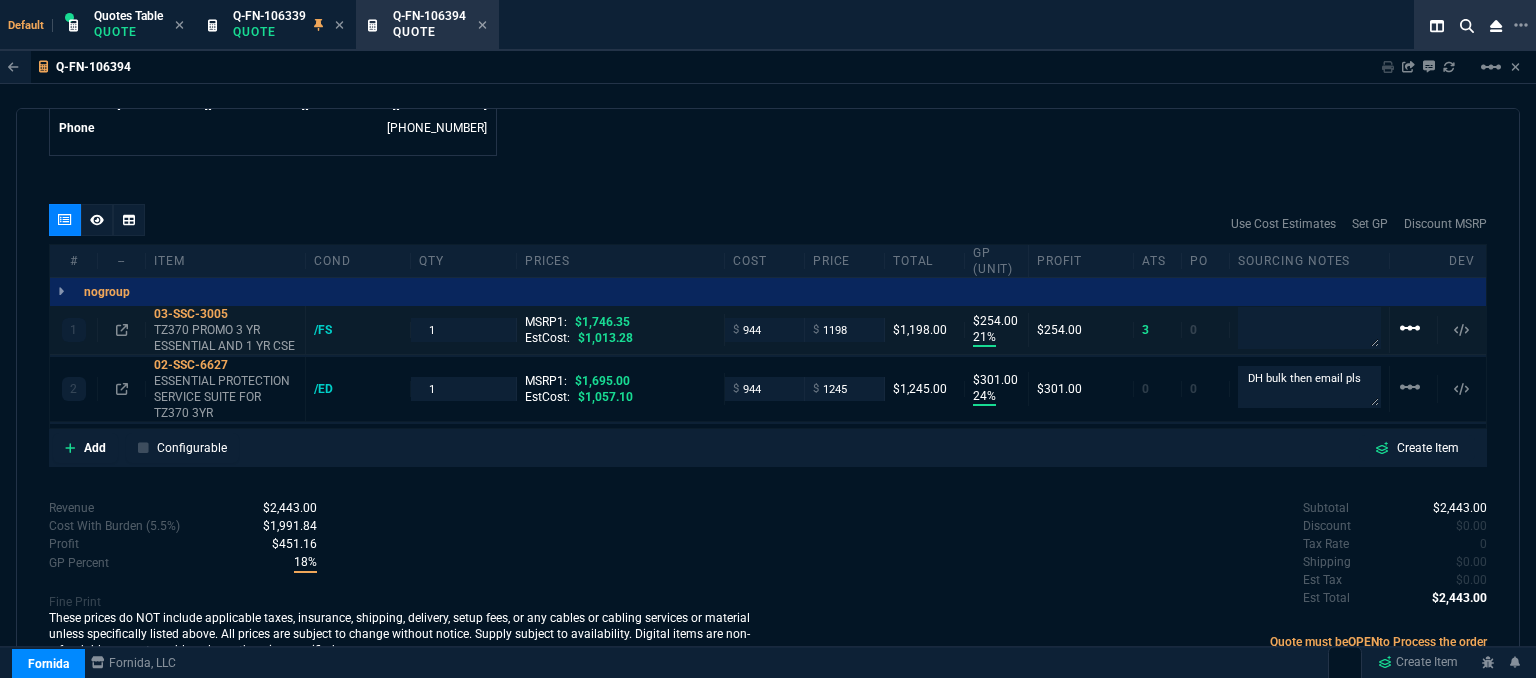type on "ELECTRONIC: EMAIL**ETA 3-5 Biz Days" 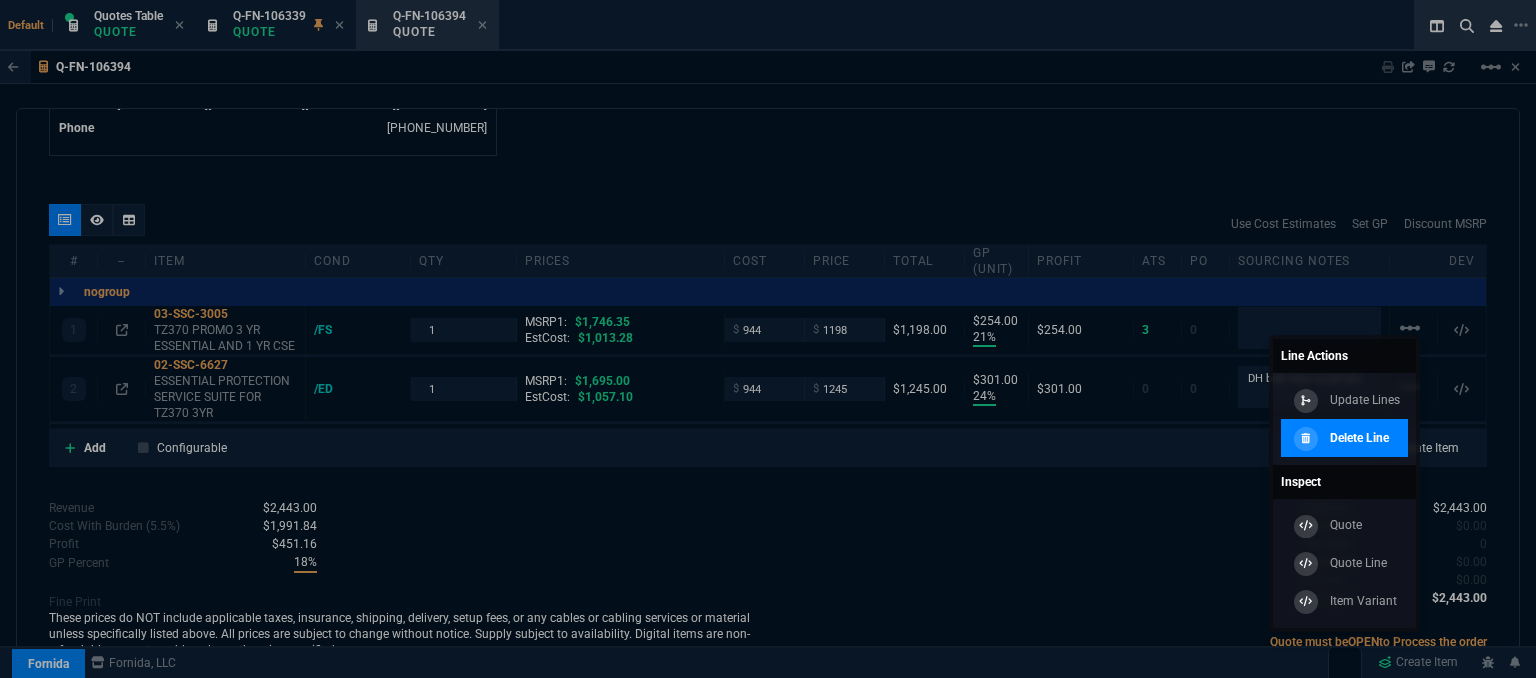 click on "Delete Line" at bounding box center [1359, 438] 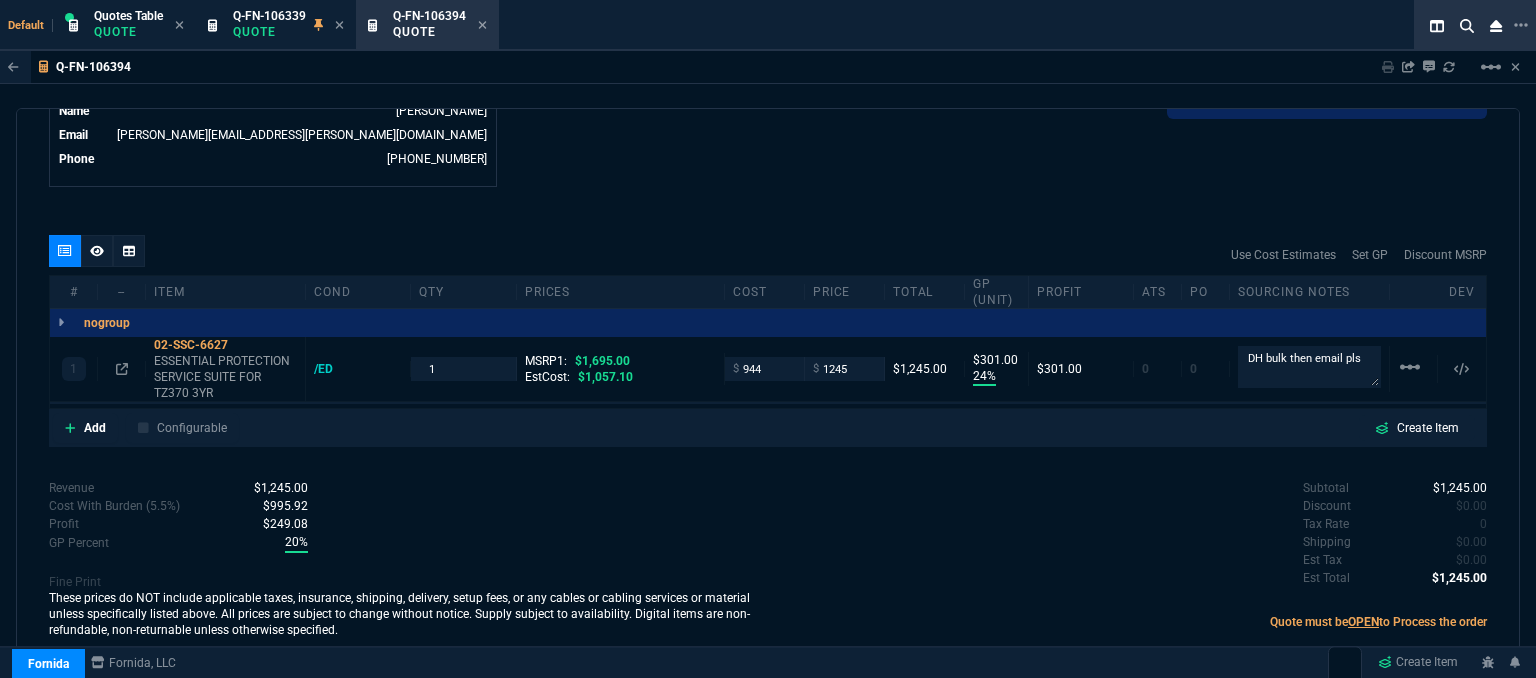 scroll, scrollTop: 1025, scrollLeft: 0, axis: vertical 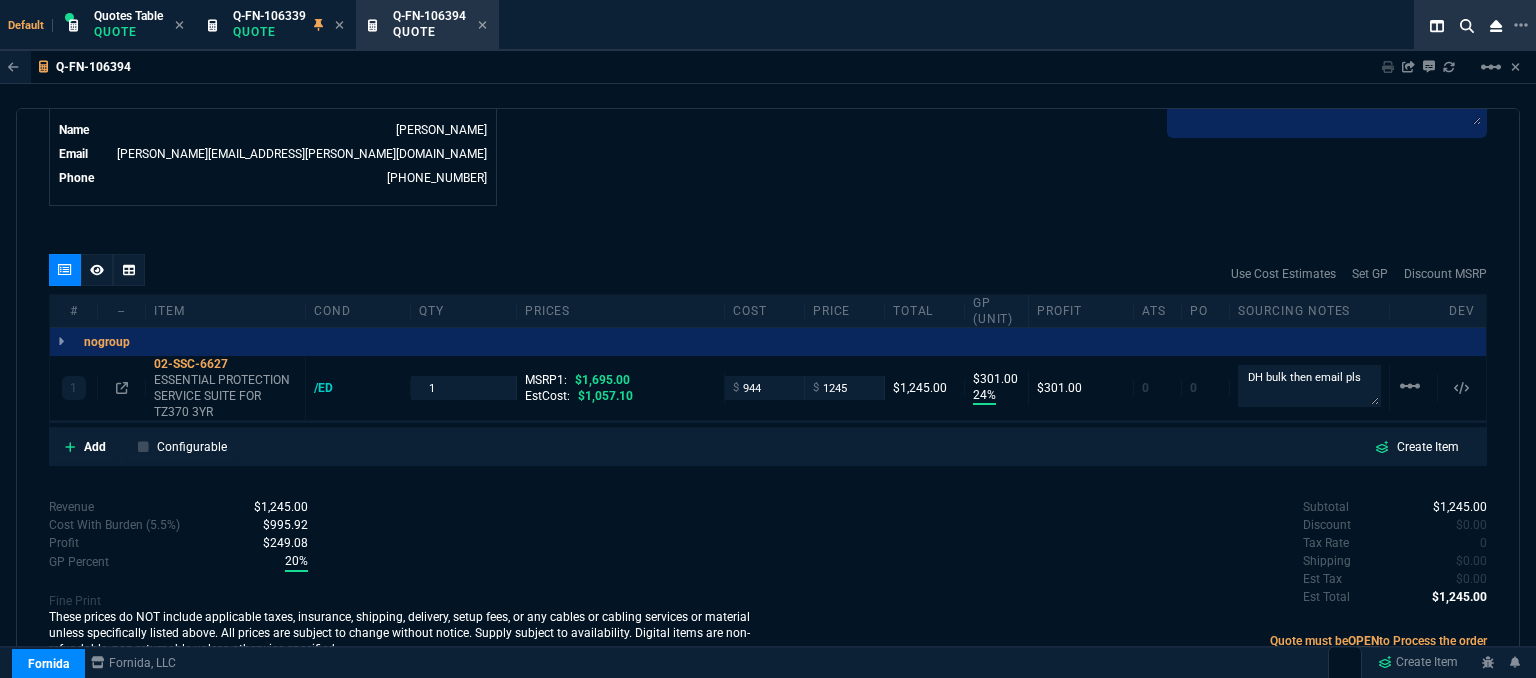 type on "24" 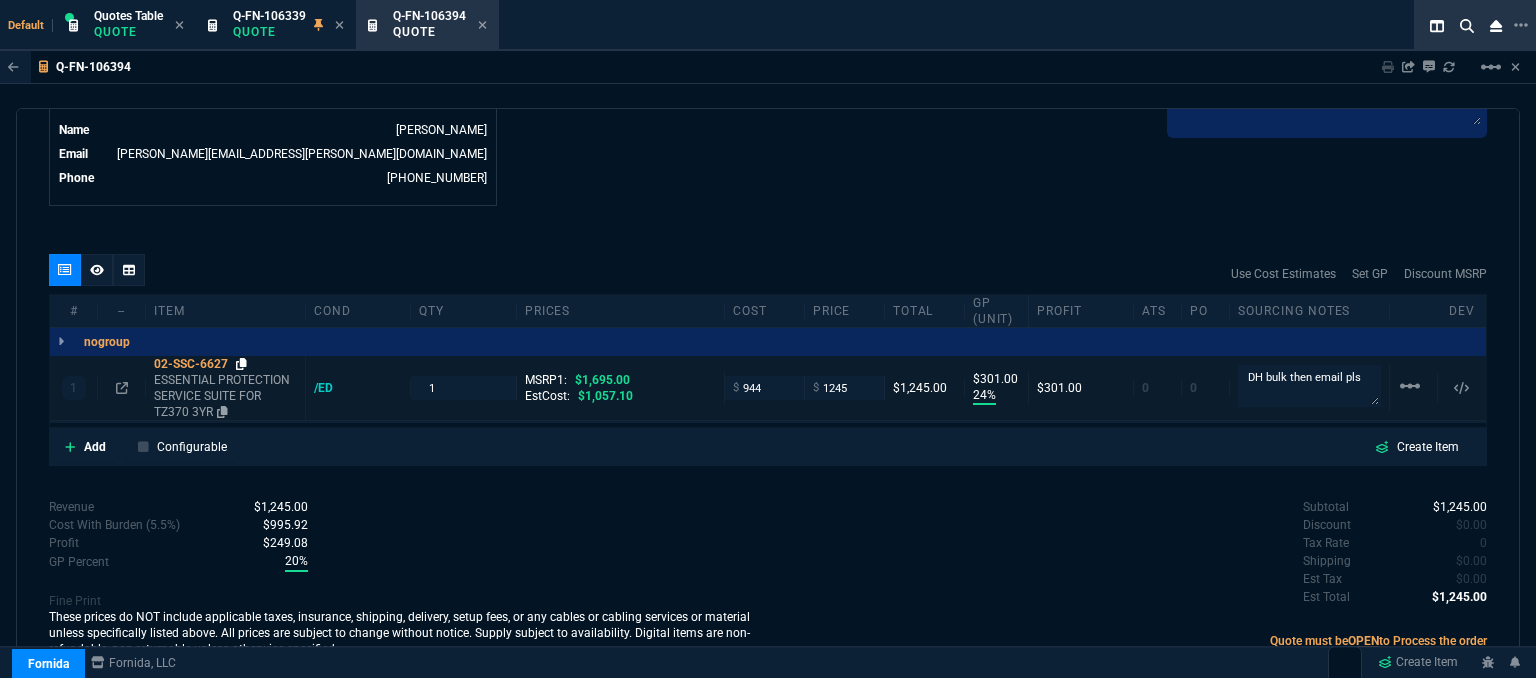 click 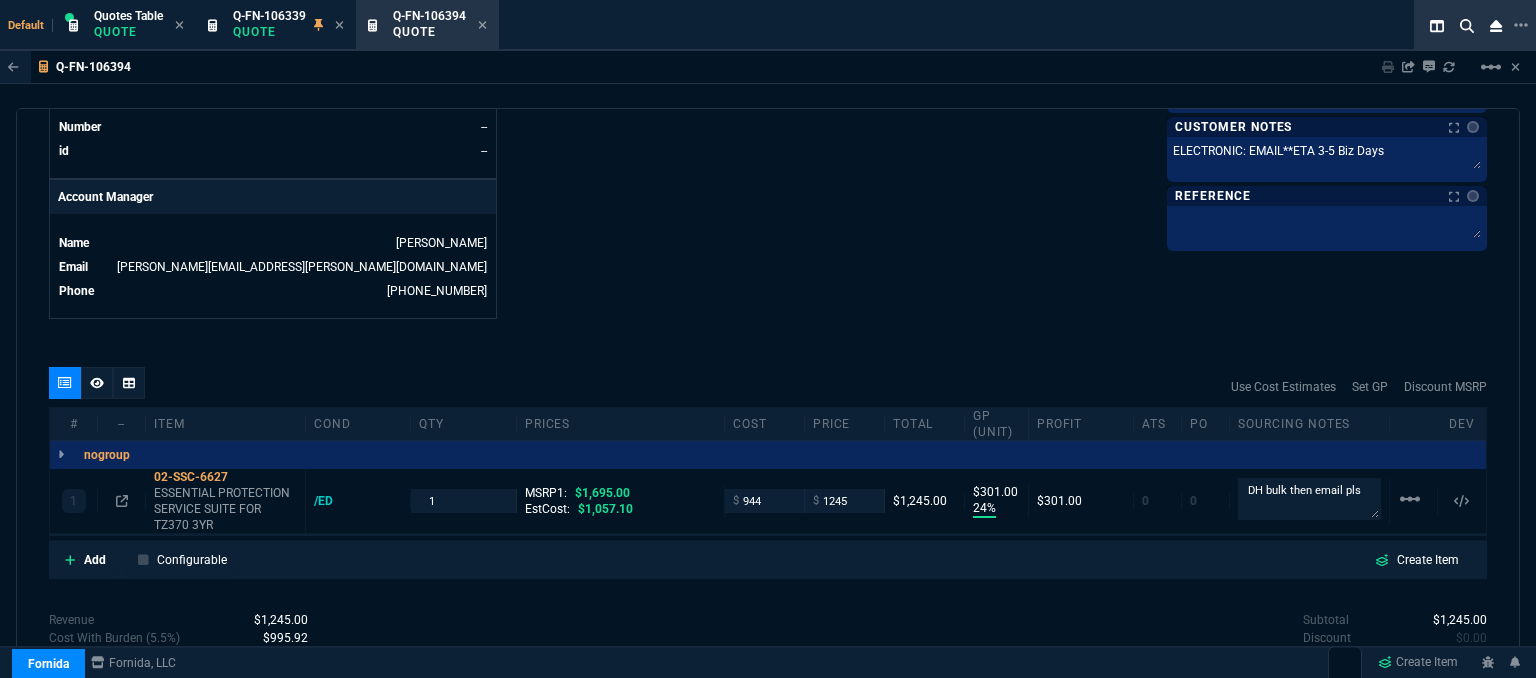 scroll, scrollTop: 1024, scrollLeft: 0, axis: vertical 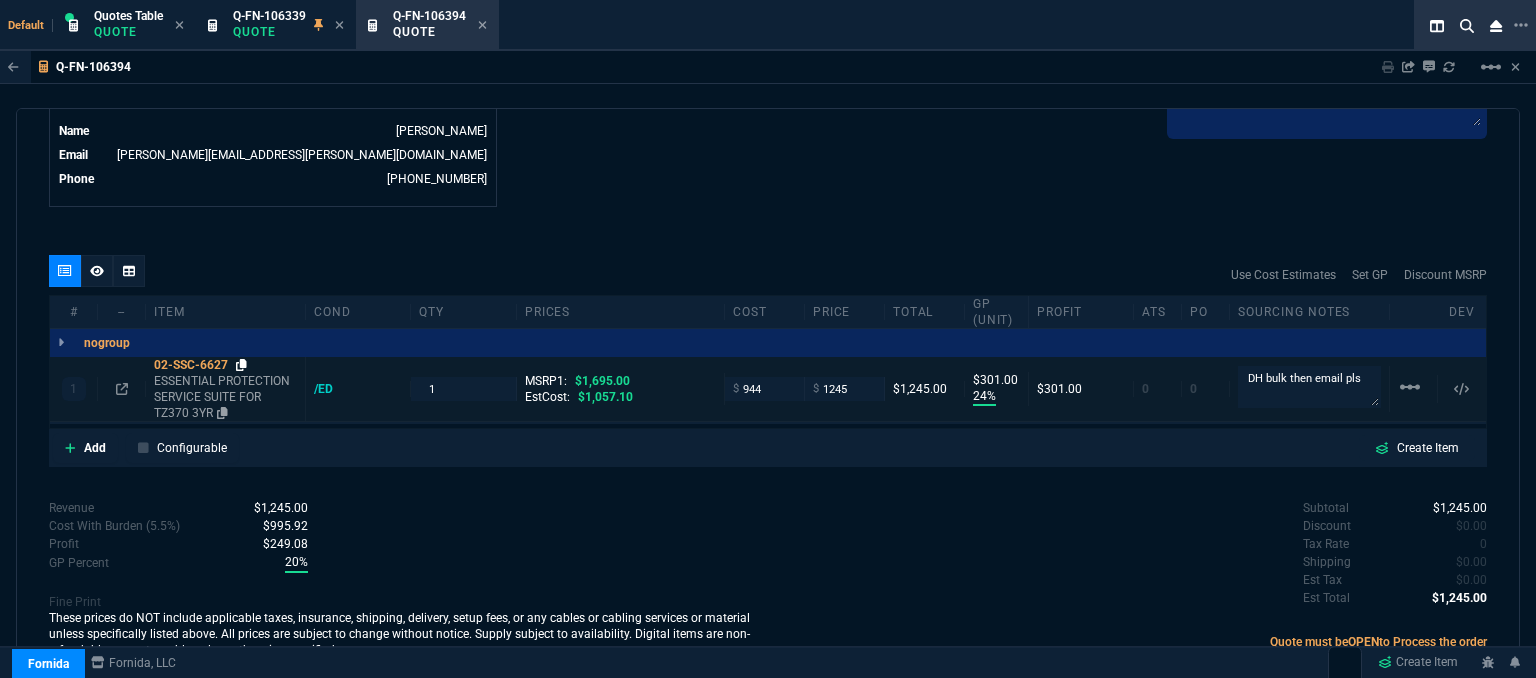 click 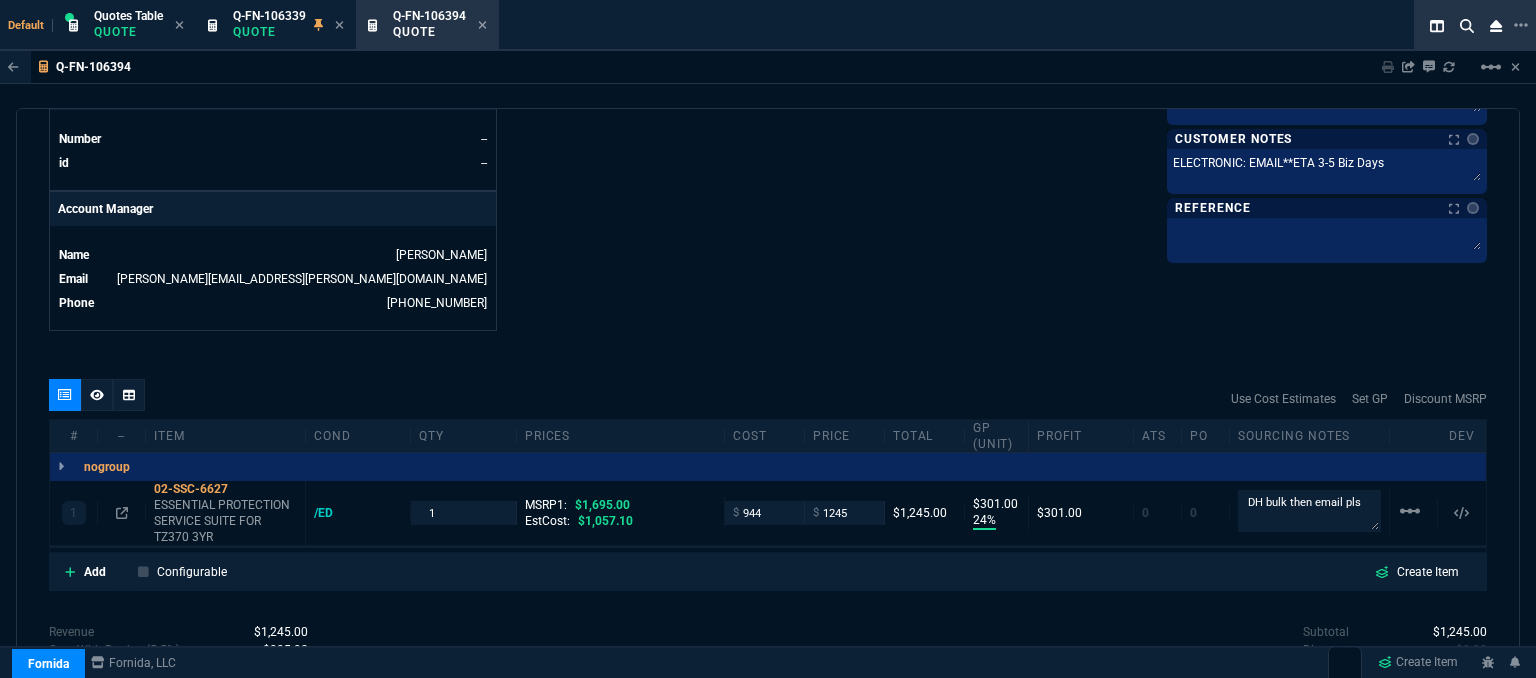 scroll, scrollTop: 1024, scrollLeft: 0, axis: vertical 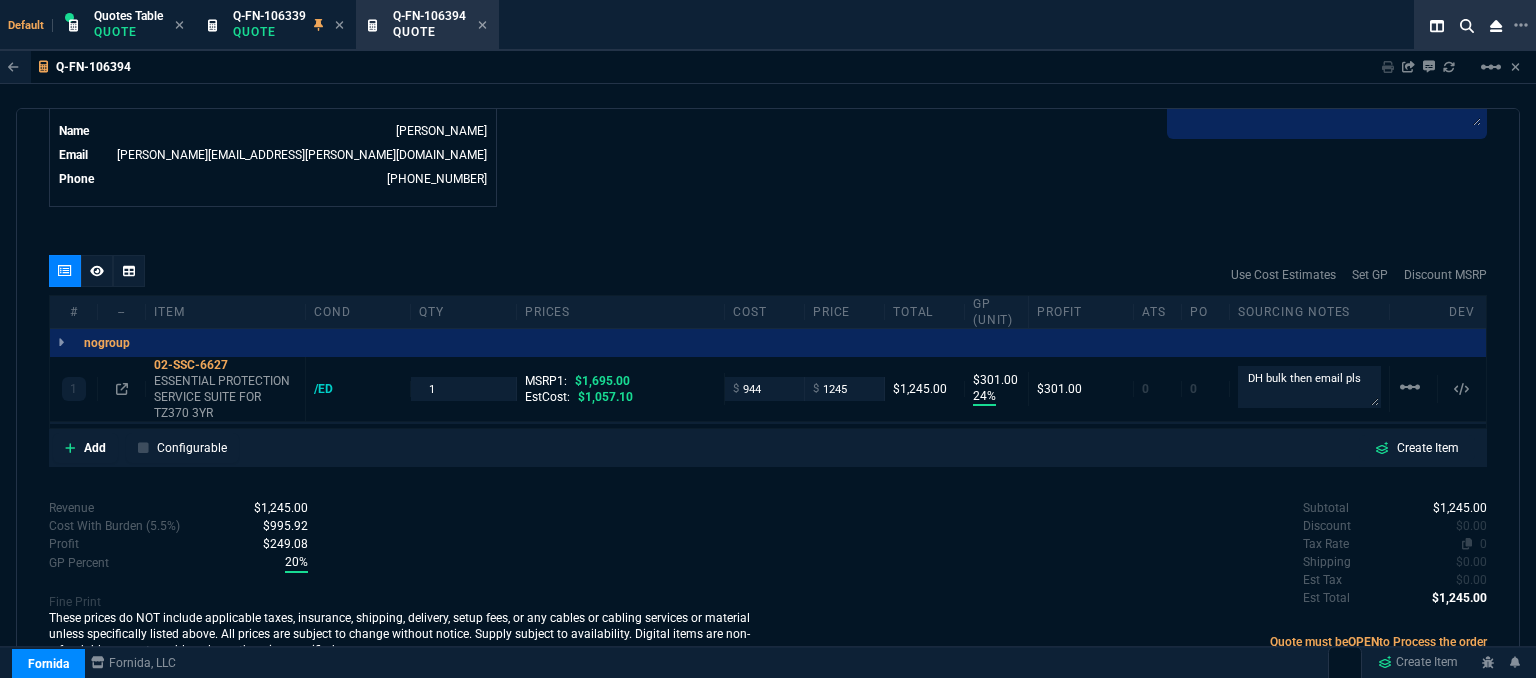 click on "0" at bounding box center (1483, 544) 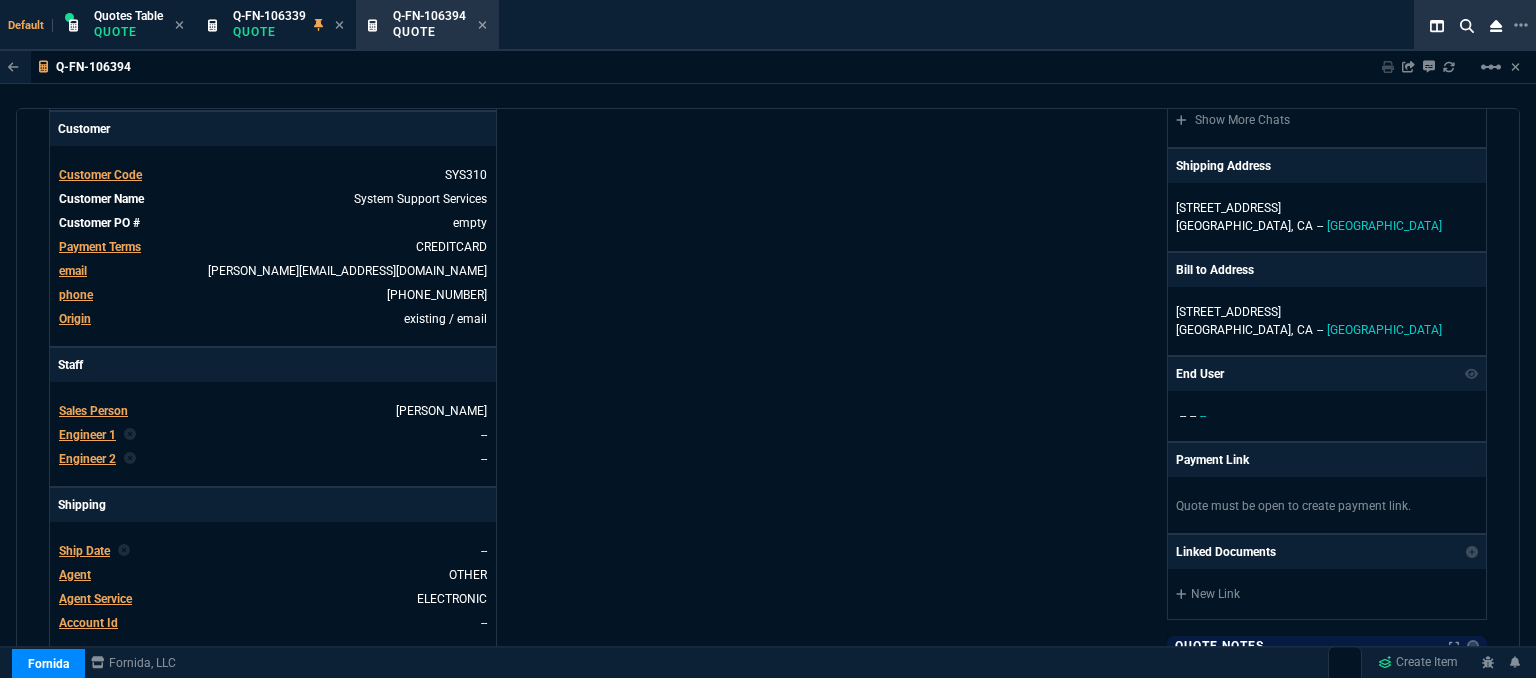 scroll, scrollTop: 0, scrollLeft: 0, axis: both 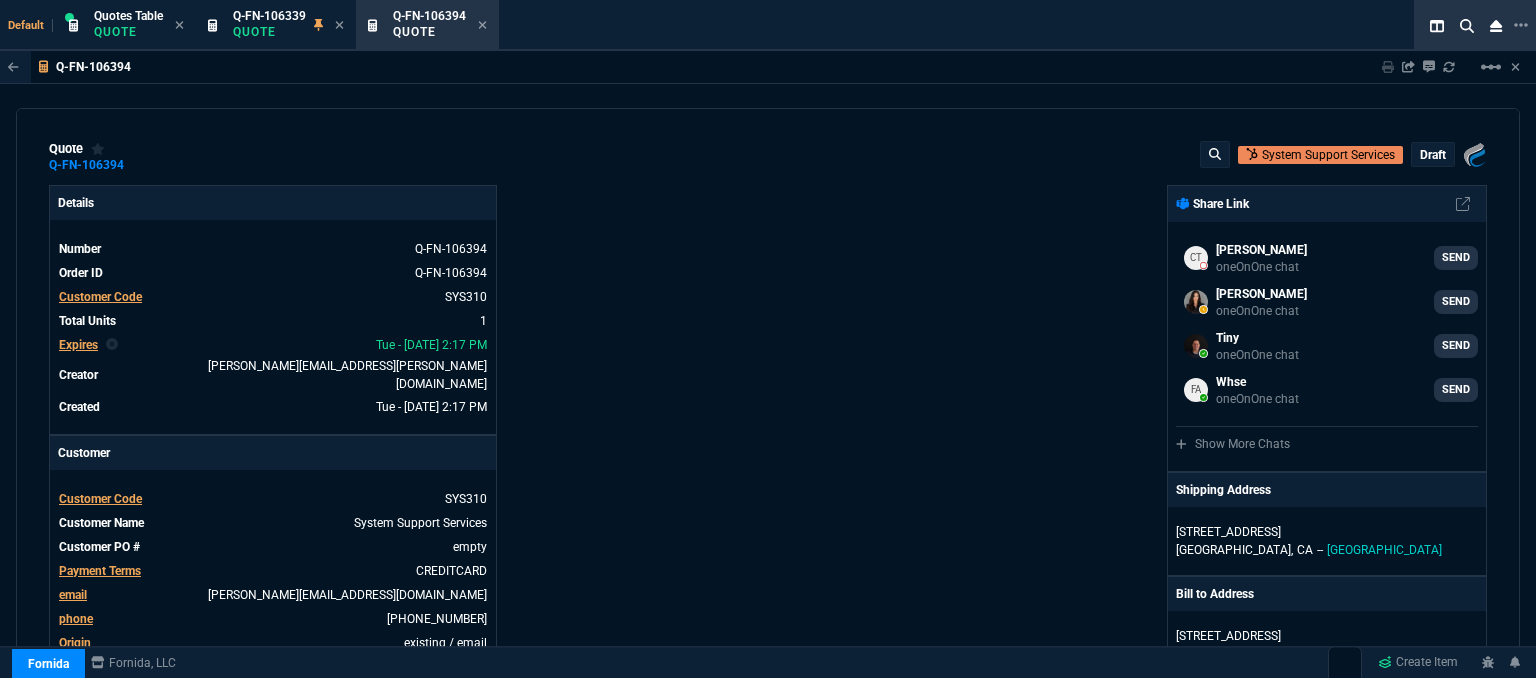 click on "draft" at bounding box center [1433, 155] 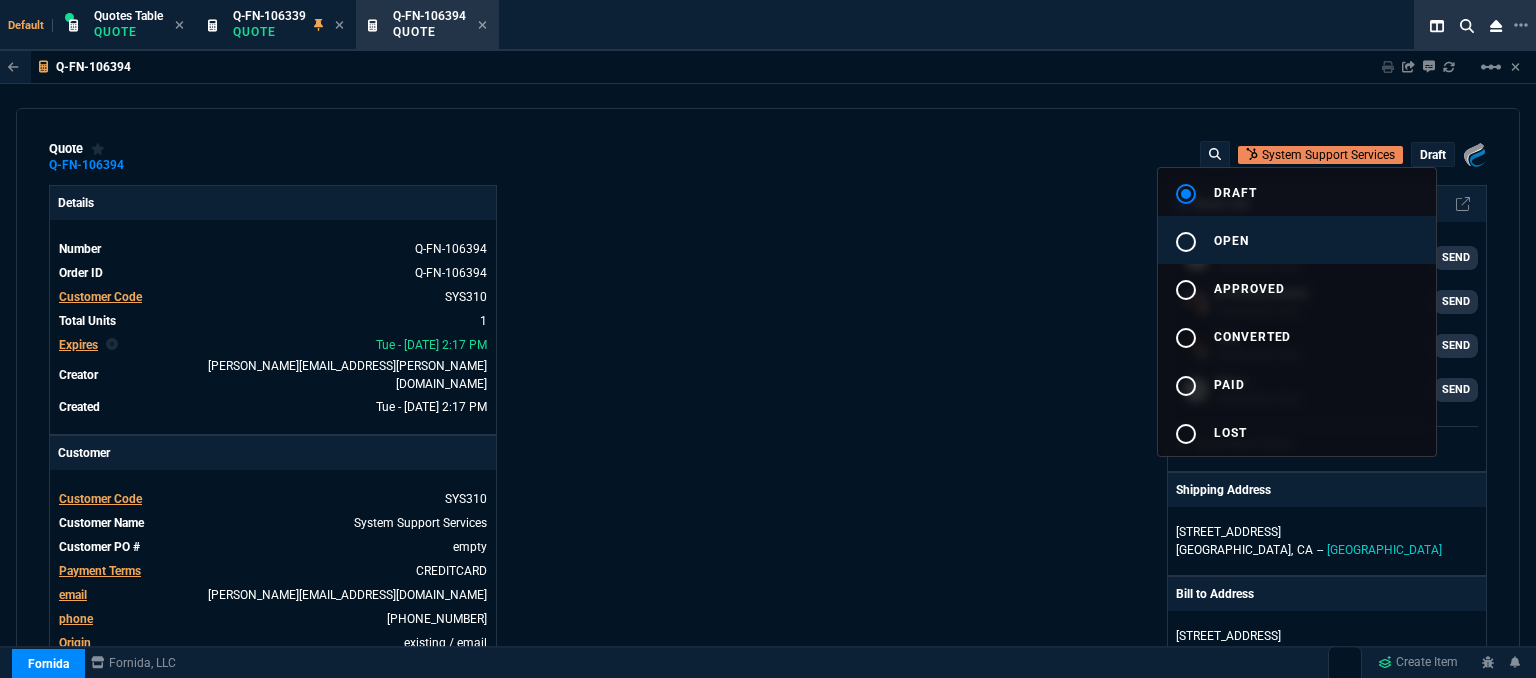 click on "radio_button_unchecked open" at bounding box center (1297, 240) 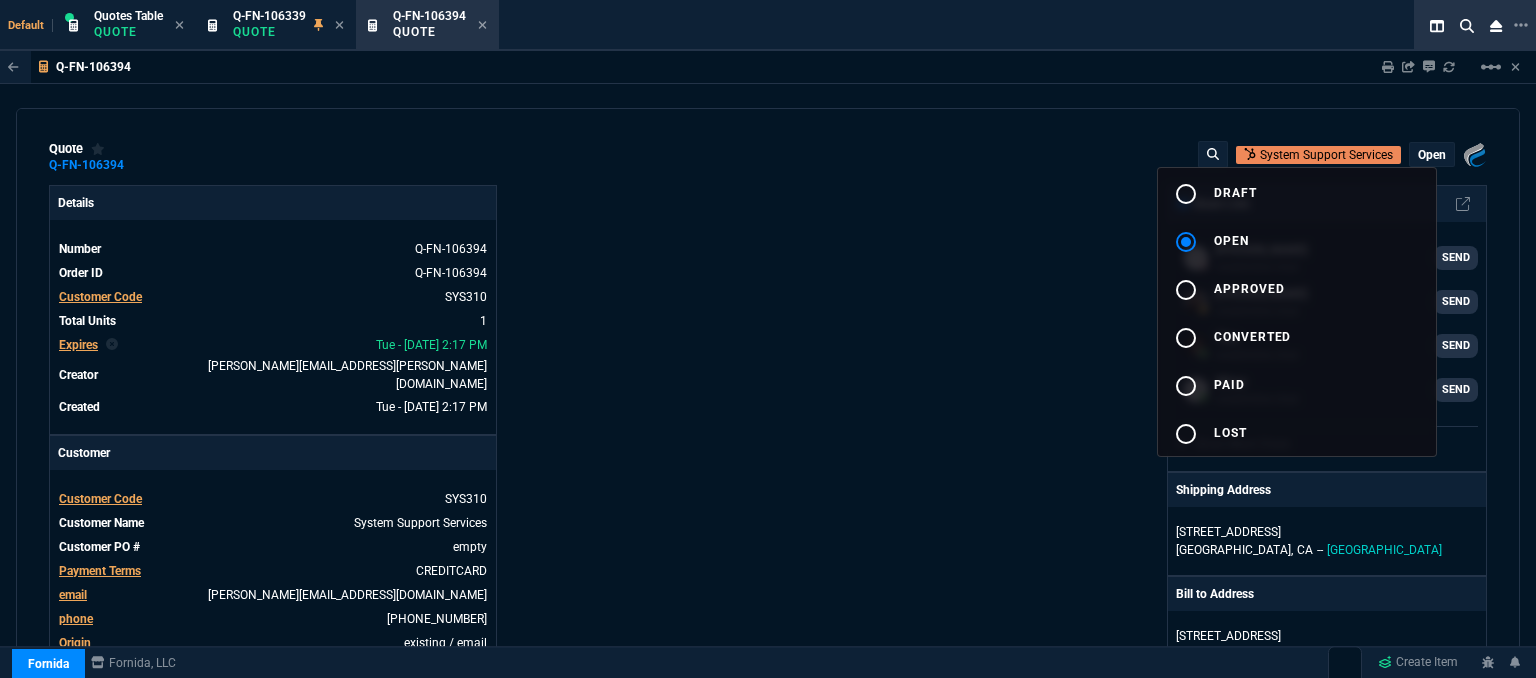 type on "24" 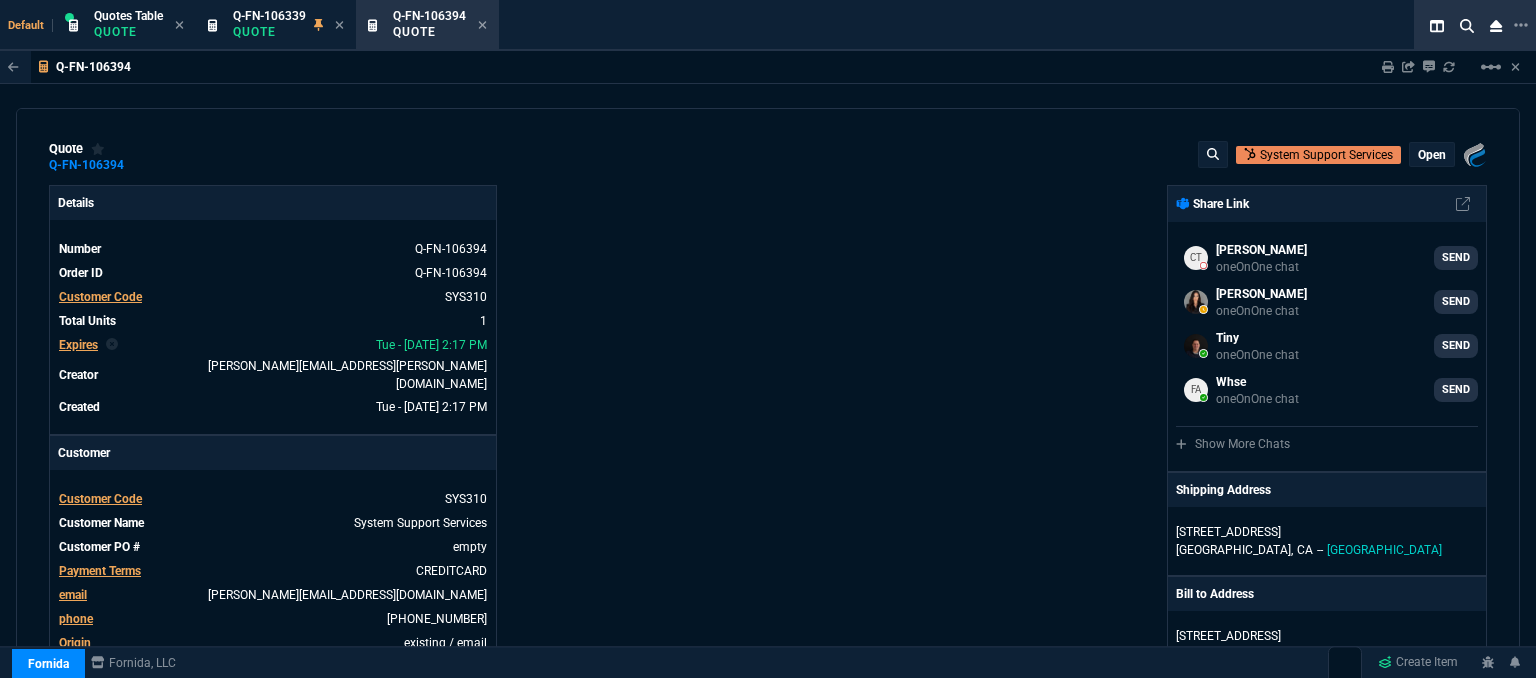 scroll, scrollTop: 400, scrollLeft: 0, axis: vertical 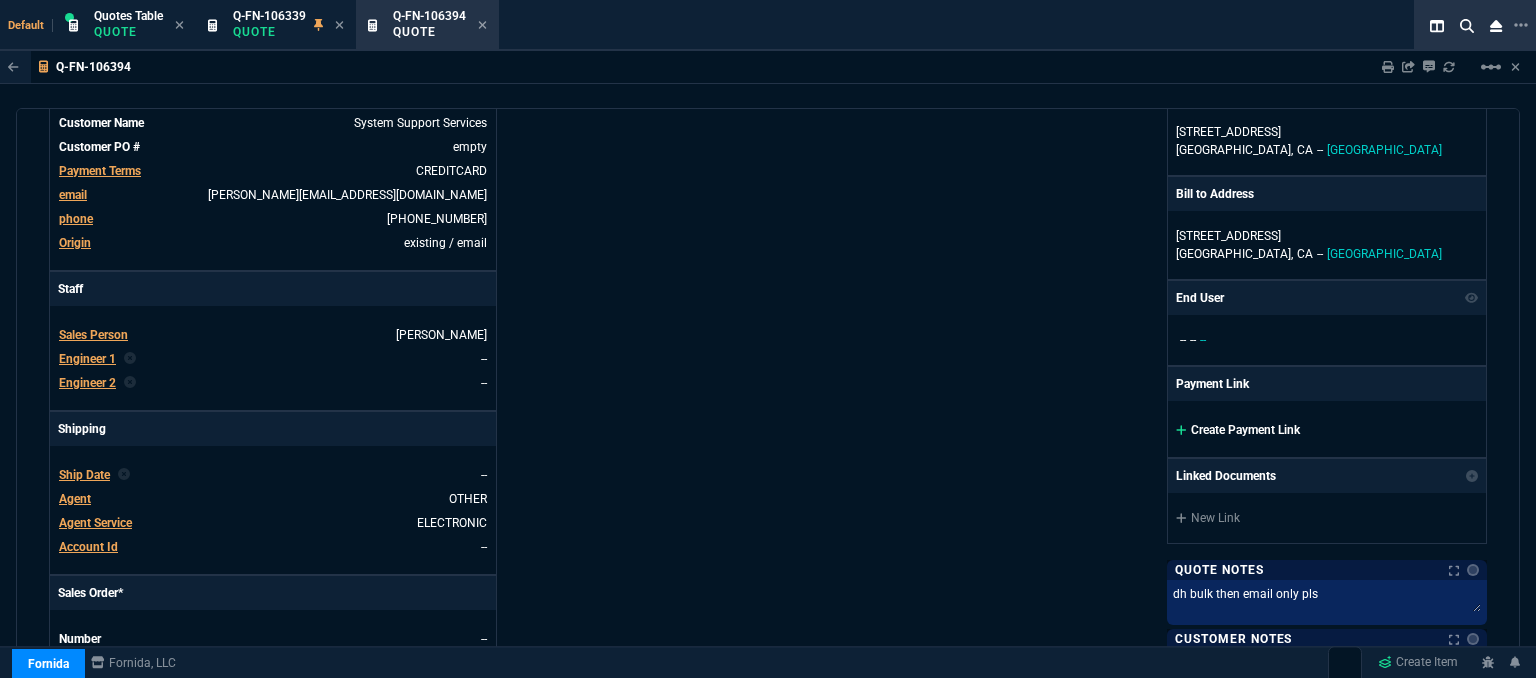 click 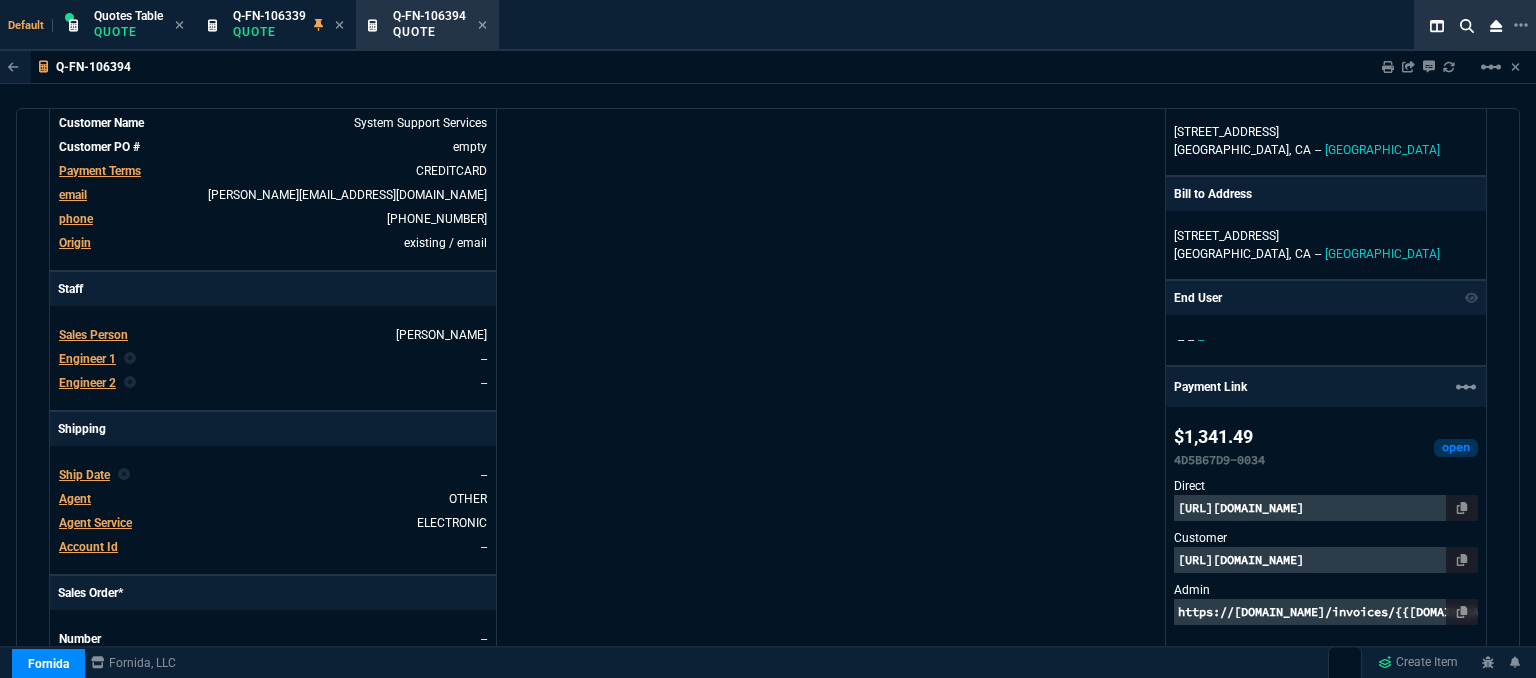 click 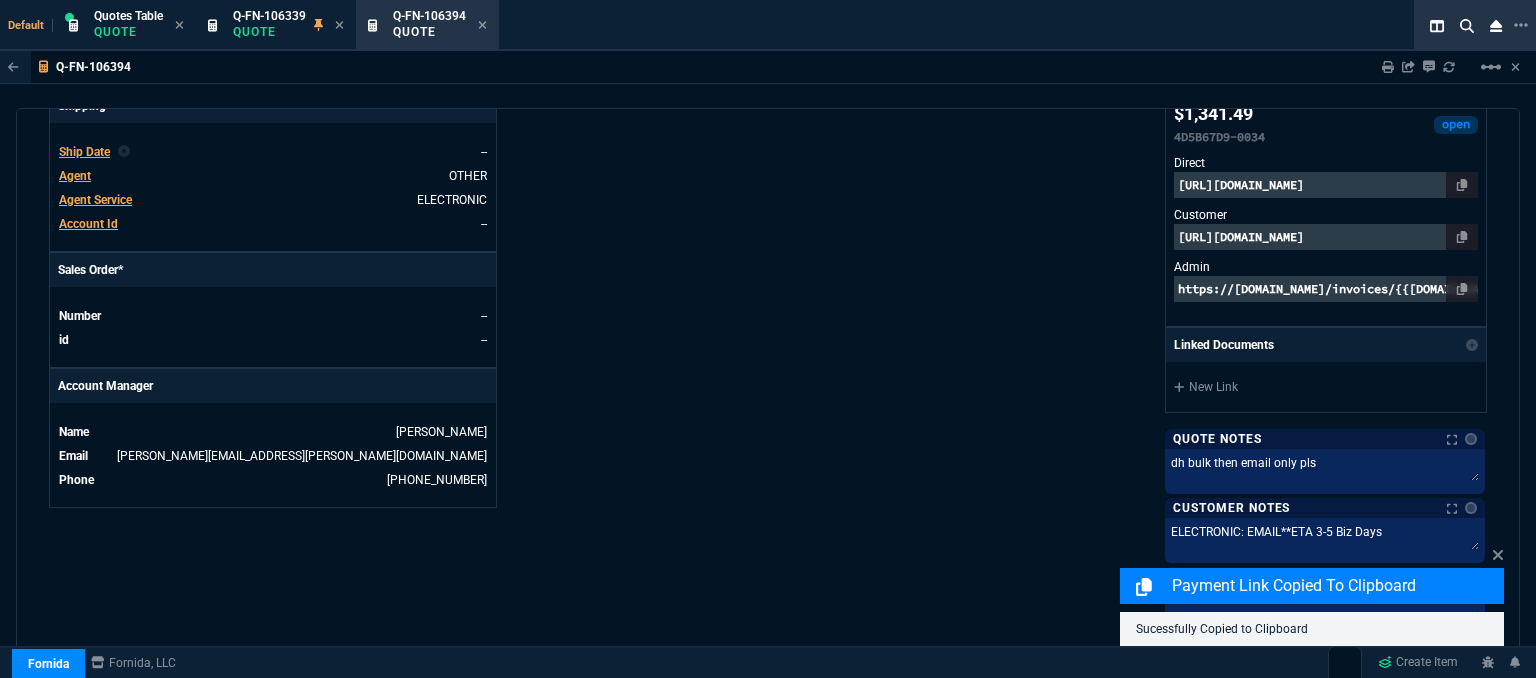 scroll, scrollTop: 1100, scrollLeft: 0, axis: vertical 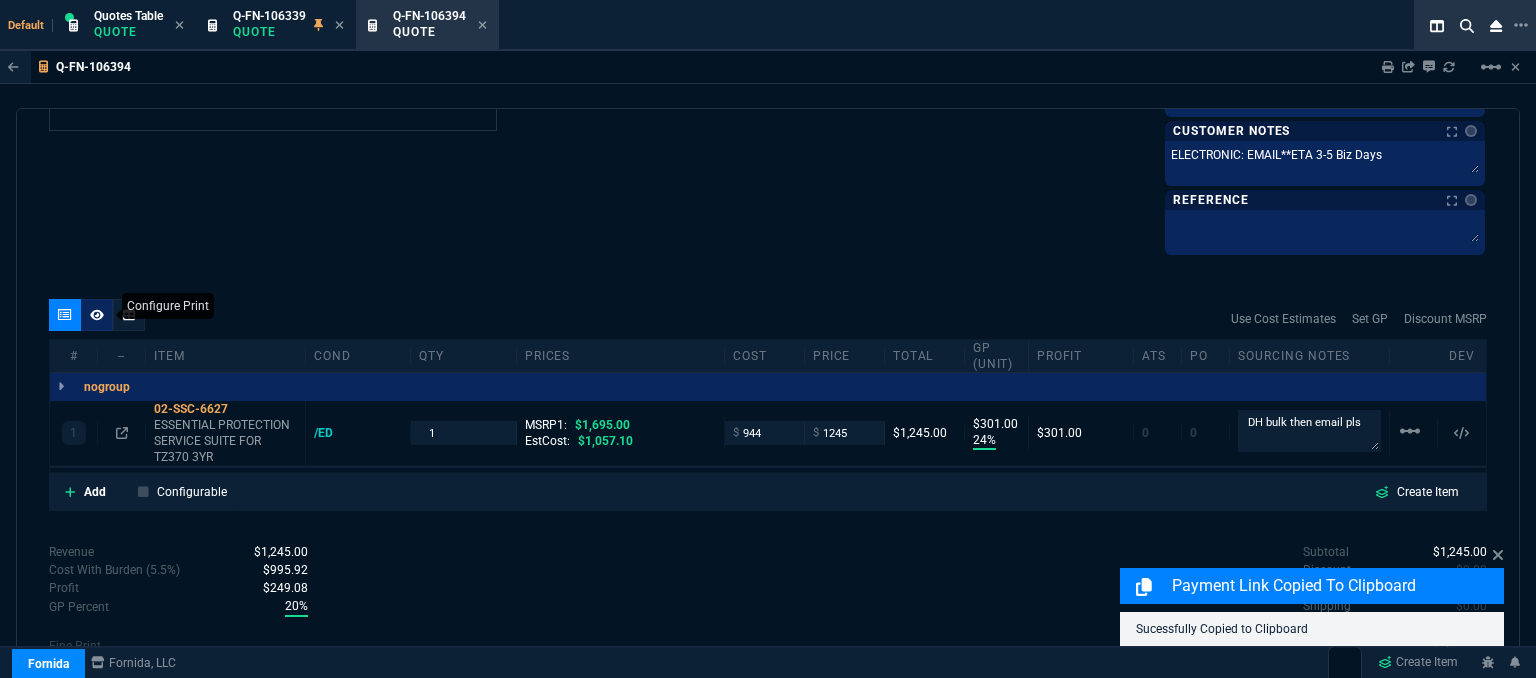 click 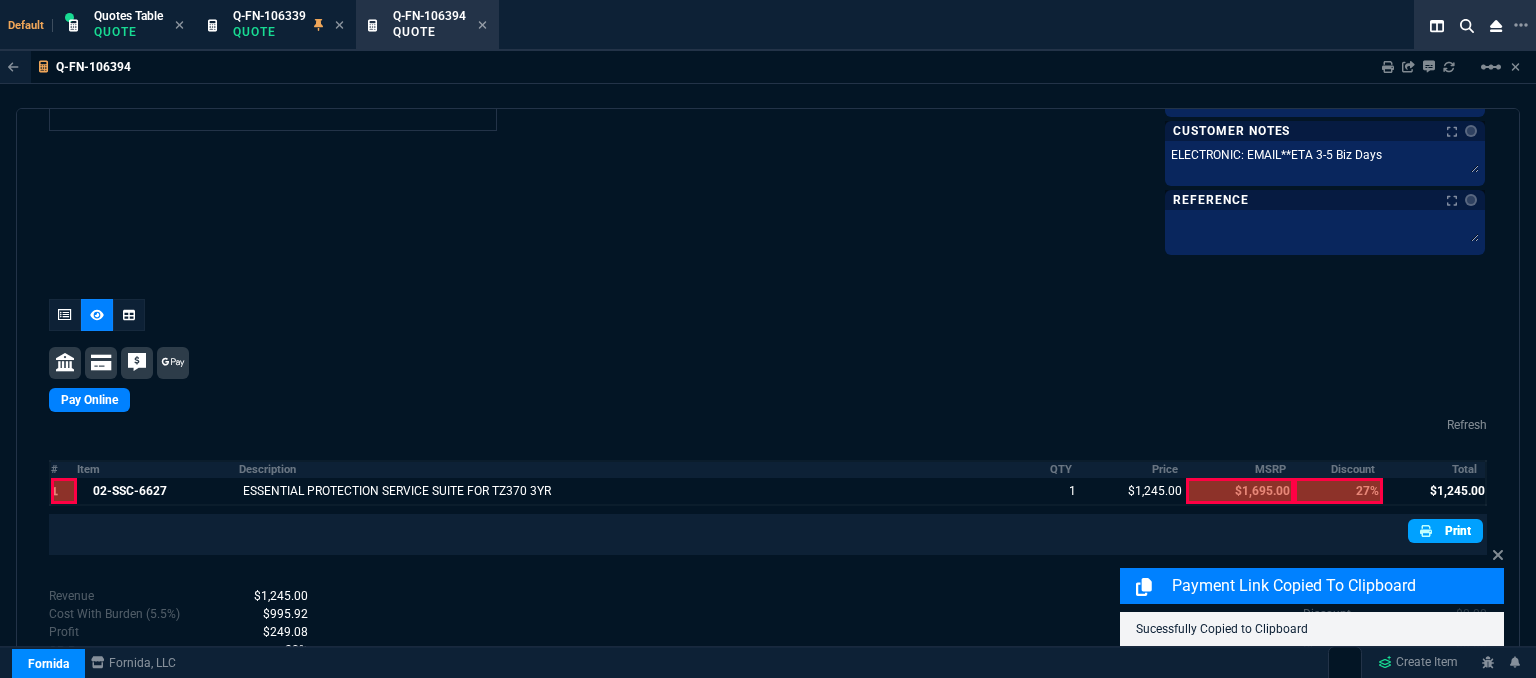 click on "Print" at bounding box center [1445, 531] 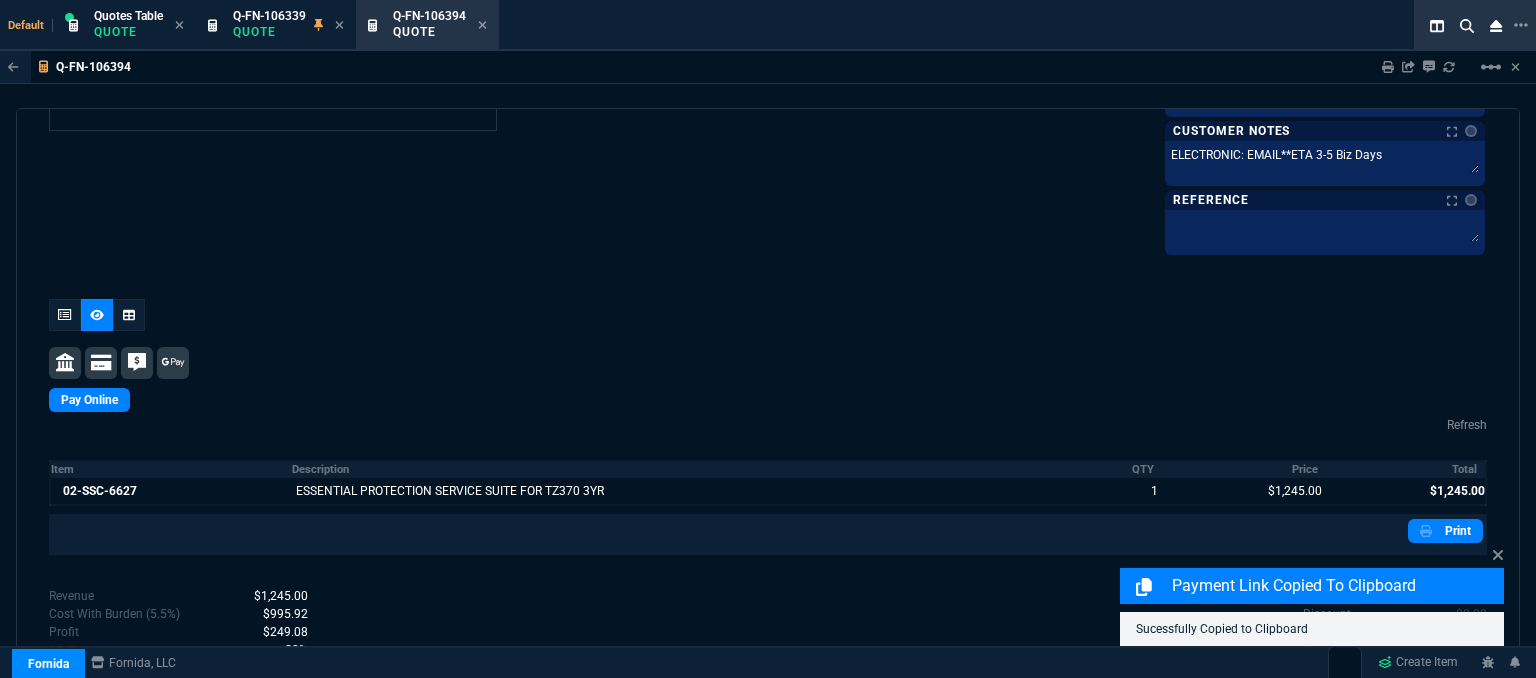 scroll, scrollTop: 1050, scrollLeft: 0, axis: vertical 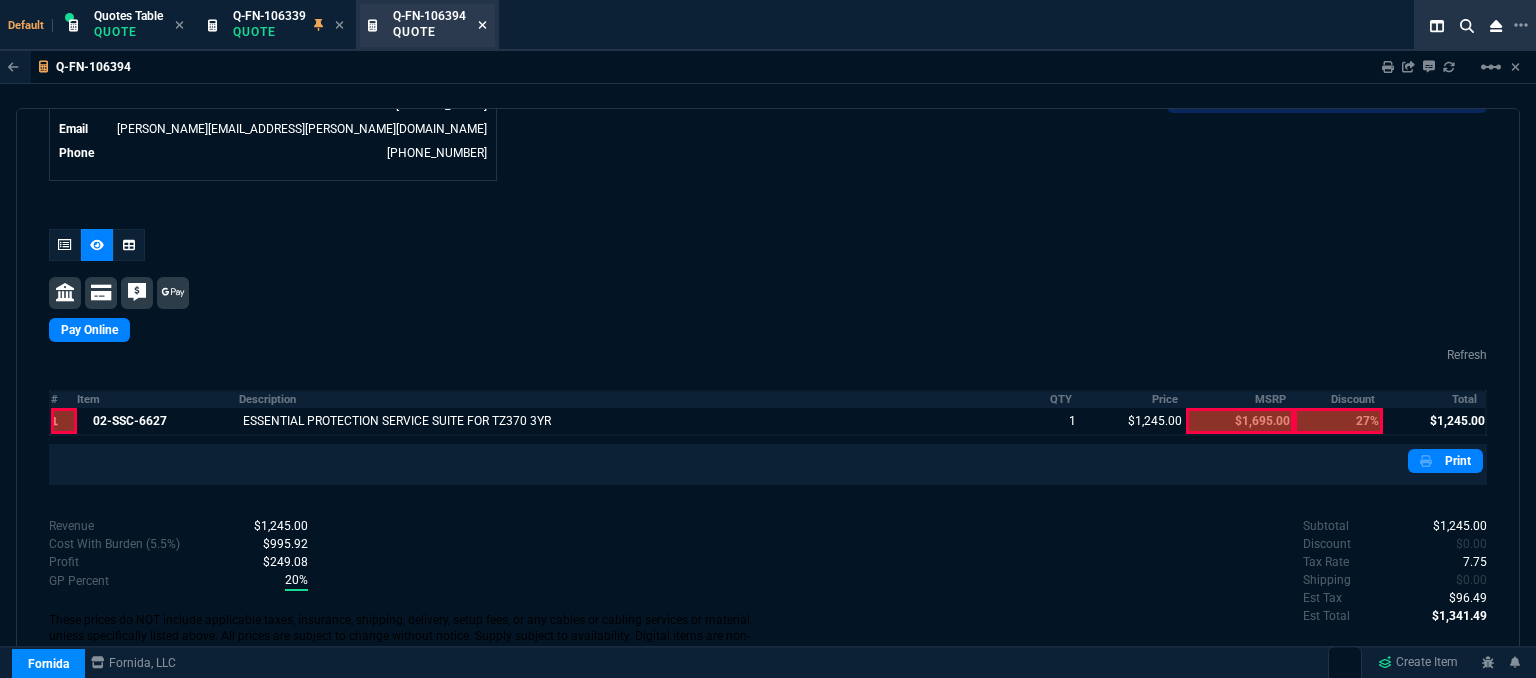 click 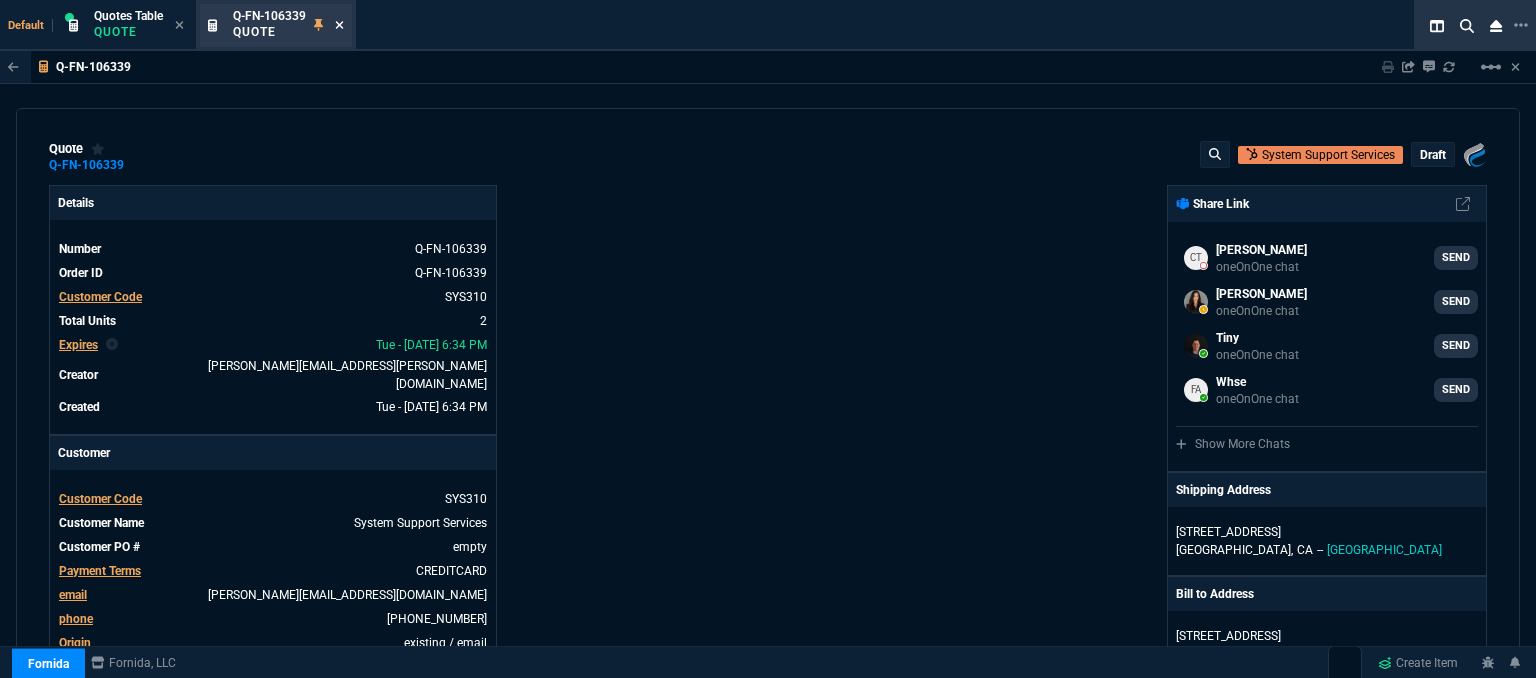 click 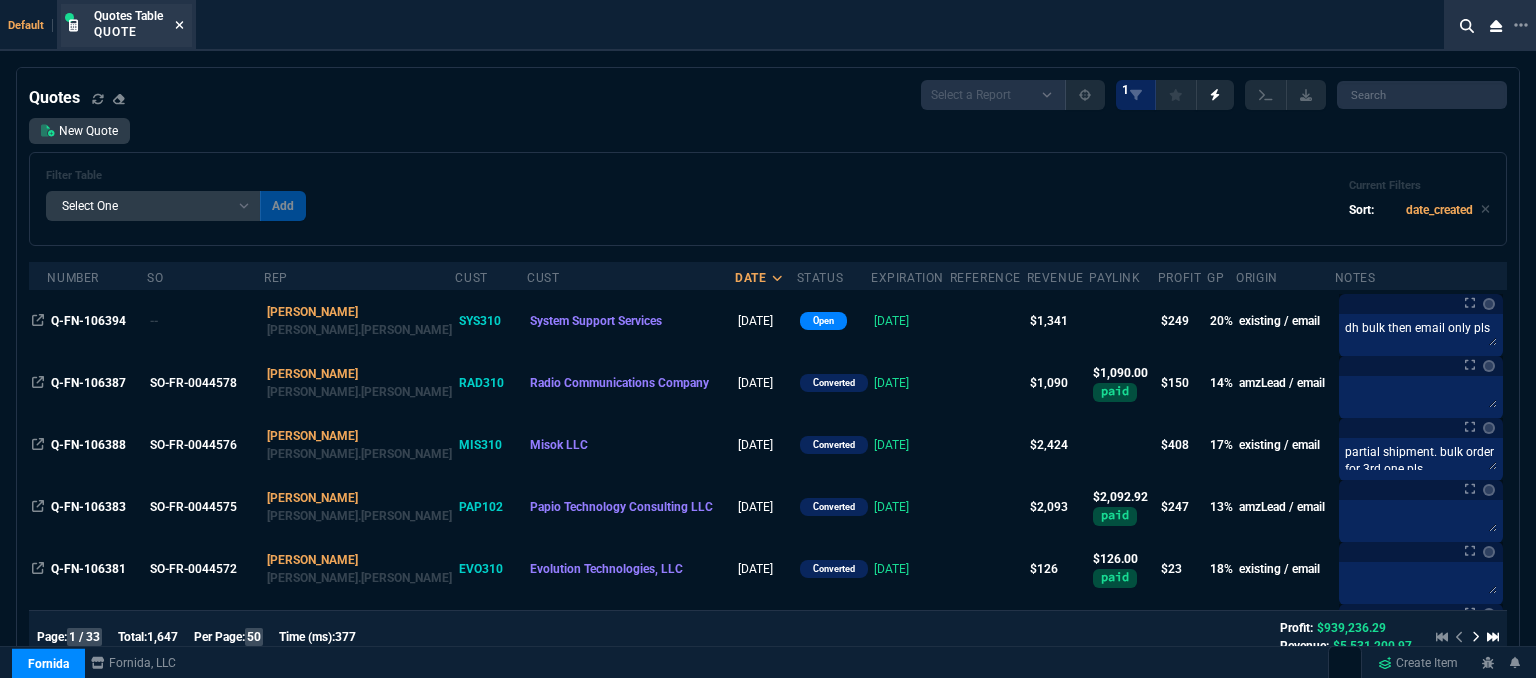 click 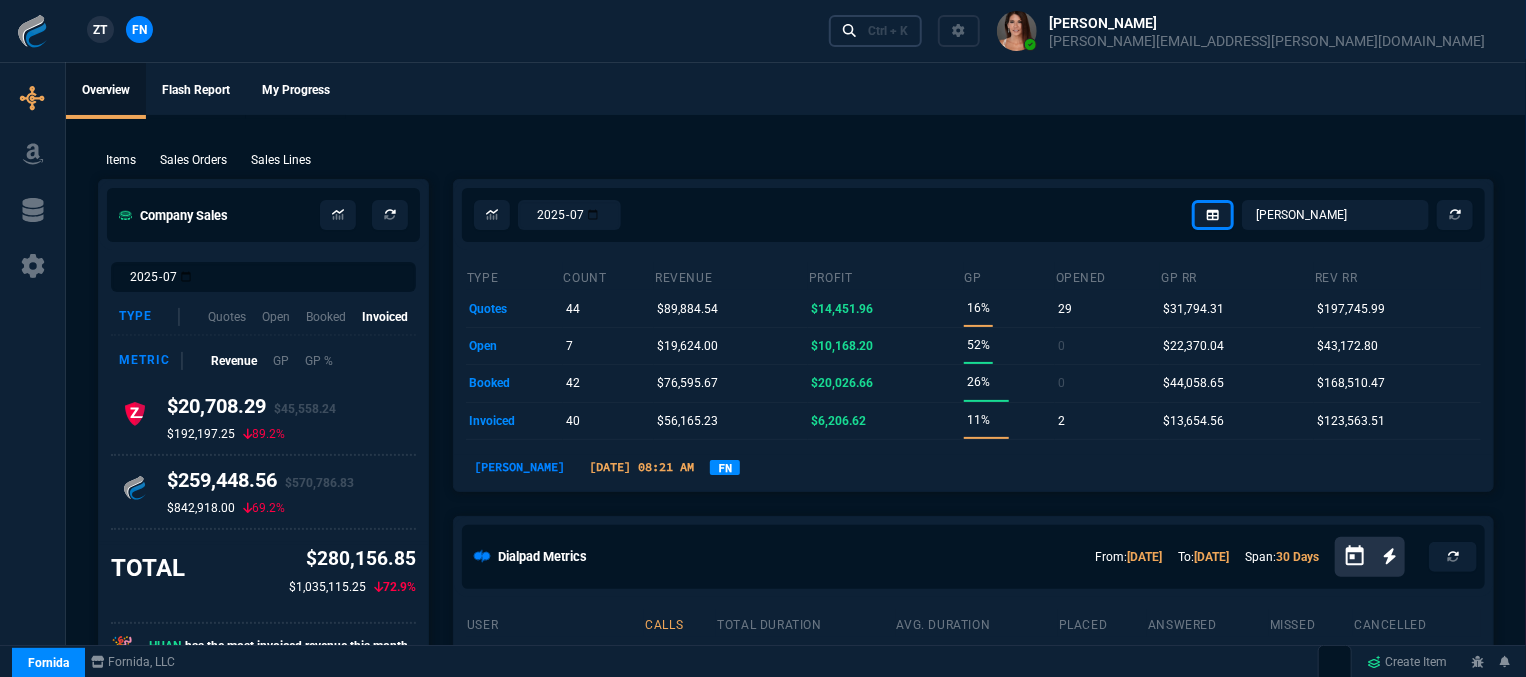 click on "Ctrl + K" at bounding box center [888, 31] 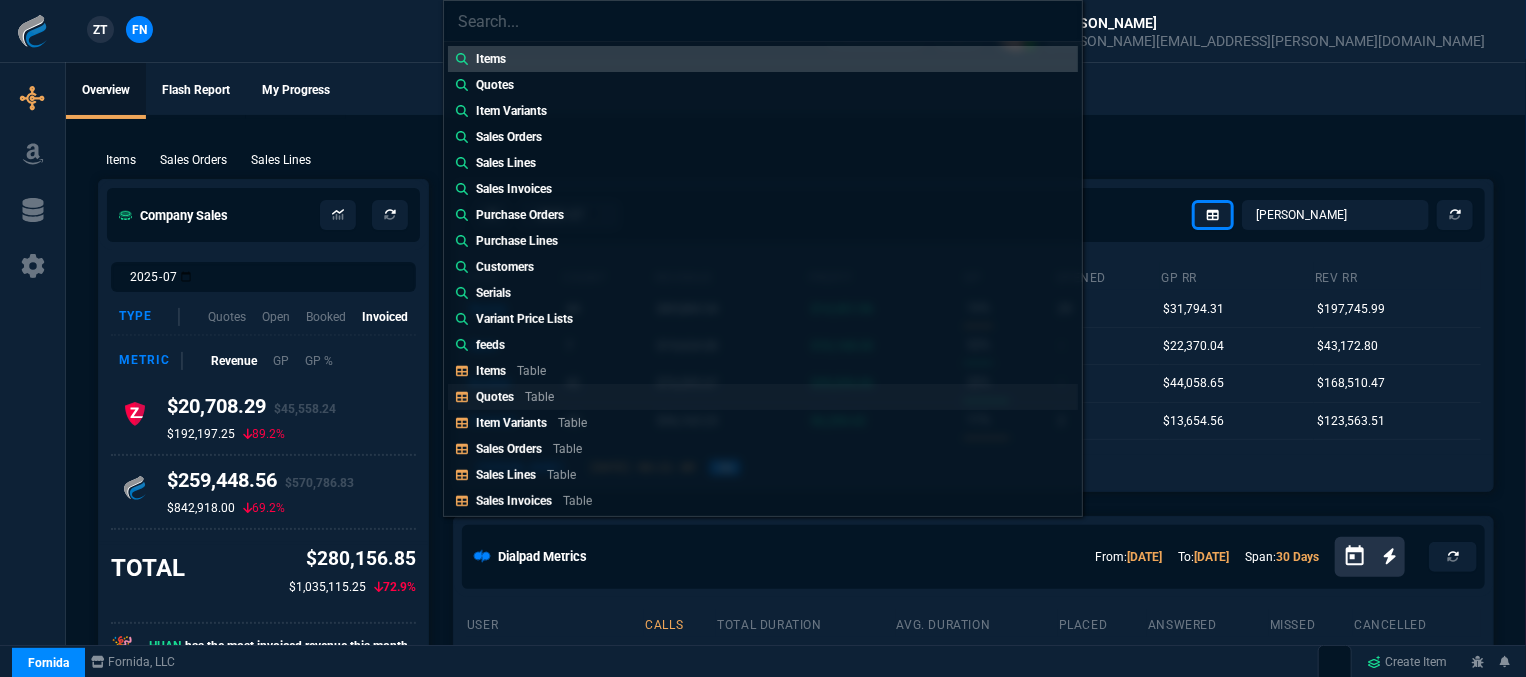 click on "Quotes
Table" at bounding box center [763, 397] 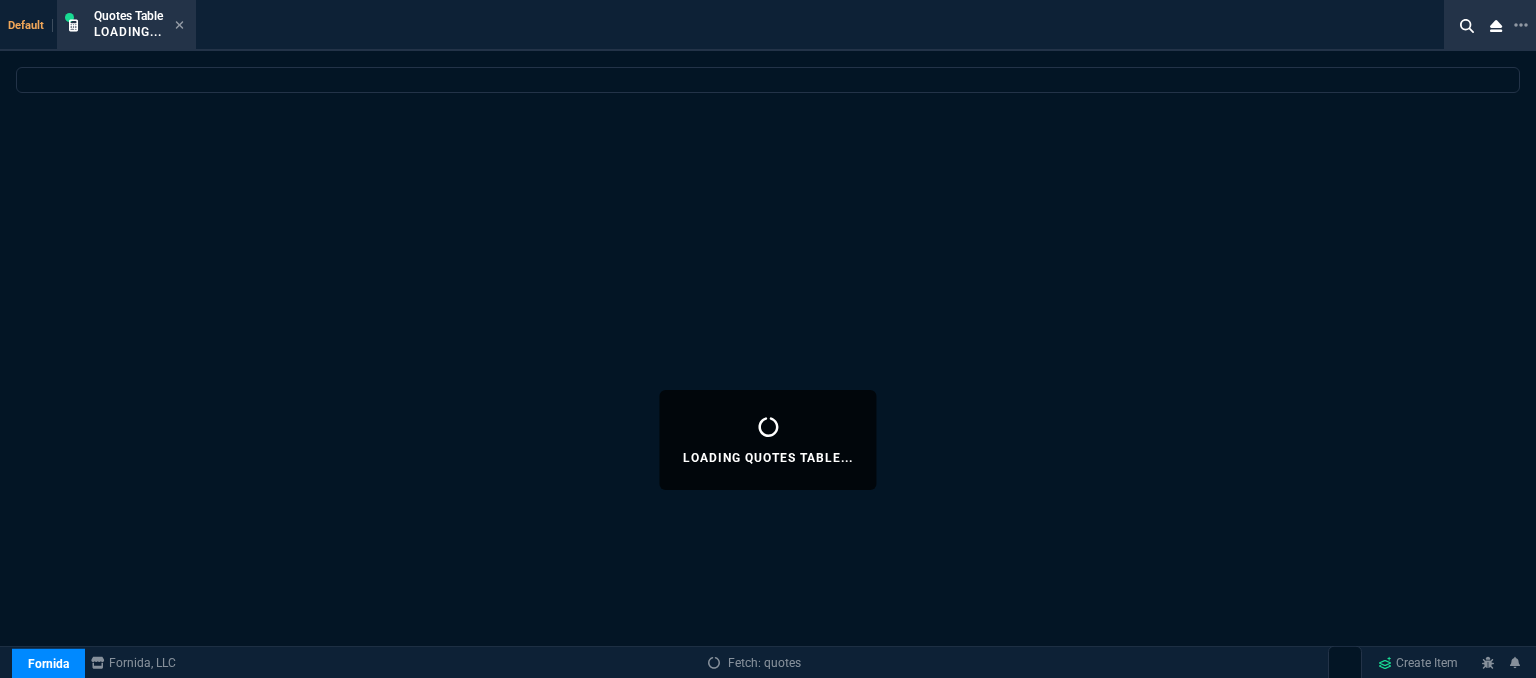 select 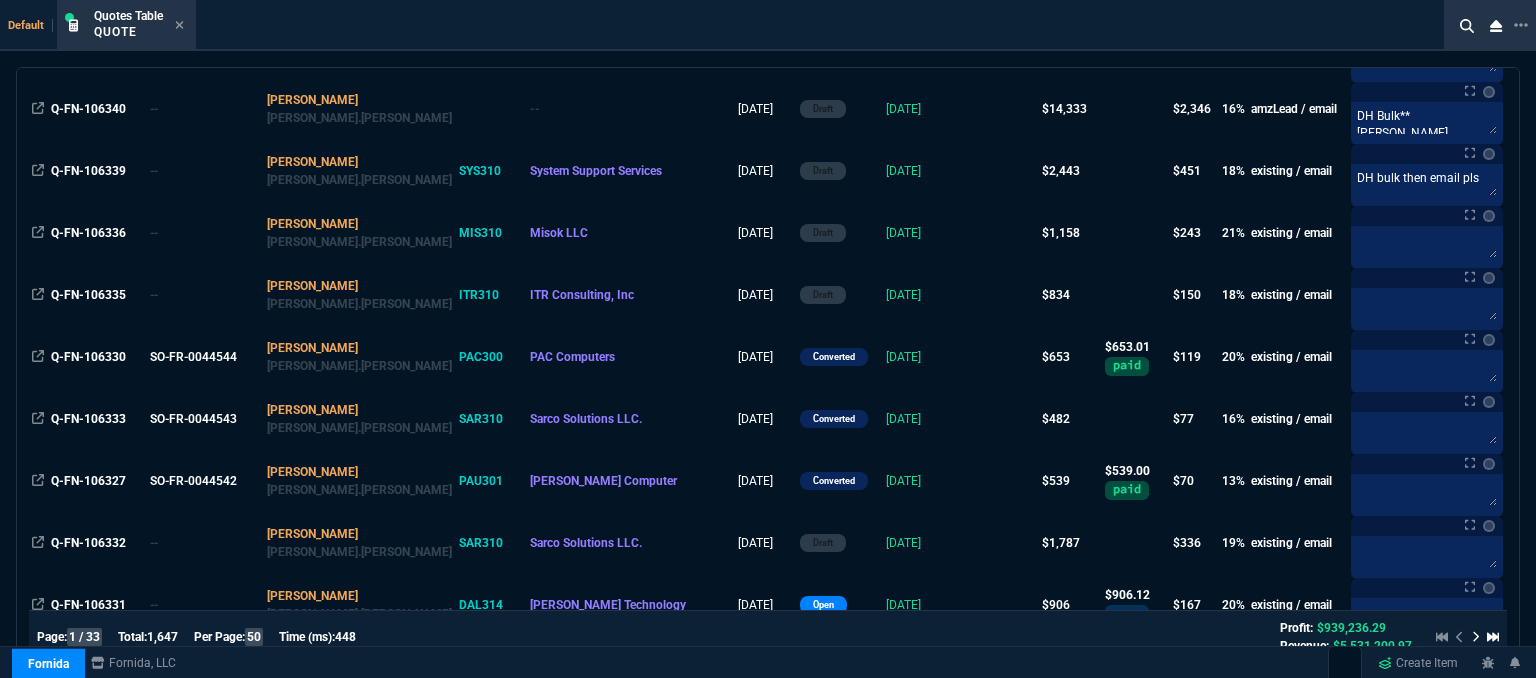 scroll, scrollTop: 2100, scrollLeft: 0, axis: vertical 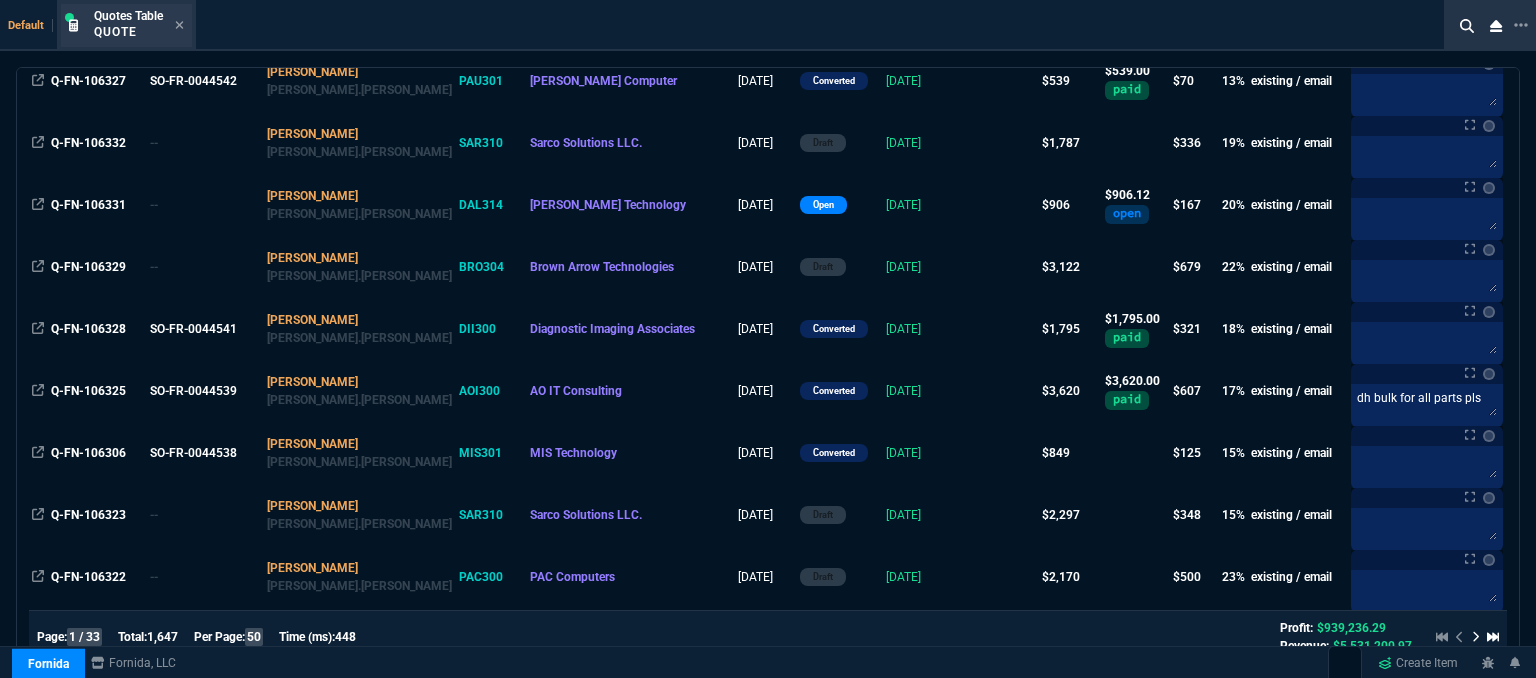 click on "Quotes Table  Quote" at bounding box center (126, 25) 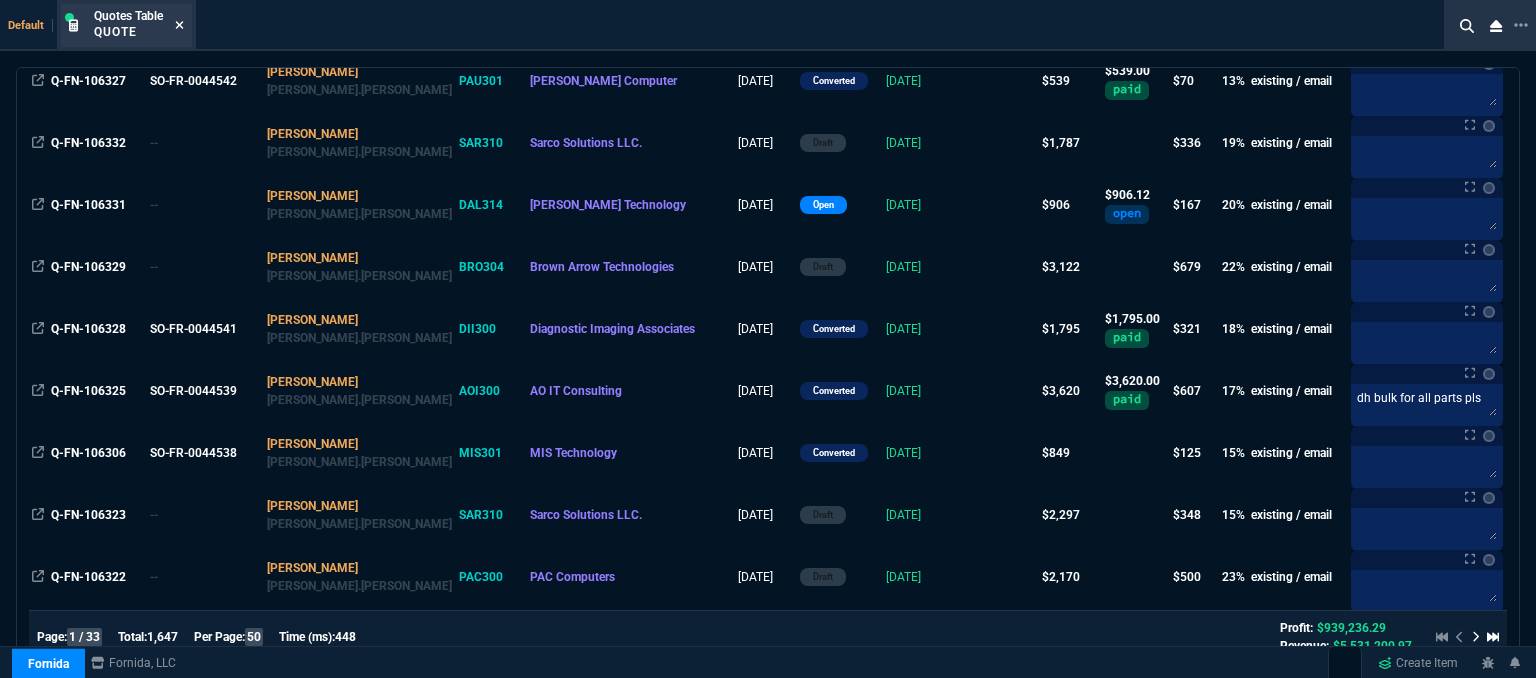 click 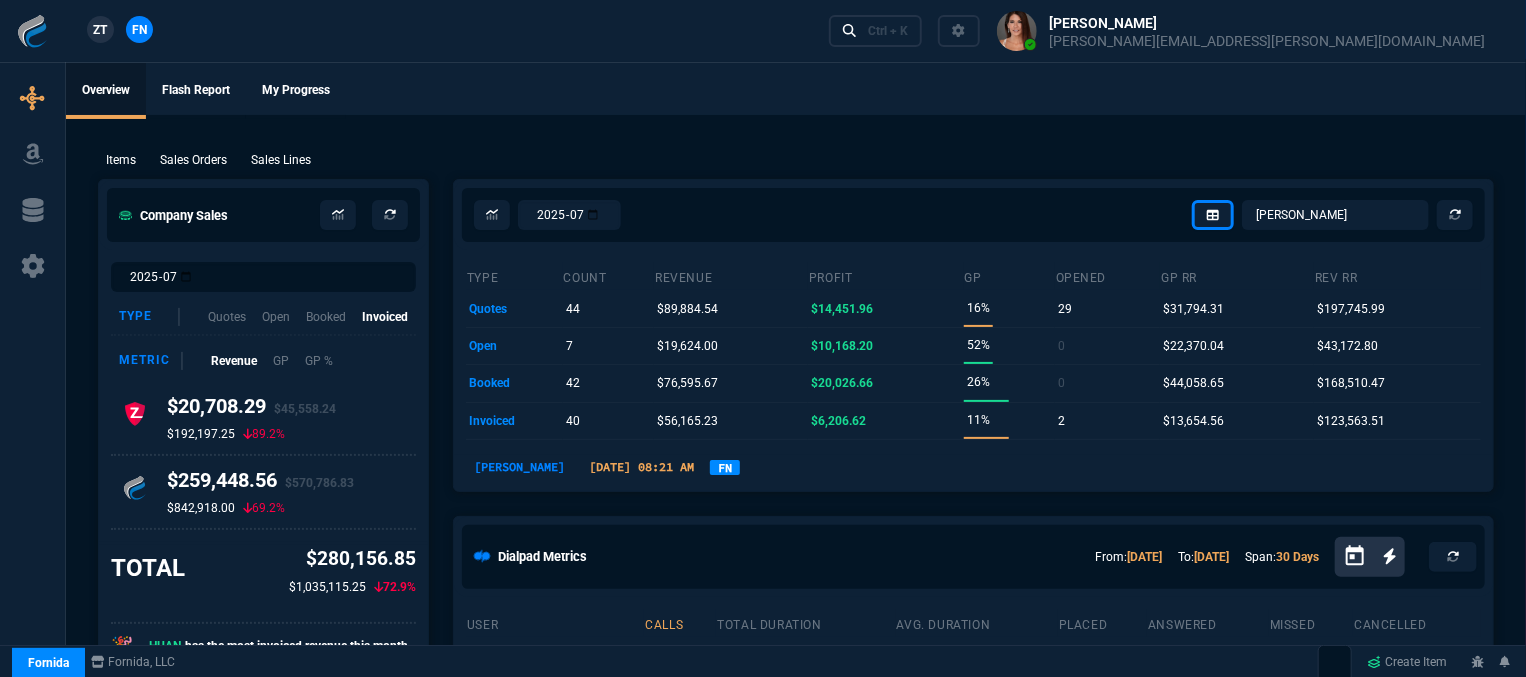 click on "Items Sales Orders Sales Lines Add Link" at bounding box center (796, 159) 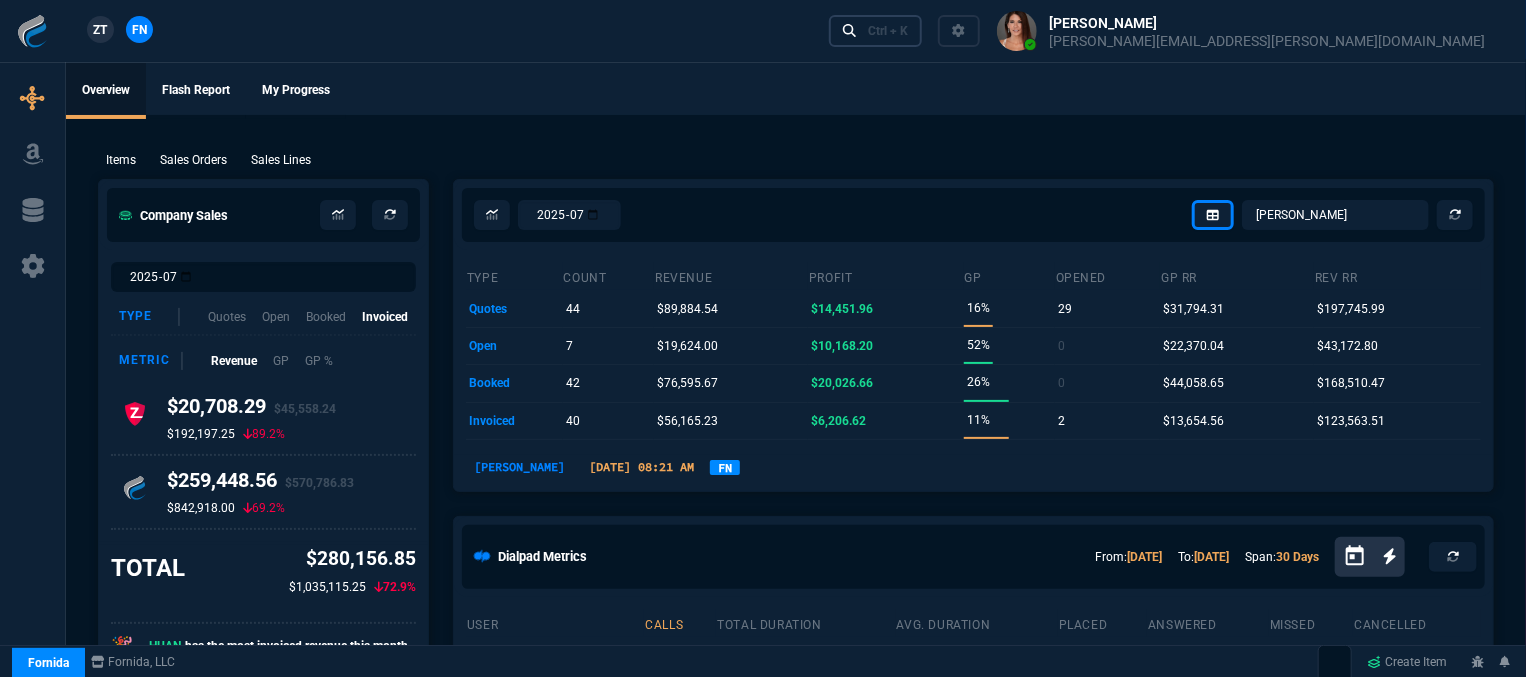 click on "Ctrl + K" at bounding box center (888, 31) 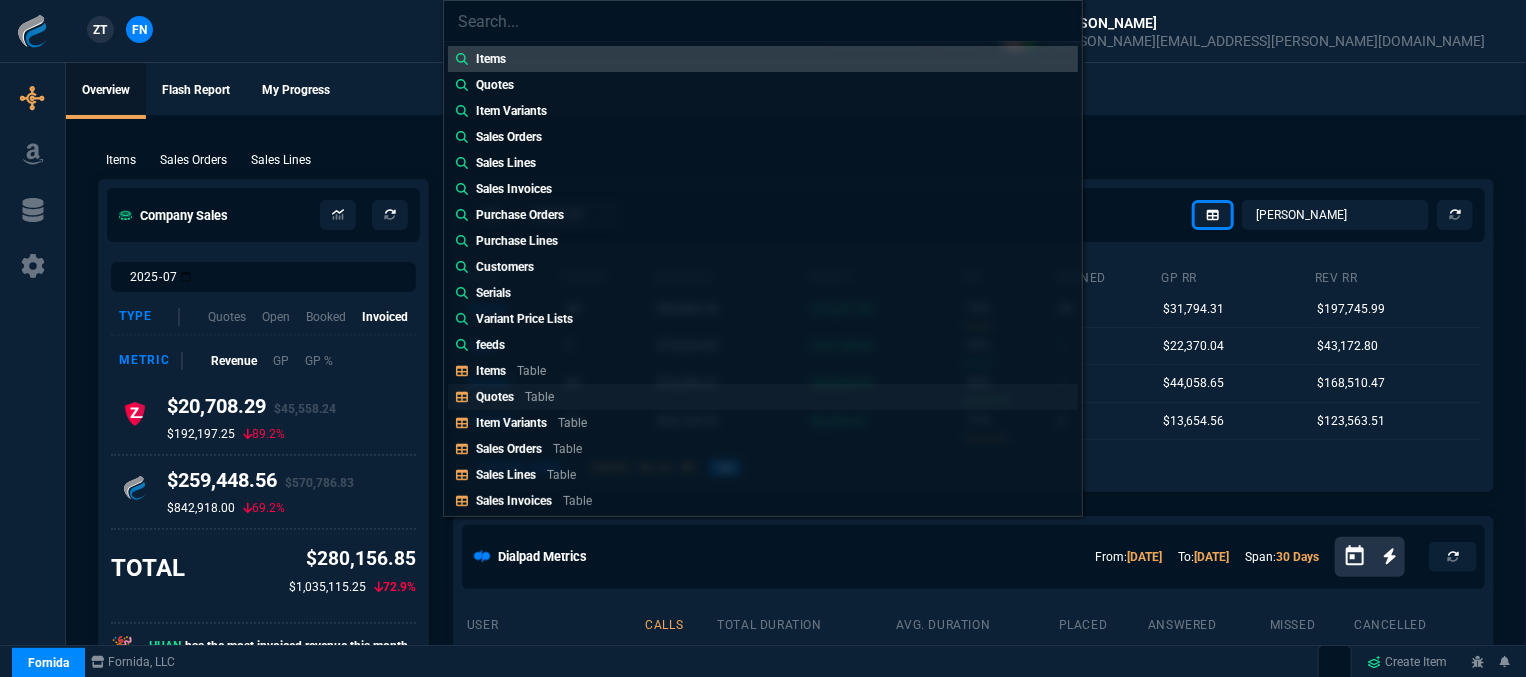 click on "Quotes
Table" at bounding box center [763, 397] 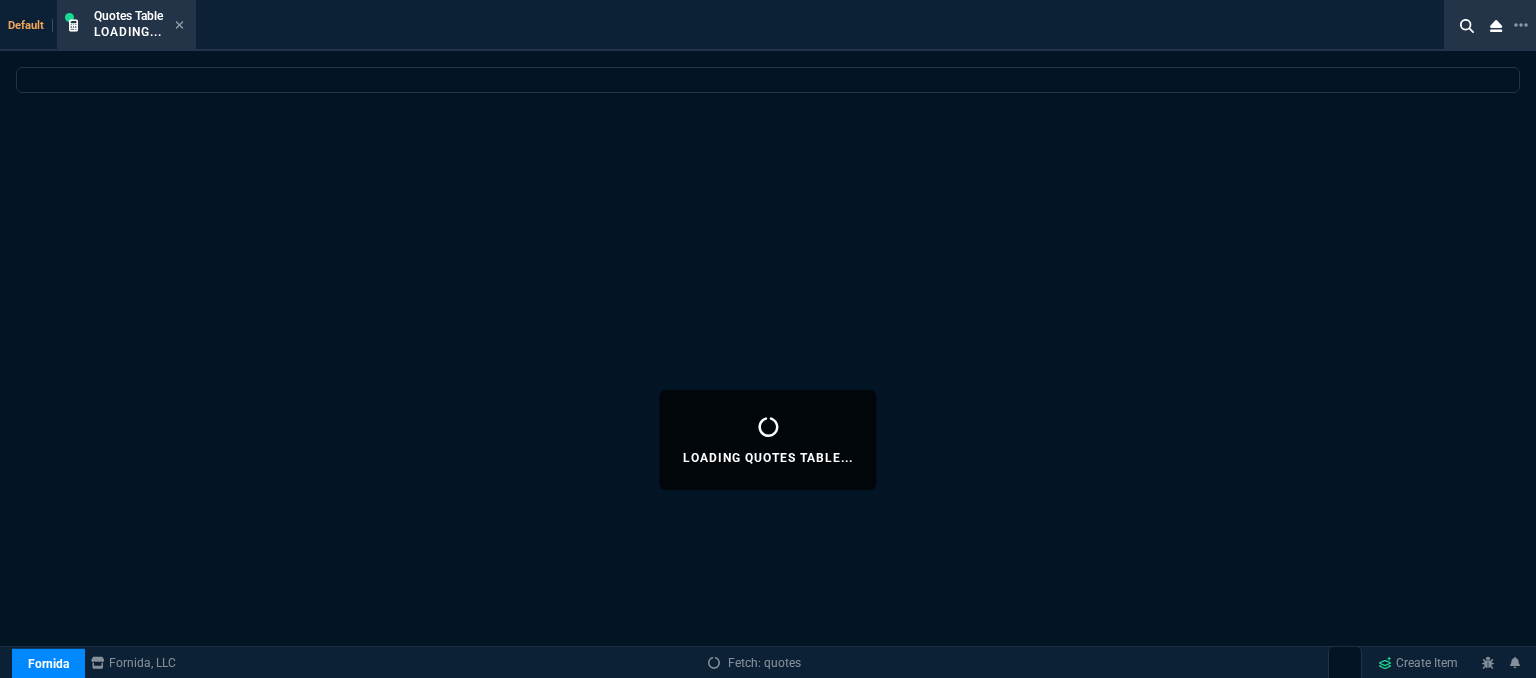 select 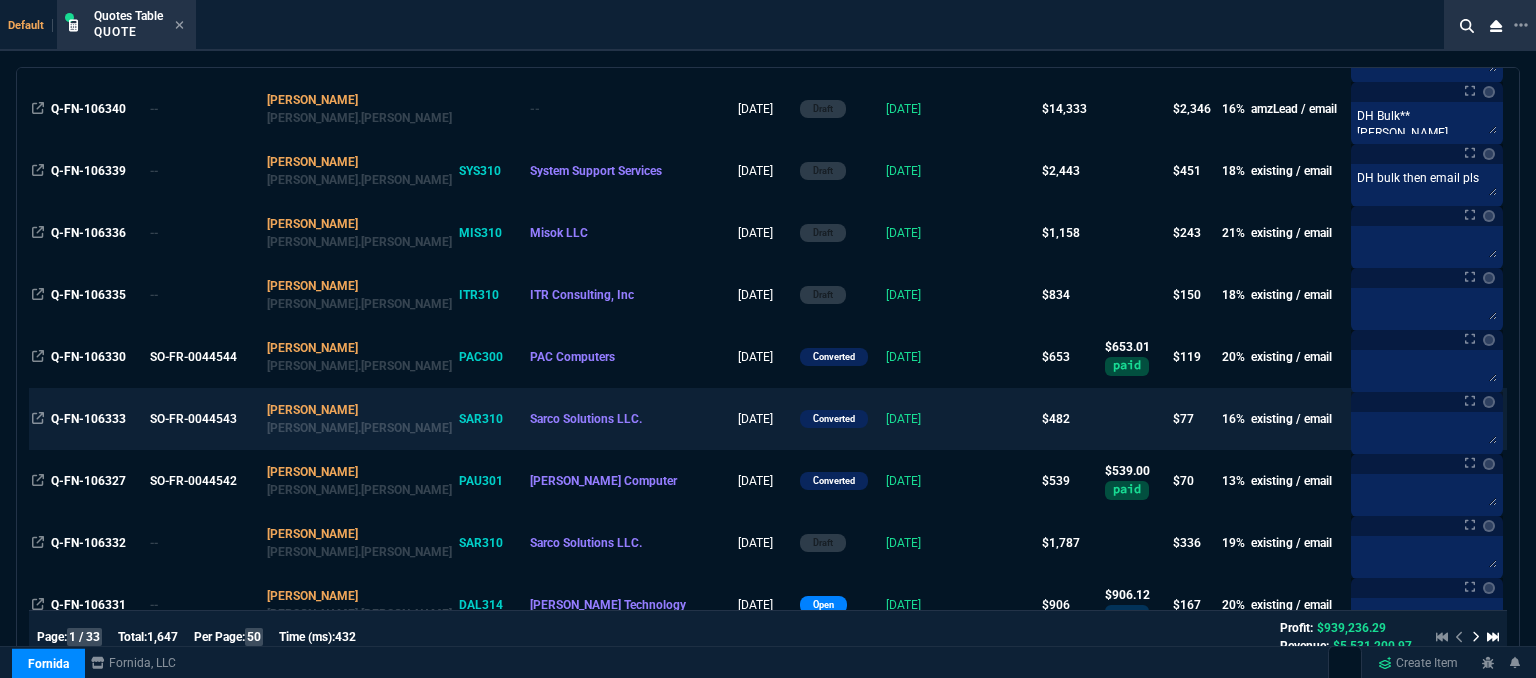 scroll, scrollTop: 2100, scrollLeft: 0, axis: vertical 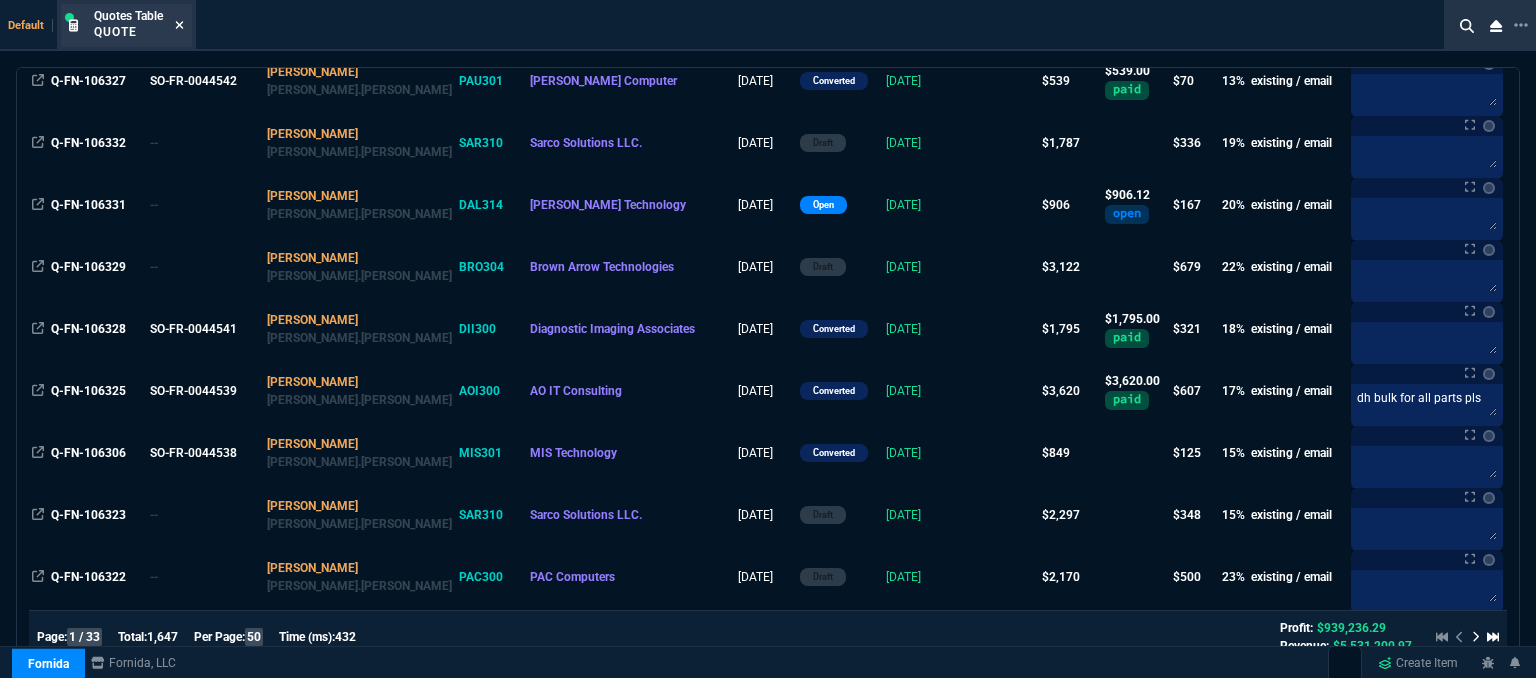 click 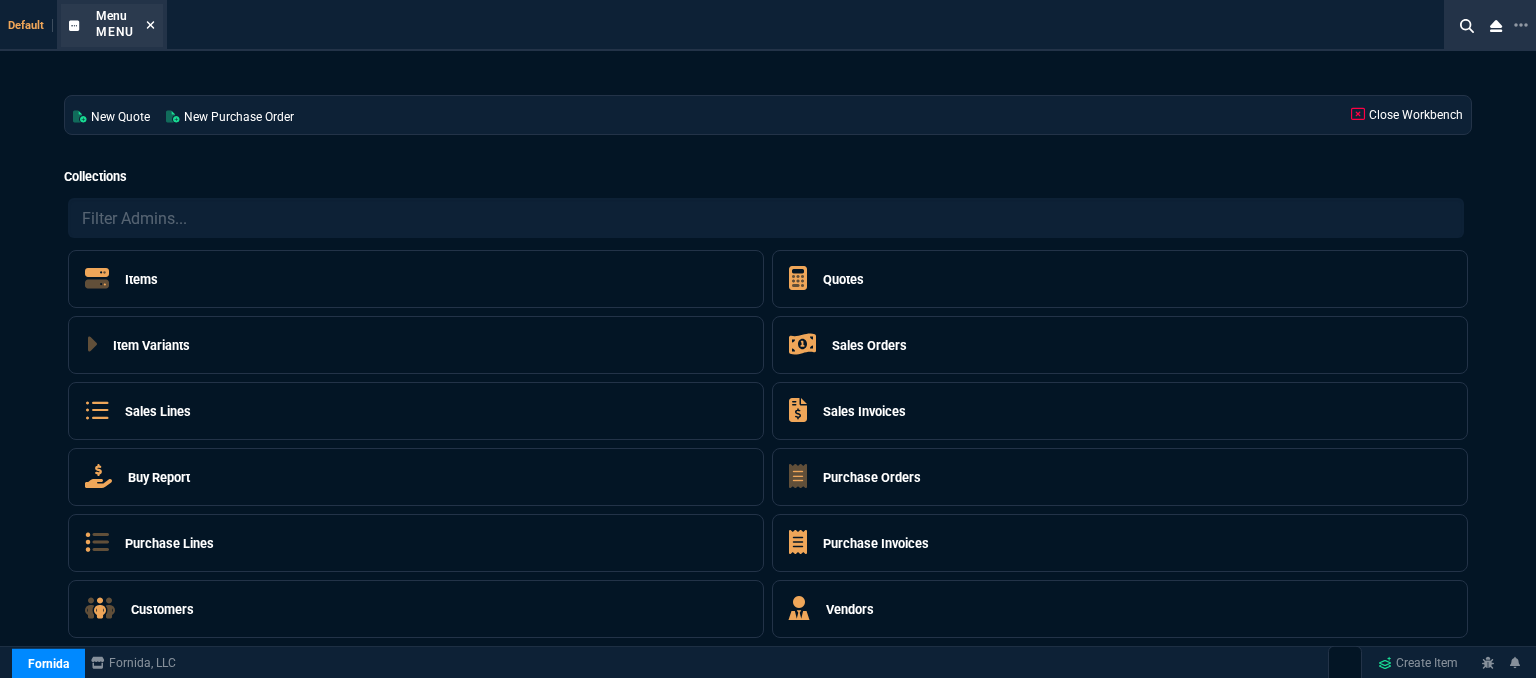 click 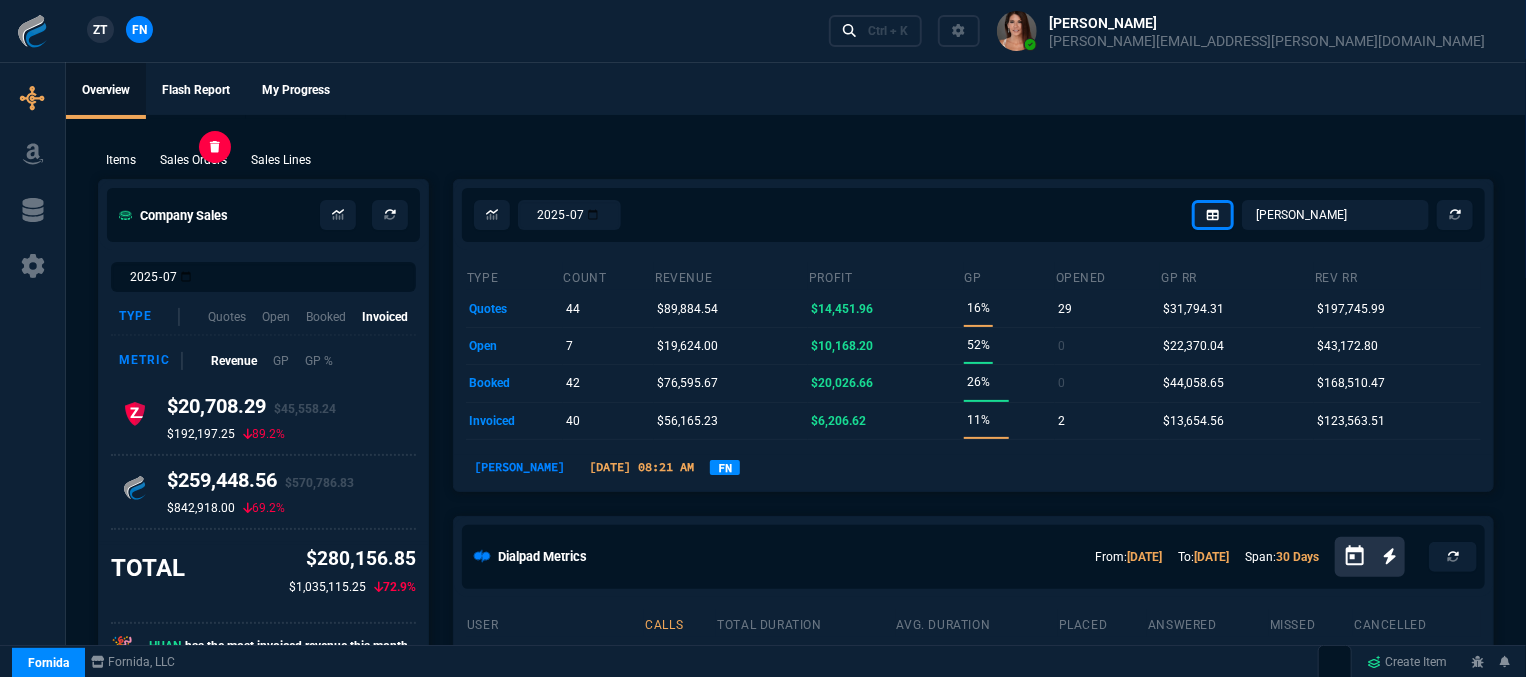 click on "Sales Orders" at bounding box center [193, 160] 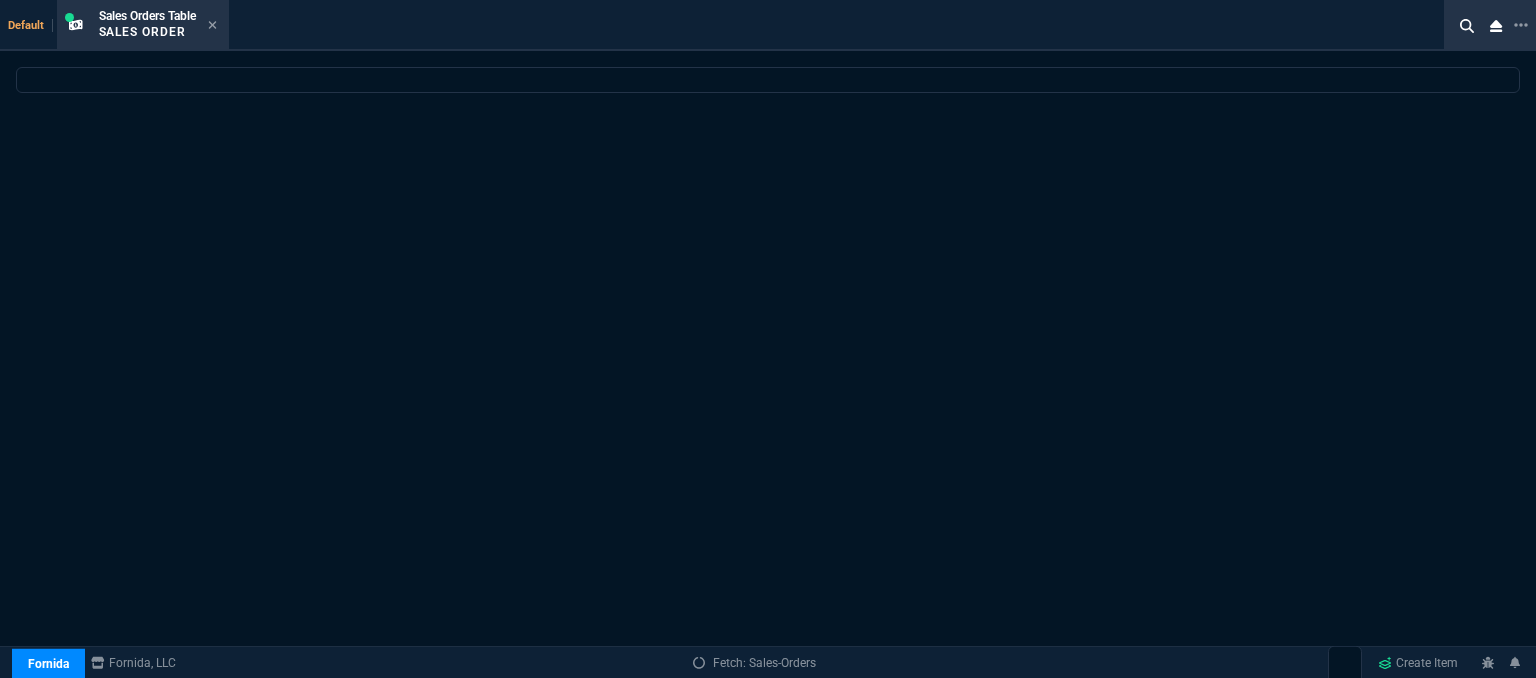 select 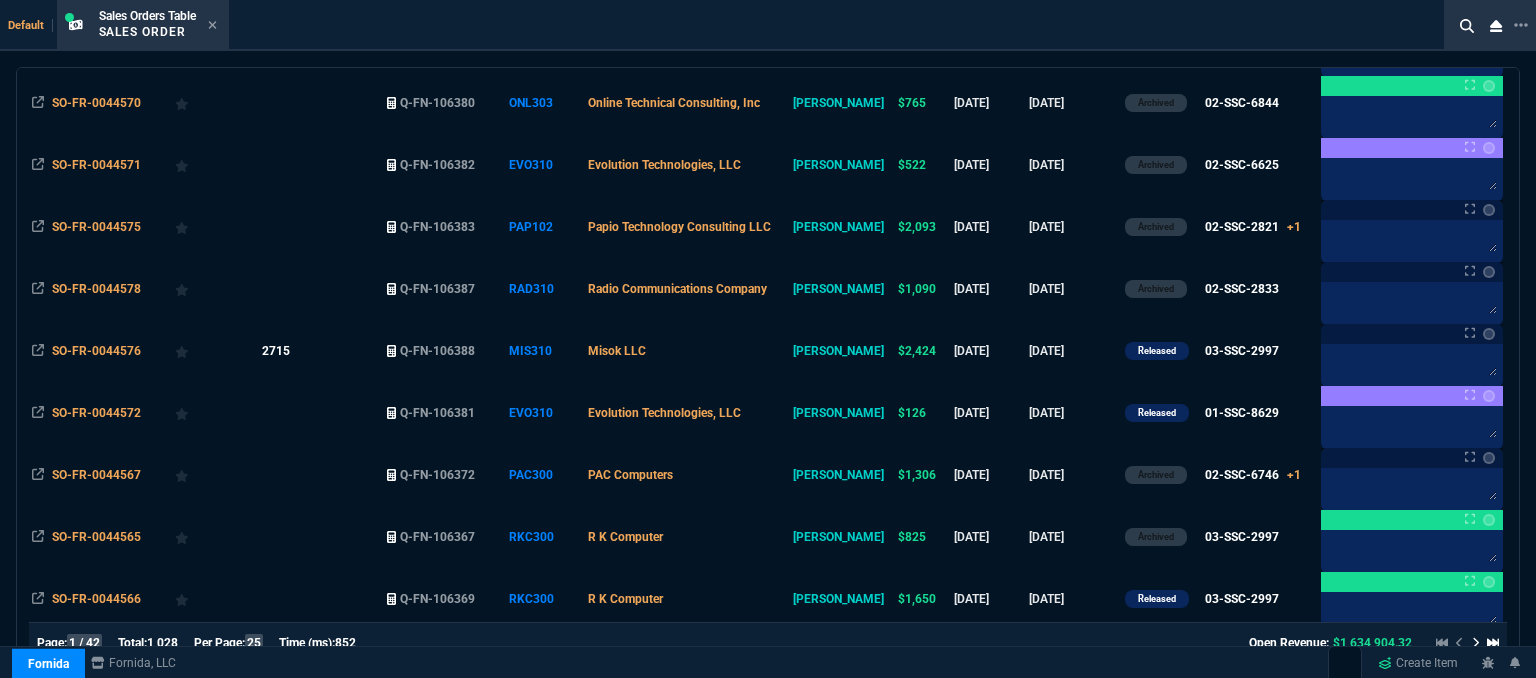 scroll, scrollTop: 300, scrollLeft: 0, axis: vertical 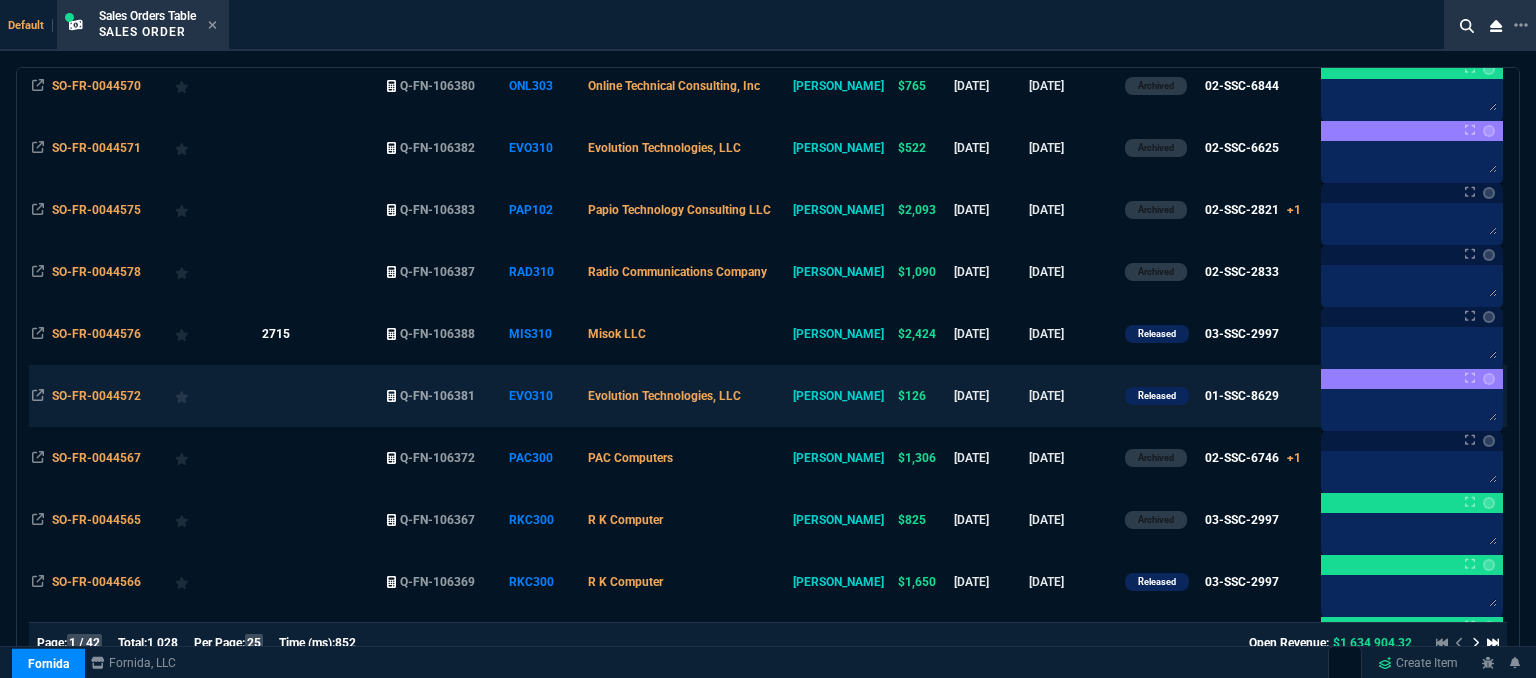 click on "Evolution Technologies, LLC" at bounding box center (687, 396) 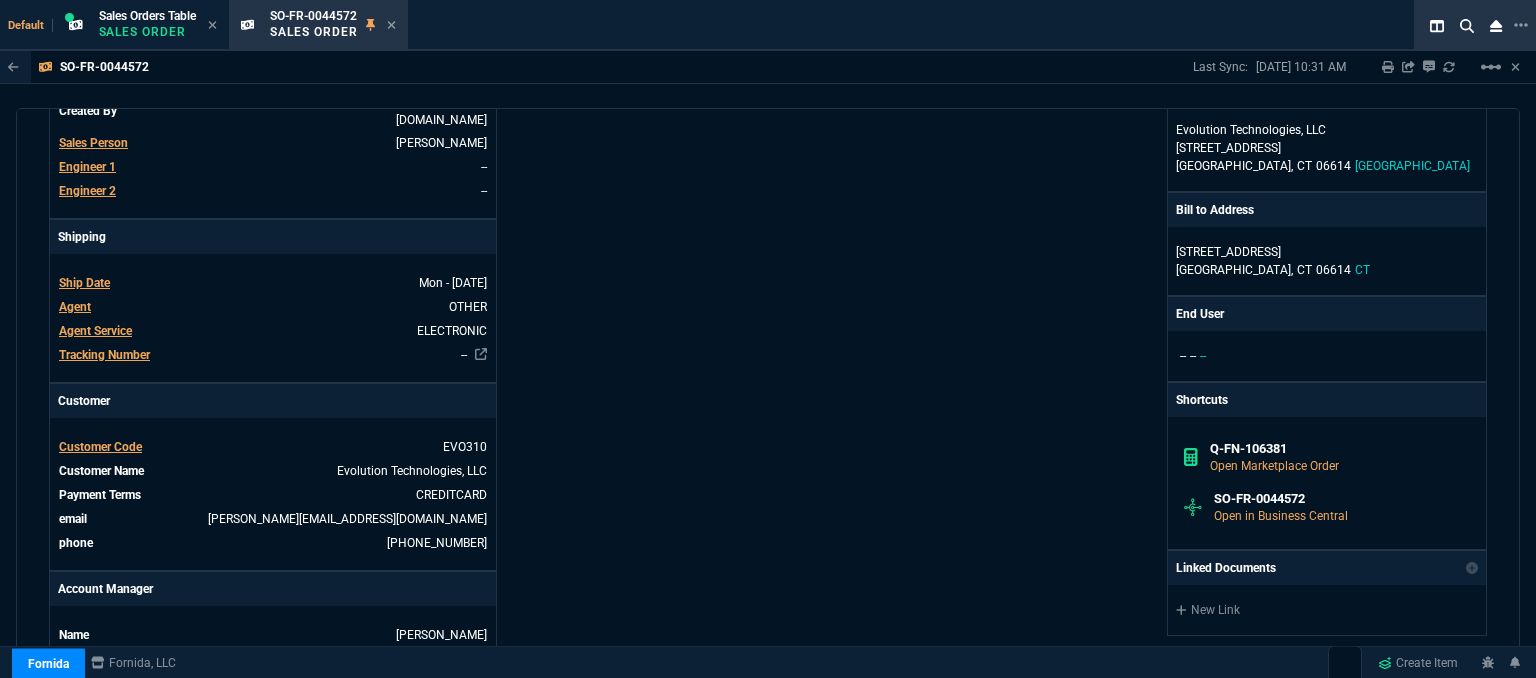 scroll, scrollTop: 1000, scrollLeft: 0, axis: vertical 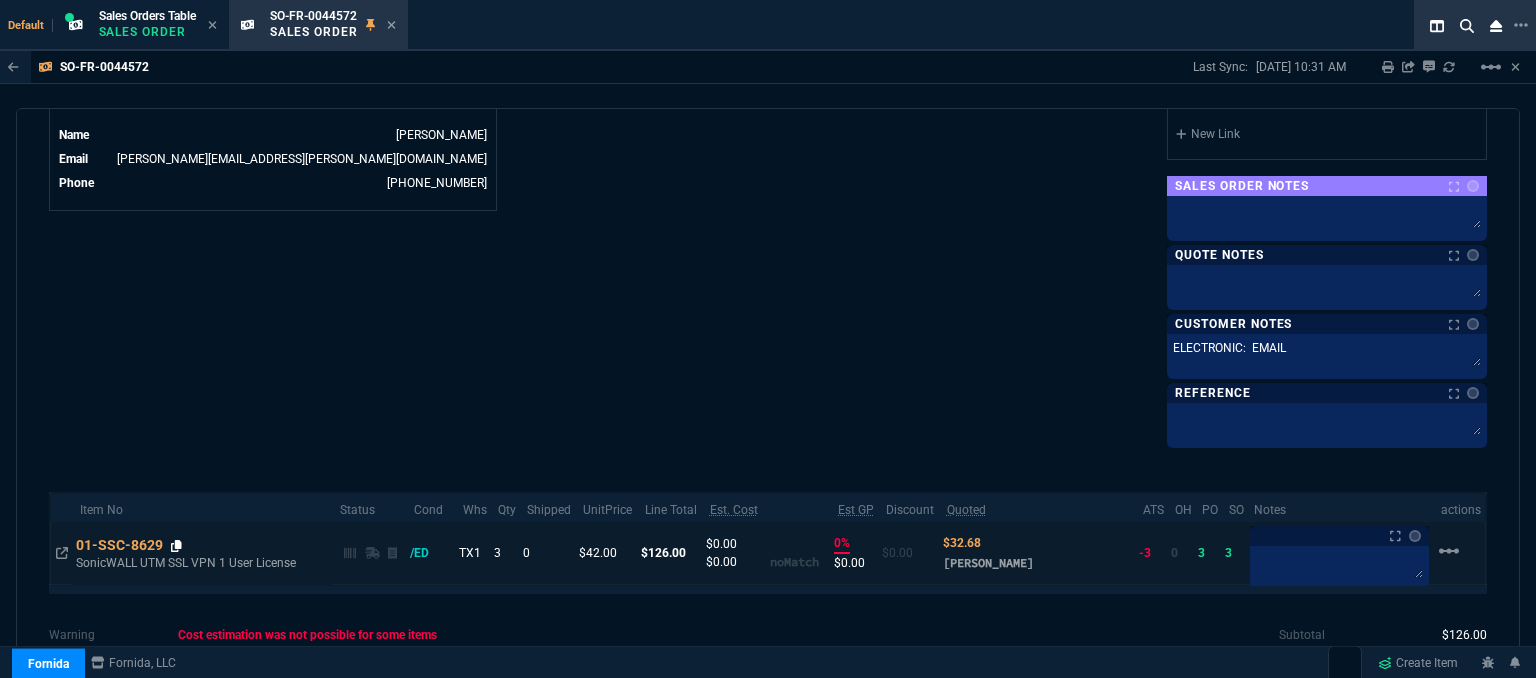 click 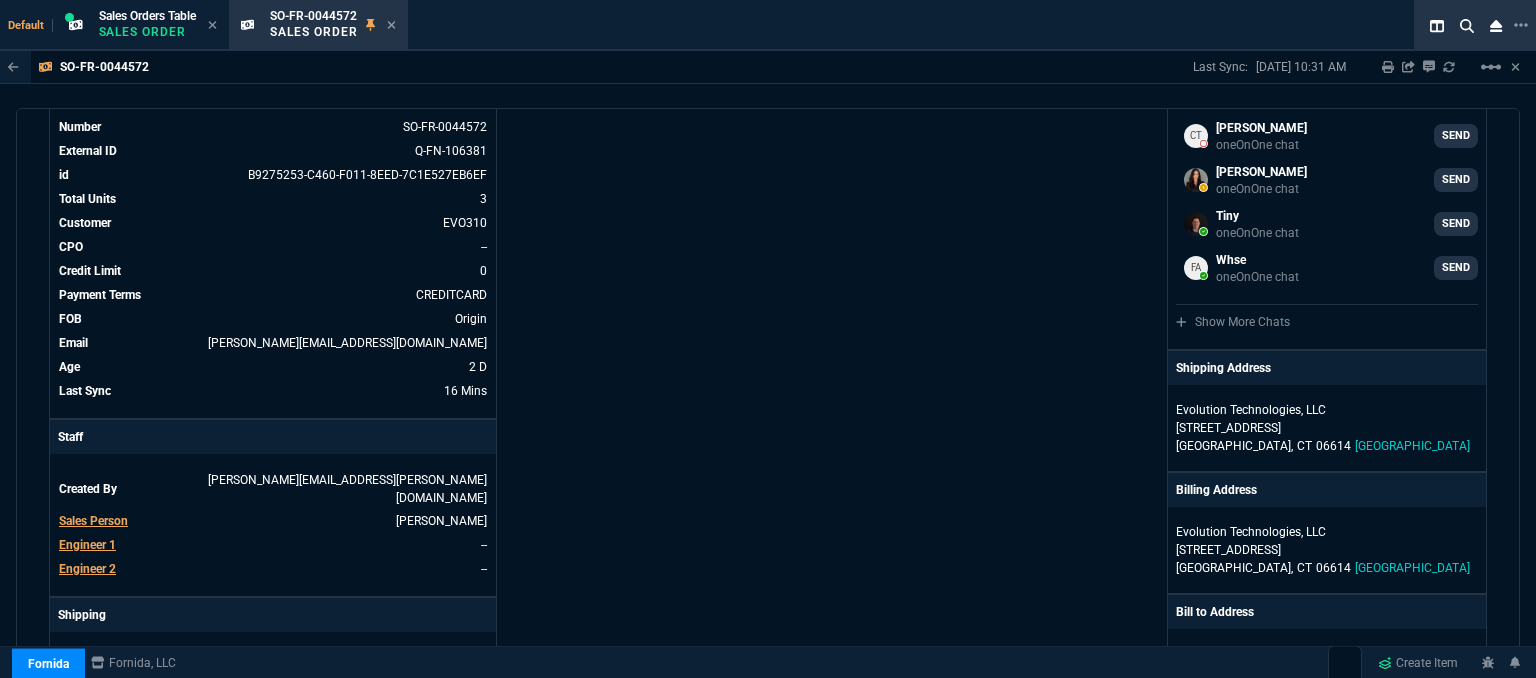 scroll, scrollTop: 0, scrollLeft: 0, axis: both 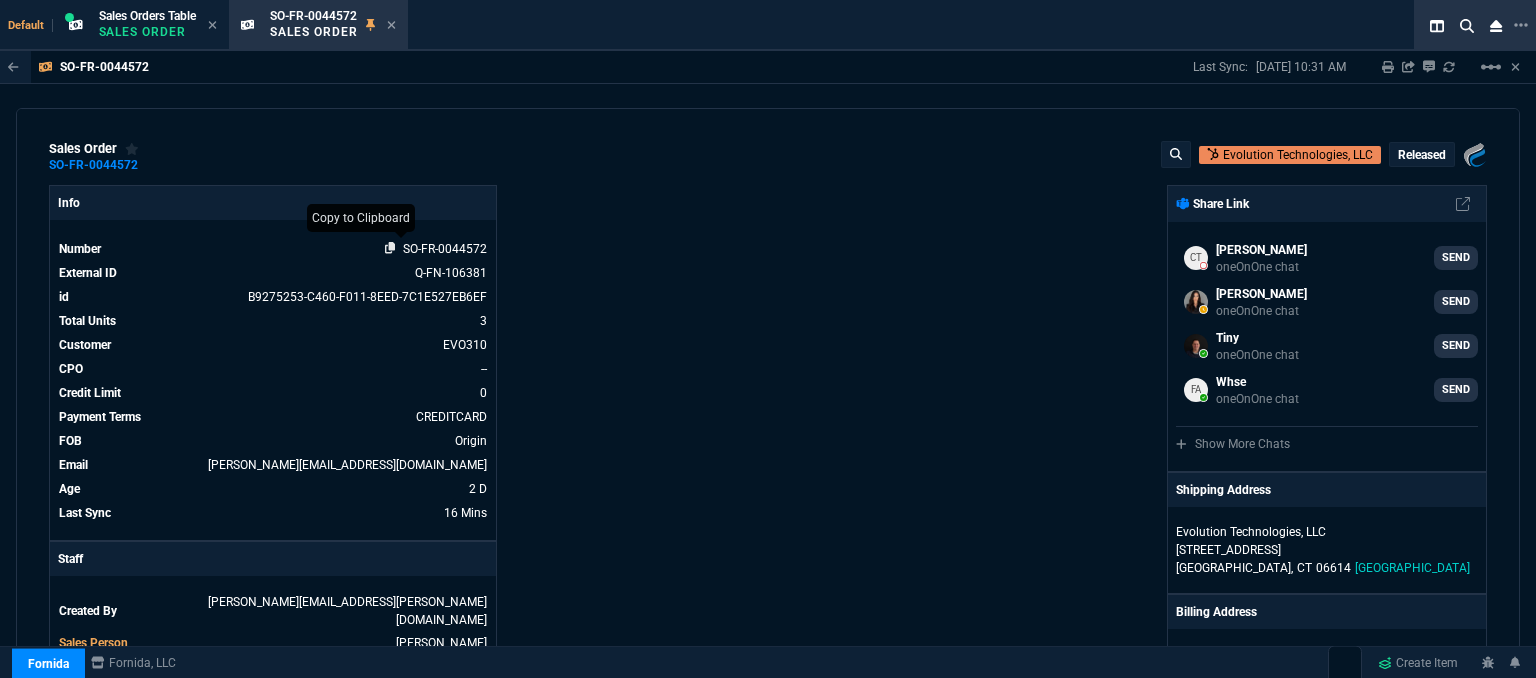 click 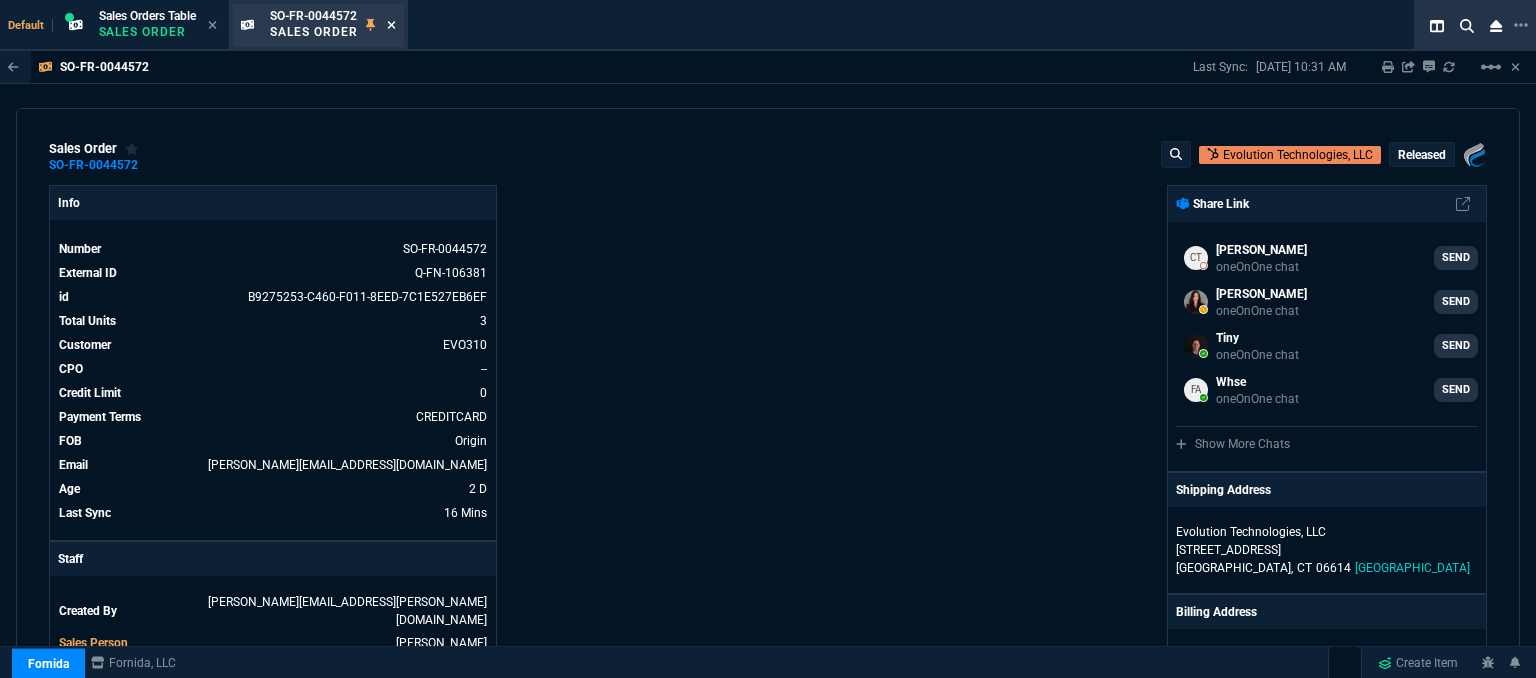 click 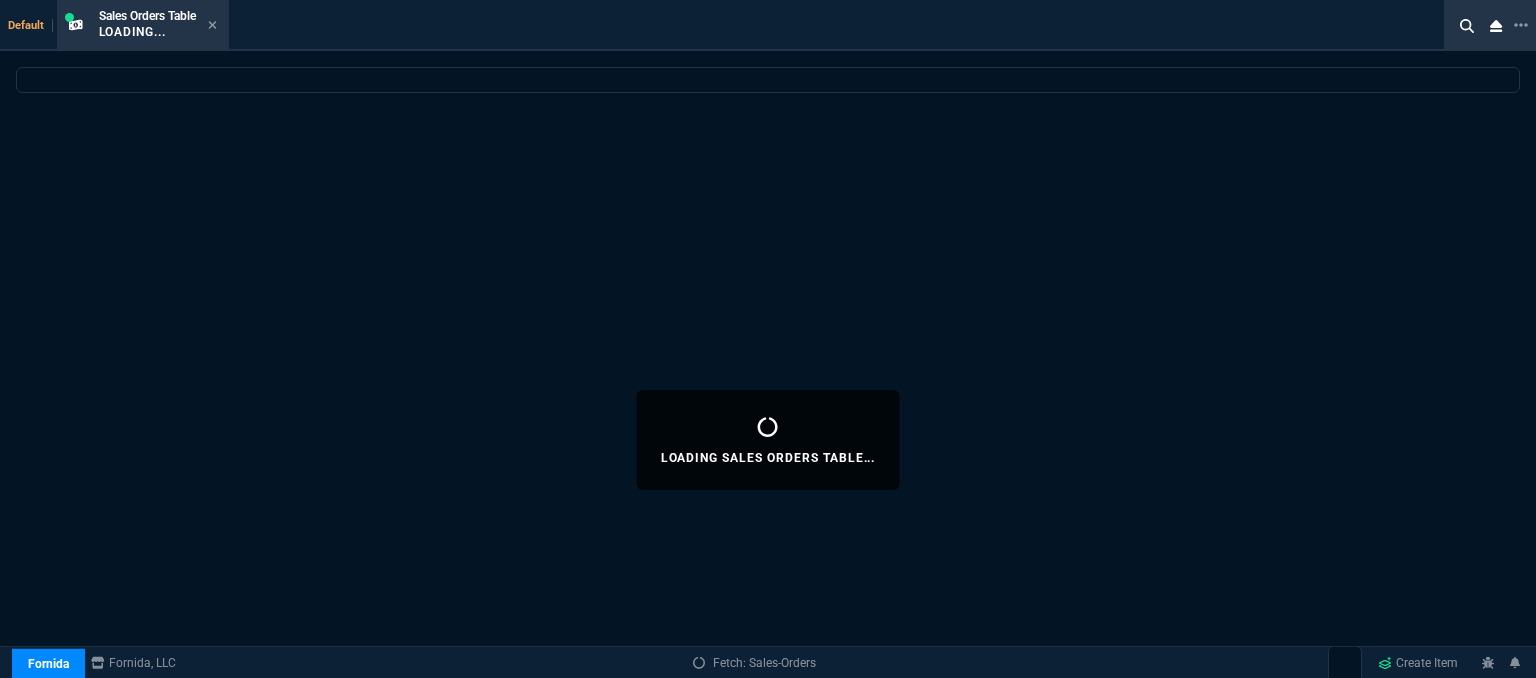 select 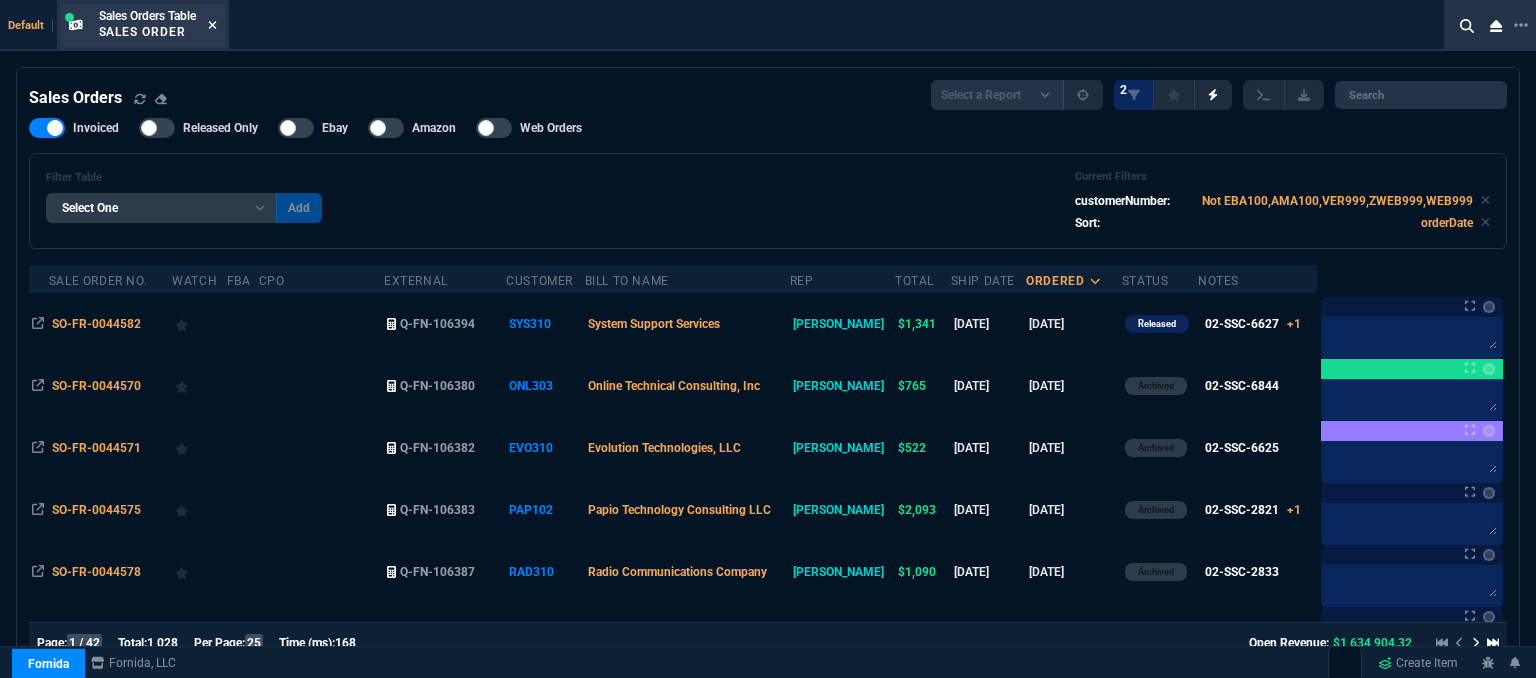 click 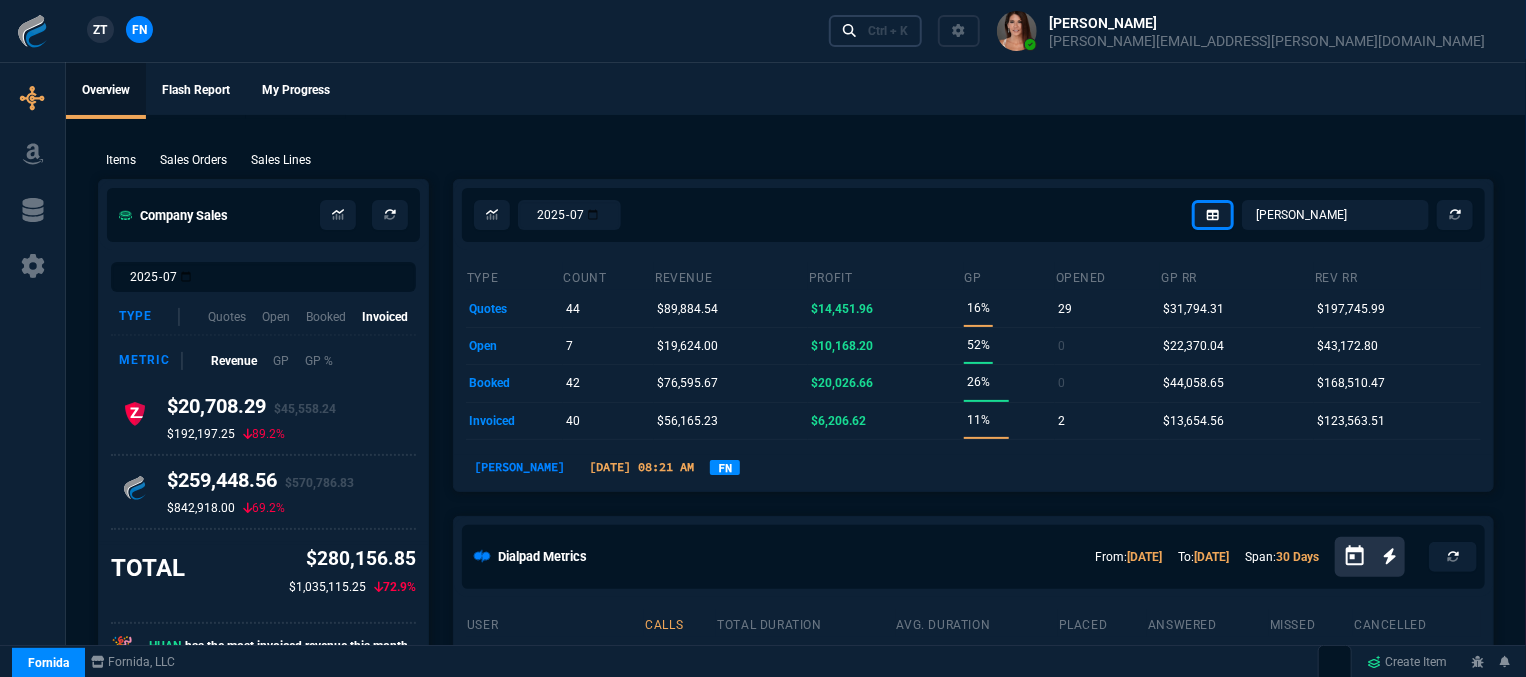 click on "Ctrl + K" at bounding box center [888, 31] 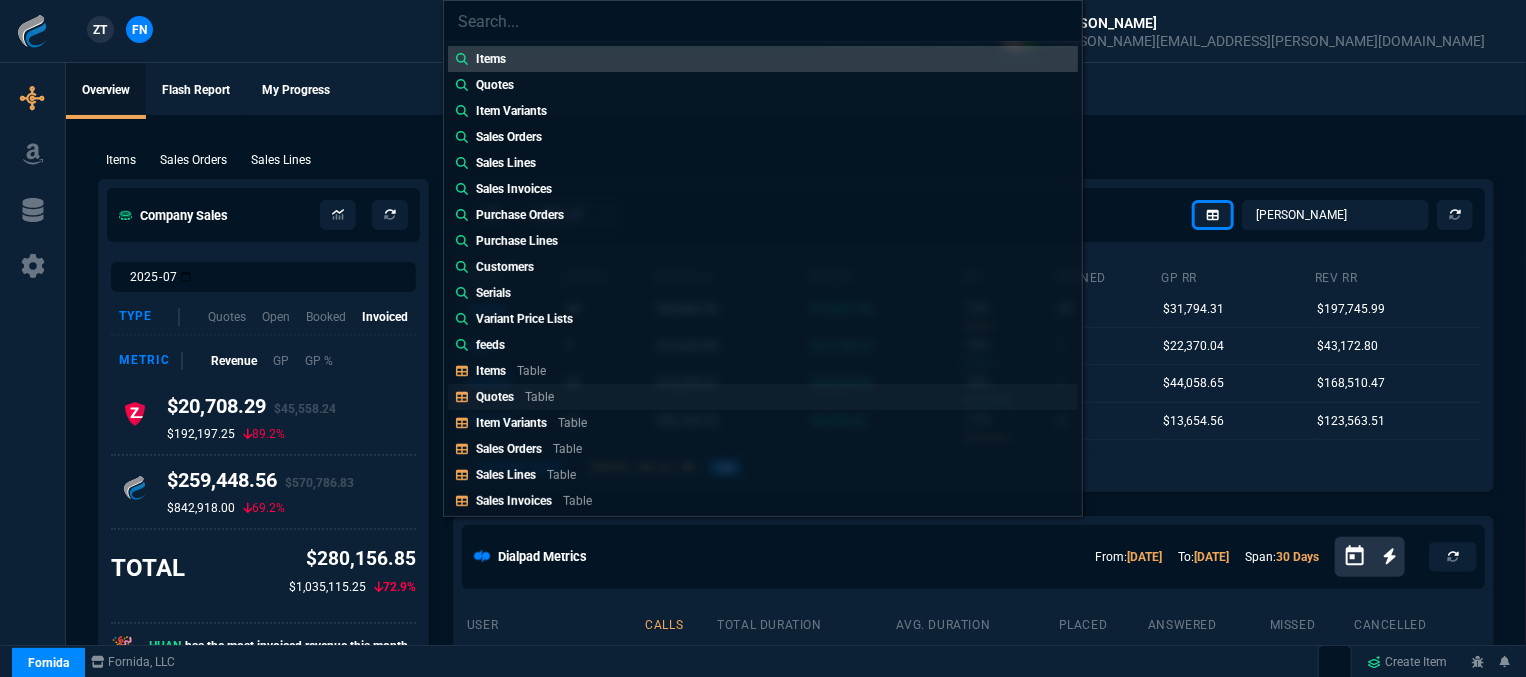 click on "Table" at bounding box center [539, 397] 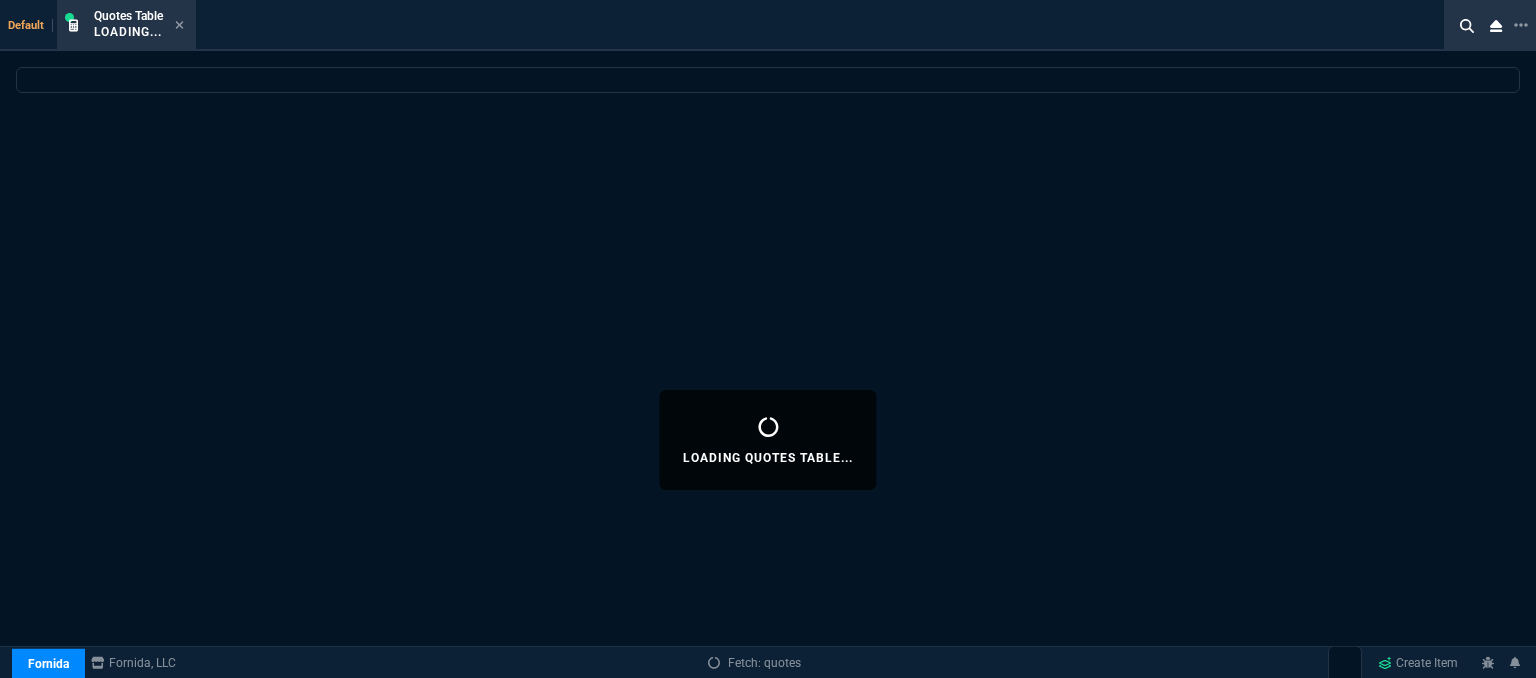 select 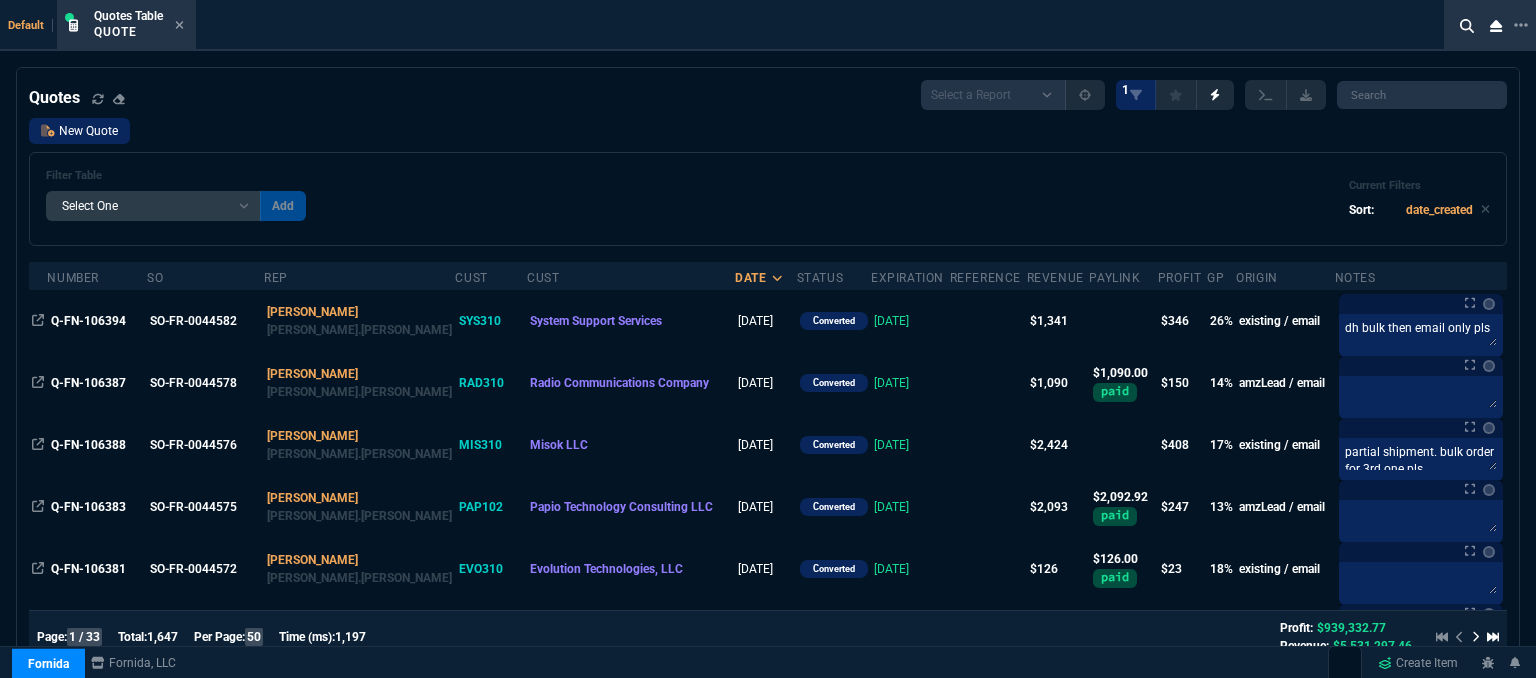 click on "New Quote" at bounding box center (79, 131) 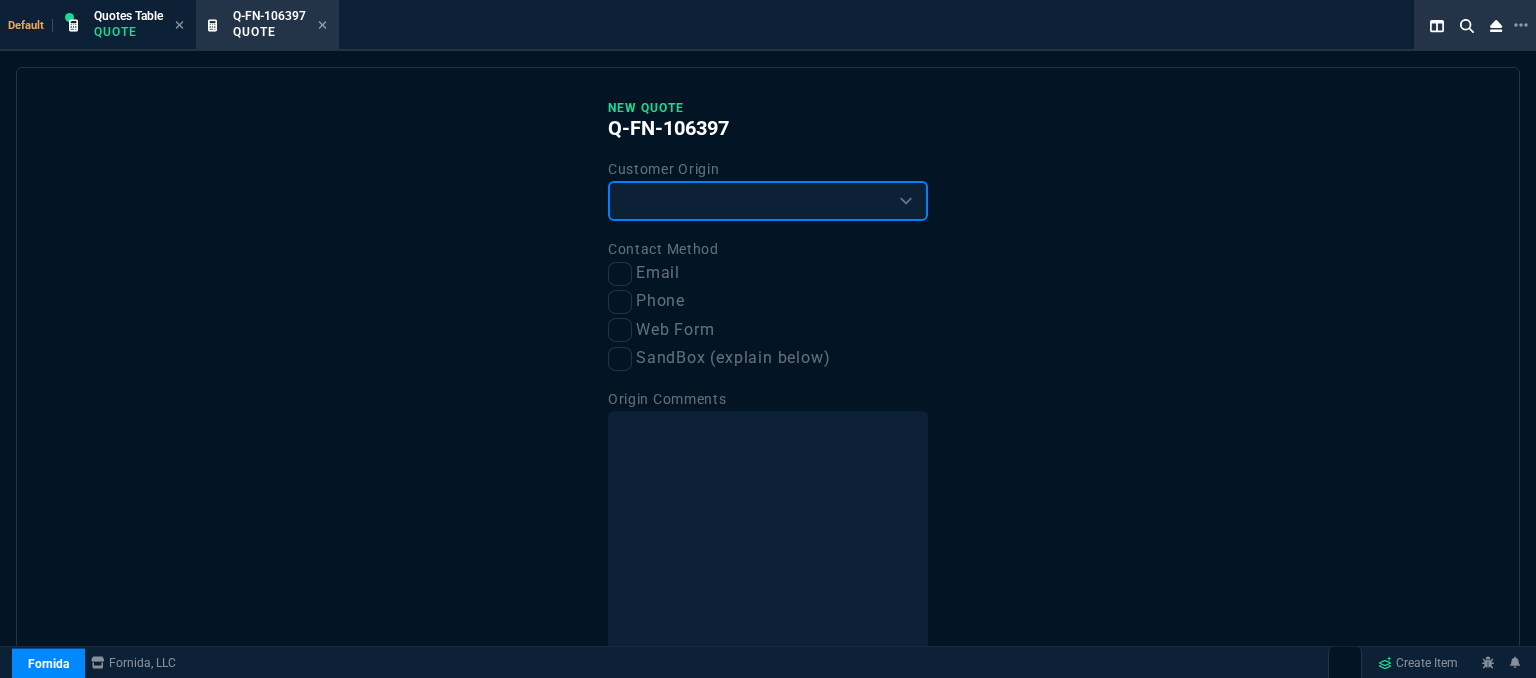 click on "Existing Customer Amazon Lead (first order) Website Lead (first order) Called (first order) Referral (first order) SandBox (explain below)" at bounding box center [768, 201] 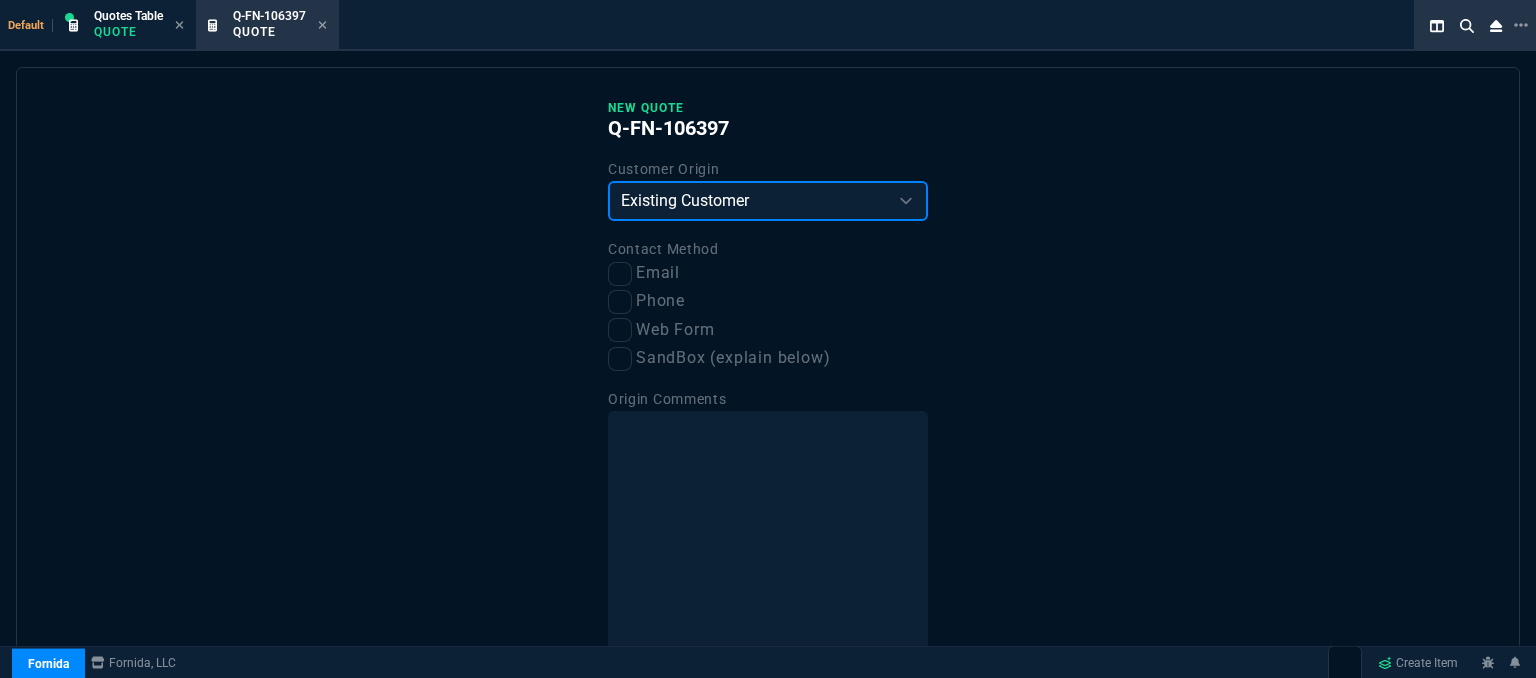 click on "Existing Customer Amazon Lead (first order) Website Lead (first order) Called (first order) Referral (first order) SandBox (explain below)" at bounding box center [768, 201] 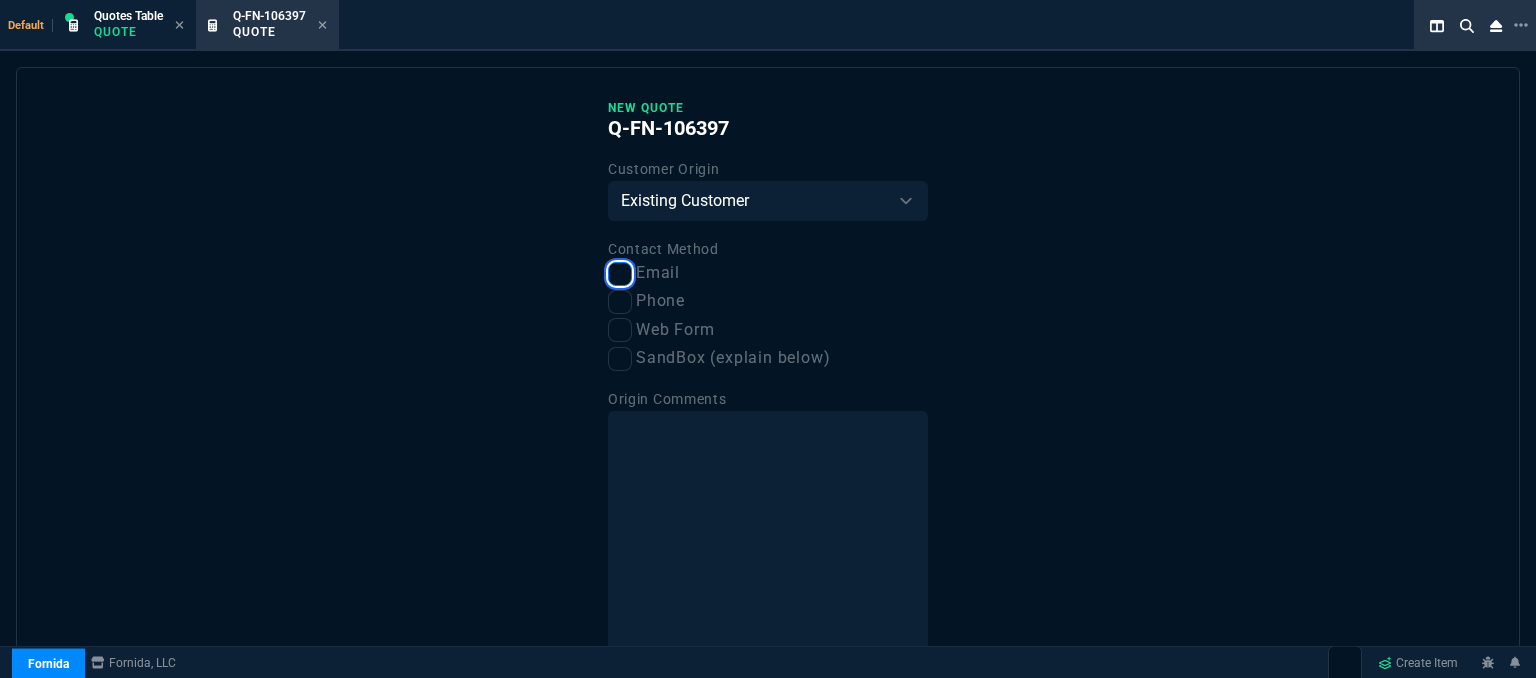 click on "Email" at bounding box center [620, 274] 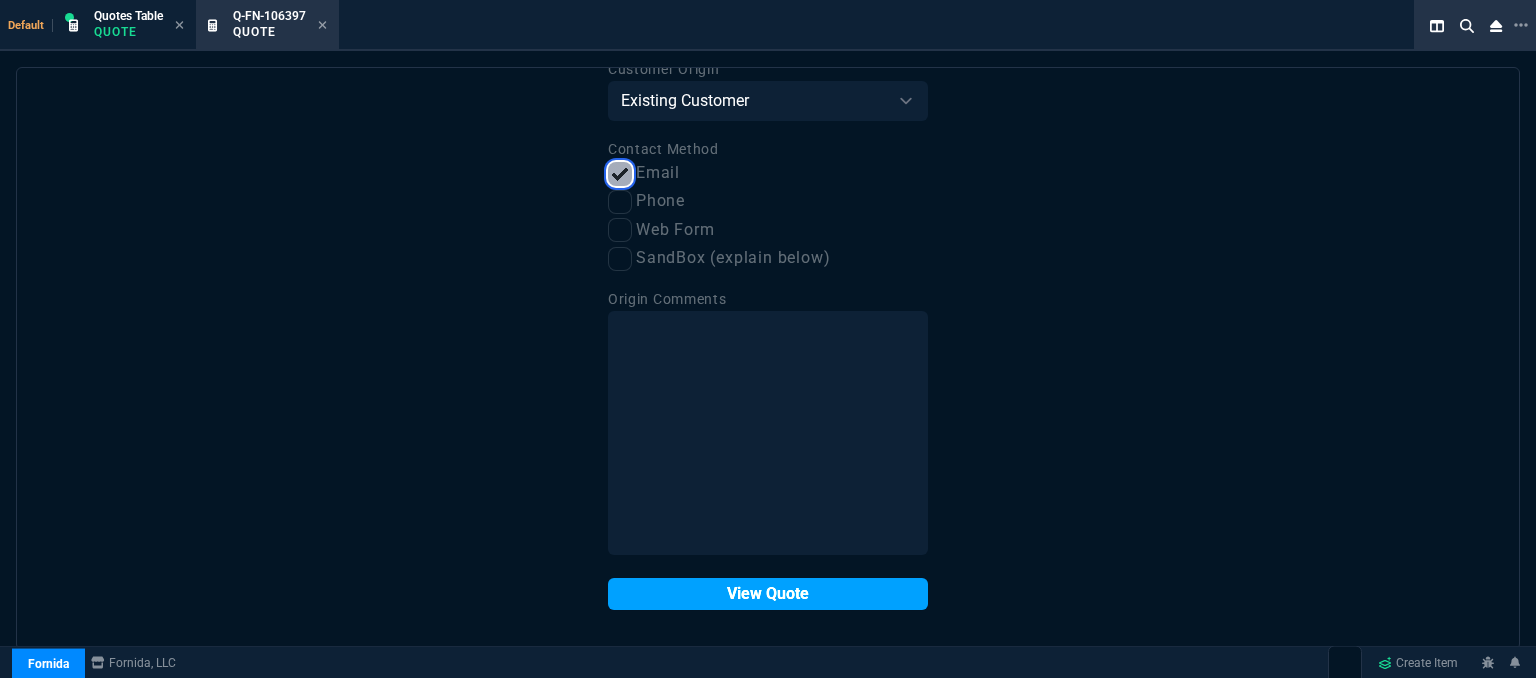 scroll, scrollTop: 101, scrollLeft: 0, axis: vertical 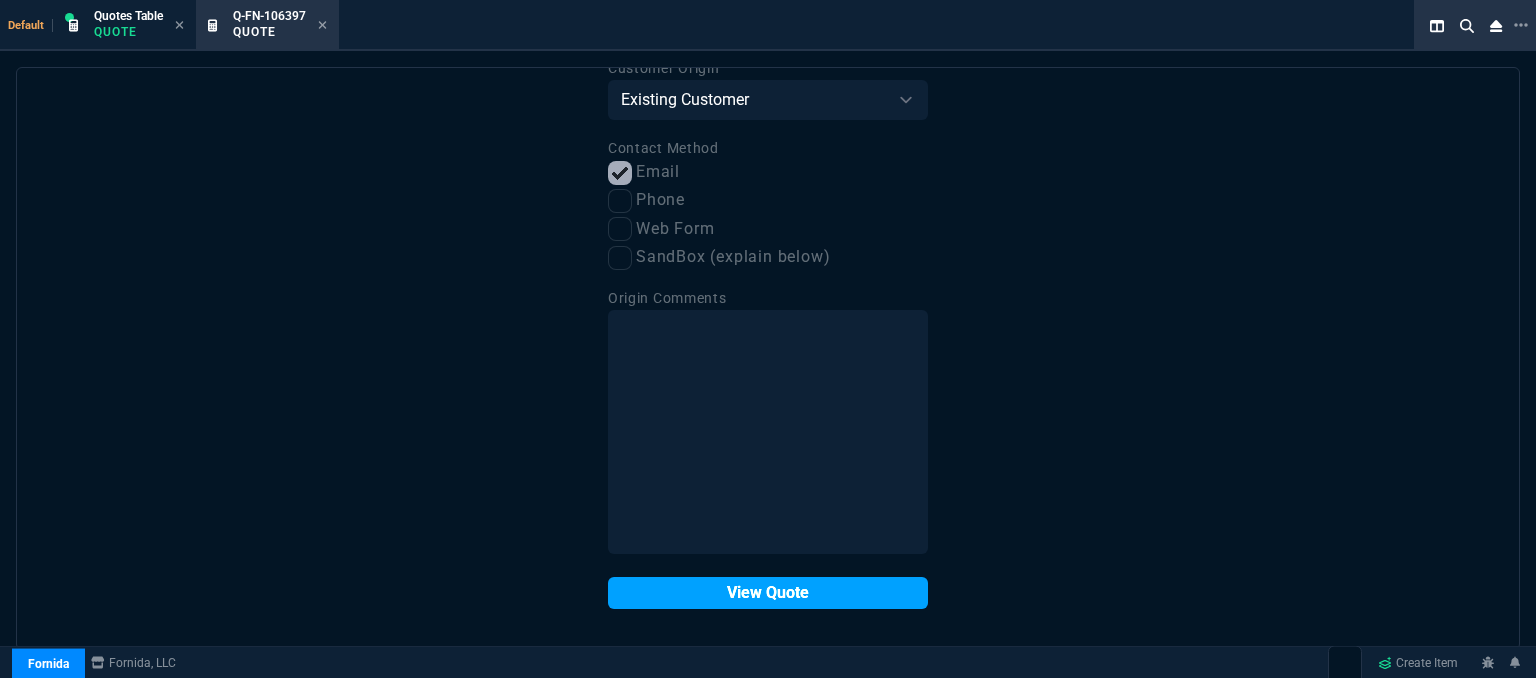 click on "View Quote" at bounding box center [768, 593] 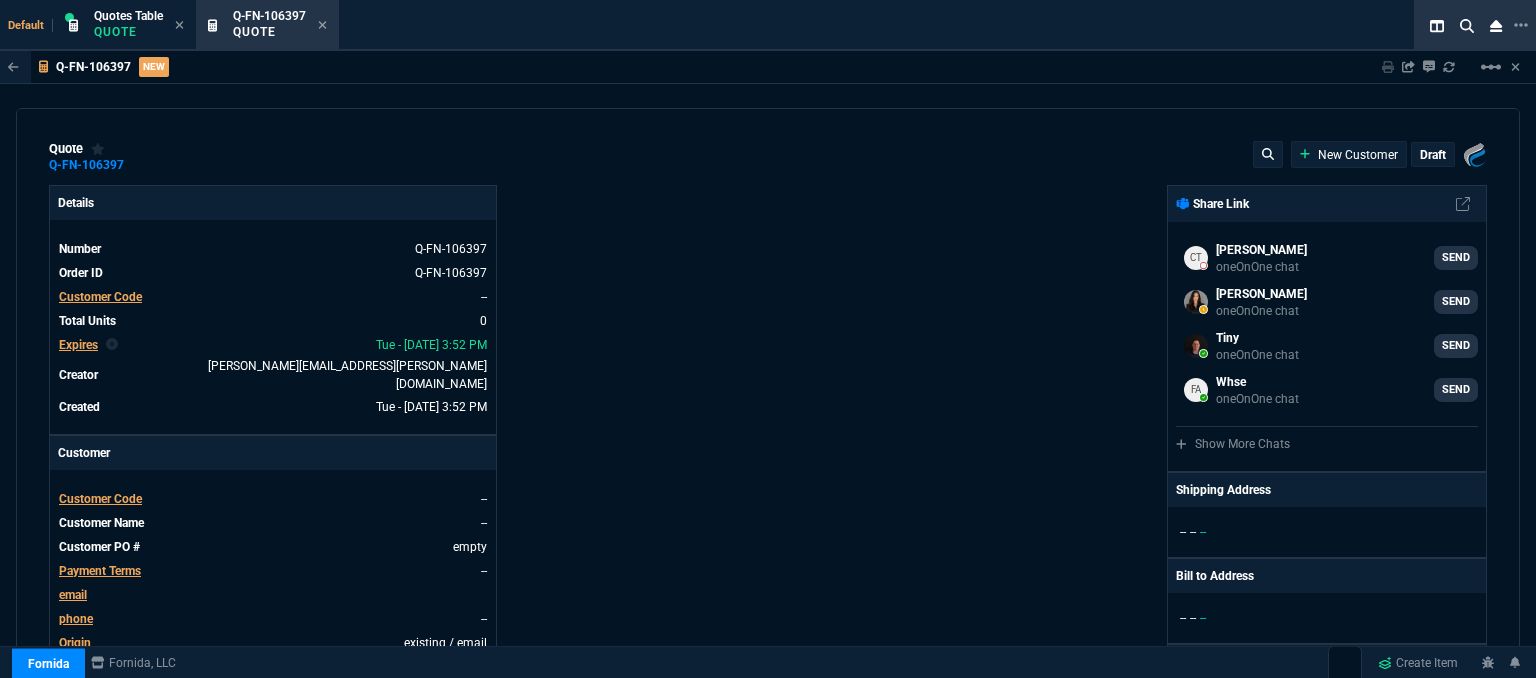 click on "Customer Code" at bounding box center (100, 499) 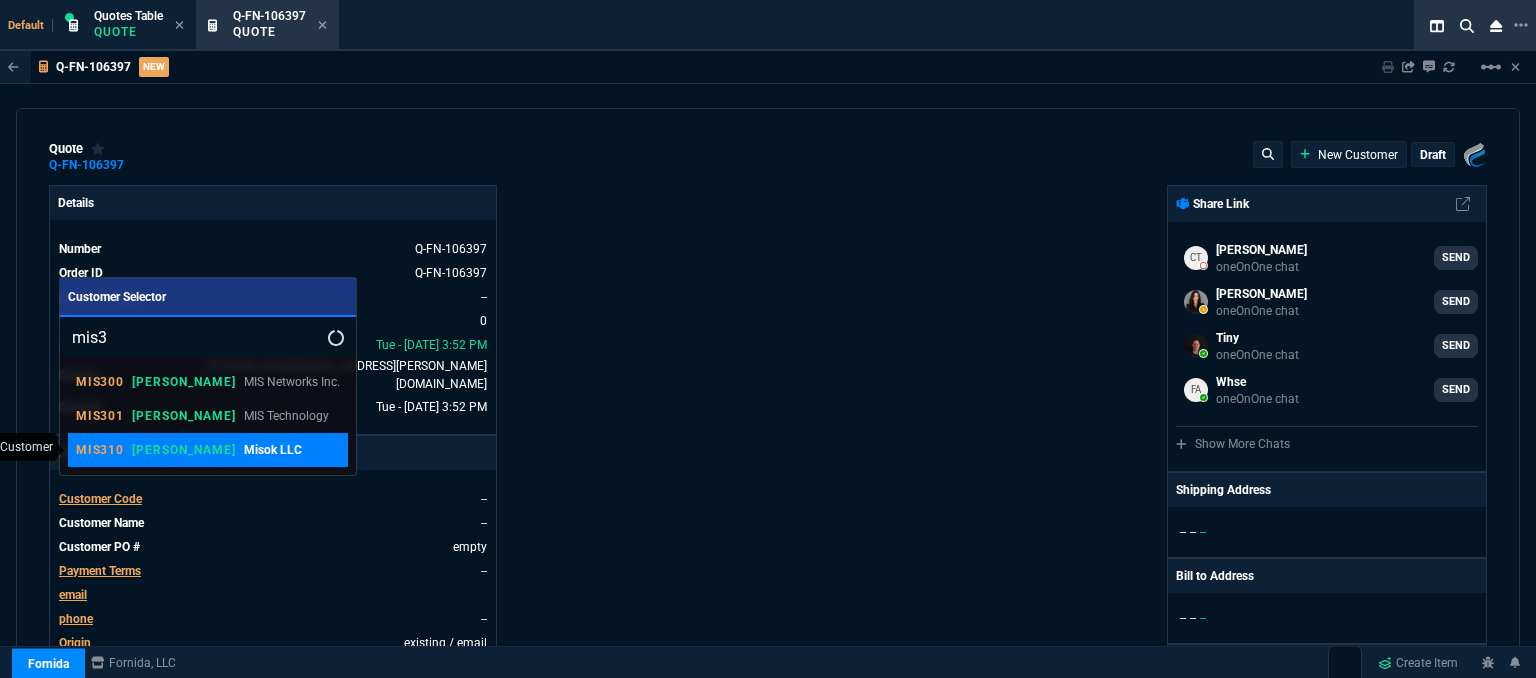 type on "mis3" 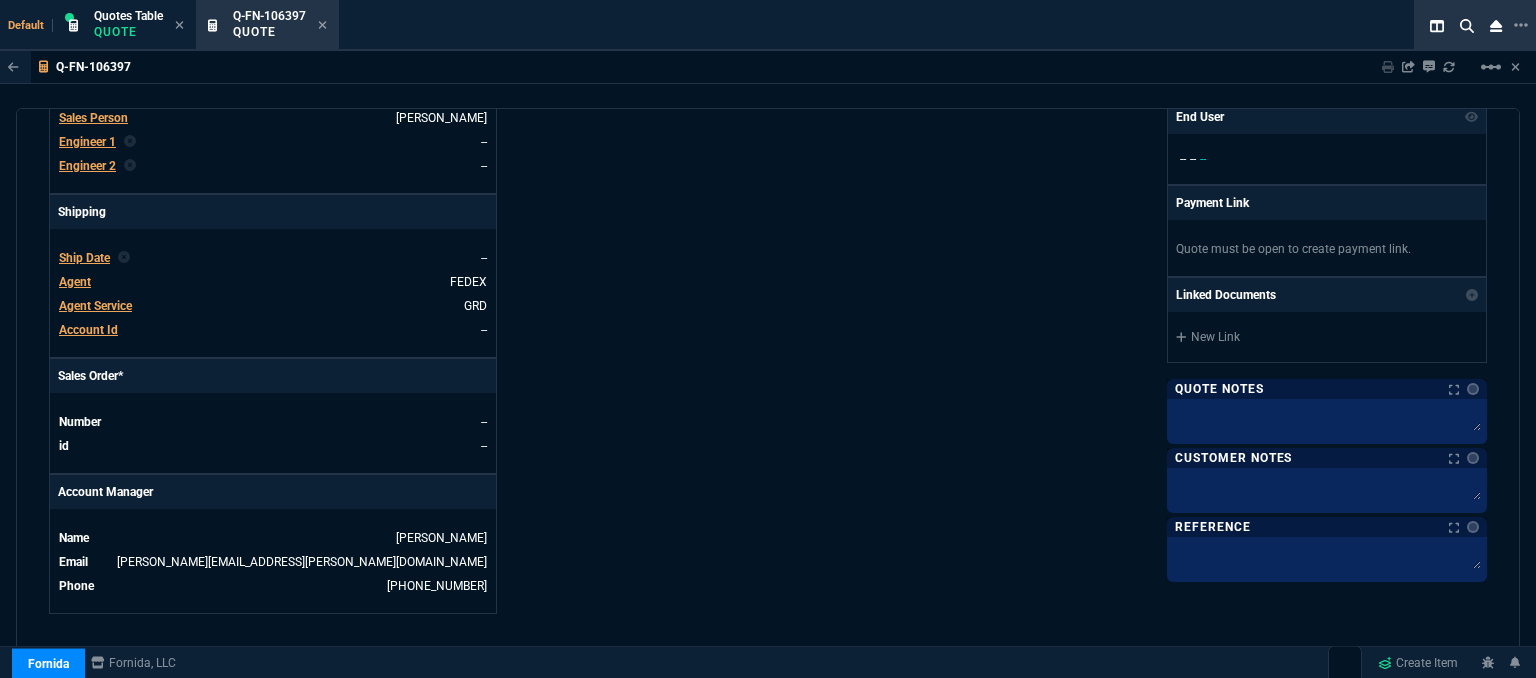 scroll, scrollTop: 900, scrollLeft: 0, axis: vertical 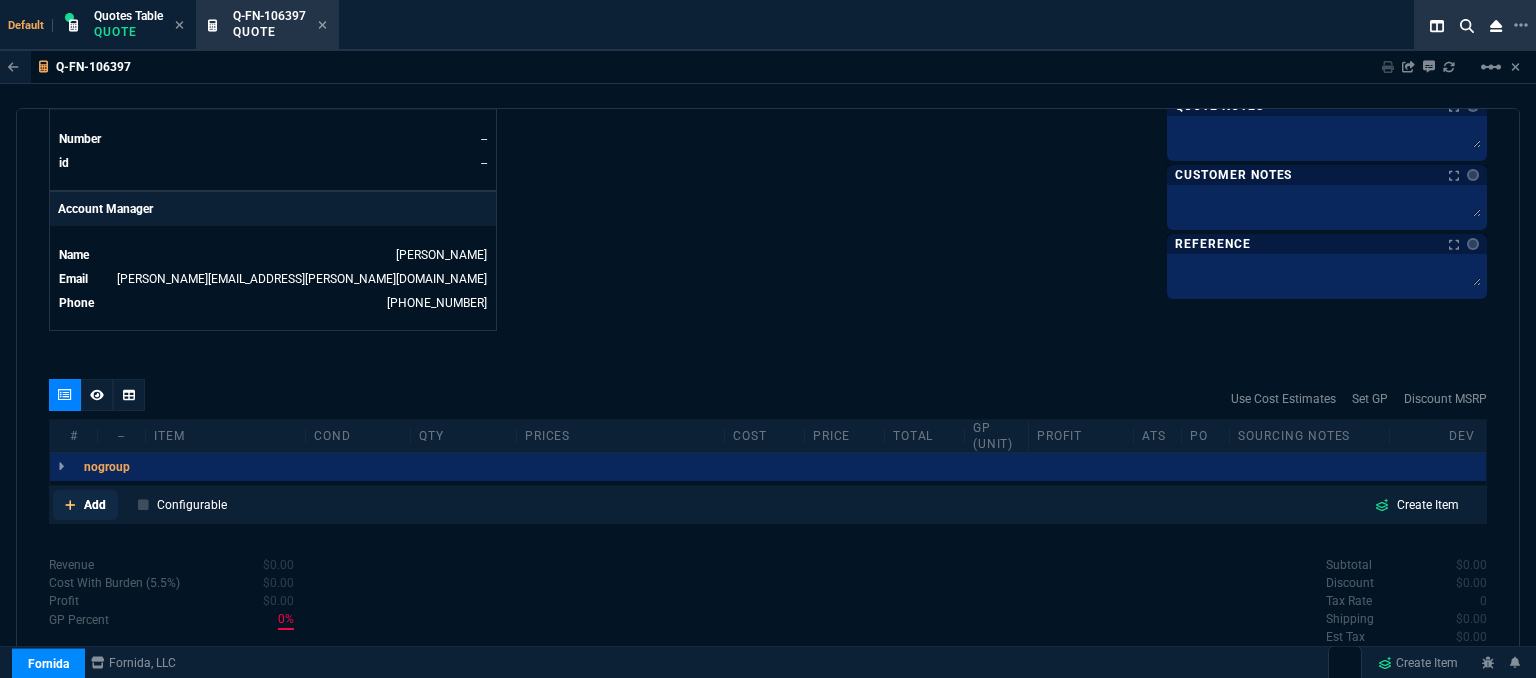 click 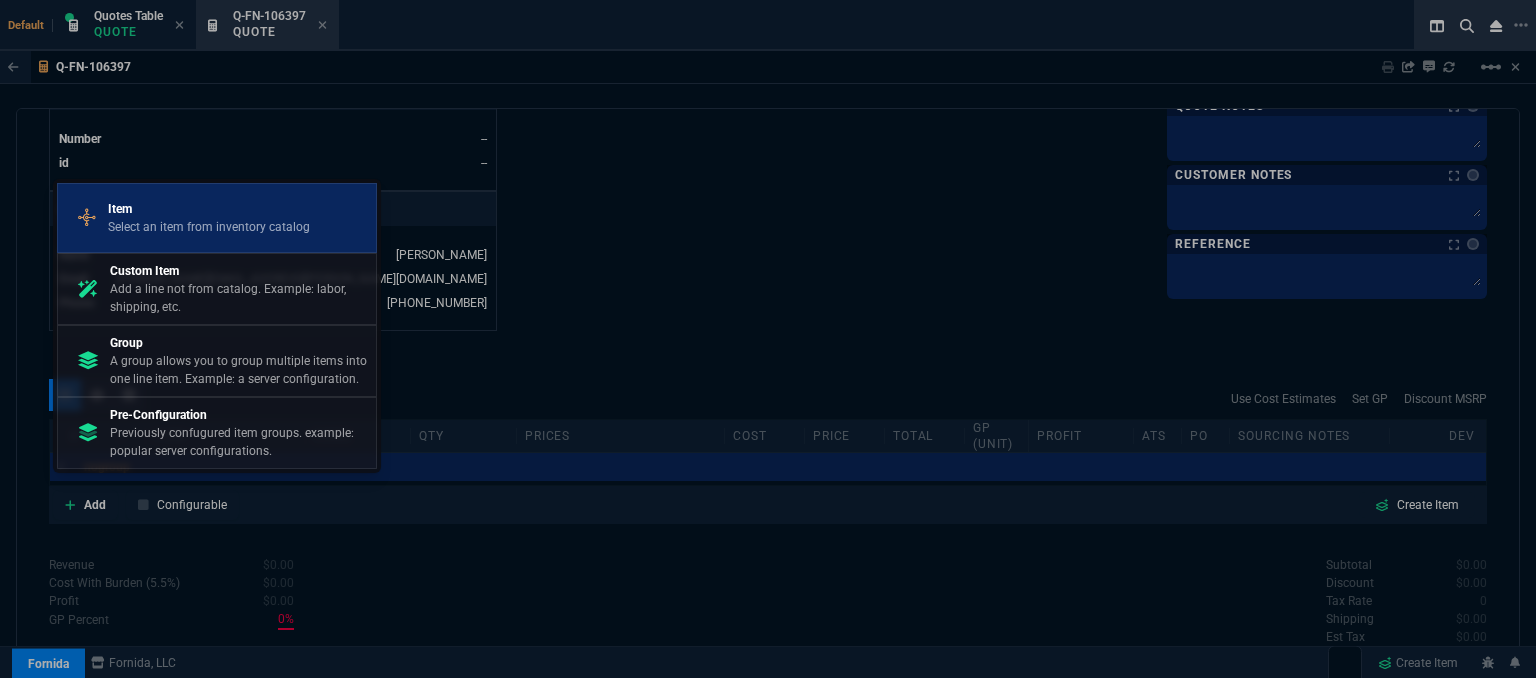 click on "Item  Select an item from inventory catalog" at bounding box center (217, 218) 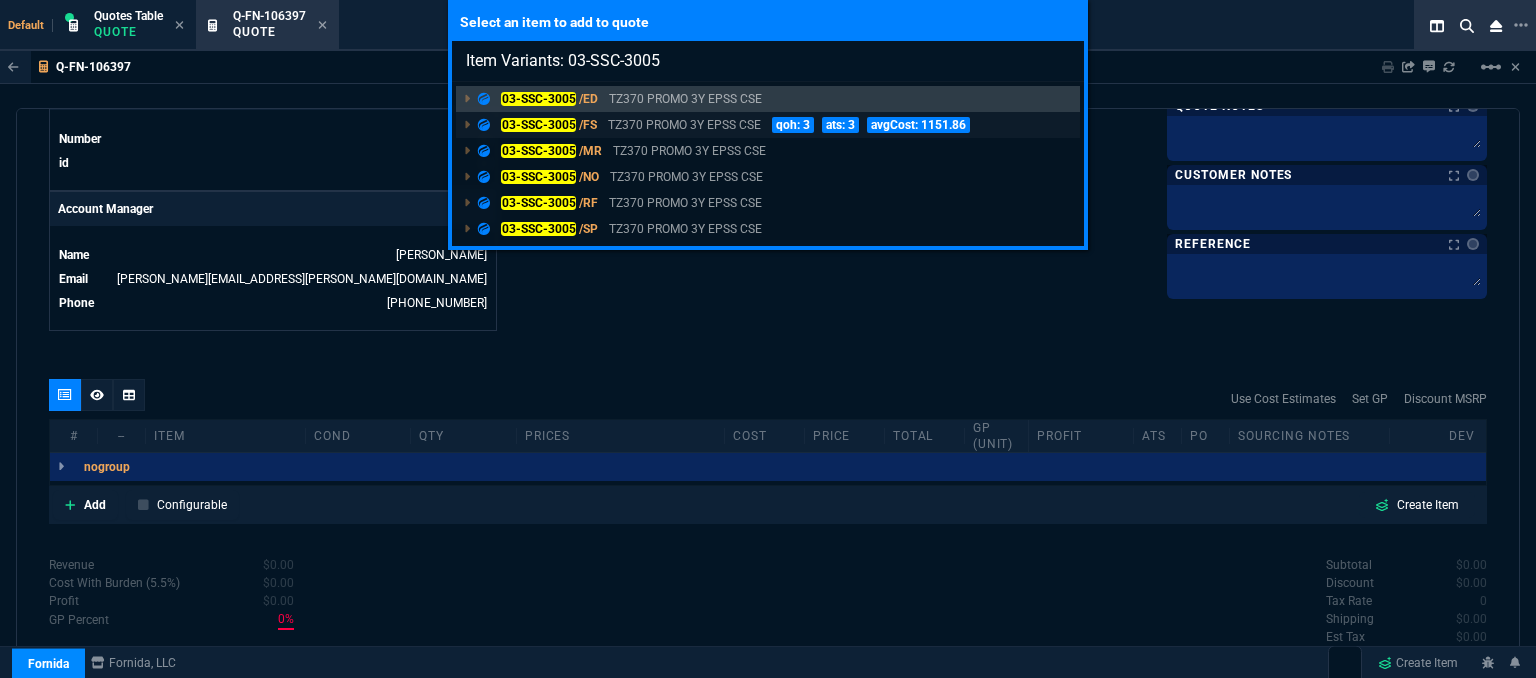 type on "Item Variants: 03-SSC-3005" 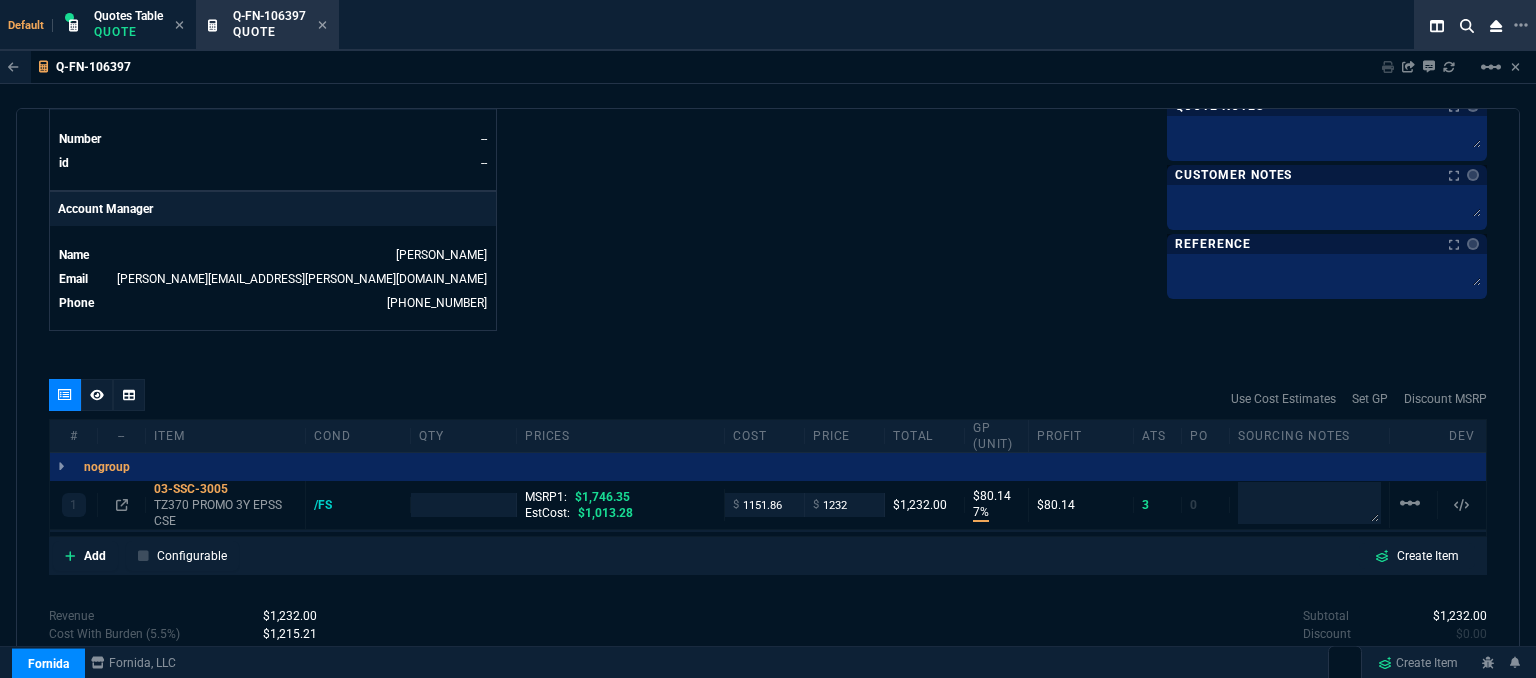 type on "7" 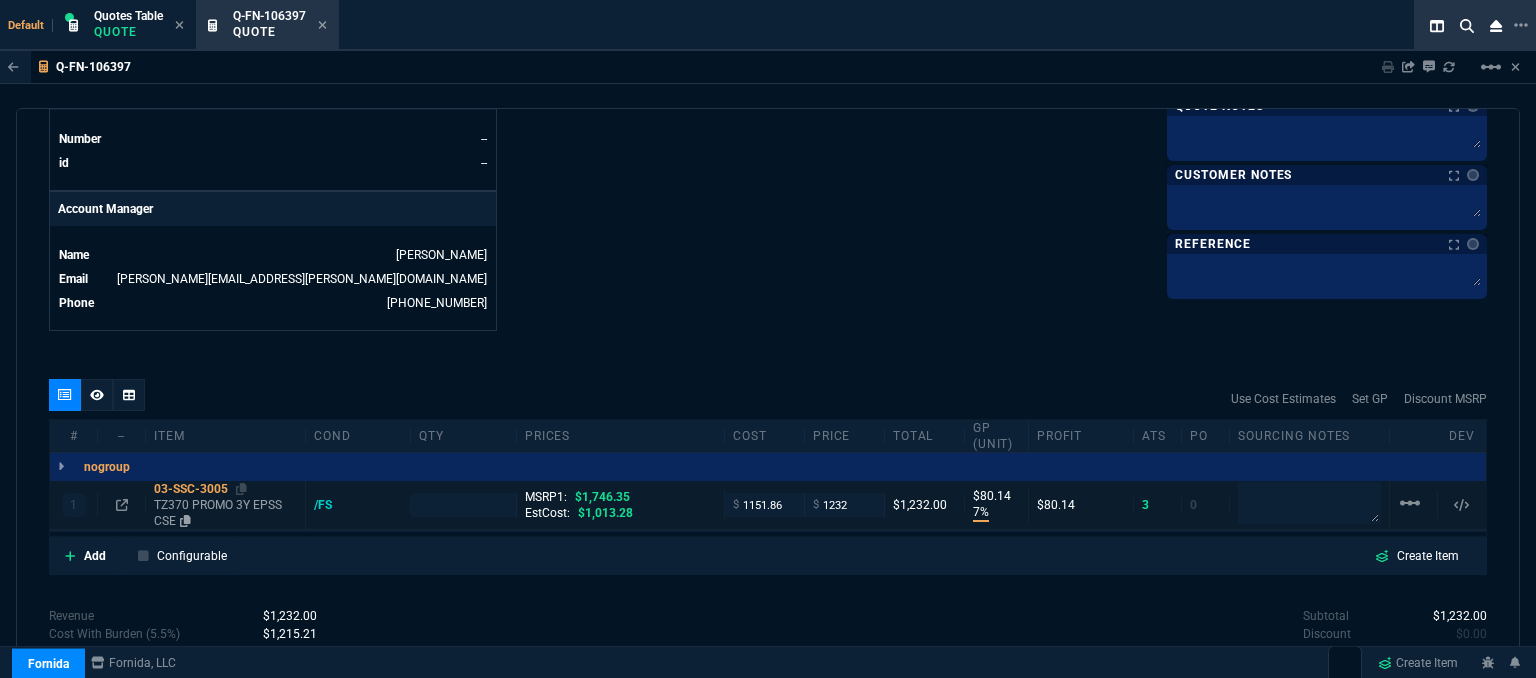click on "TZ370 PROMO 3Y EPSS CSE" at bounding box center [225, 513] 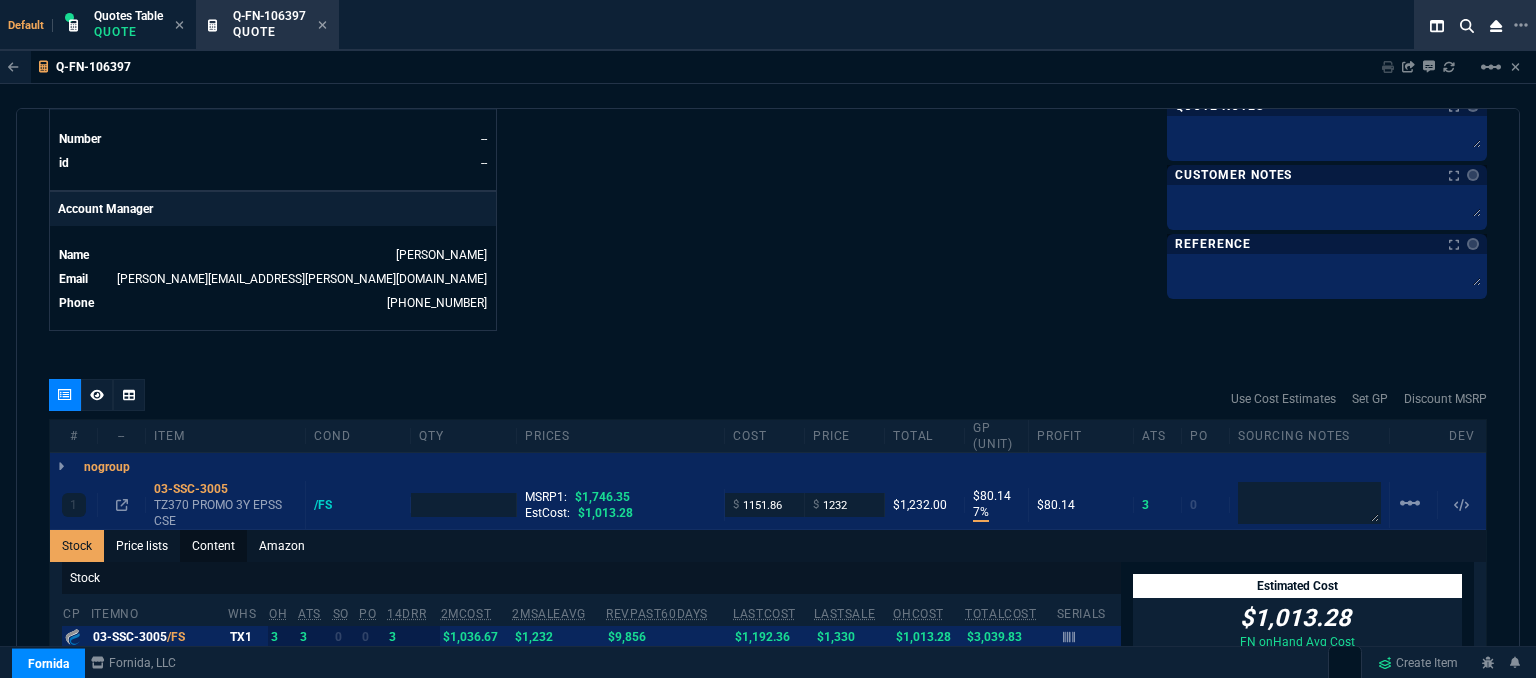 click on "Content" at bounding box center (213, 546) 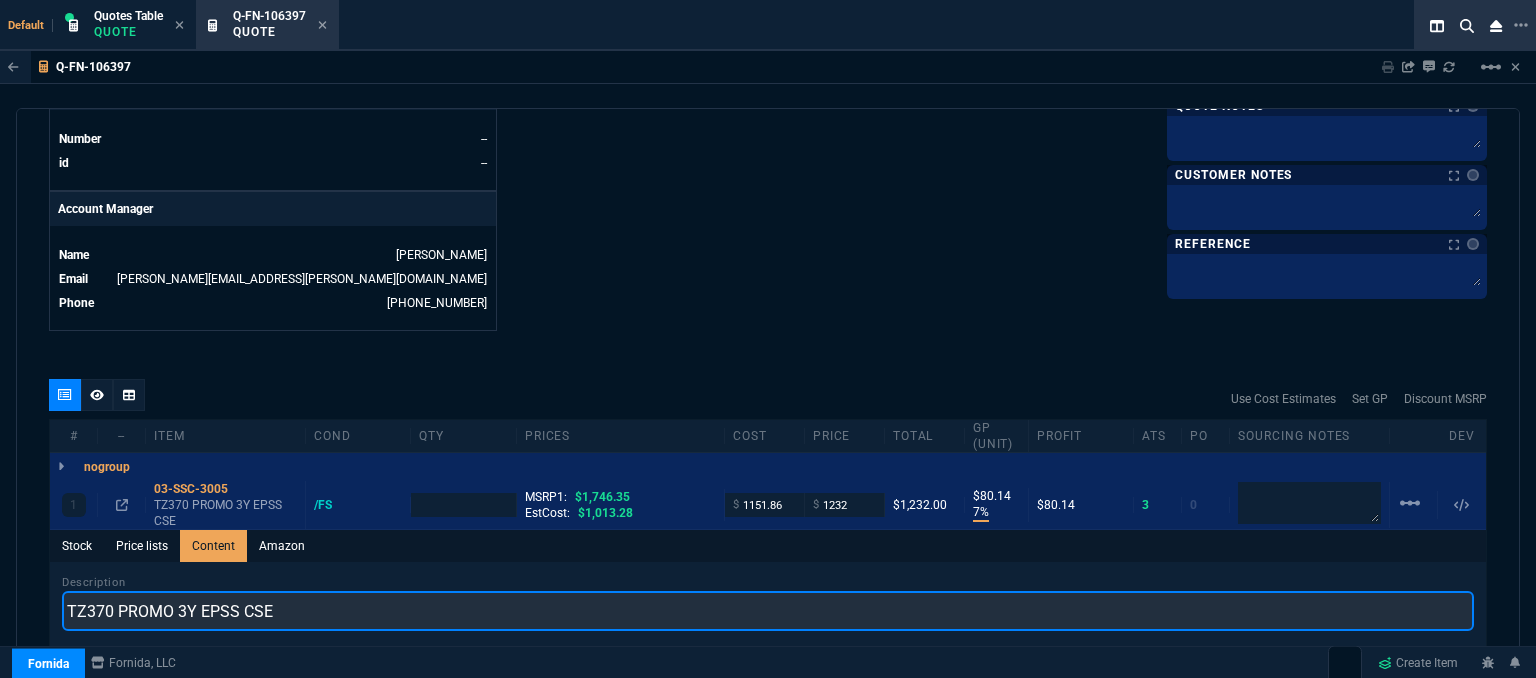 click on "TZ370 PROMO 3Y EPSS CSE" at bounding box center [768, 611] 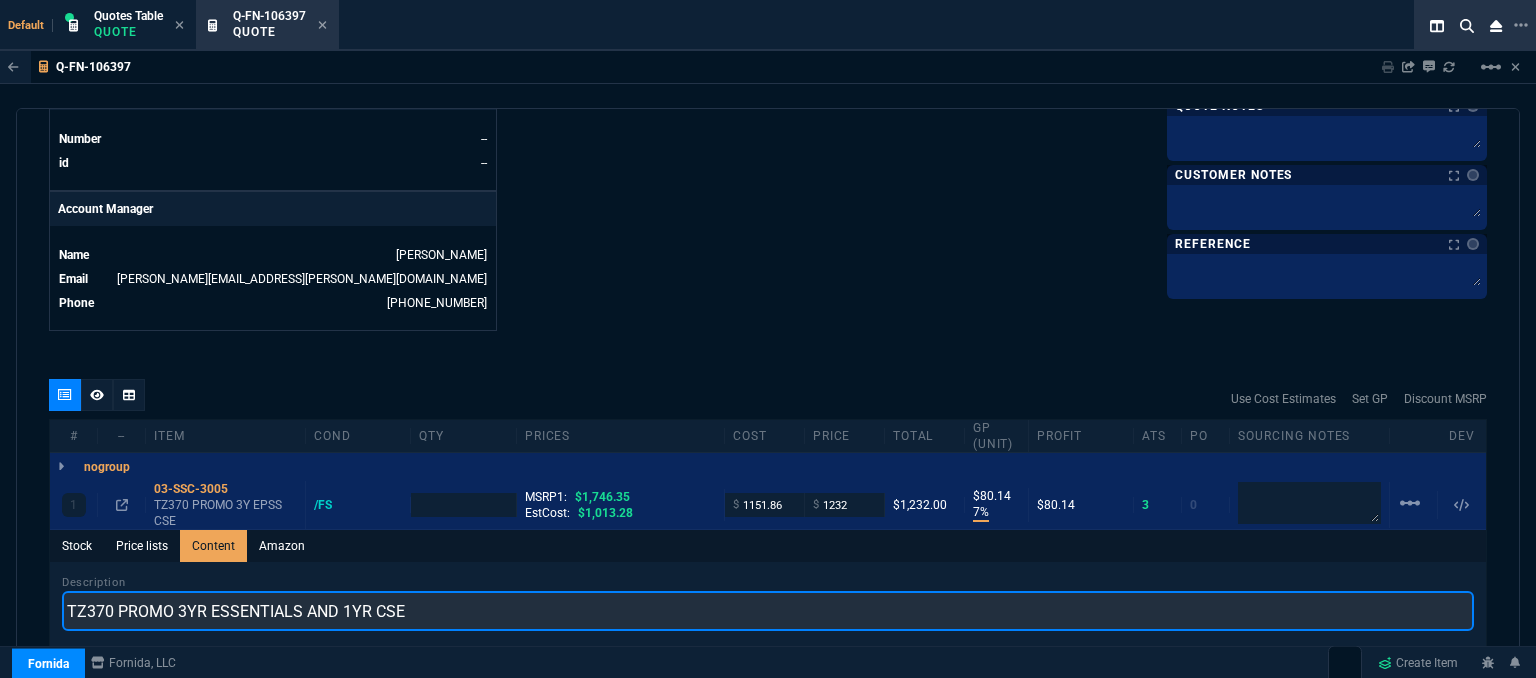 type on "TZ370 PROMO 3YR ESSENTIALS AND 1YR CSE" 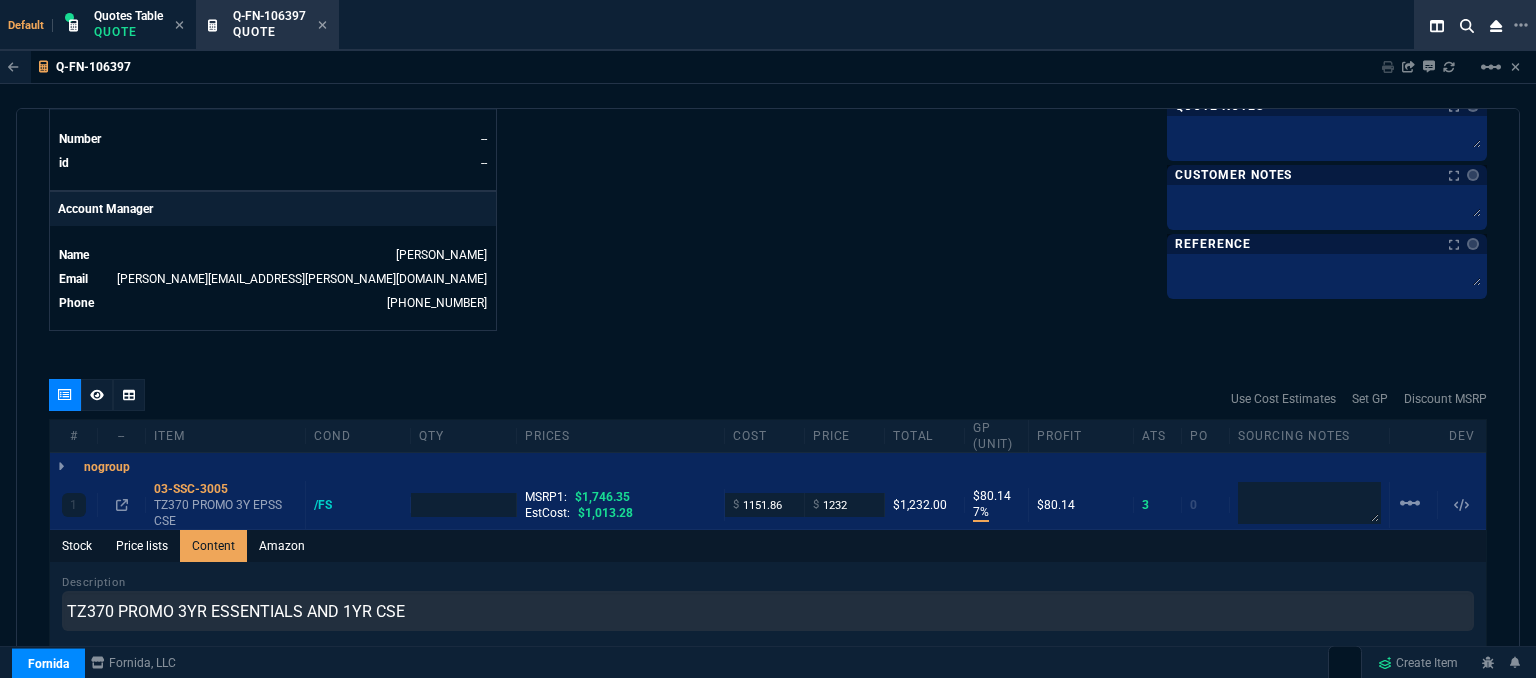 click on "Details Number Q-FN-106397  Order ID Q-FN-106397  Customer Code MIS310  Total Units 1  Expires Tue - [DATE] 3:52 PM Creator [PERSON_NAME][EMAIL_ADDRESS][PERSON_NAME][DOMAIN_NAME]  Created Tue - [DATE] 3:52 PM Print Specs Number Q-FN-106397  Customer ID MIS310  Customer Name Misok LLC  Expires [DATE]  10:52 AM  Customer PO # --  Payment Terms NET30  Shipping Agent FEDEX | GRD  Customer Customer Code MIS310  Customer Name Misok LLC  Customer PO # empty  Payment Terms NET30  email [PERSON_NAME][EMAIL_ADDRESS][DOMAIN_NAME]  phone [PHONE_NUMBER]    Origin  existing / email   Origin Comment    Staff Sales Person [PERSON_NAME]  Engineer 1 --  Engineer 2 --  Shipping Ship Date -- Agent FEDEX  Agent Service GRD  Account Id --  Sales Order* Number --  id --  Account Manager Name [PERSON_NAME] [PERSON_NAME][EMAIL_ADDRESS][PERSON_NAME][DOMAIN_NAME]  Phone [PHONE_NUMBER]" at bounding box center [408, -192] 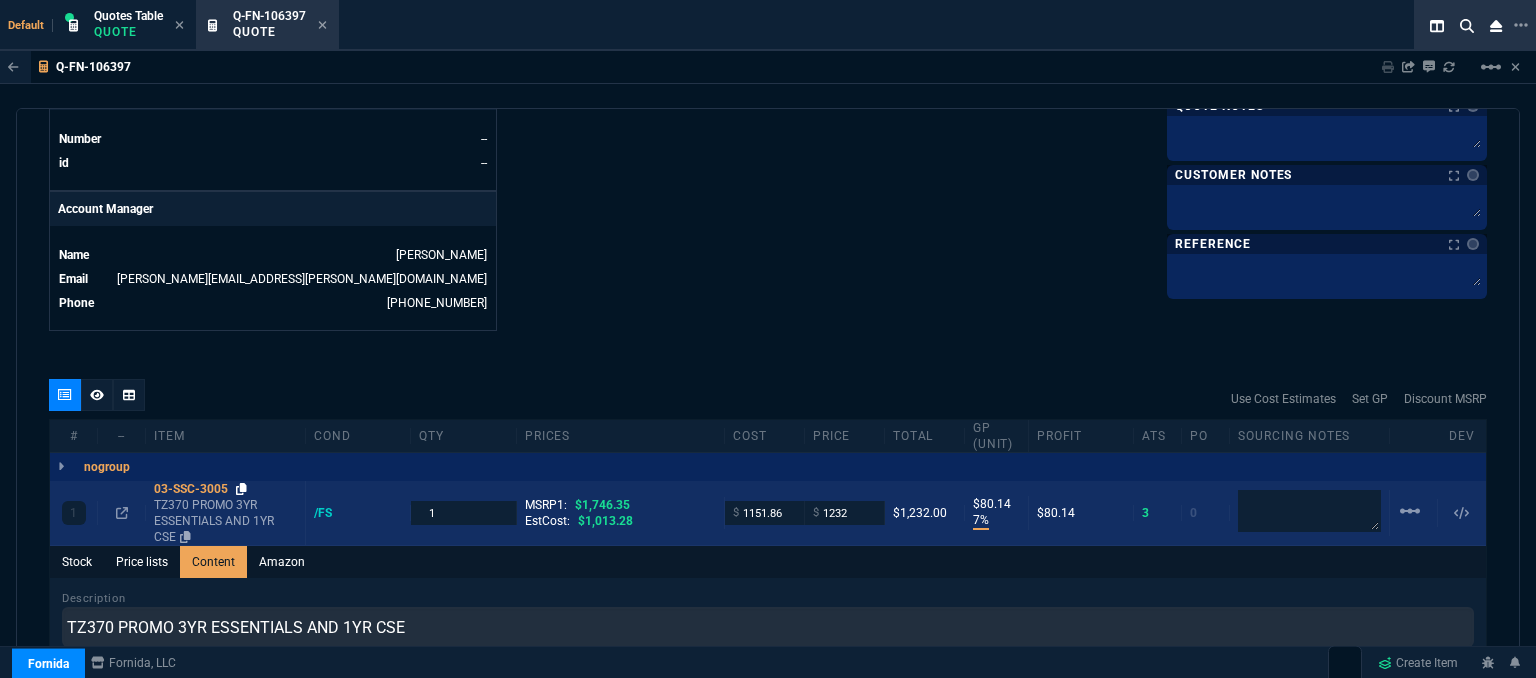 click 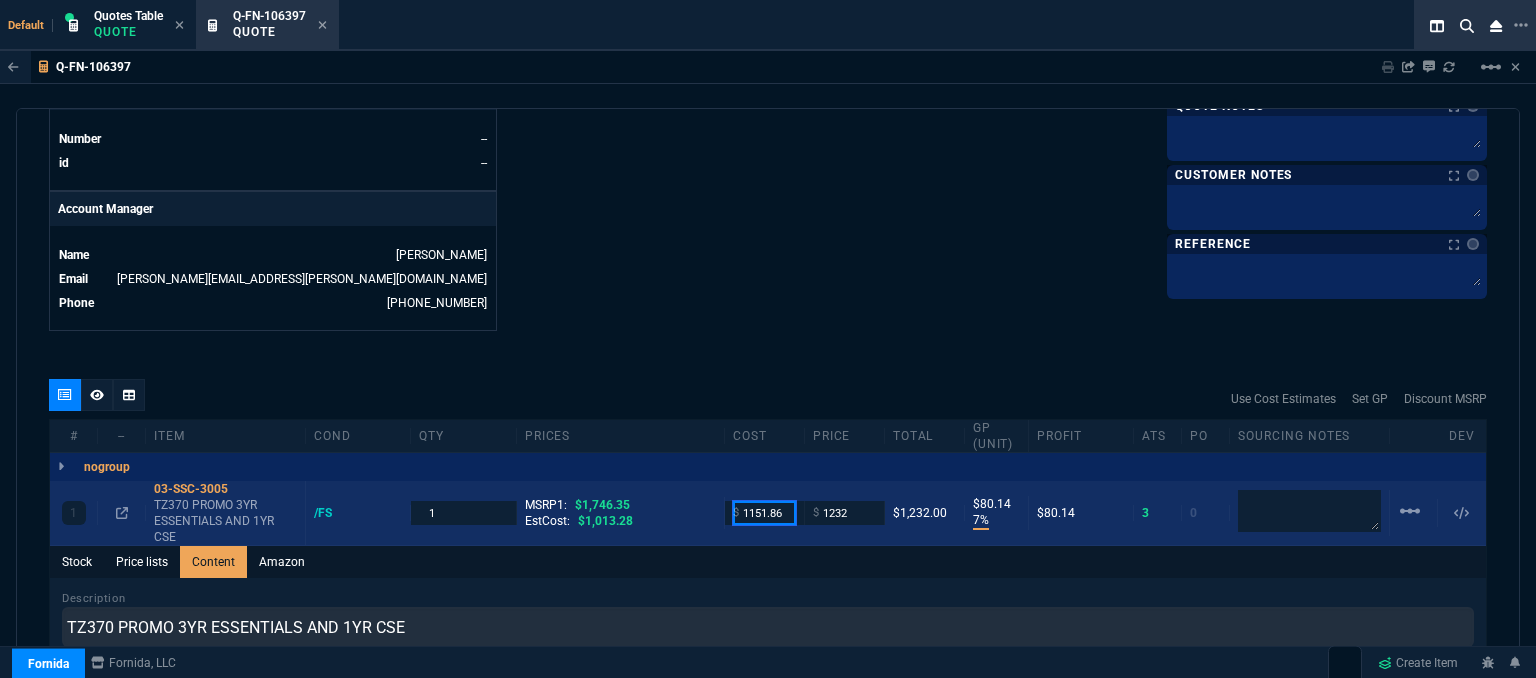 click on "1151.86" at bounding box center (764, 512) 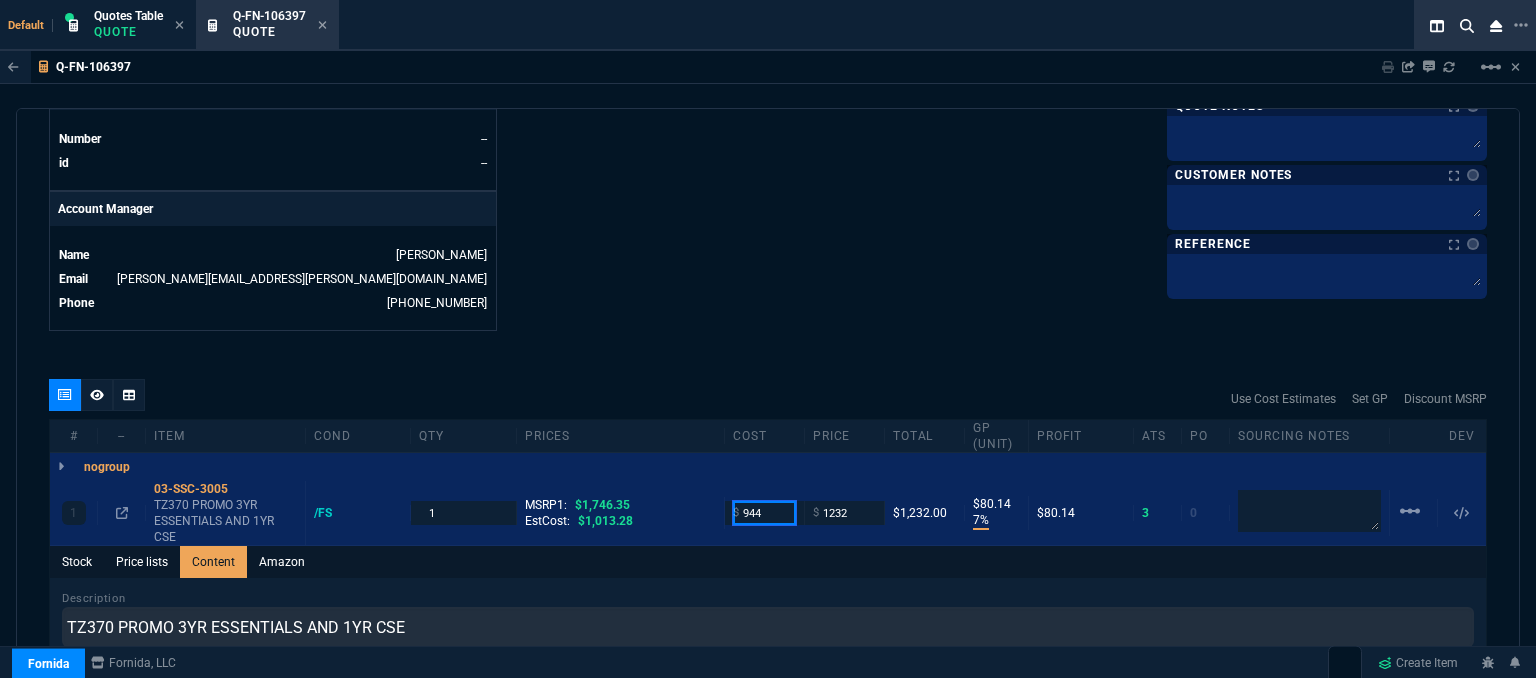 type on "944" 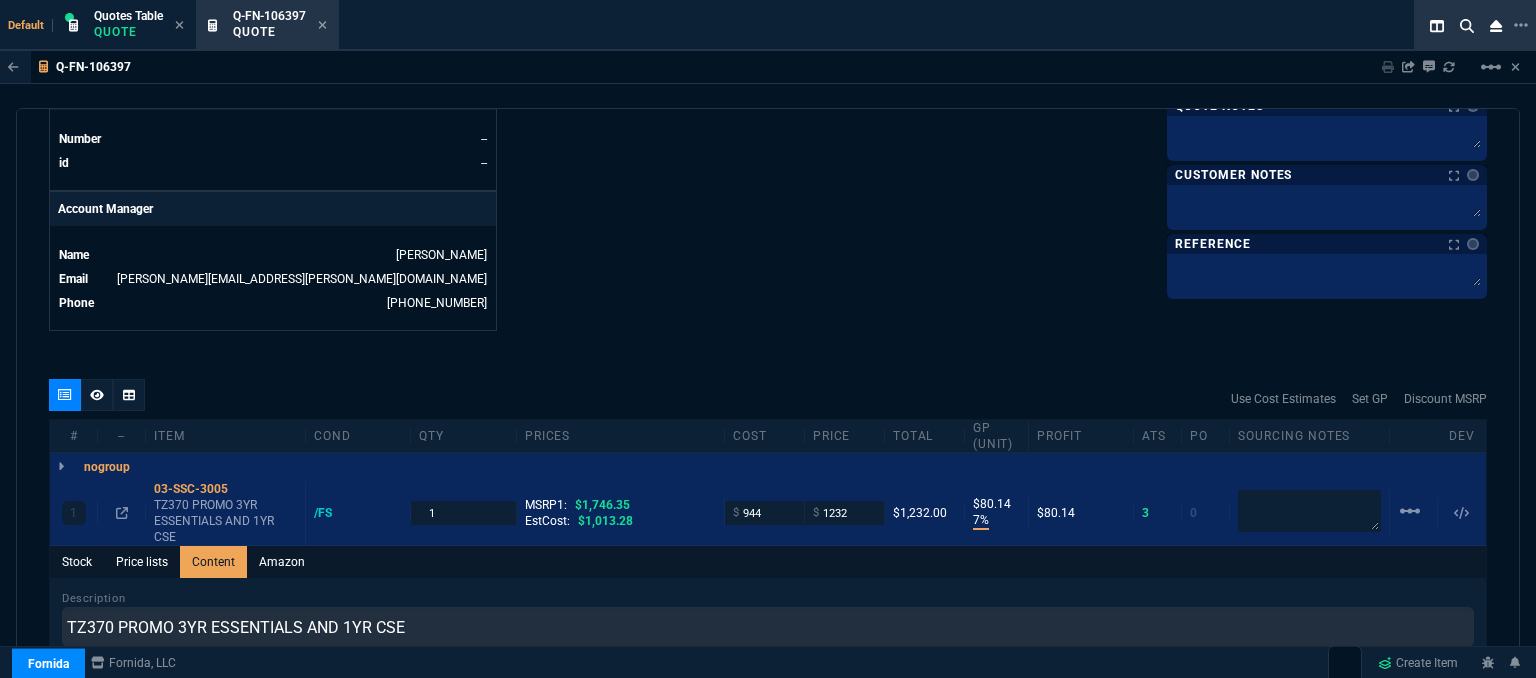 click on "Details Number Q-FN-106397  Order ID Q-FN-106397  Customer Code MIS310  Total Units 1  Expires Tue - [DATE] 3:52 PM Creator [PERSON_NAME][EMAIL_ADDRESS][PERSON_NAME][DOMAIN_NAME]  Created Tue - [DATE] 3:52 PM Print Specs Number Q-FN-106397  Customer ID MIS310  Customer Name Misok LLC  Expires [DATE]  10:52 AM  Customer PO # --  Payment Terms NET30  Shipping Agent FEDEX | GRD  Customer Customer Code MIS310  Customer Name Misok LLC  Customer PO # empty  Payment Terms NET30  email [PERSON_NAME][EMAIL_ADDRESS][DOMAIN_NAME]  phone [PHONE_NUMBER]    Origin  existing / email   Origin Comment    Staff Sales Person [PERSON_NAME]  Engineer 1 --  Engineer 2 --  Shipping Ship Date -- Agent FEDEX  Agent Service GRD  Account Id --  Sales Order* Number --  id --  Account Manager Name [PERSON_NAME] [PERSON_NAME][EMAIL_ADDRESS][PERSON_NAME][DOMAIN_NAME]  Phone [PHONE_NUMBER]" at bounding box center (408, -192) 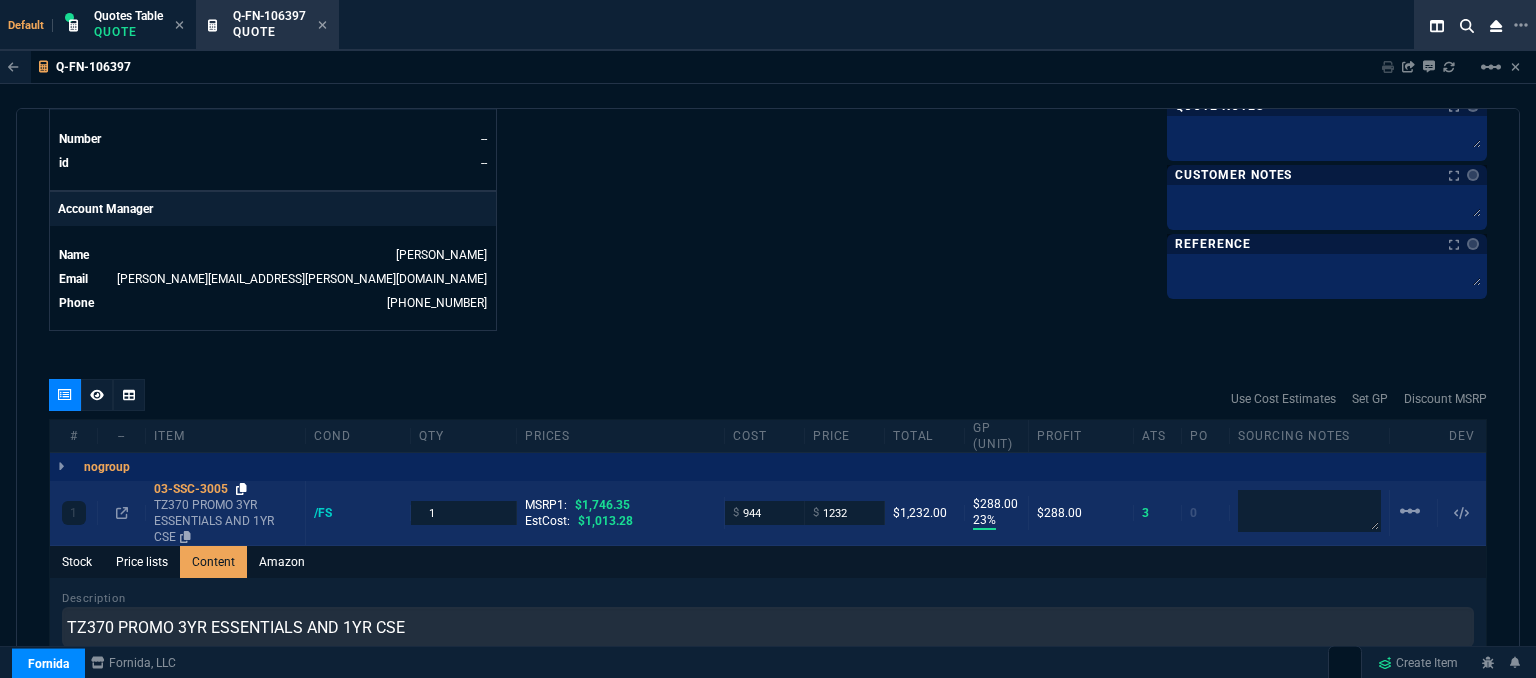 click 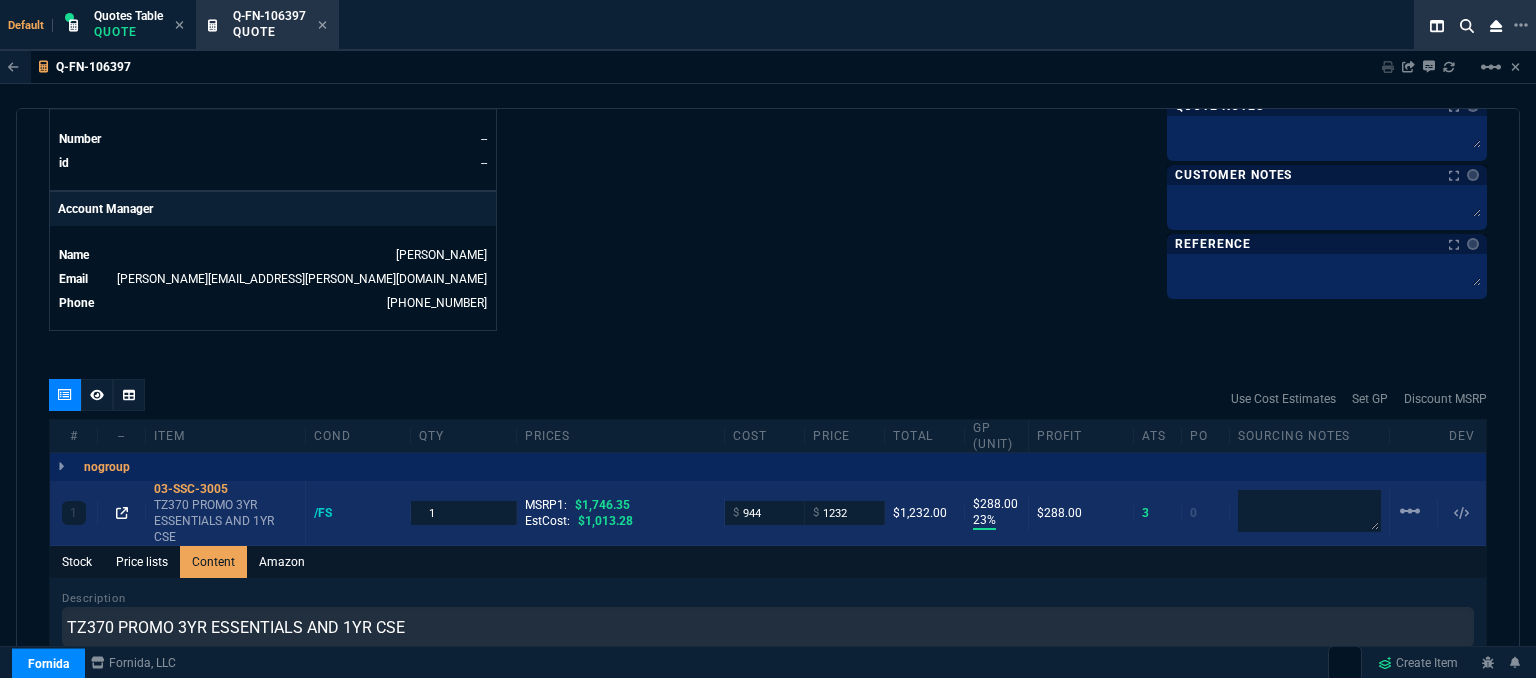 click 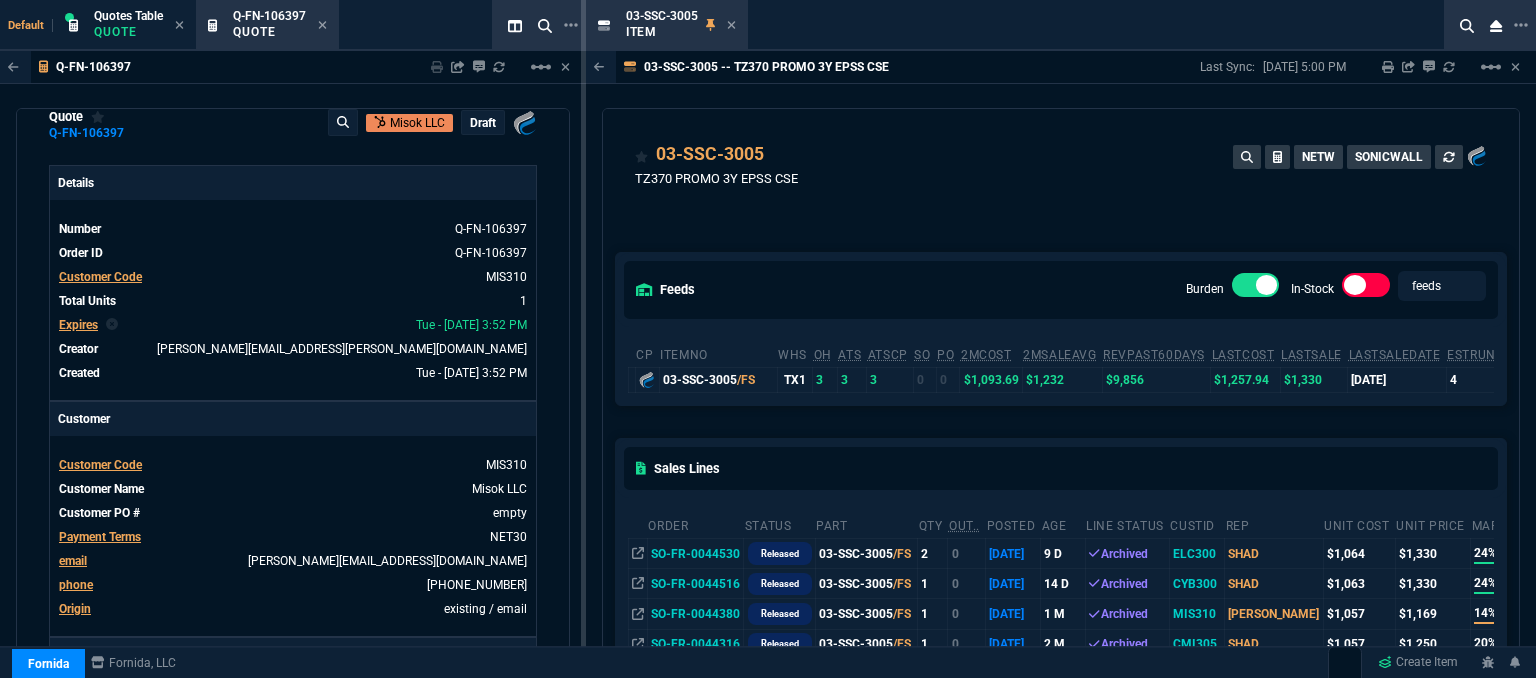 scroll, scrollTop: 27, scrollLeft: 0, axis: vertical 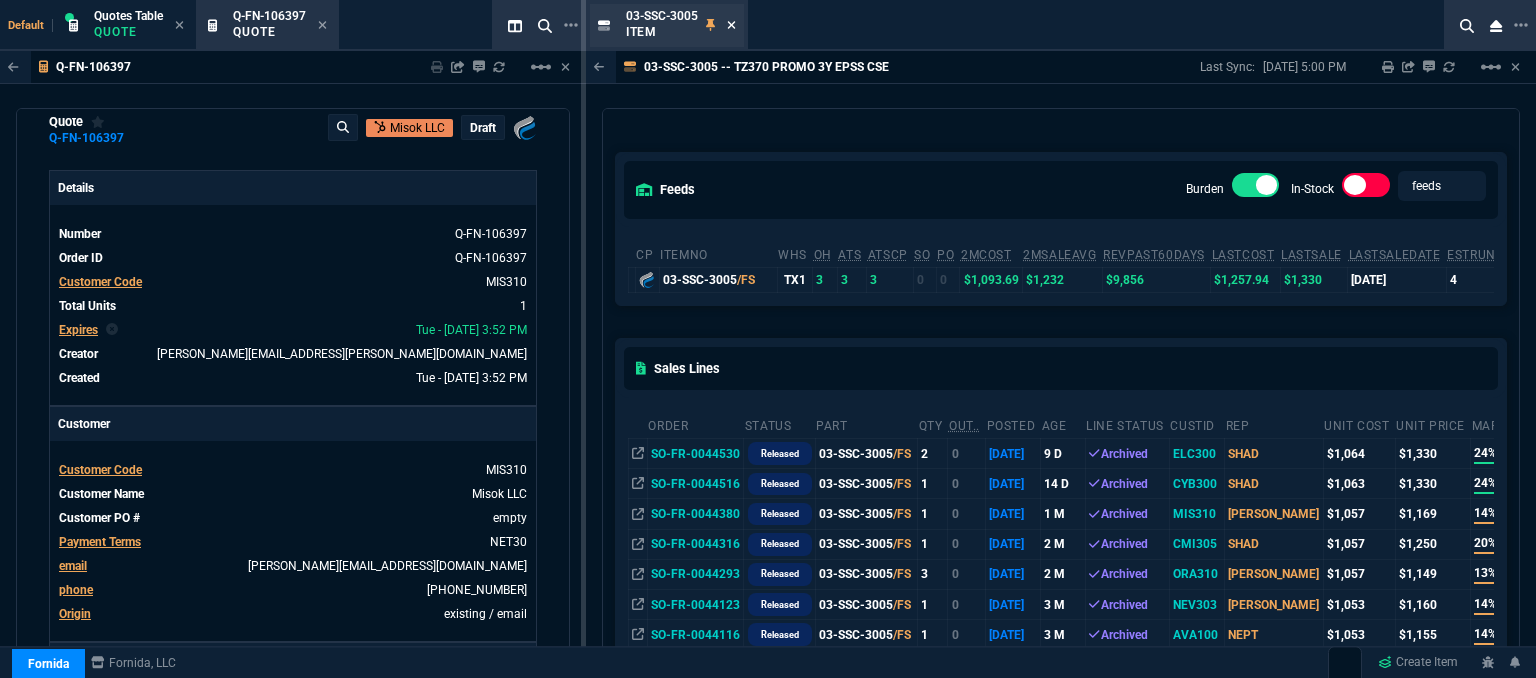 click 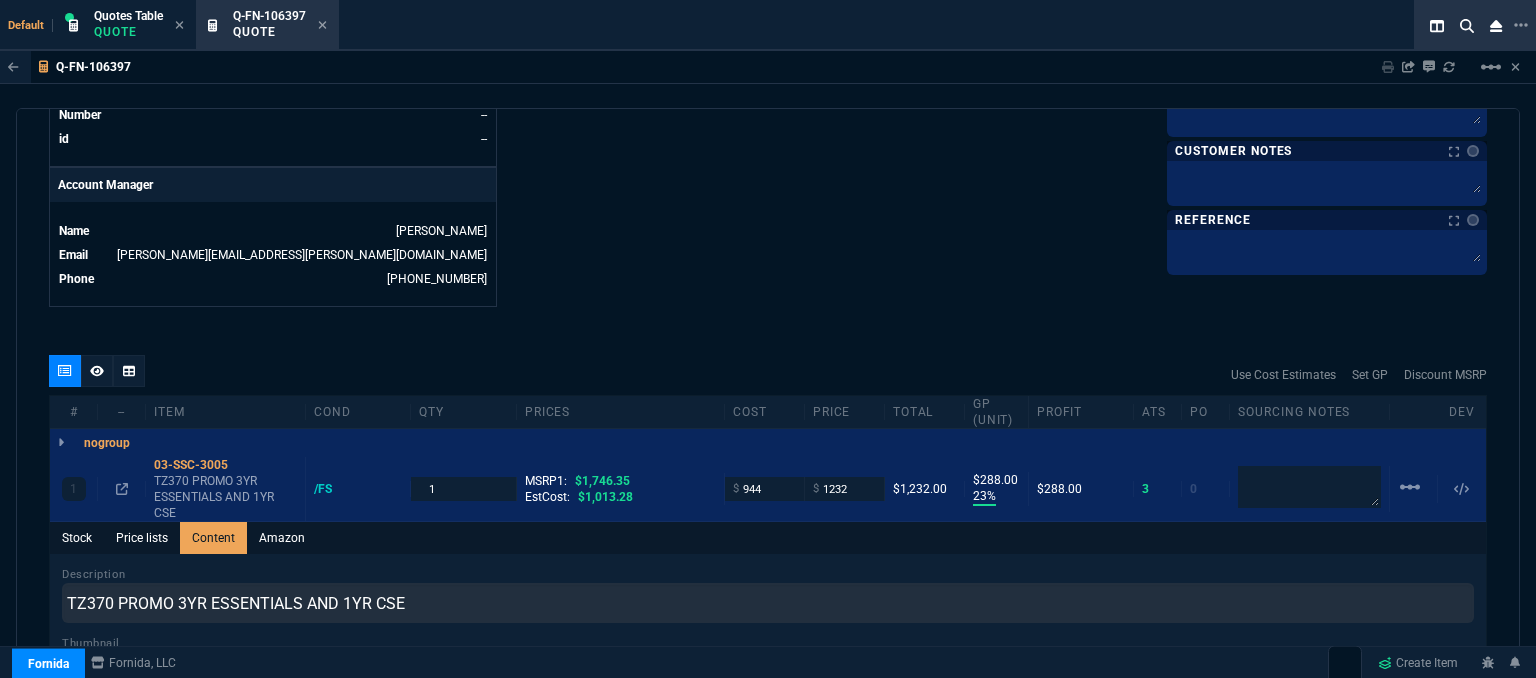 scroll, scrollTop: 1027, scrollLeft: 0, axis: vertical 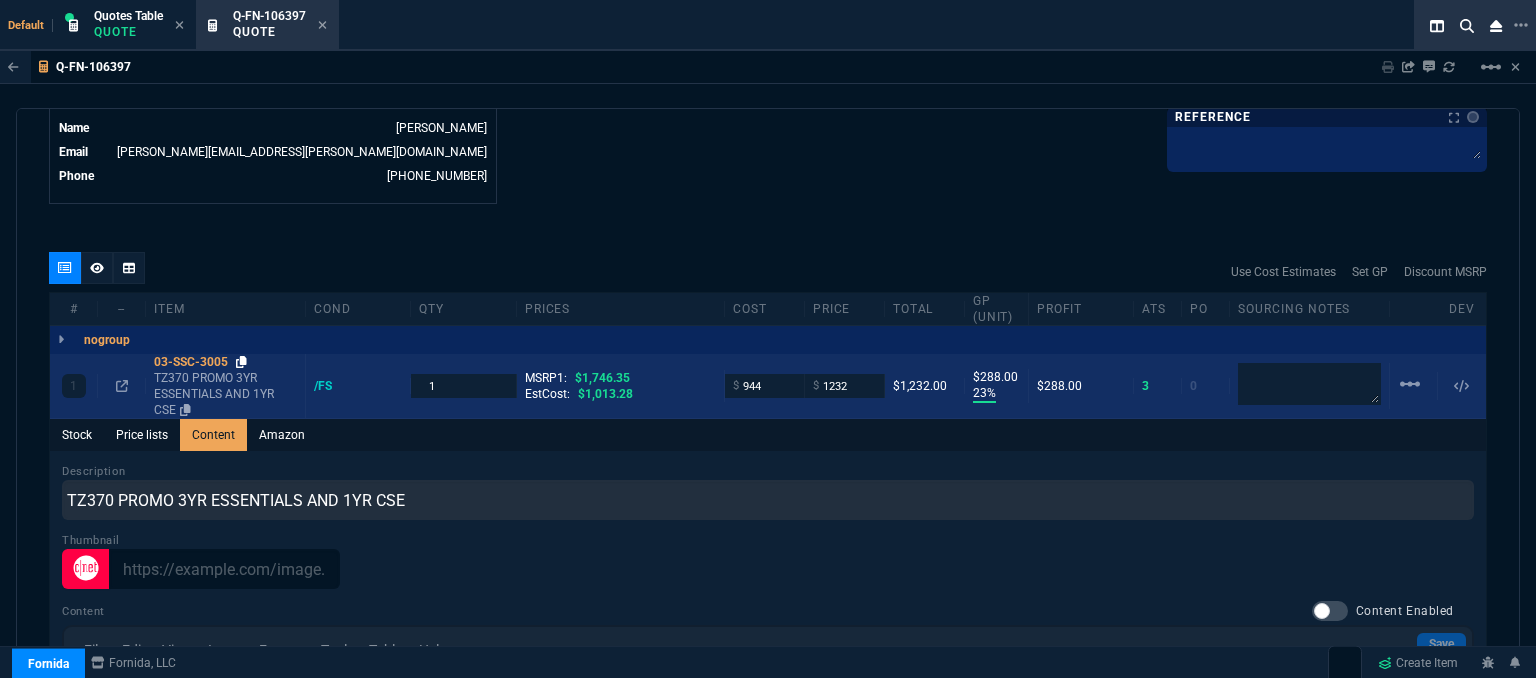 click 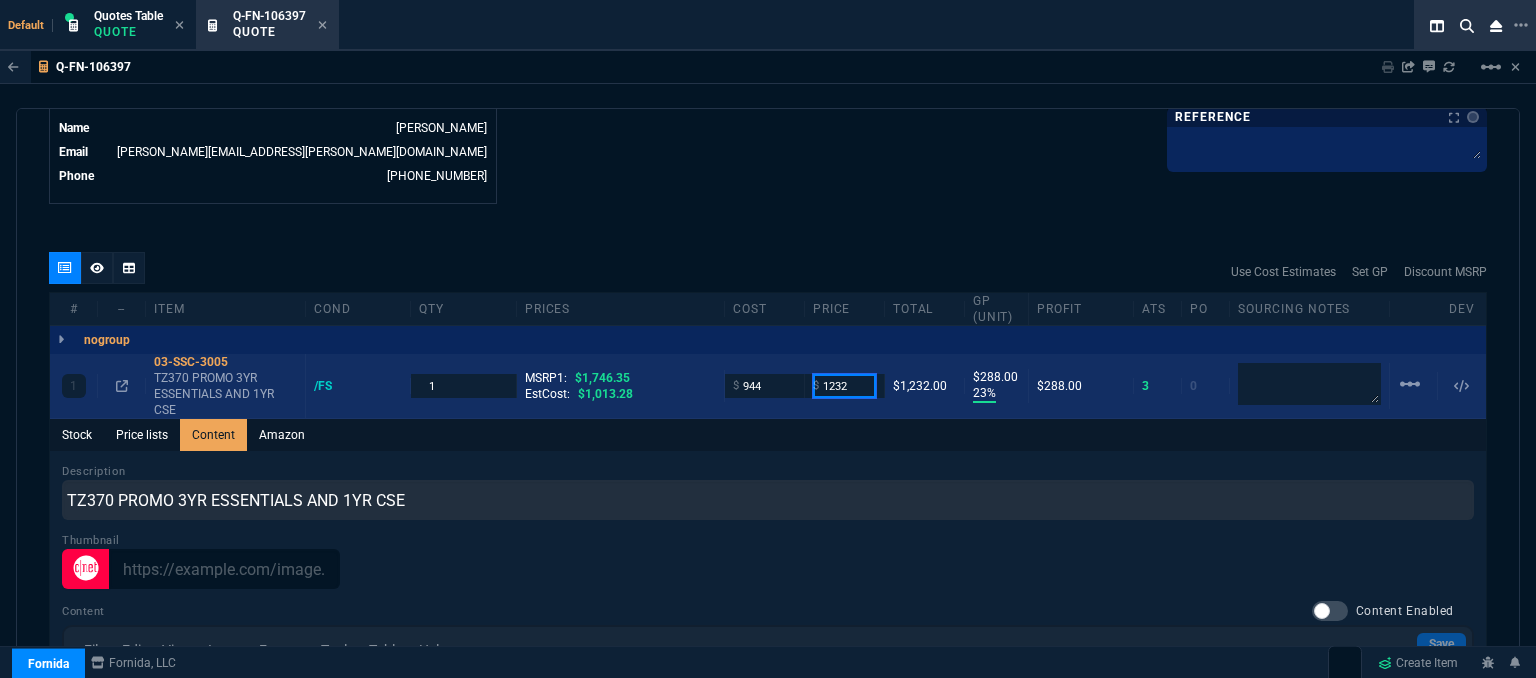 click on "1232" at bounding box center [844, 385] 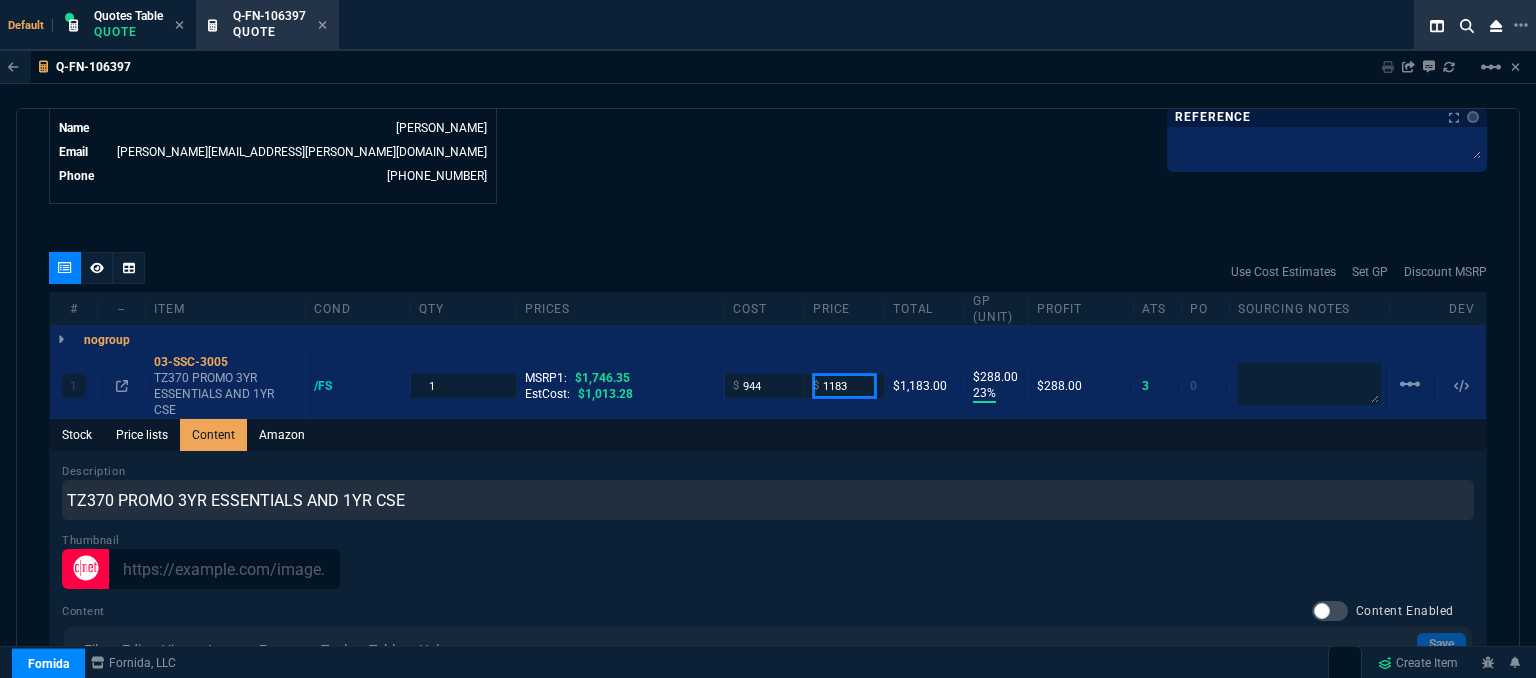 type on "1183" 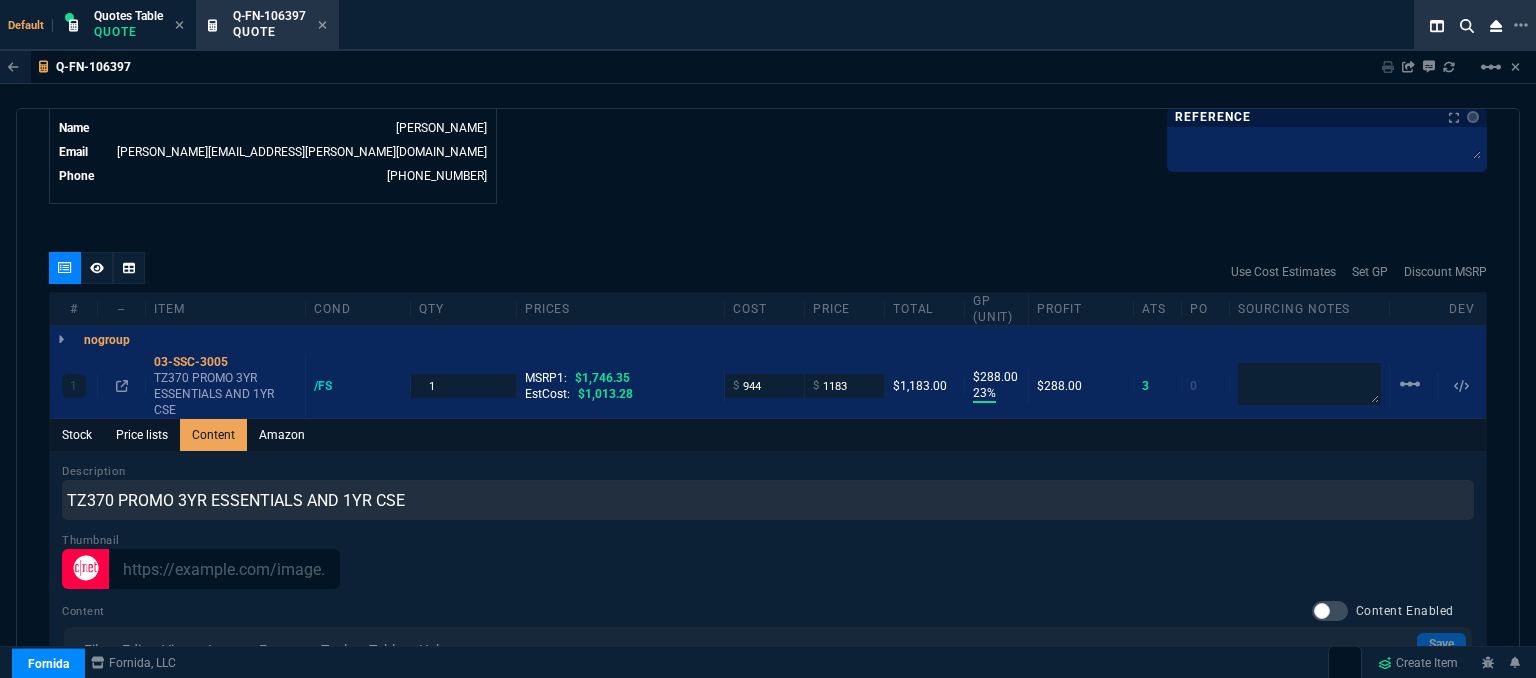 click on "Q-FN-106397 Sharing Q-FN-106397 Link Dev Link  Share on Teams linear_scale  quote   Q-FN-106397  Misok LLC draft Fornida, LLC [STREET_ADDRESS] Details Number Q-FN-106397  Order ID Q-FN-106397  Customer Code MIS310  Total Units 1  Expires Tue - [DATE] 3:52 PM Creator [PERSON_NAME][EMAIL_ADDRESS][PERSON_NAME][DOMAIN_NAME]  Created Tue - [DATE] 3:52 PM Print Specs Number Q-FN-106397  Customer ID MIS310  Customer Name Misok LLC  Expires [DATE]  10:52 AM  Customer PO # --  Payment Terms NET30  Shipping Agent FEDEX | GRD  Customer Customer Code MIS310  Customer Name Misok LLC  Customer PO # empty  Payment Terms NET30  email [PERSON_NAME][EMAIL_ADDRESS][DOMAIN_NAME]  phone [PHONE_NUMBER]    Origin  existing / email   Origin Comment    Staff Sales Person [PERSON_NAME]  Engineer 1 --  Engineer 2 --  Shipping Ship Date -- Agent FEDEX  Agent Service GRD  Account Id --  Sales Order* Number --  id --  Account Manager Name [PERSON_NAME] [PERSON_NAME][EMAIL_ADDRESS][PERSON_NAME][DOMAIN_NAME]  Phone [PHONE_NUMBER]  Fornida, LLC [STREET_ADDRESS]  Share Link  SEND" at bounding box center (768, 415) 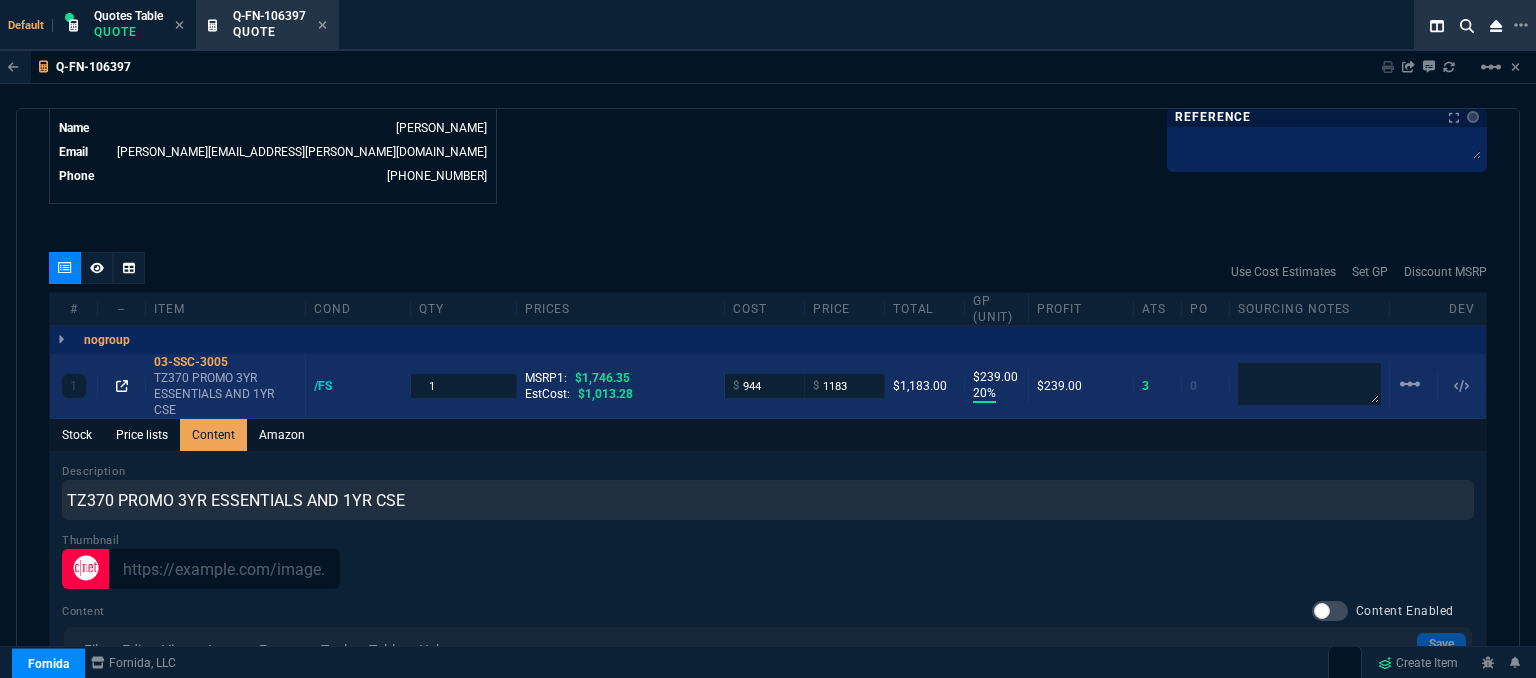 click 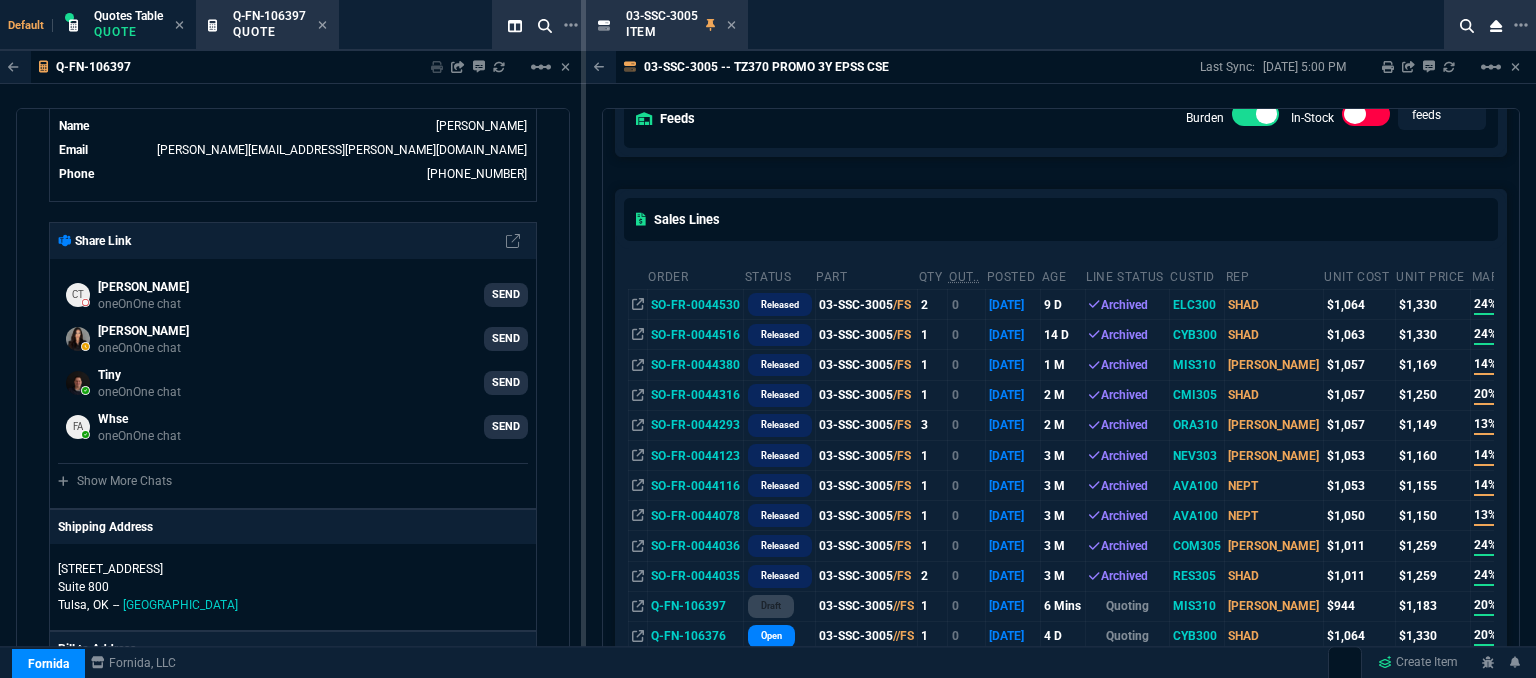 scroll, scrollTop: 300, scrollLeft: 0, axis: vertical 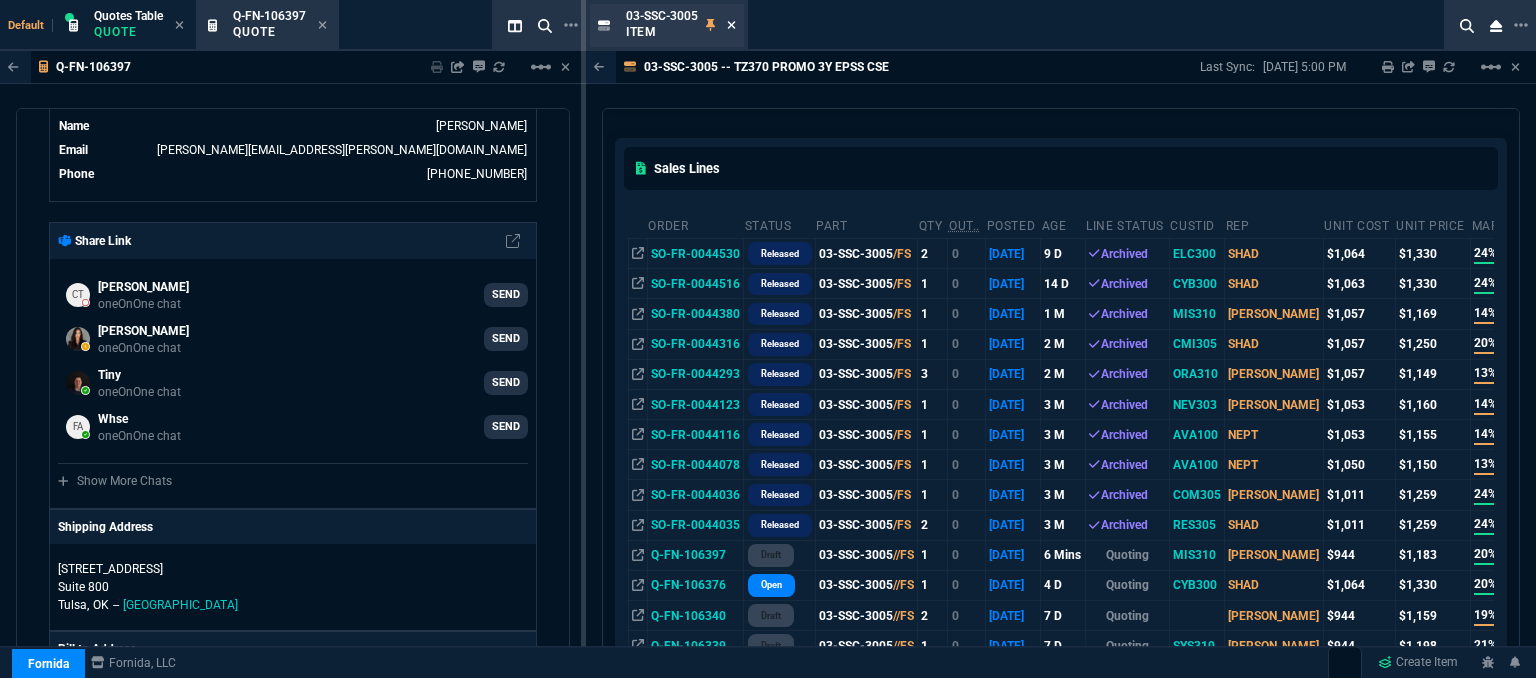 click at bounding box center (731, 26) 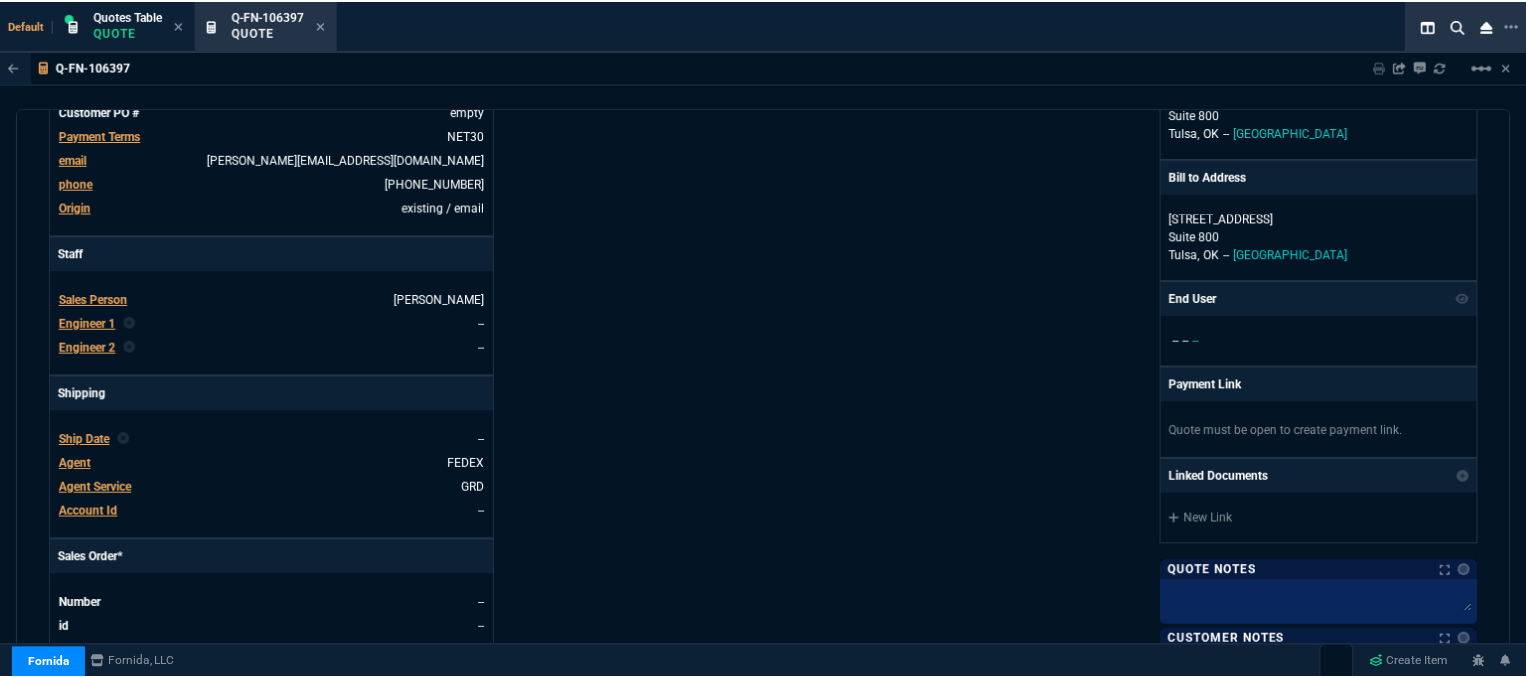 scroll, scrollTop: 427, scrollLeft: 0, axis: vertical 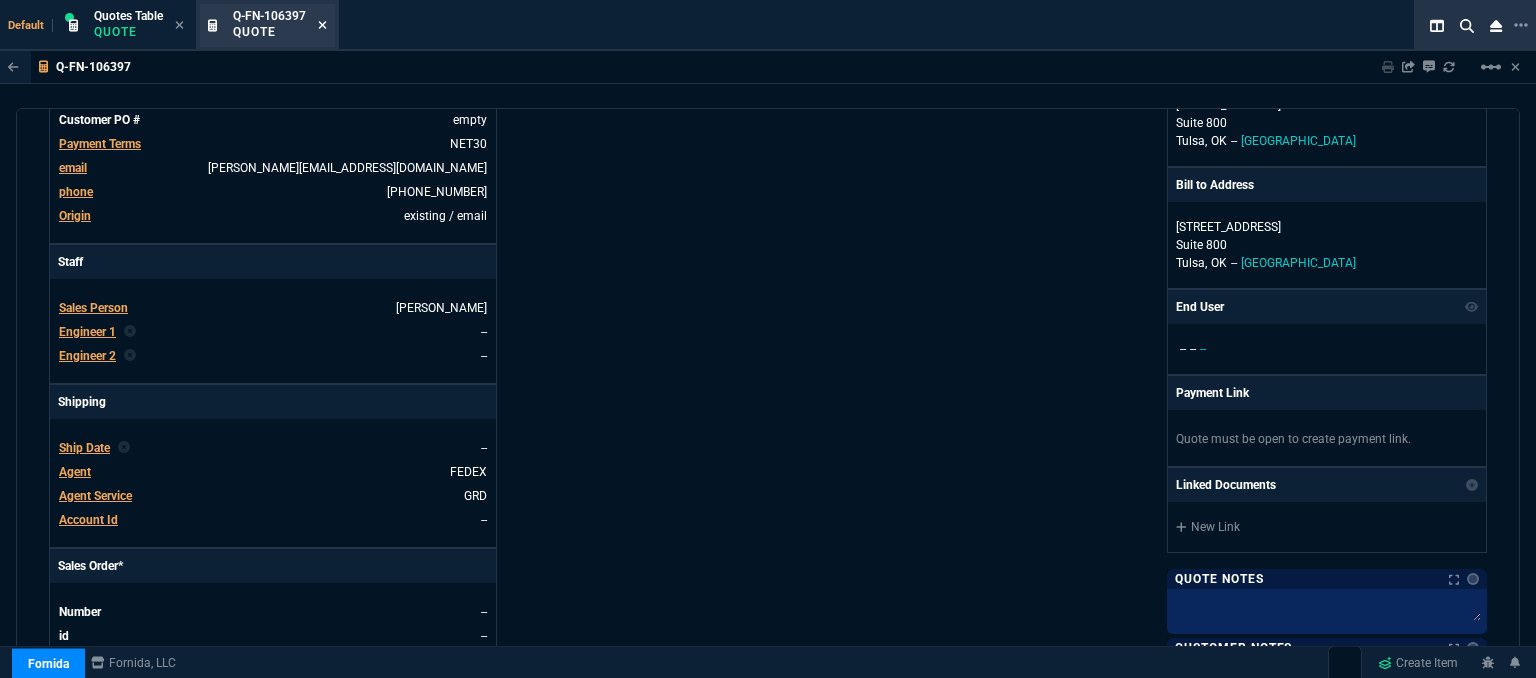 click 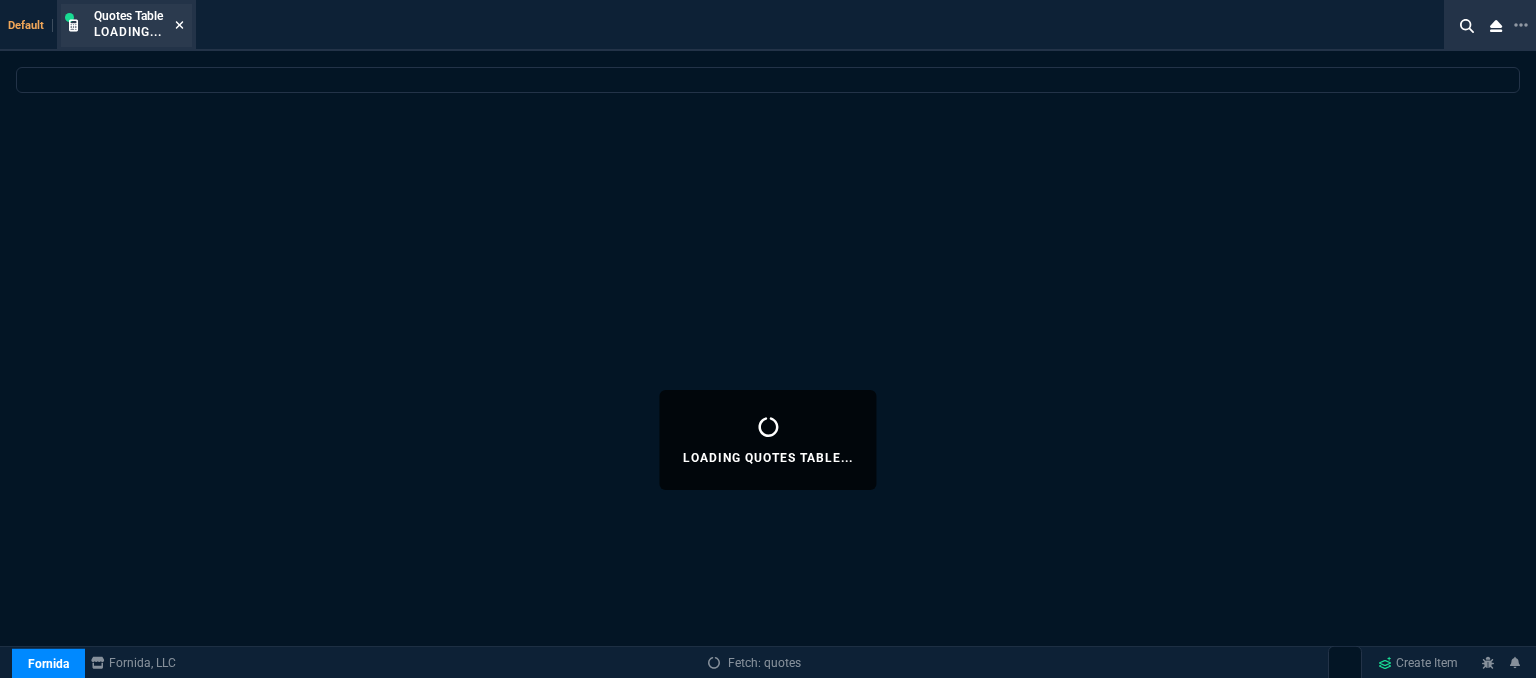 click 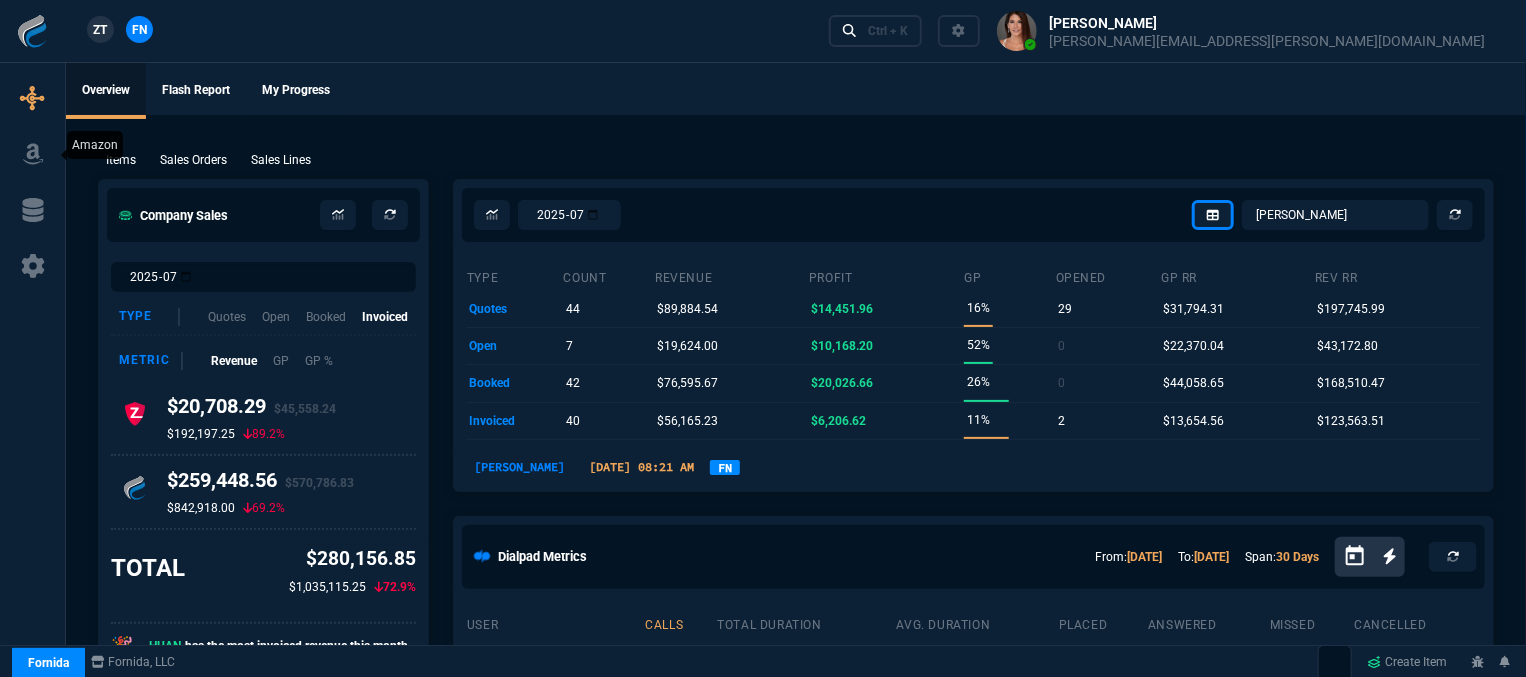 click 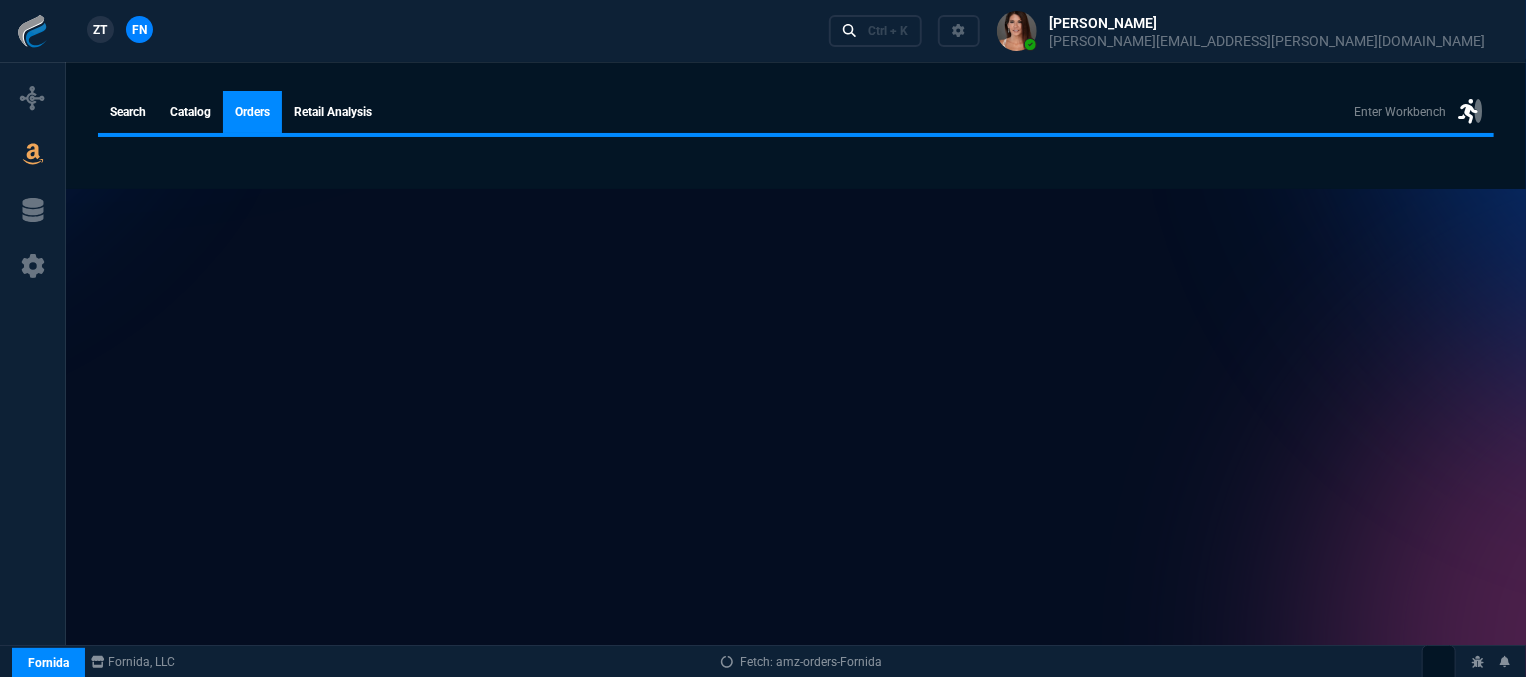 select 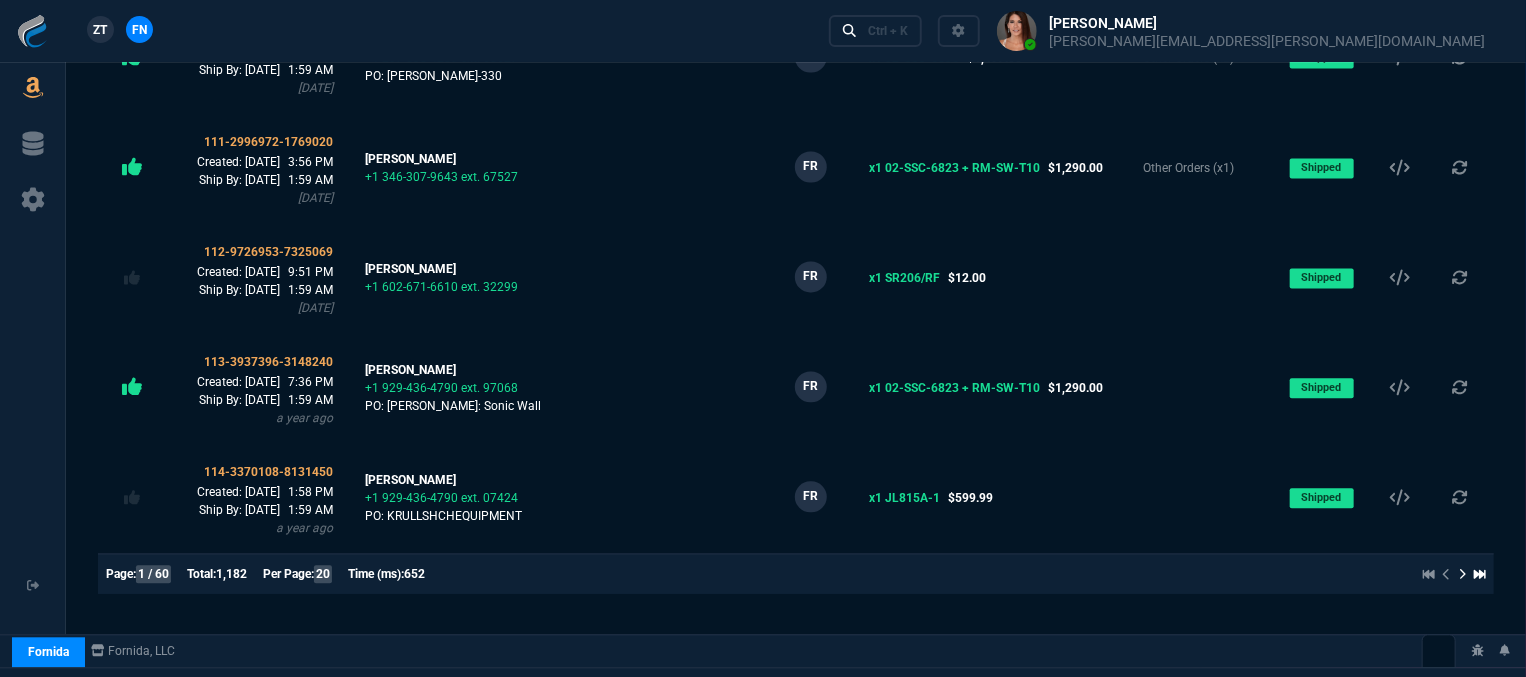 scroll, scrollTop: 2051, scrollLeft: 0, axis: vertical 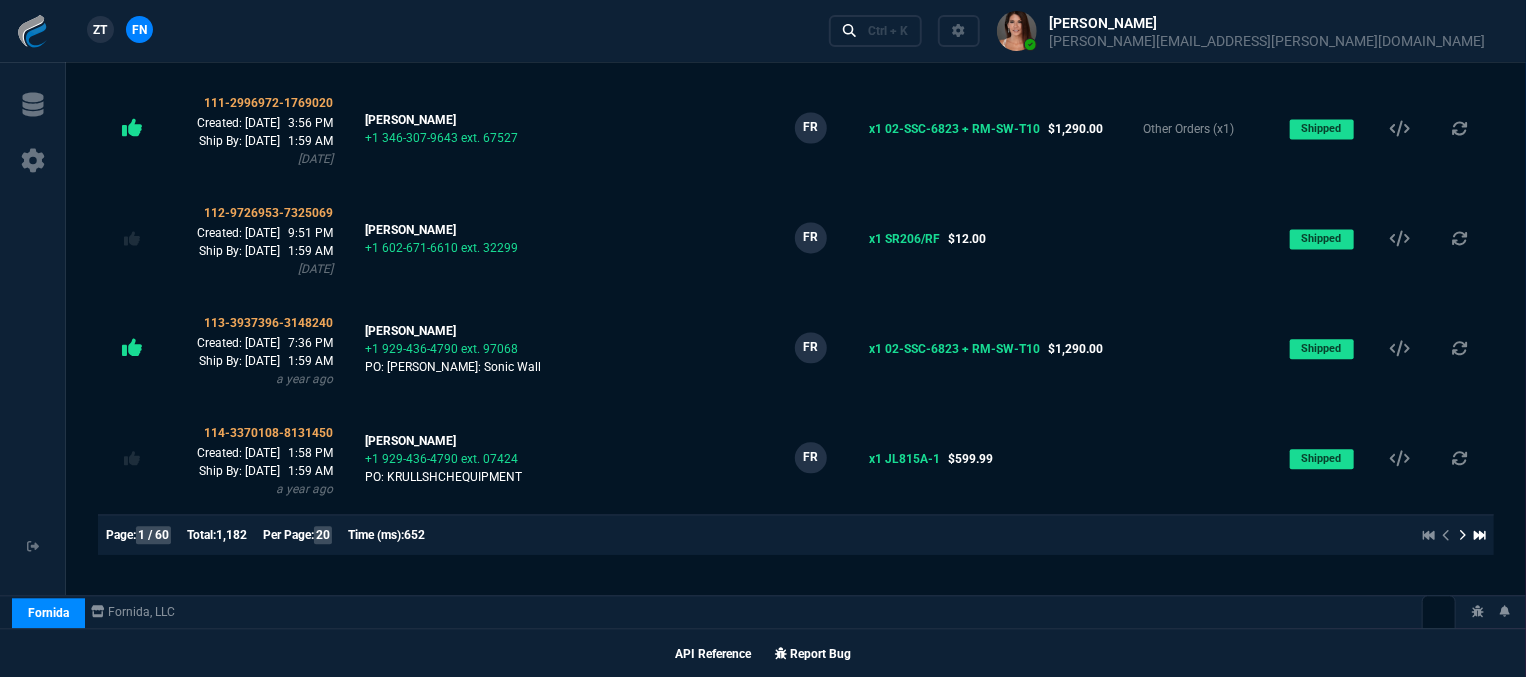 click on "Page:   1 / 60  Total:  1,182 Per Page:   20  Time (ms):  652" 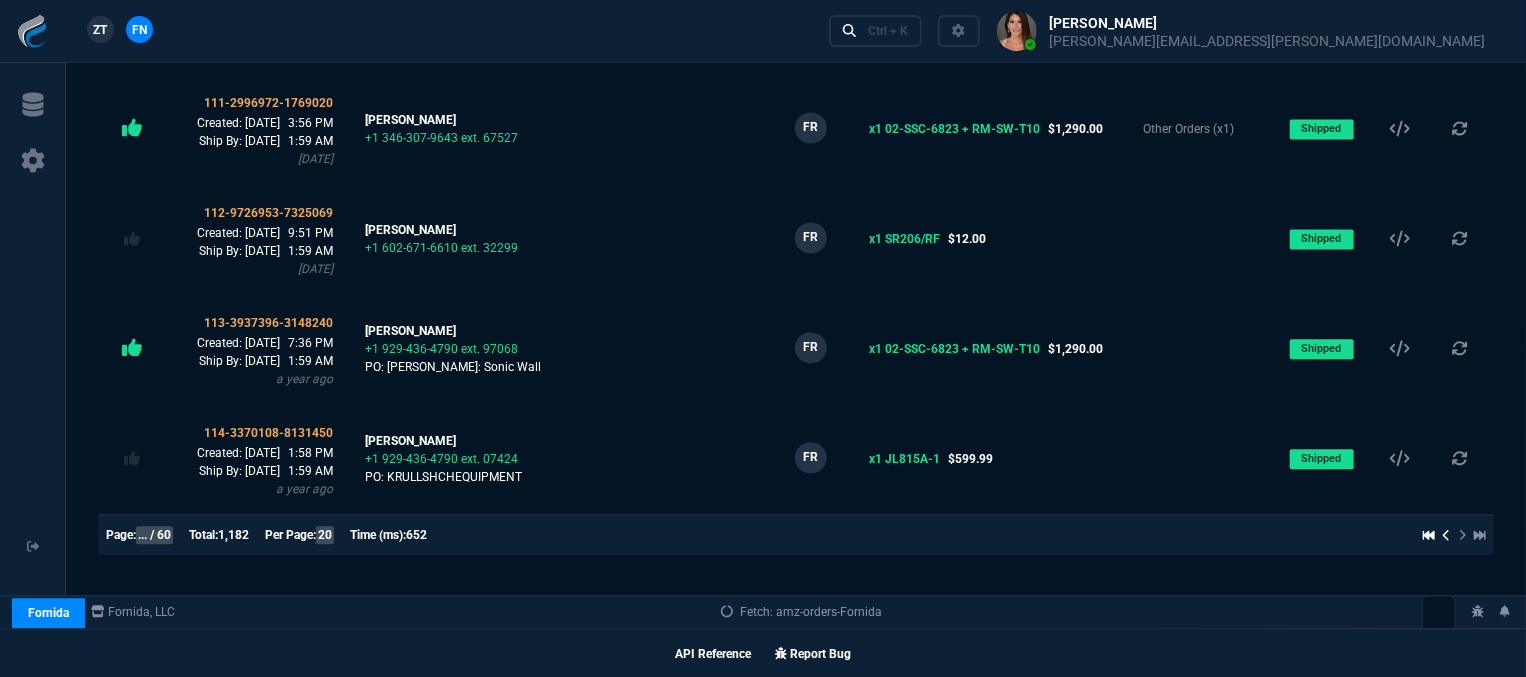 scroll, scrollTop: 0, scrollLeft: 0, axis: both 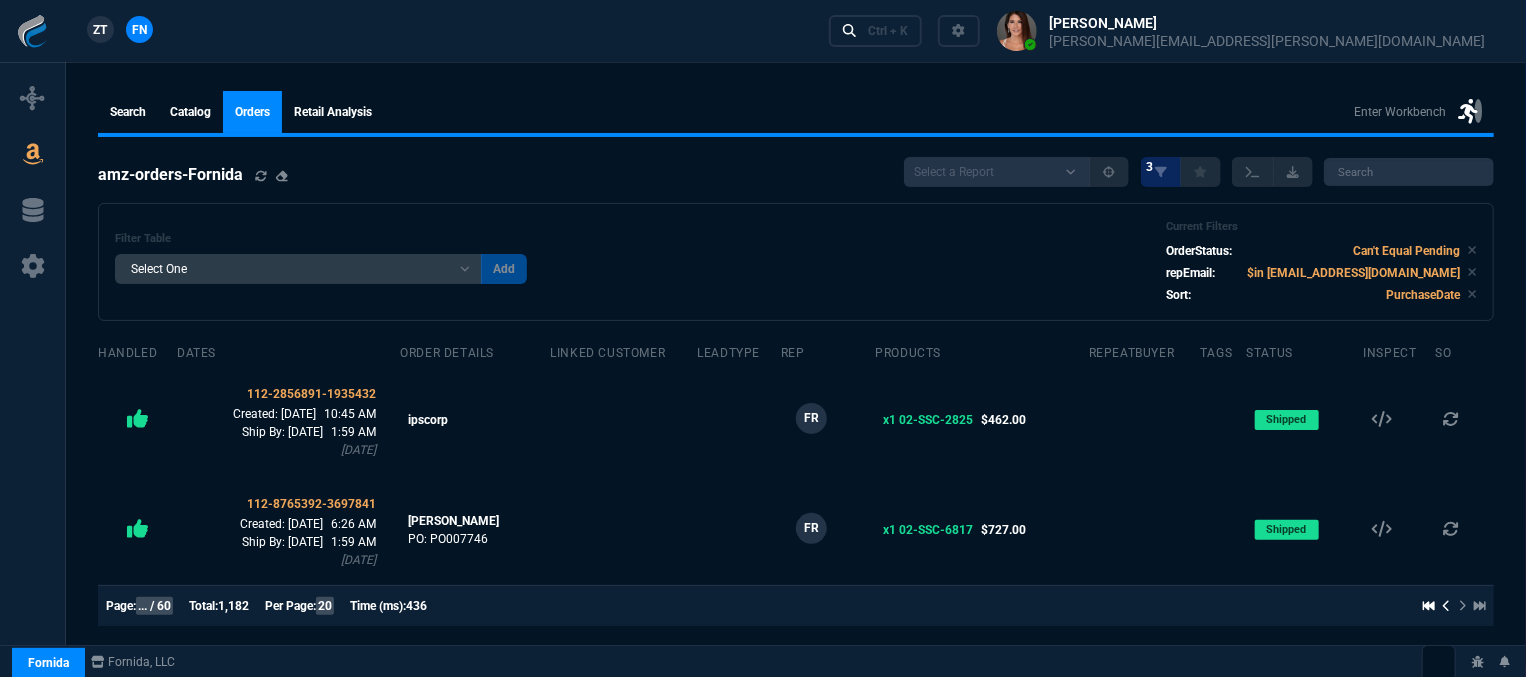 click 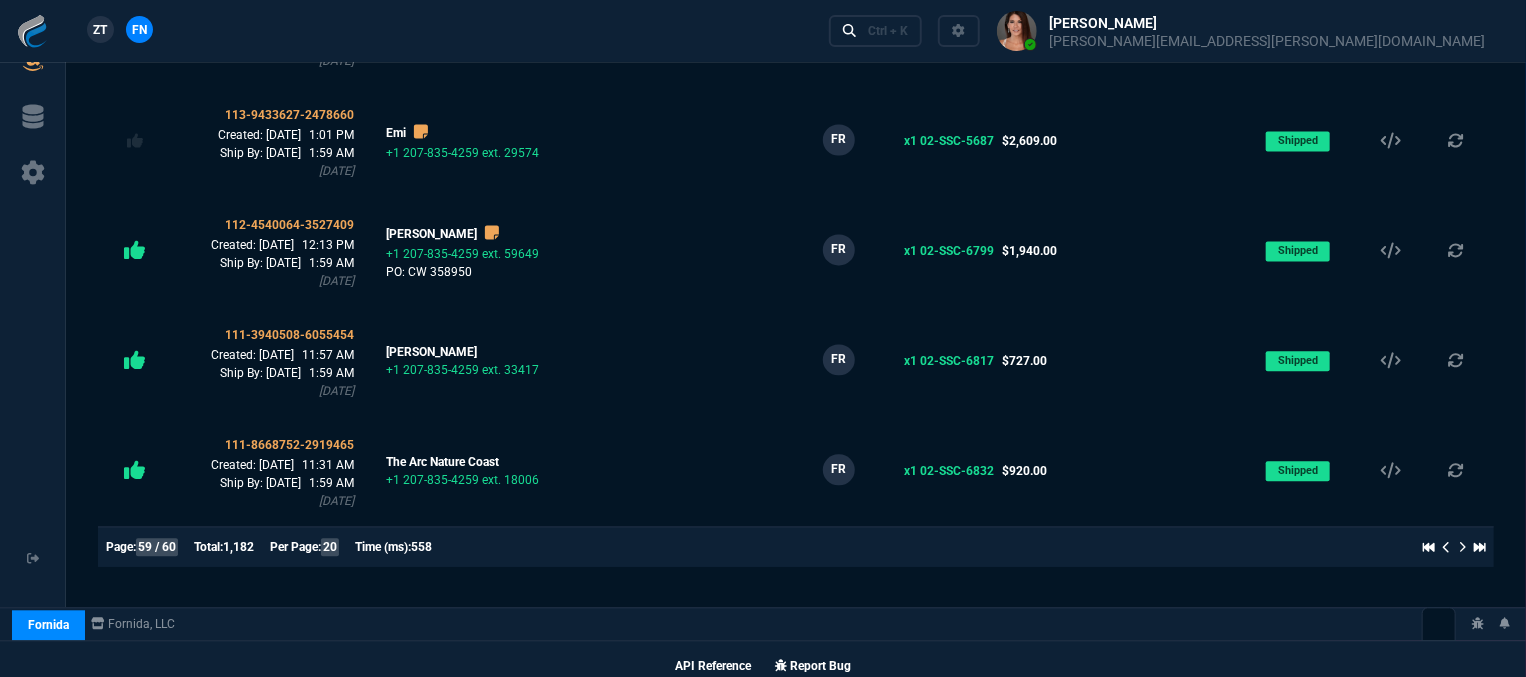scroll, scrollTop: 2051, scrollLeft: 0, axis: vertical 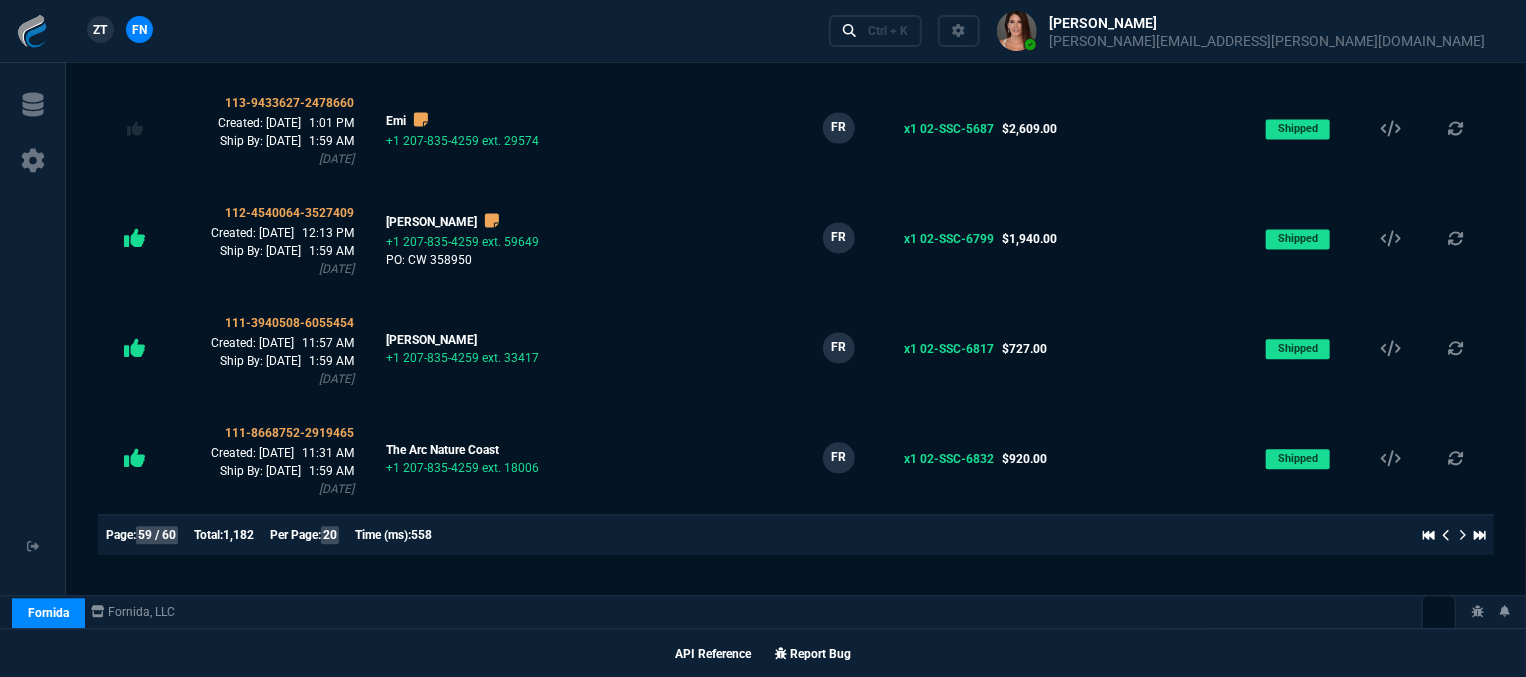 click 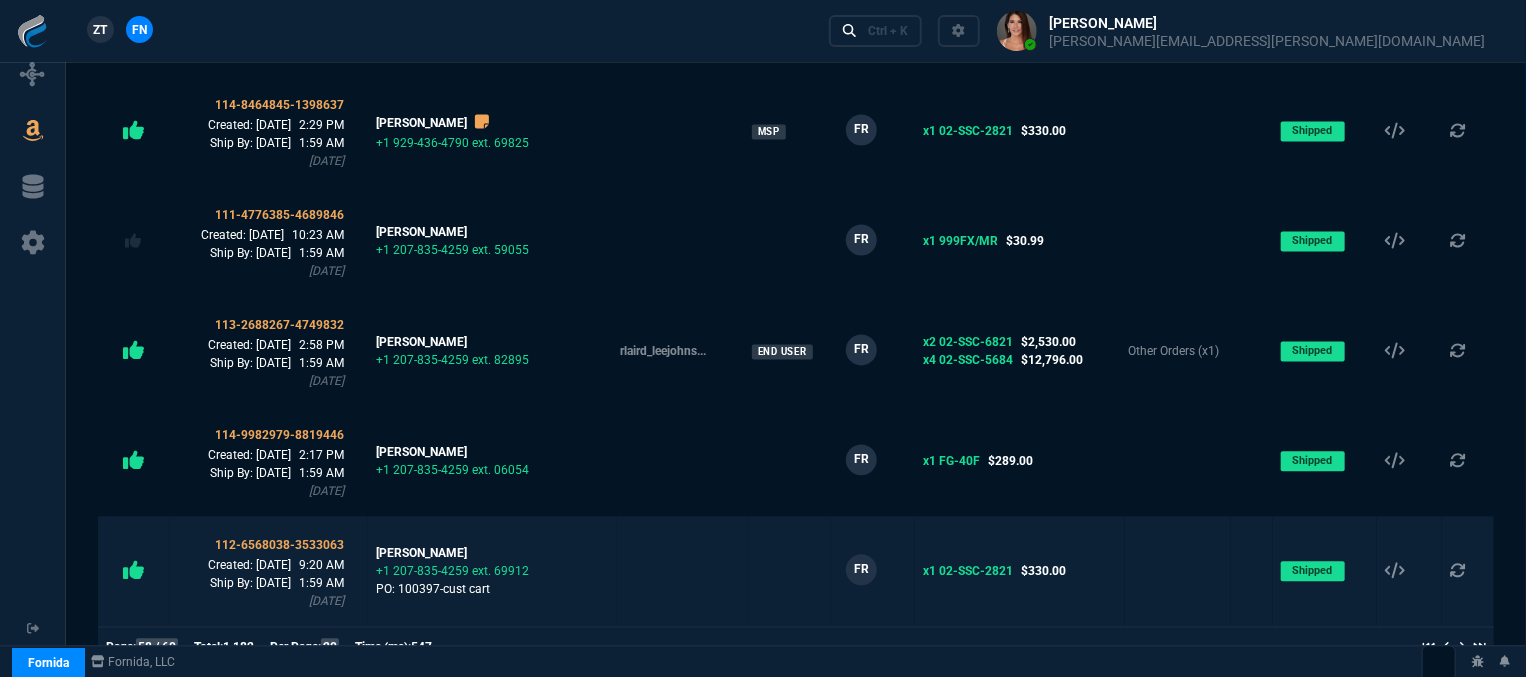 scroll, scrollTop: 2051, scrollLeft: 0, axis: vertical 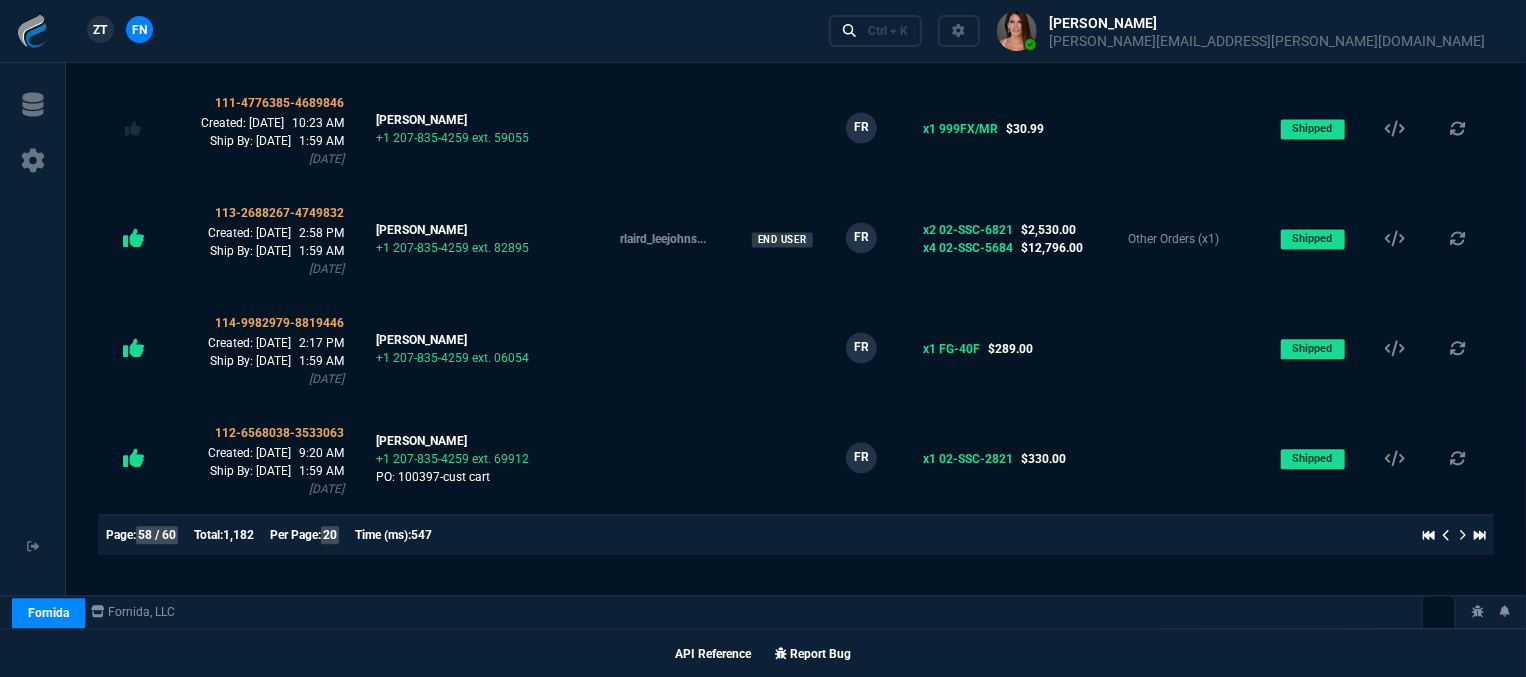 click on "58 / 60" 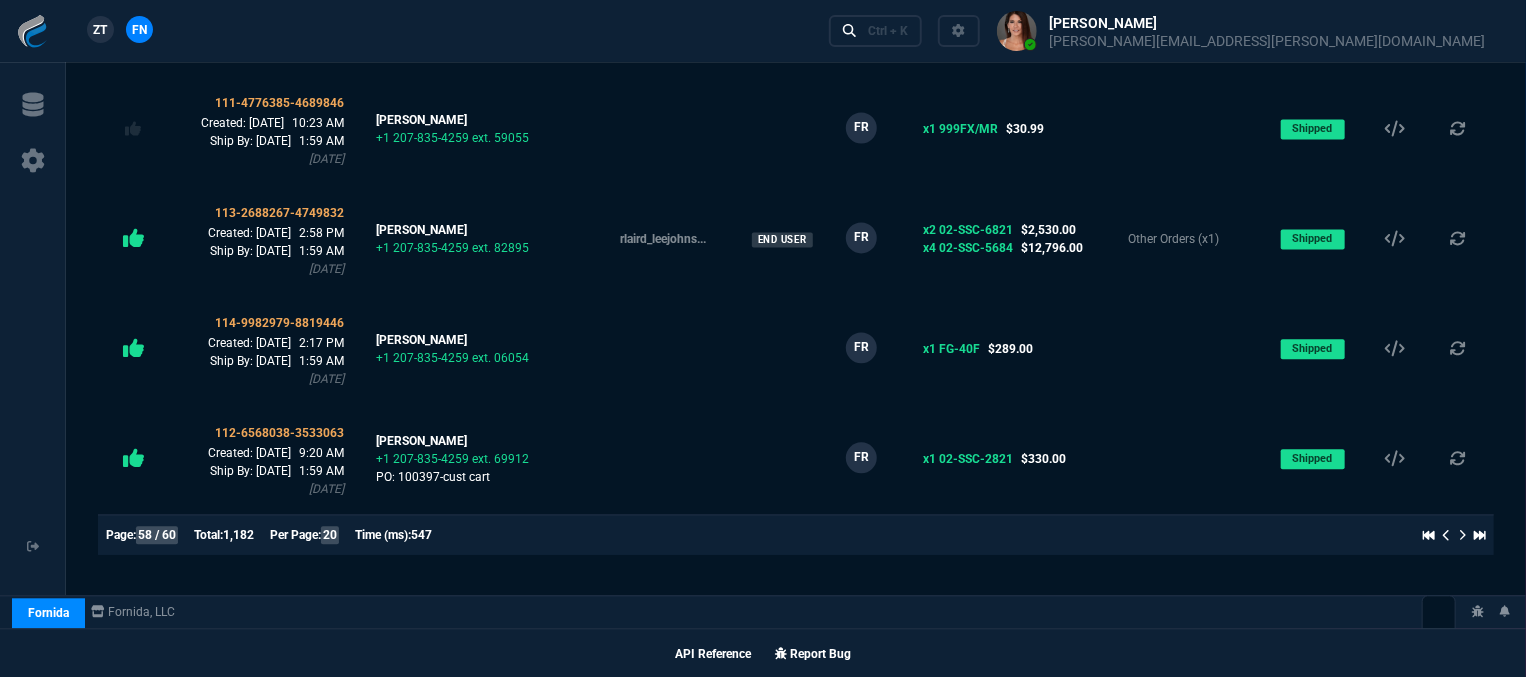 type 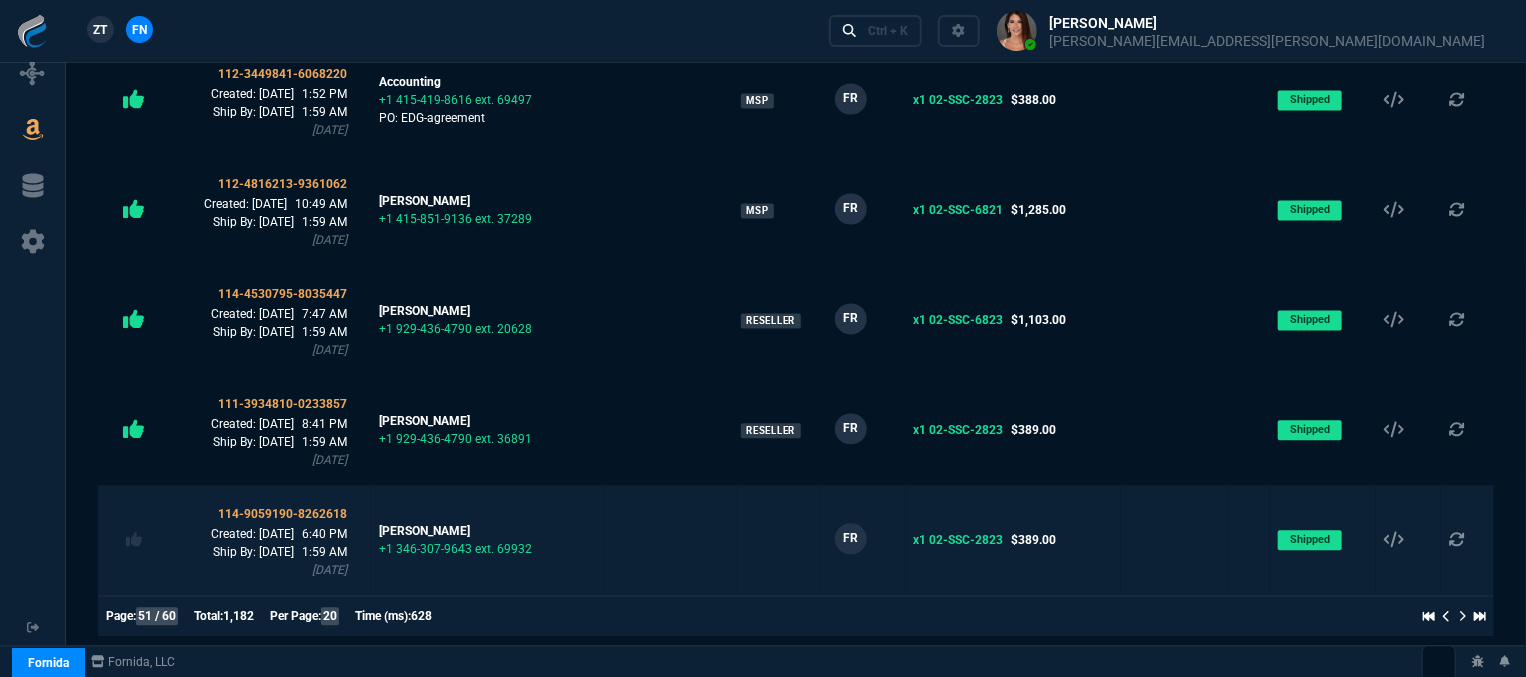 scroll, scrollTop: 2051, scrollLeft: 0, axis: vertical 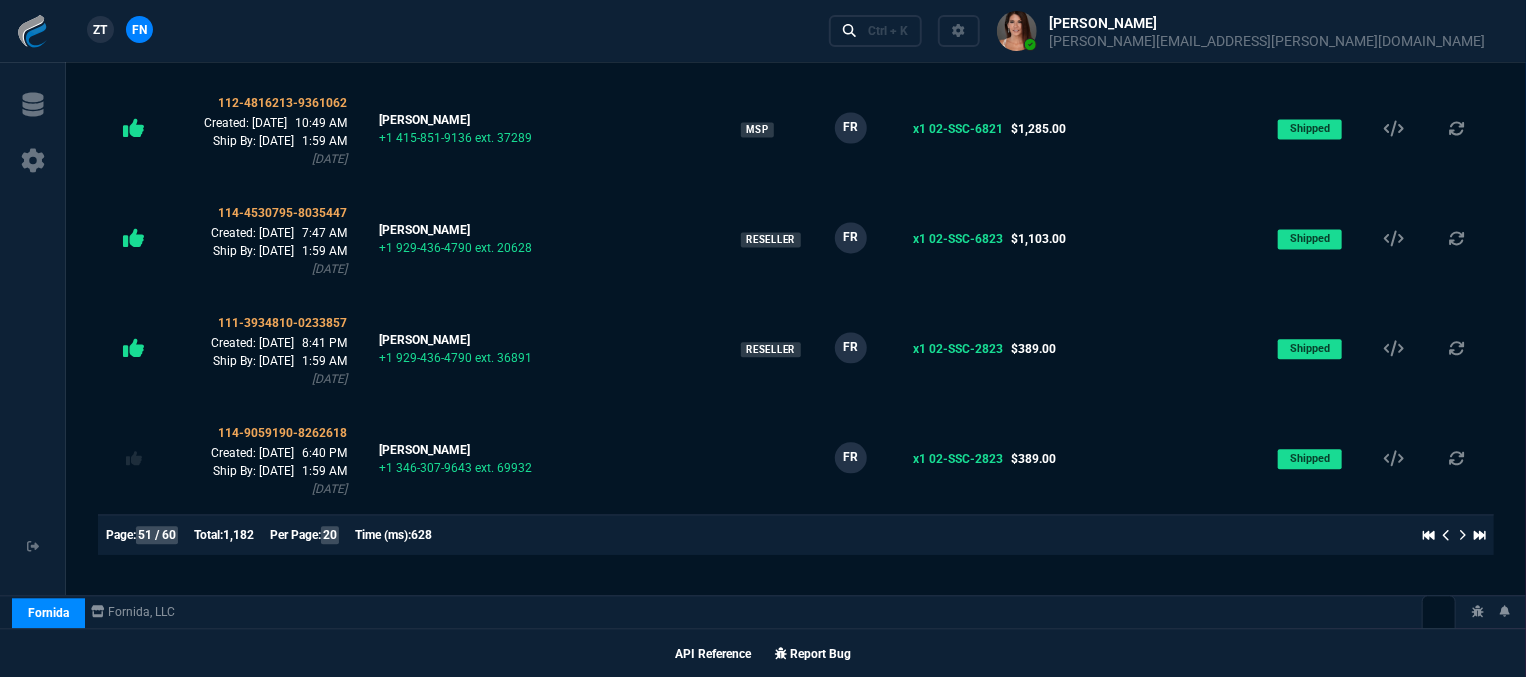 click 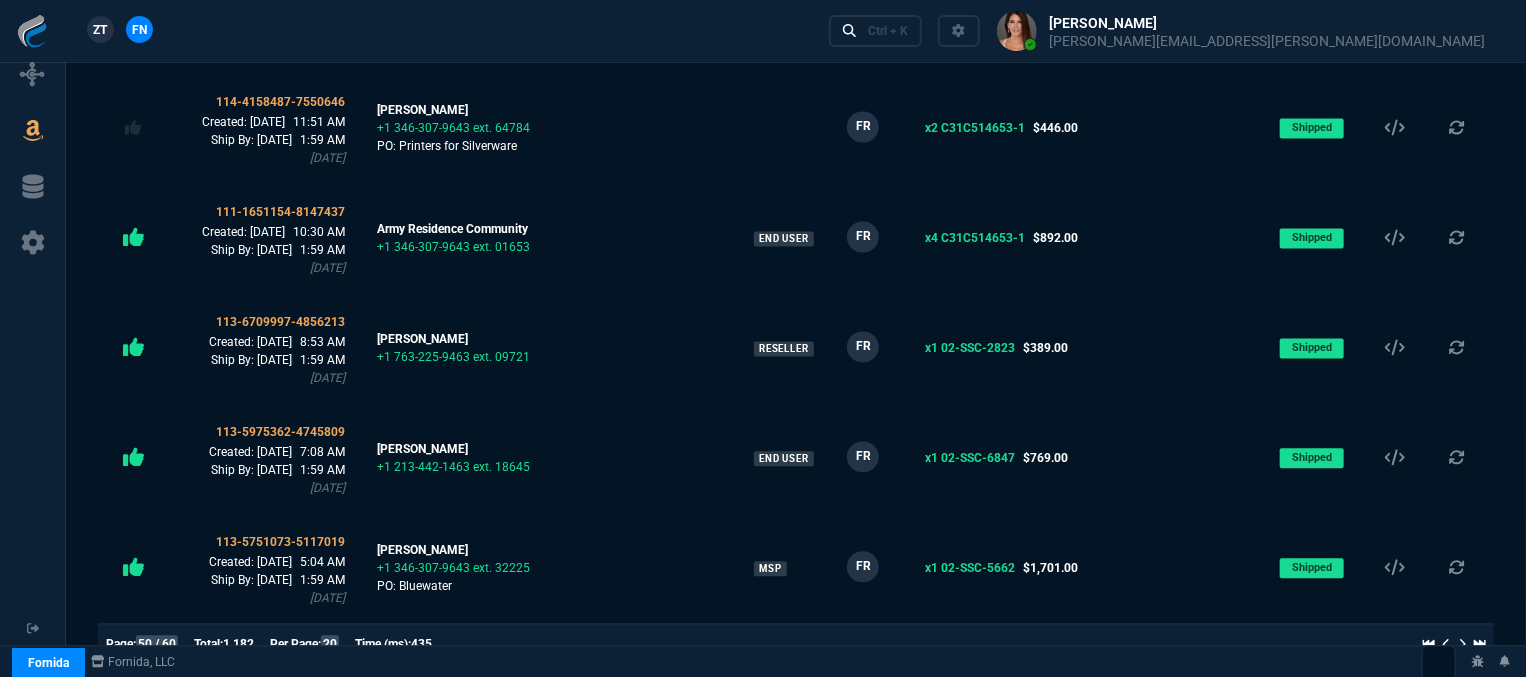 scroll, scrollTop: 2051, scrollLeft: 0, axis: vertical 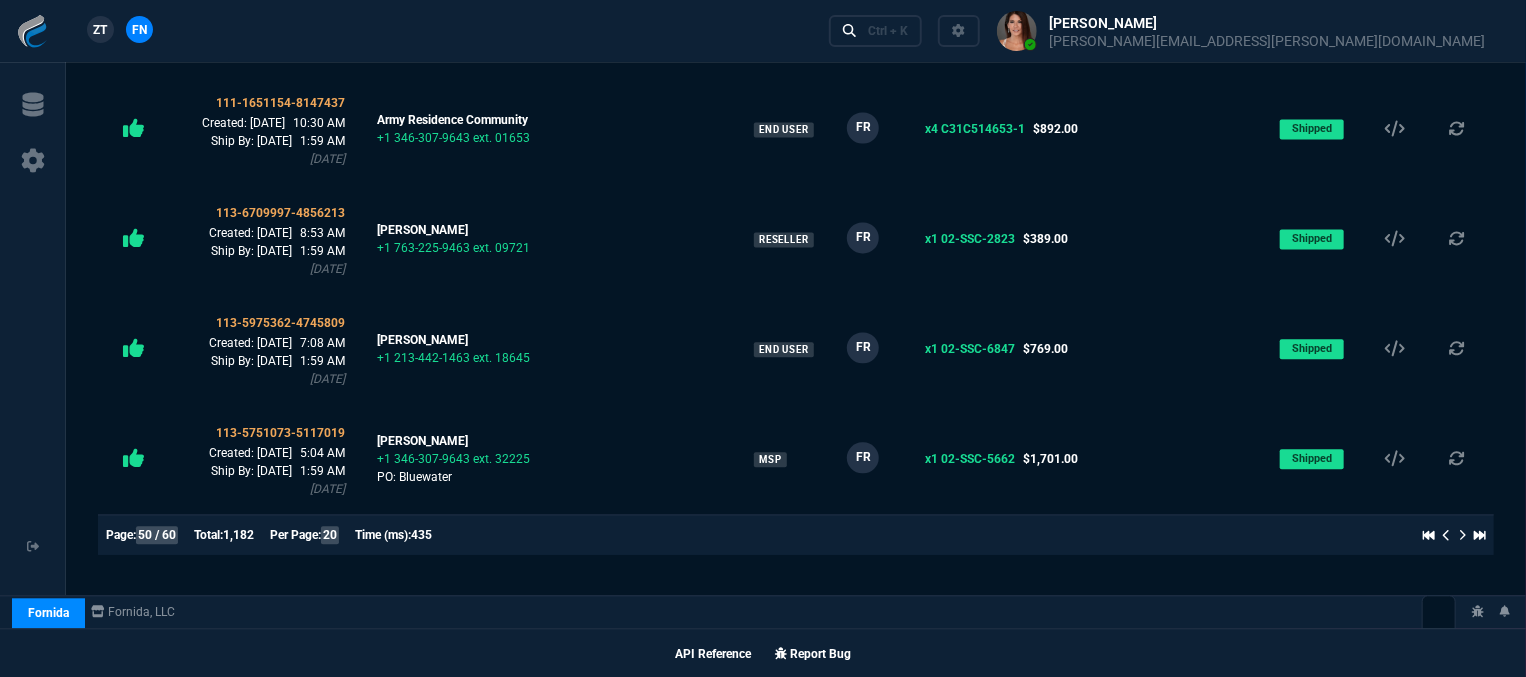 click 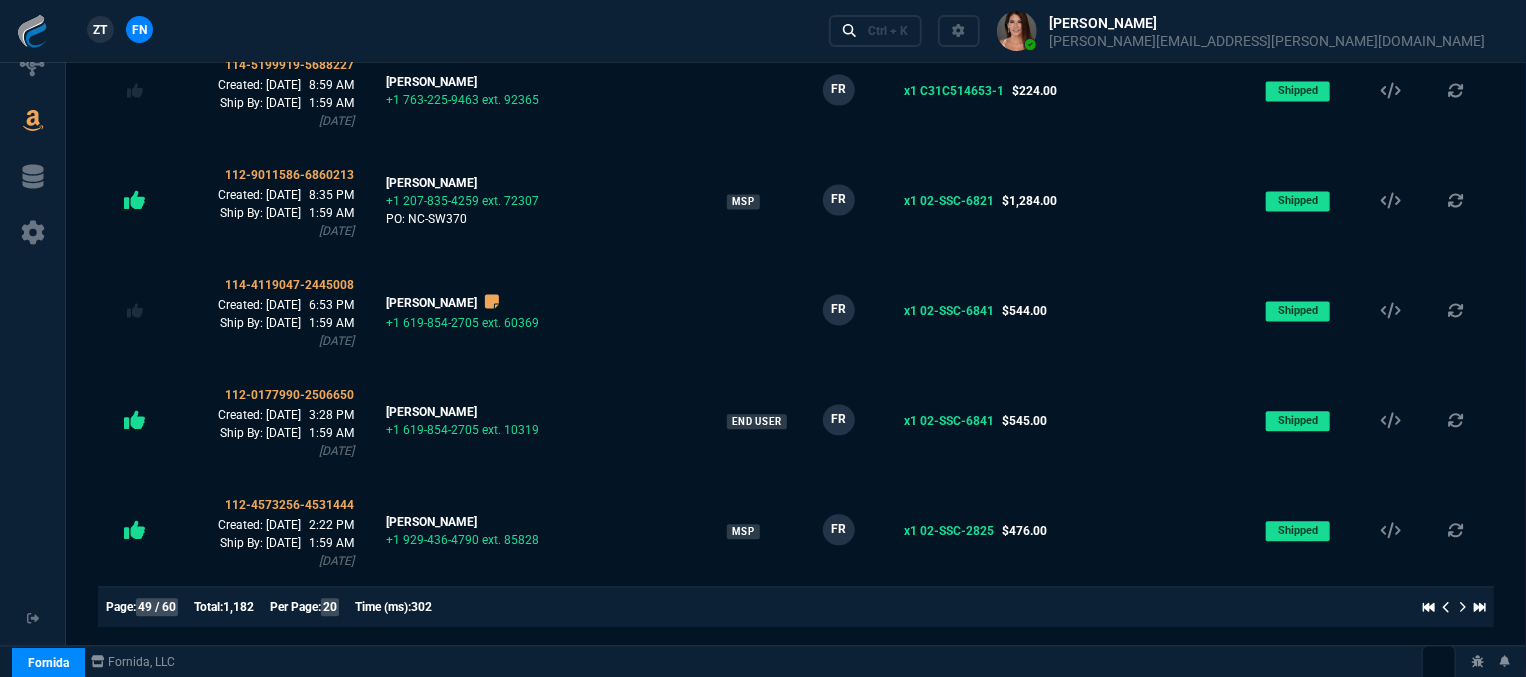 scroll, scrollTop: 2051, scrollLeft: 0, axis: vertical 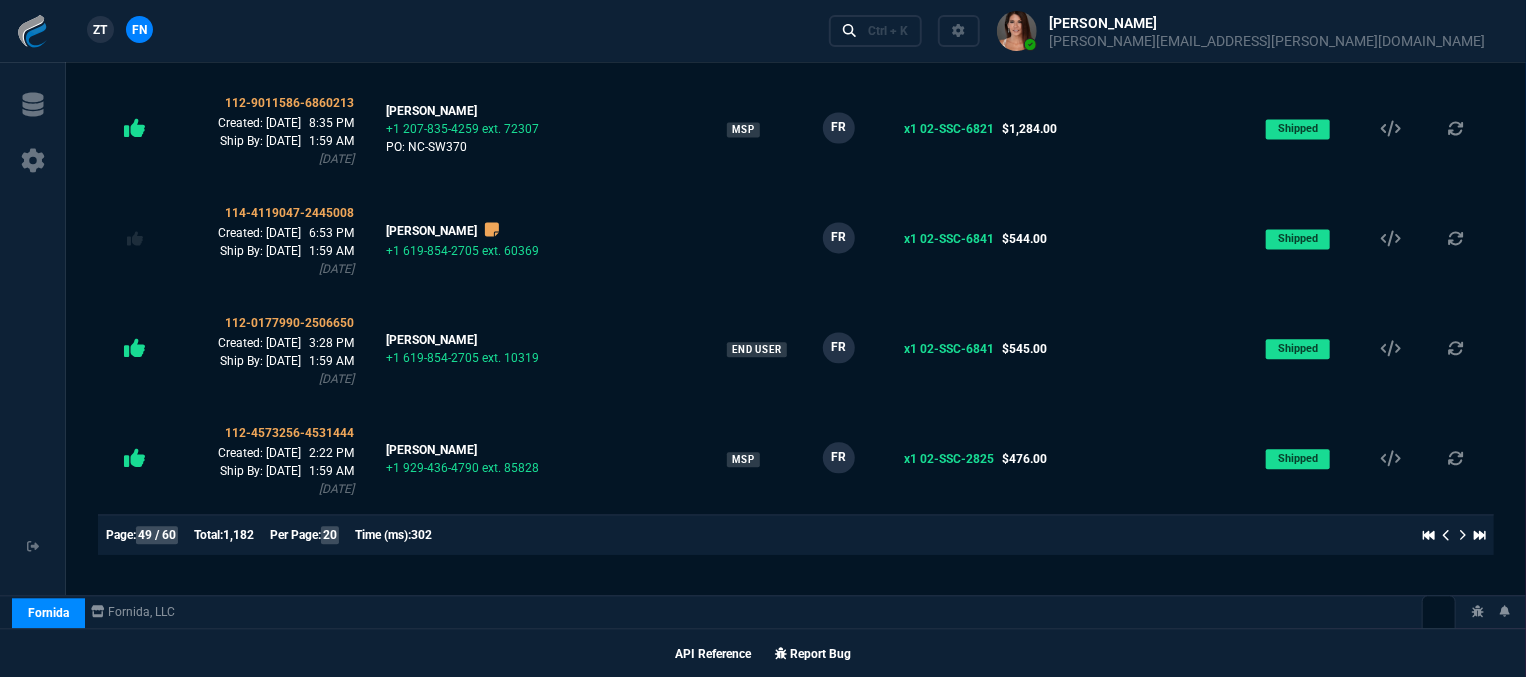 click 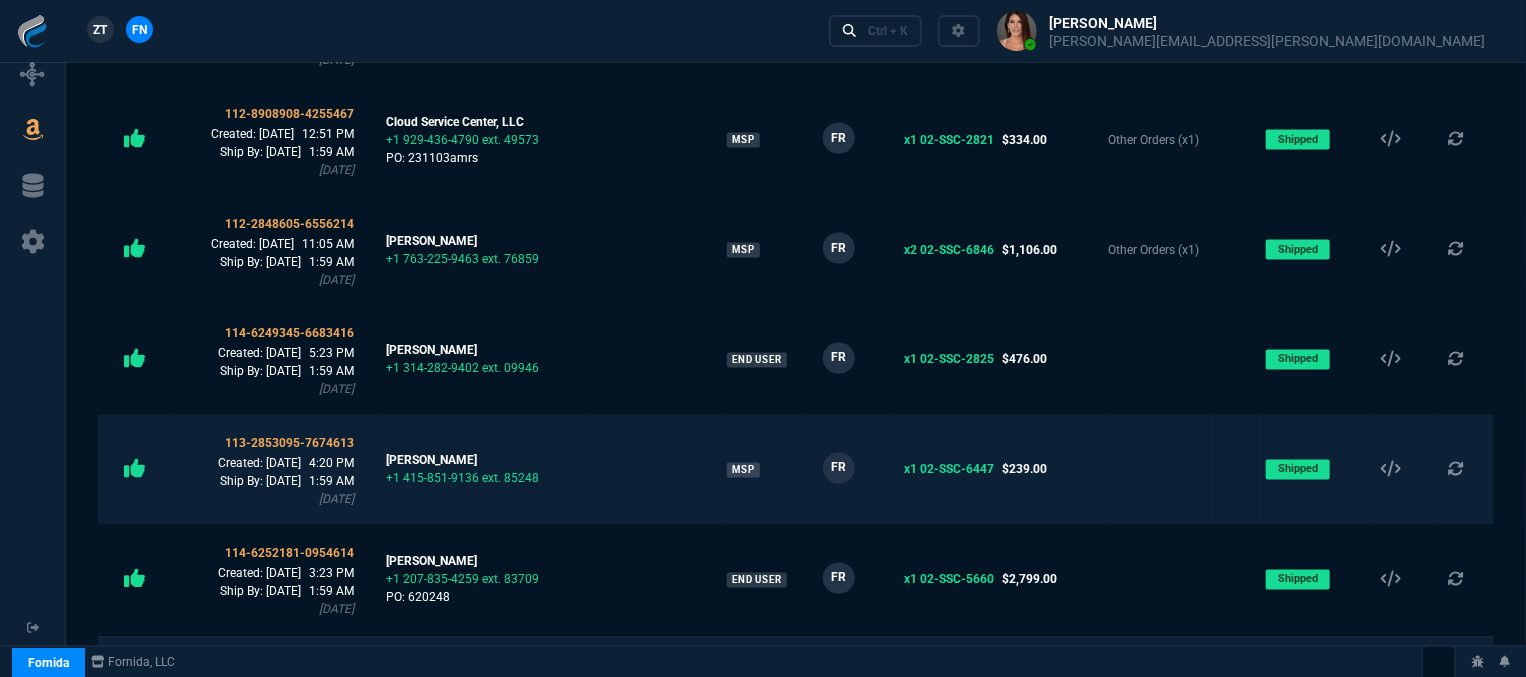 scroll, scrollTop: 2051, scrollLeft: 0, axis: vertical 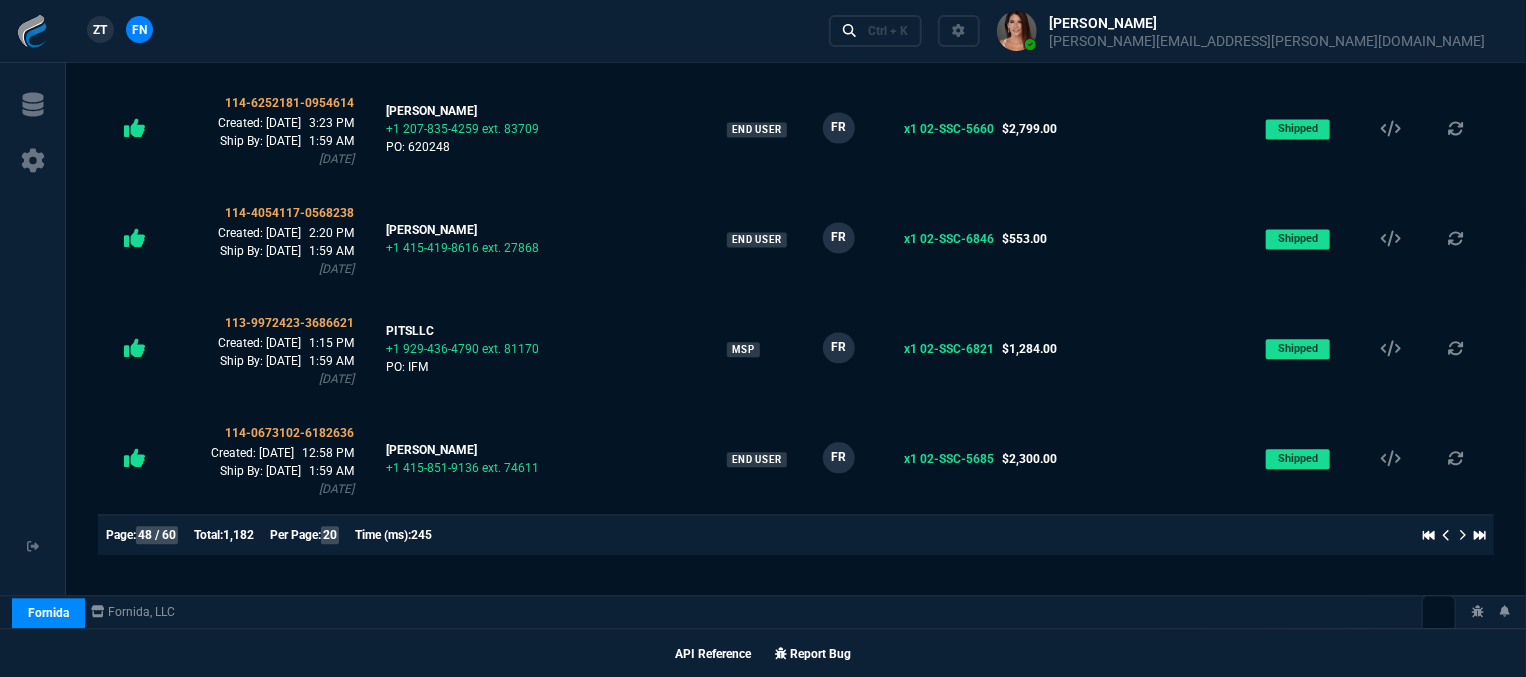 click 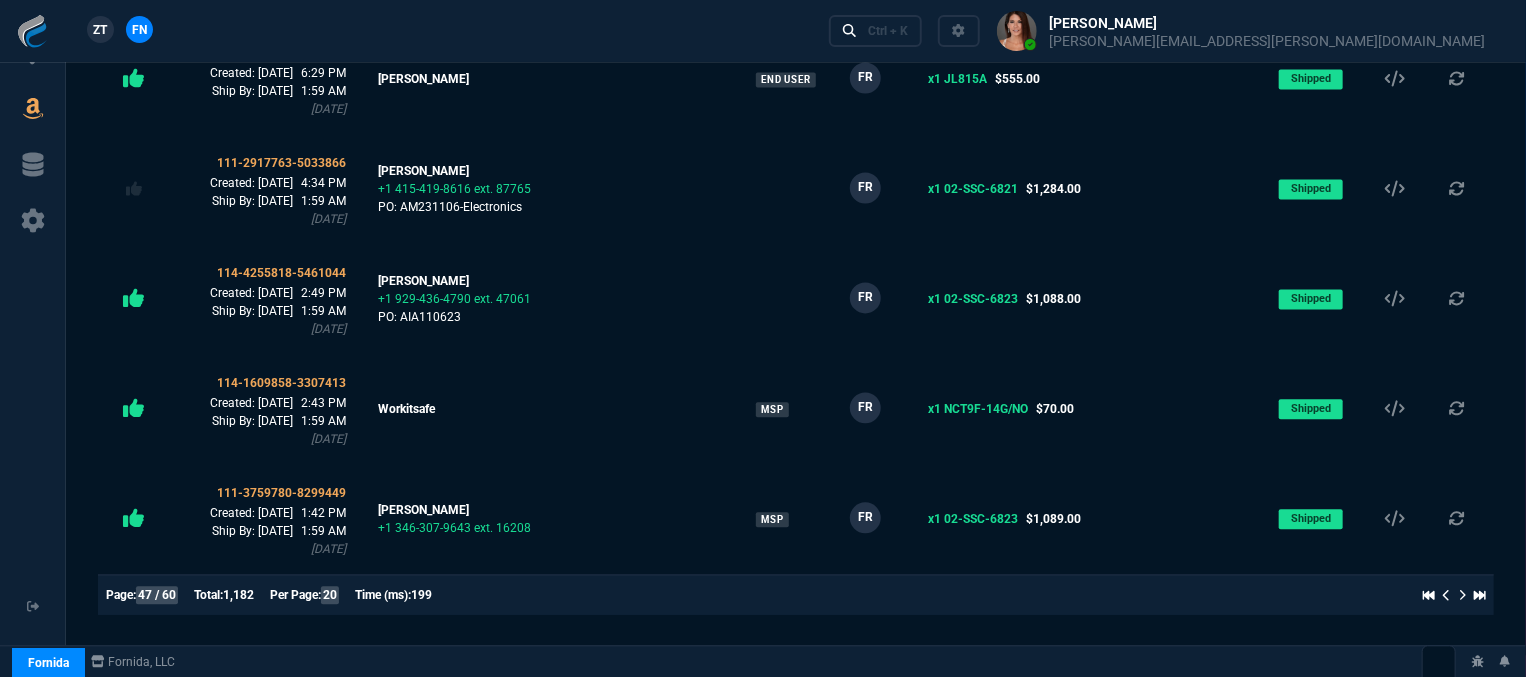 scroll, scrollTop: 2051, scrollLeft: 0, axis: vertical 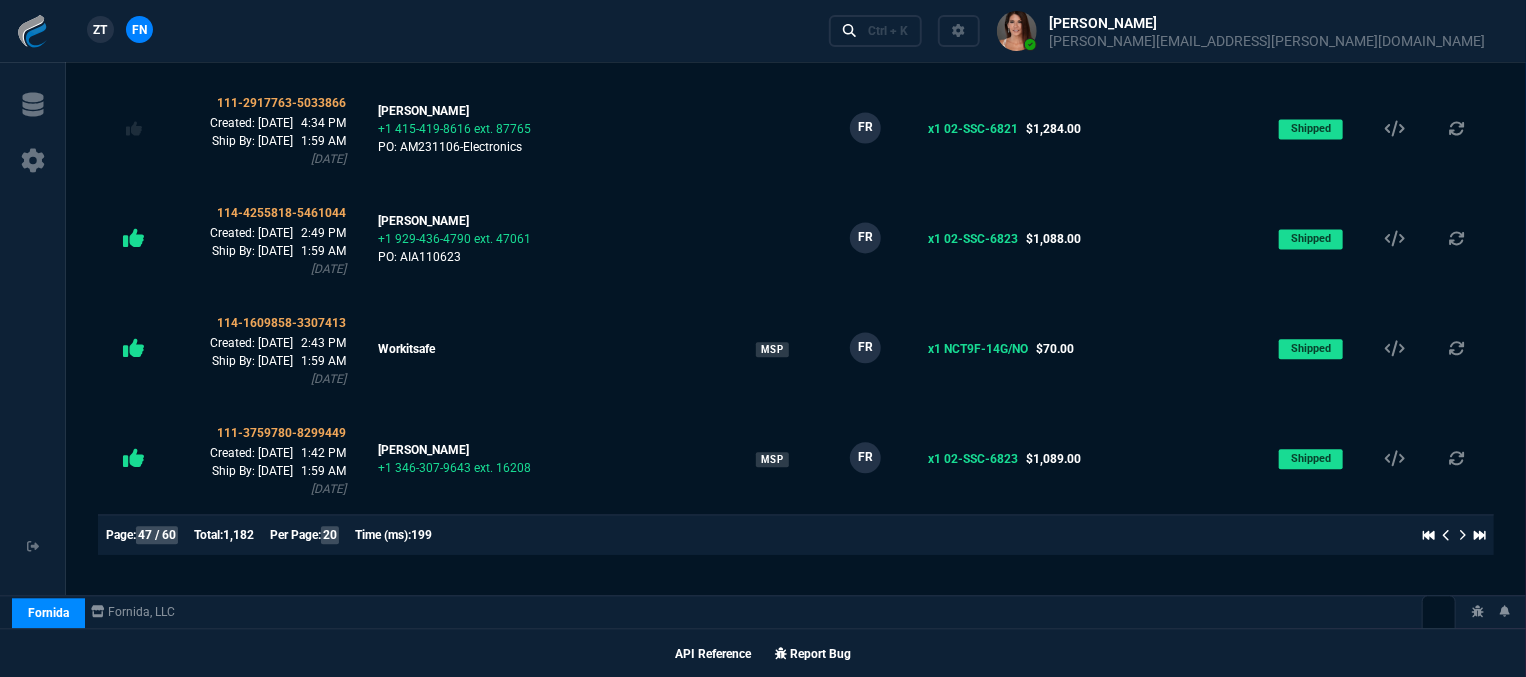 click 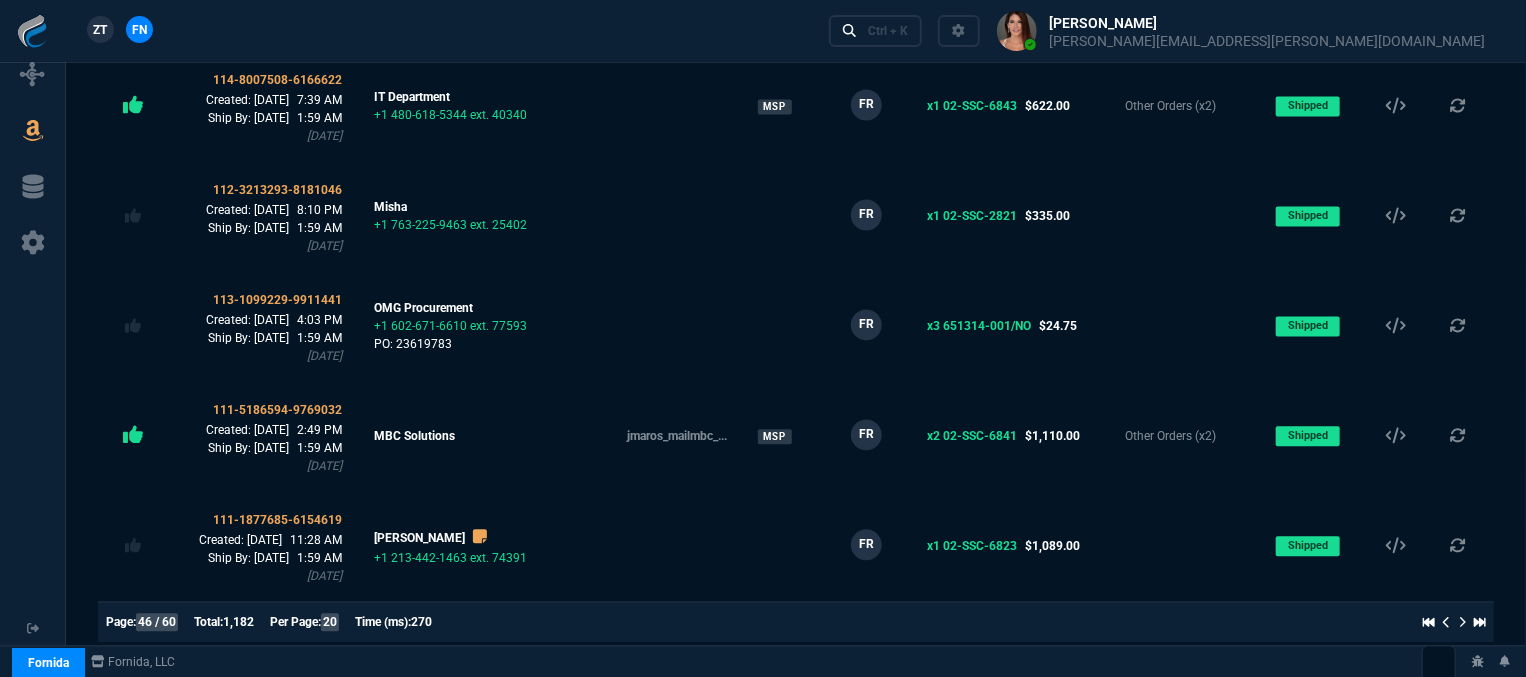 scroll, scrollTop: 2051, scrollLeft: 0, axis: vertical 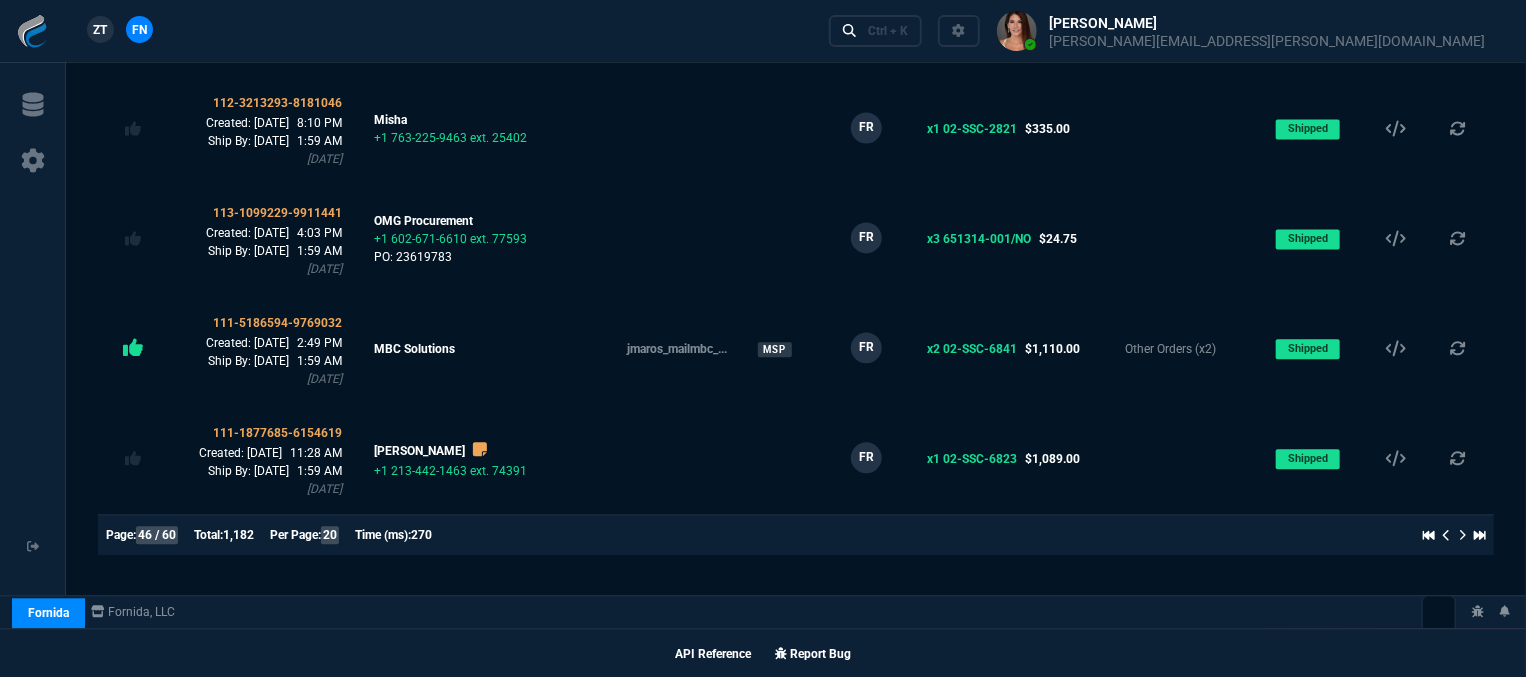 click 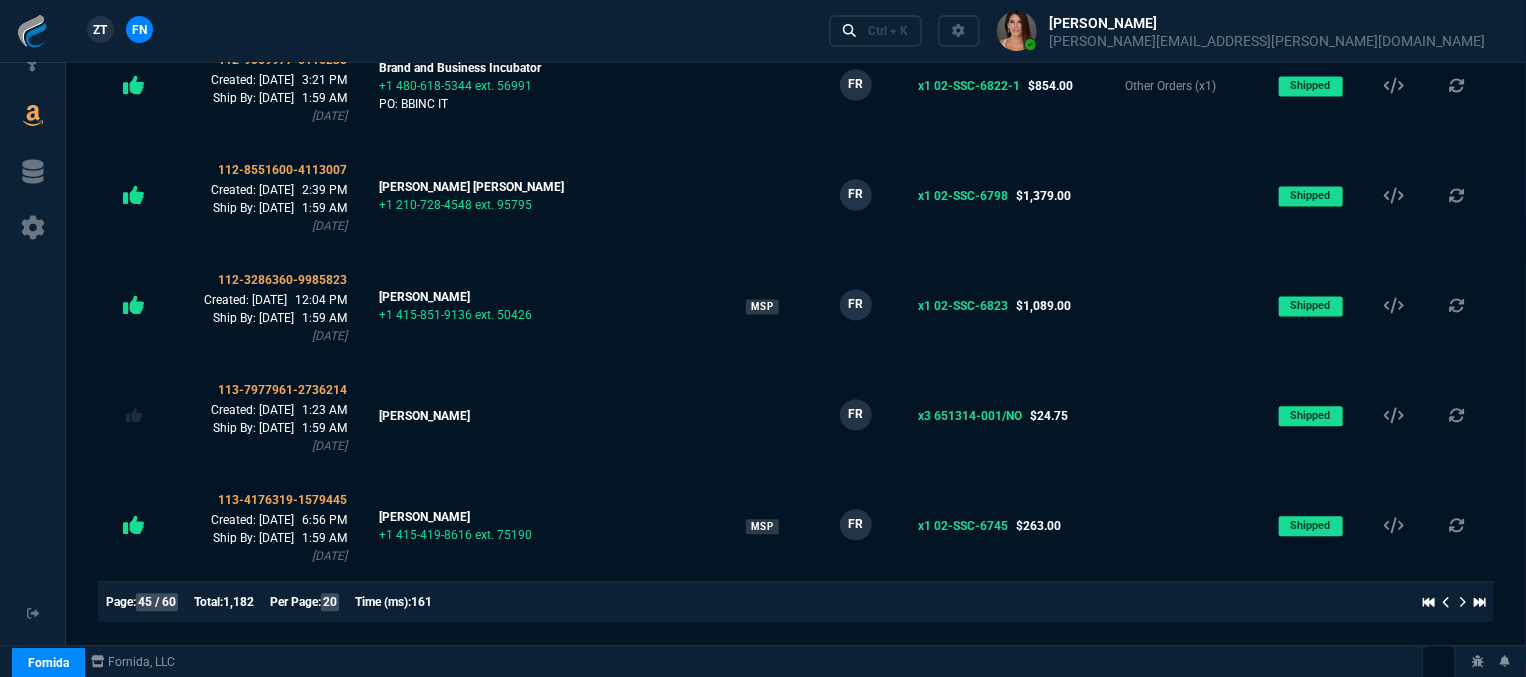 scroll, scrollTop: 2051, scrollLeft: 0, axis: vertical 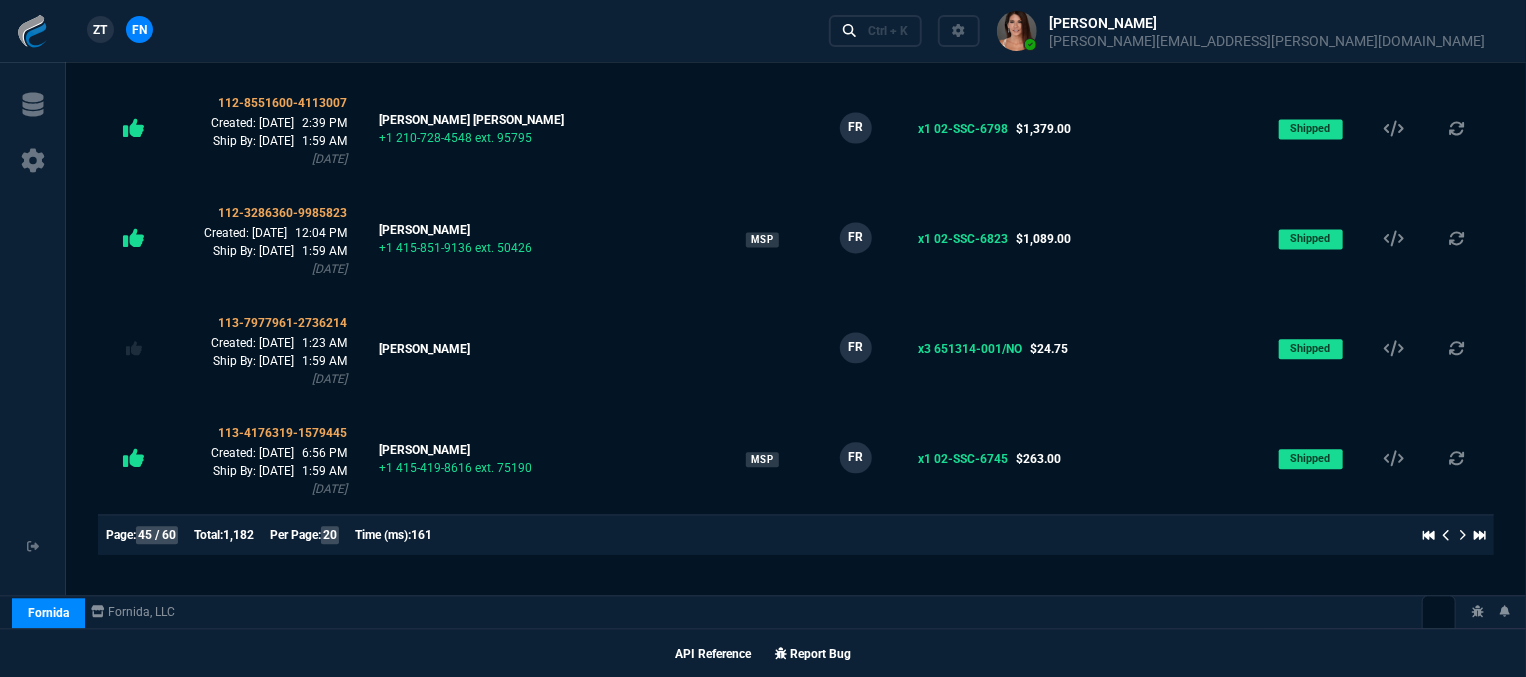 click 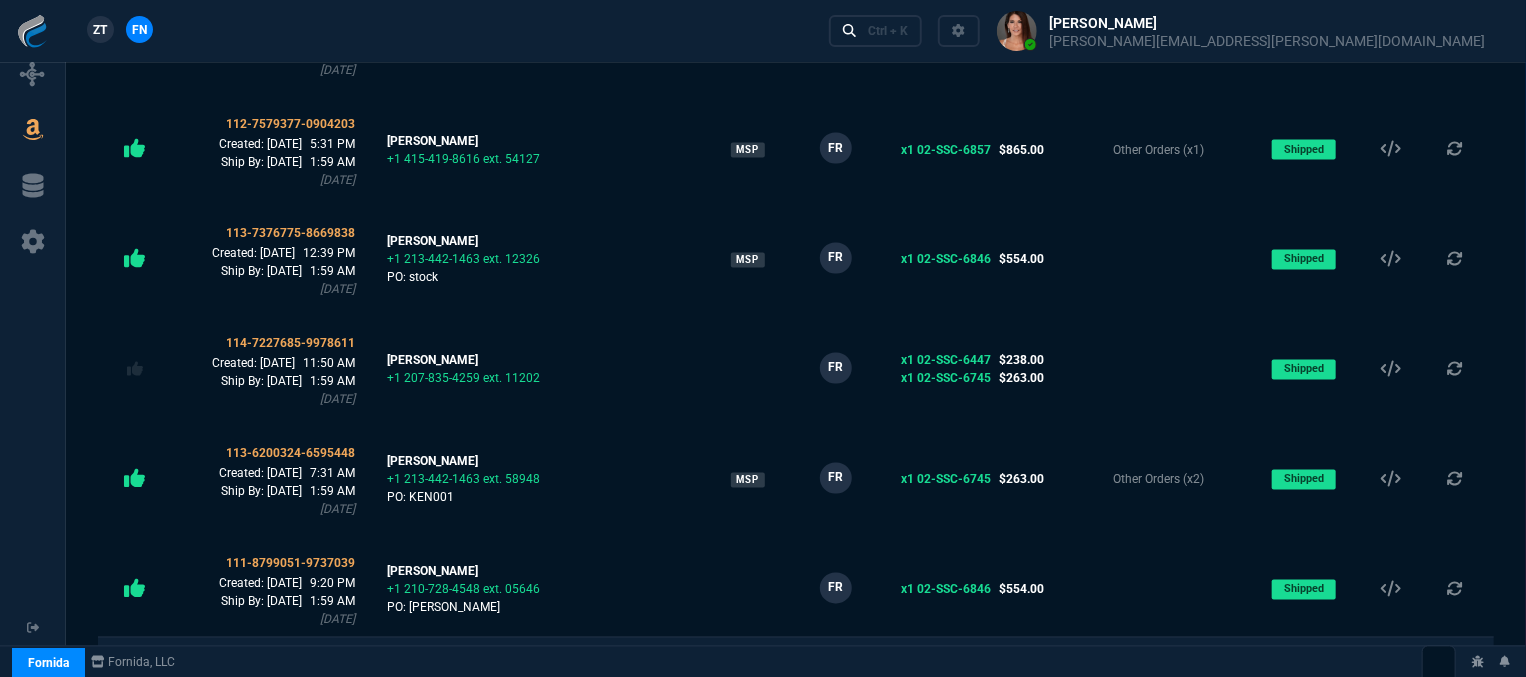 scroll, scrollTop: 2051, scrollLeft: 0, axis: vertical 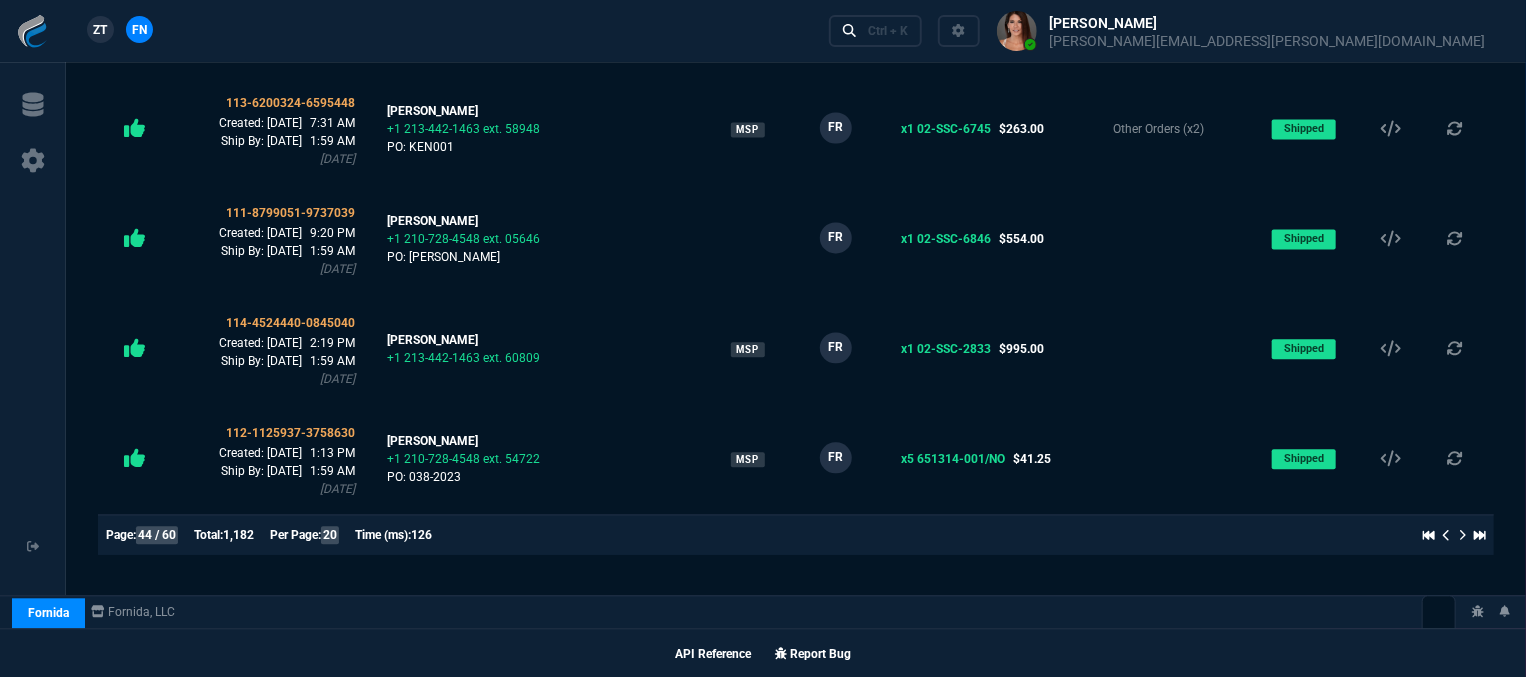 click 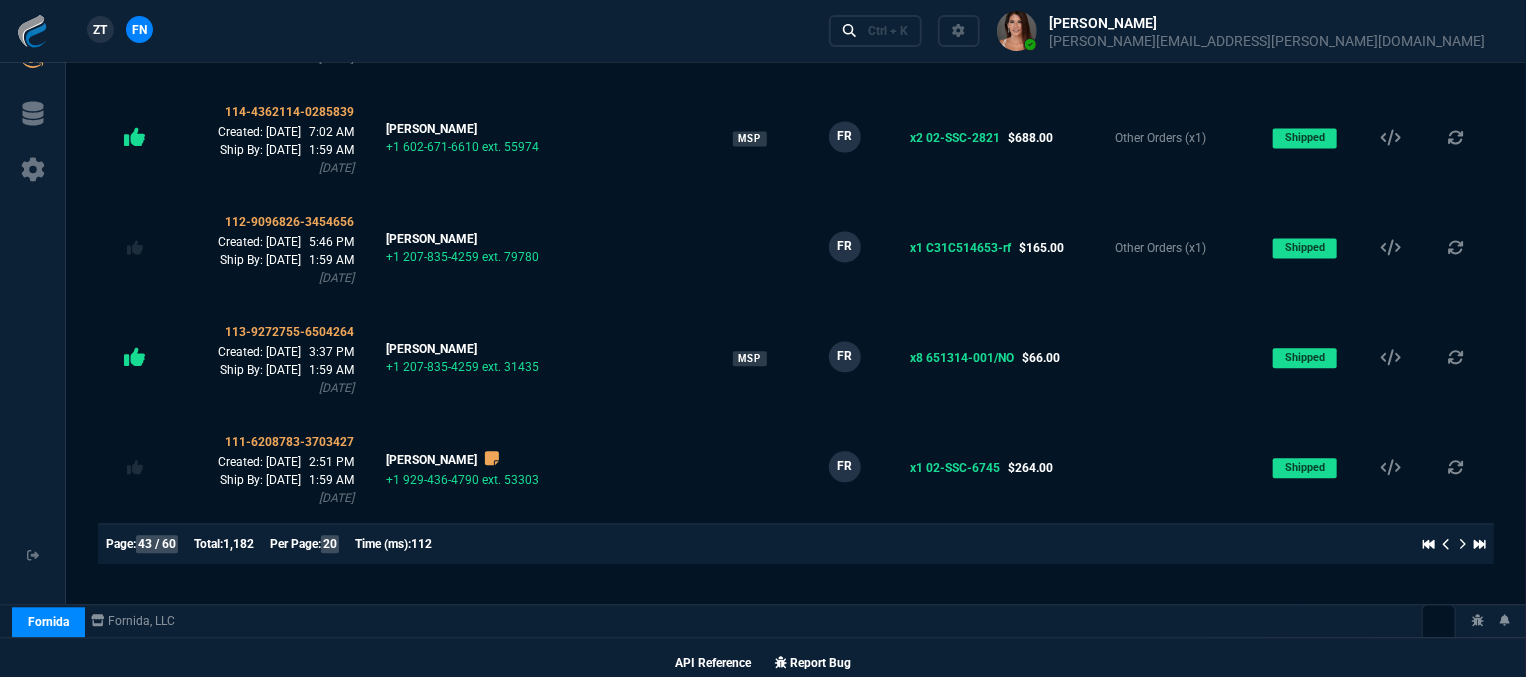 scroll, scrollTop: 2051, scrollLeft: 0, axis: vertical 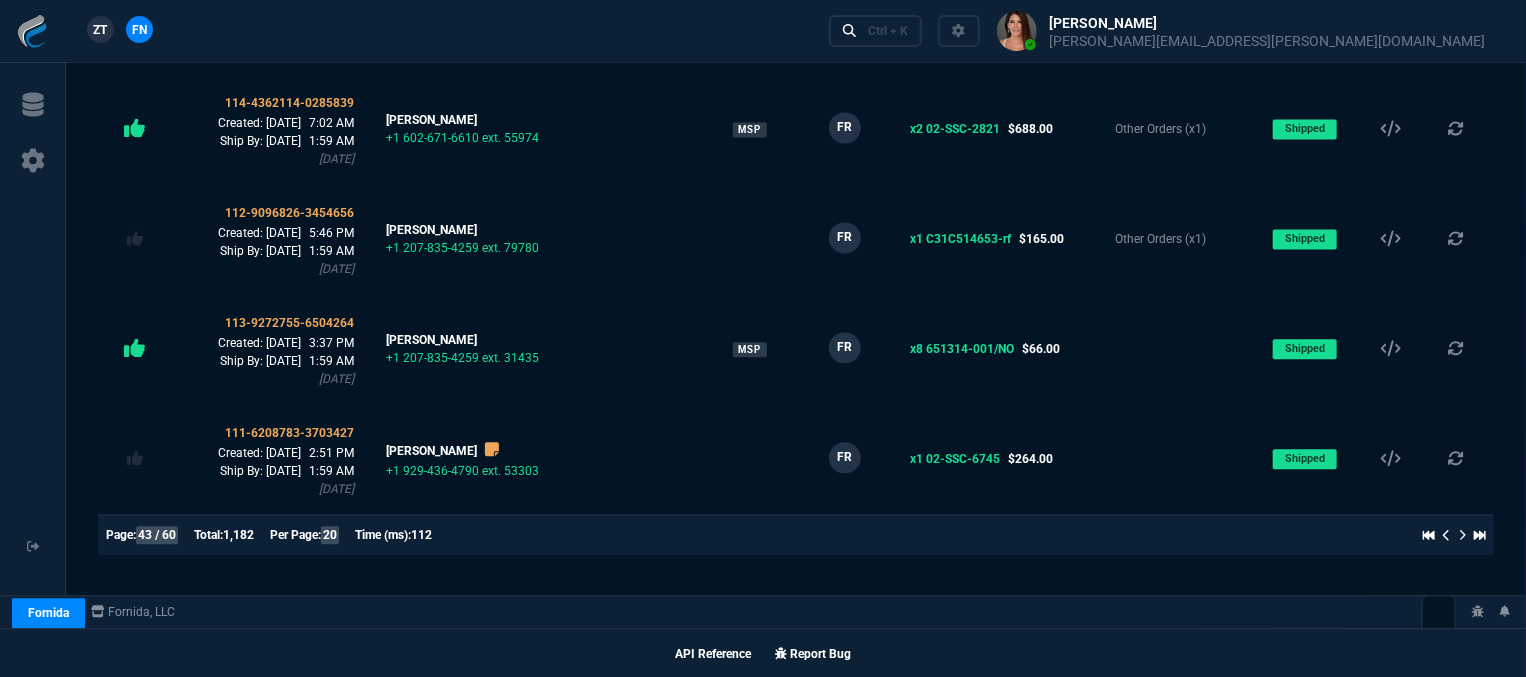 click 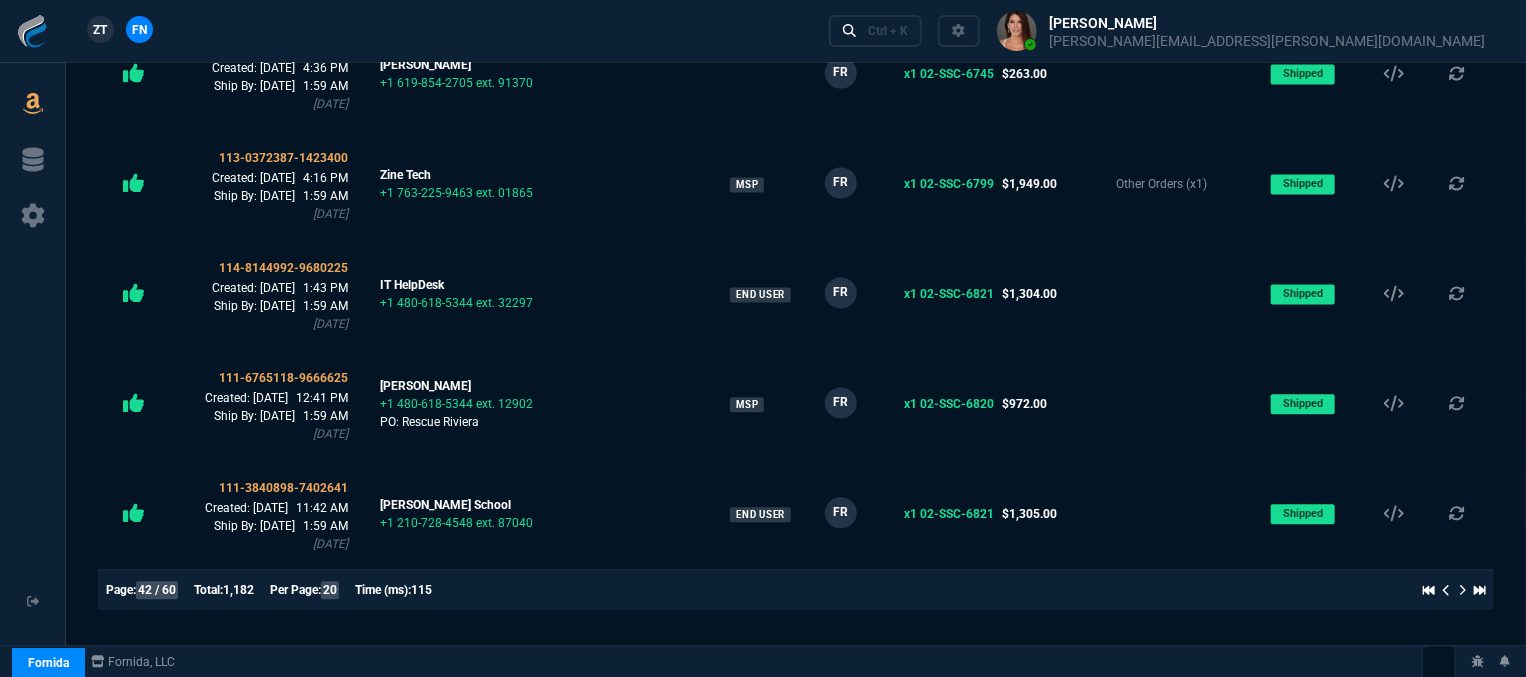 scroll, scrollTop: 2000, scrollLeft: 0, axis: vertical 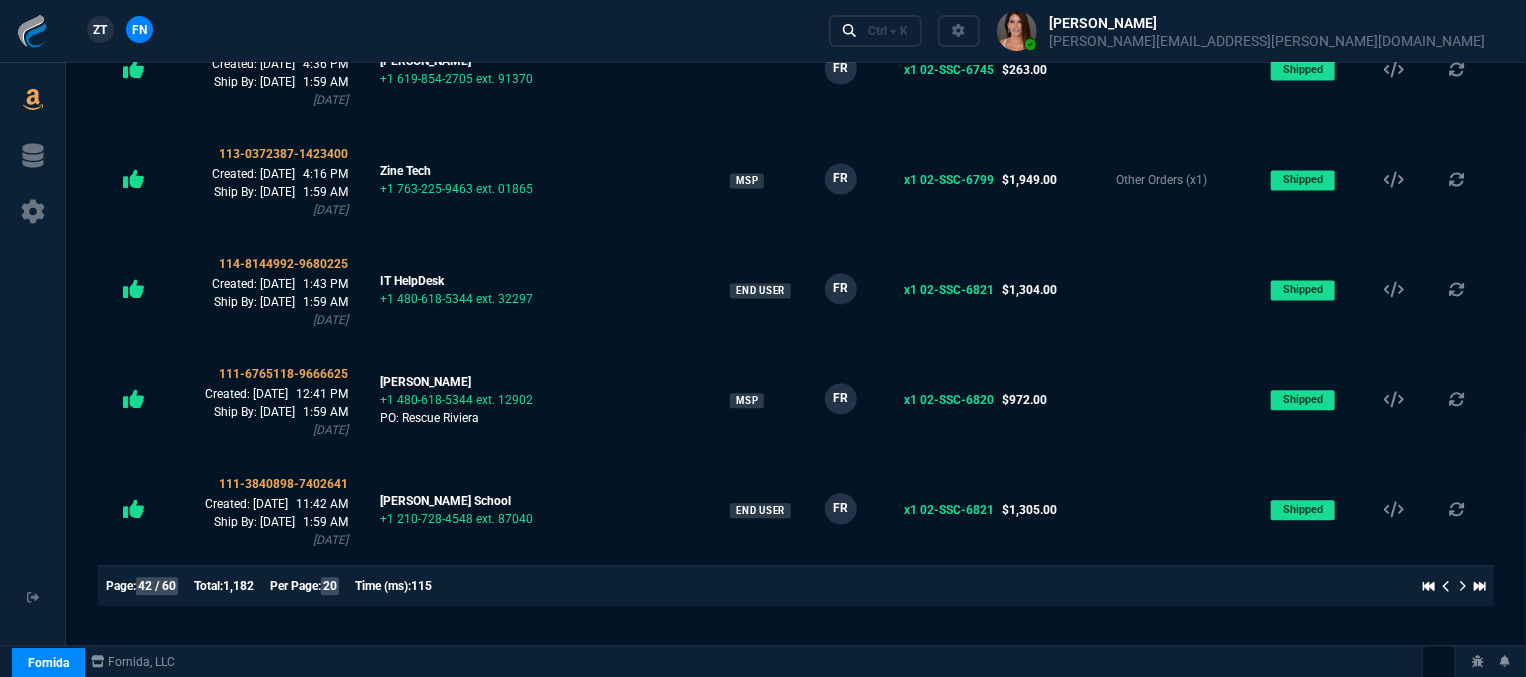 click 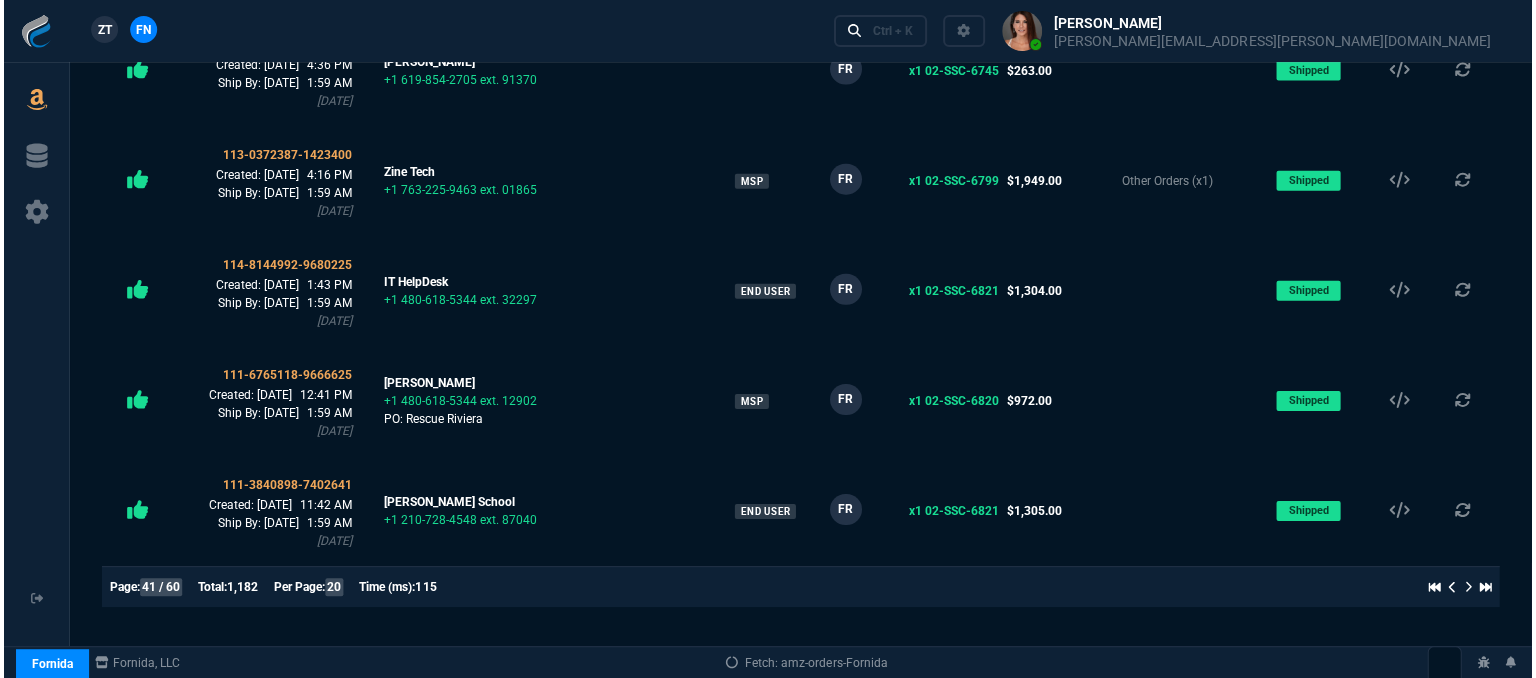 scroll, scrollTop: 0, scrollLeft: 0, axis: both 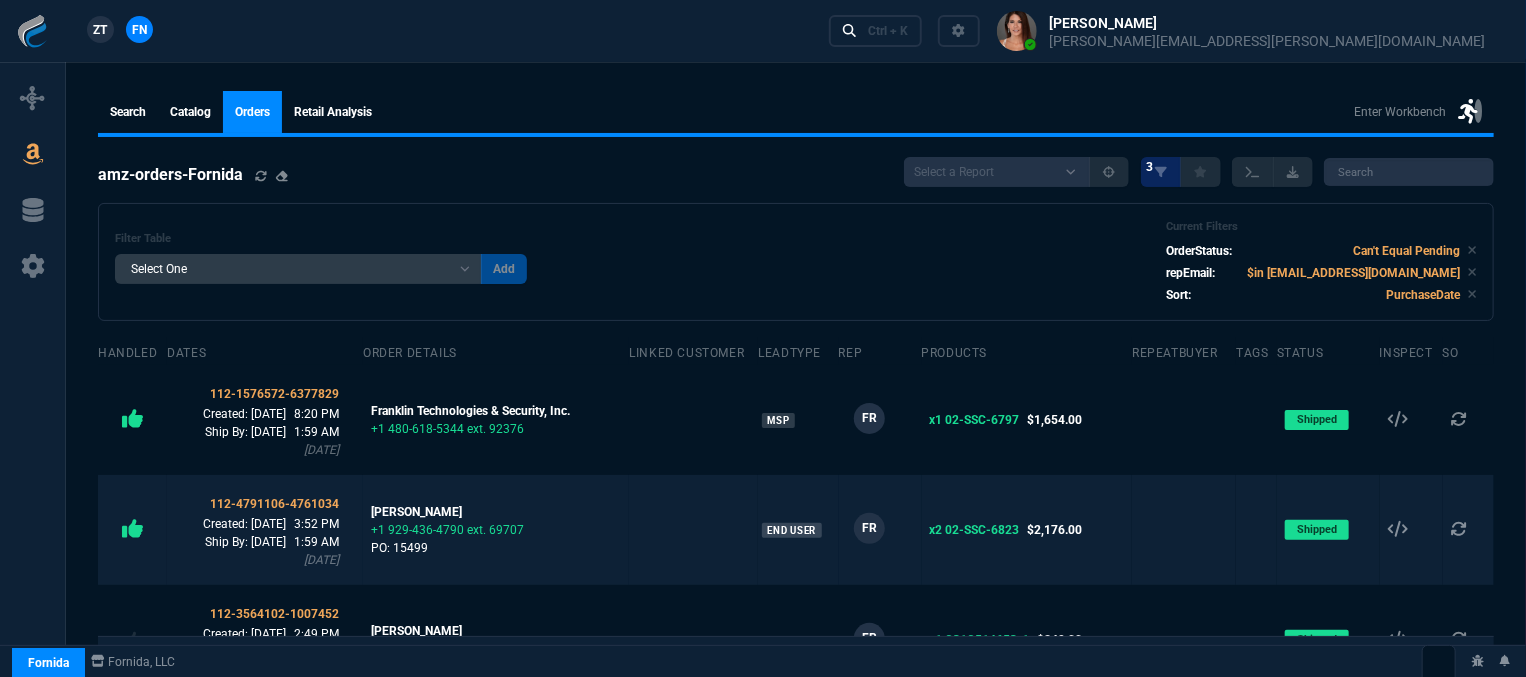 click 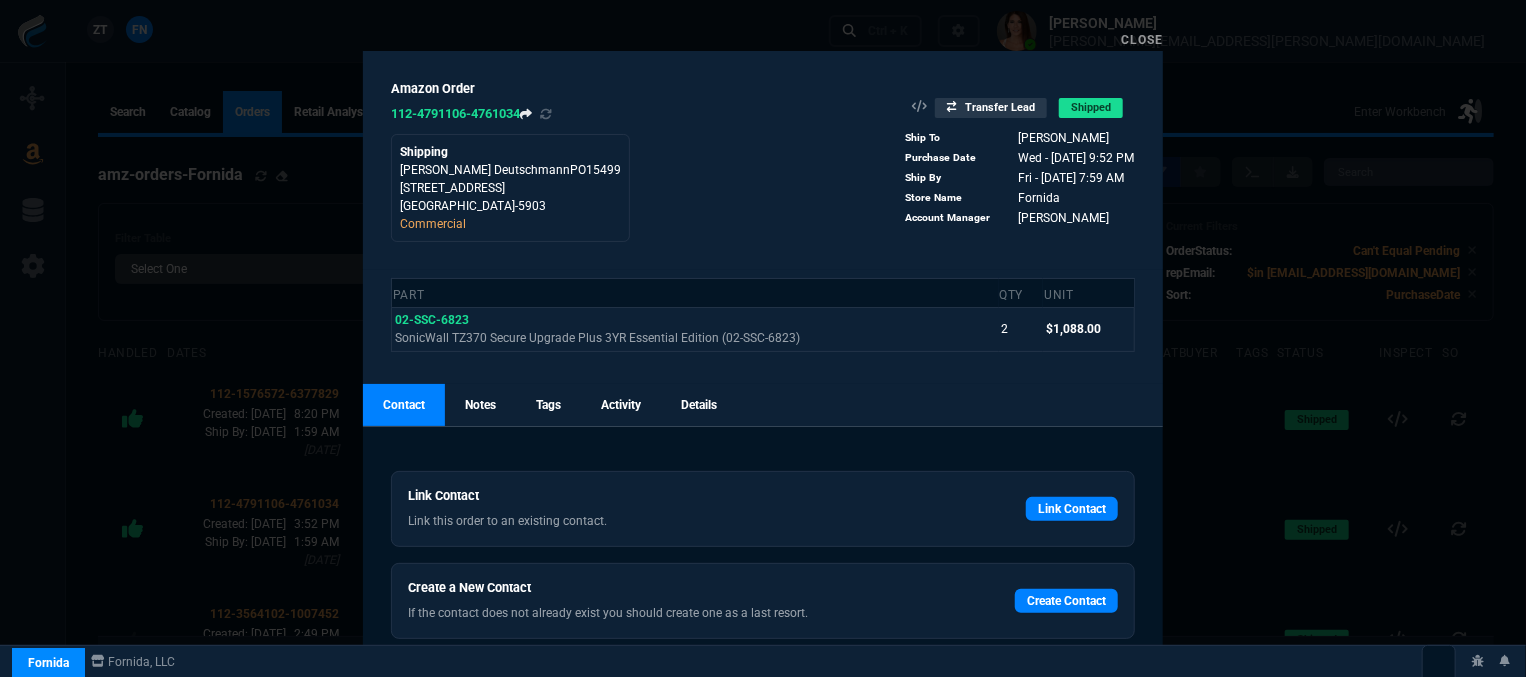click 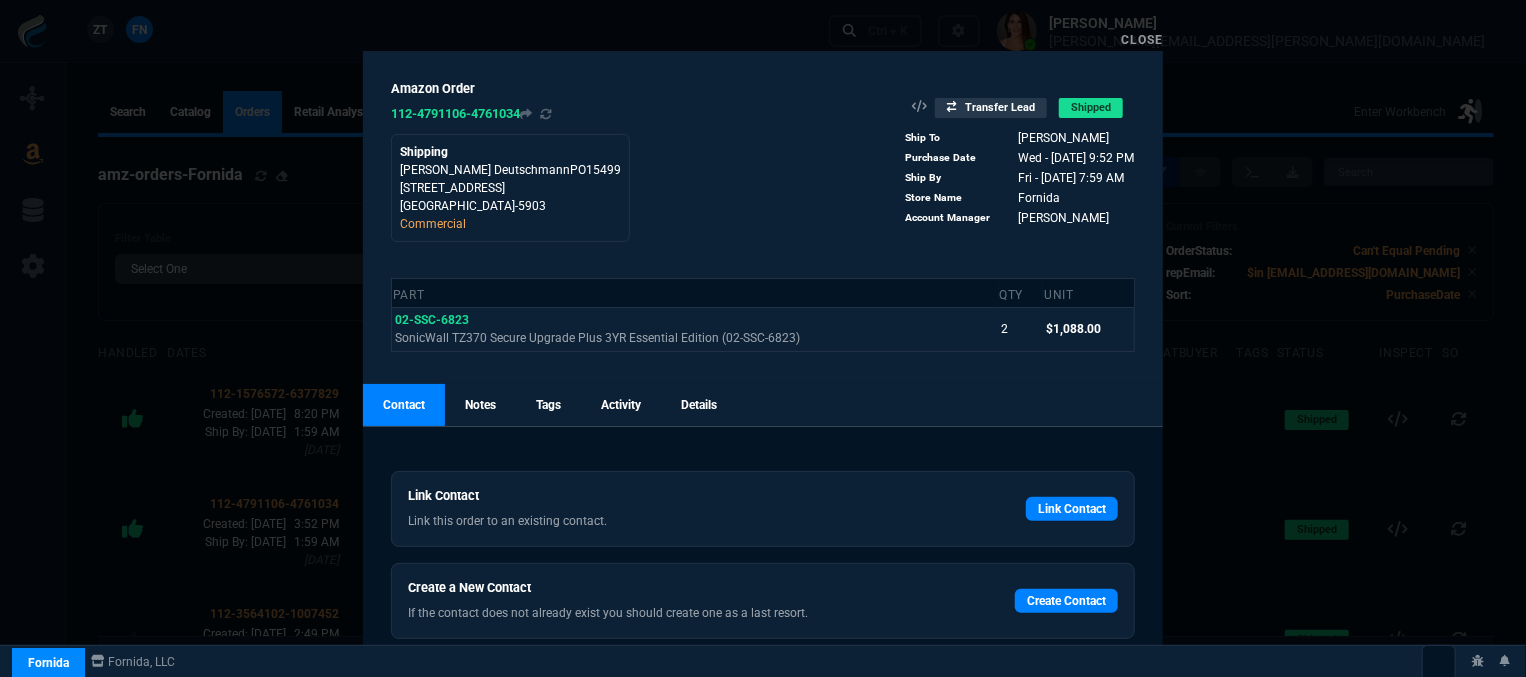 click on "Close" at bounding box center (1142, 40) 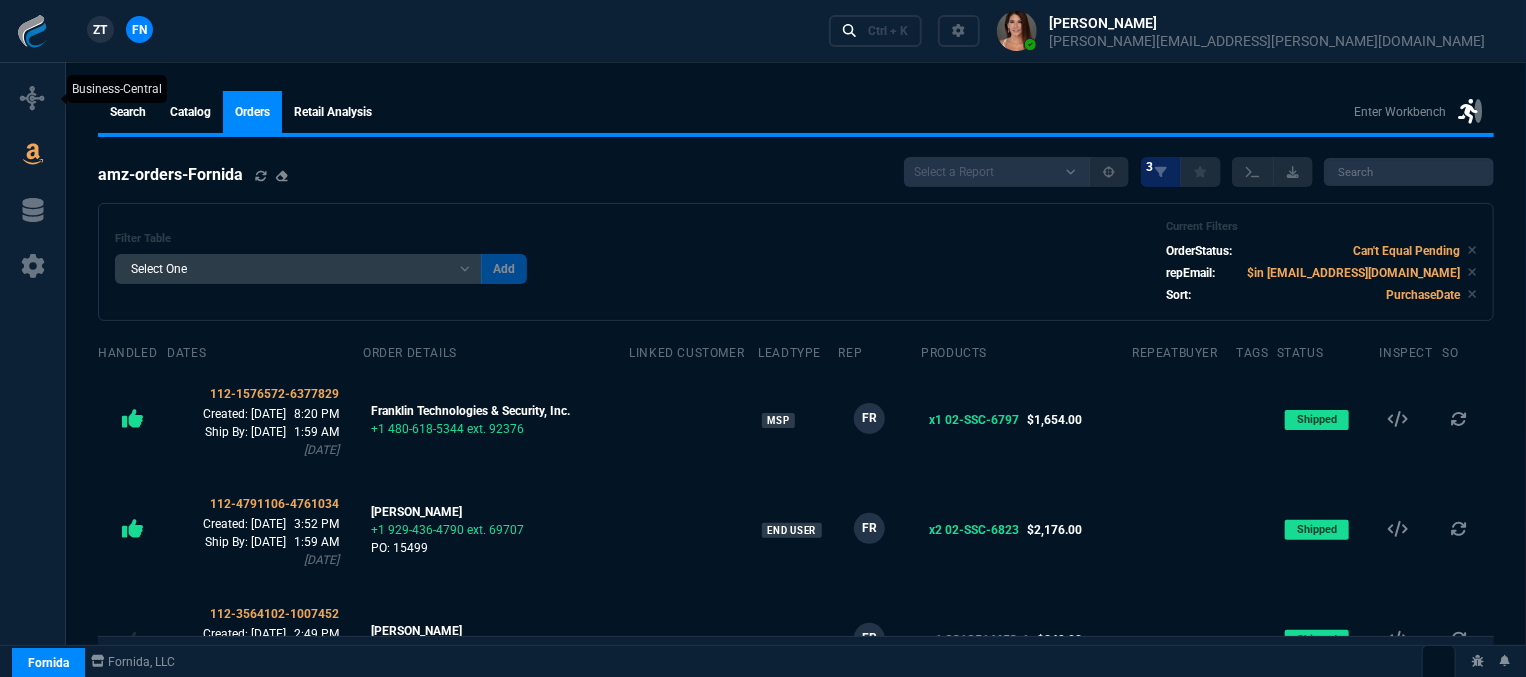 click at bounding box center (33, 98) 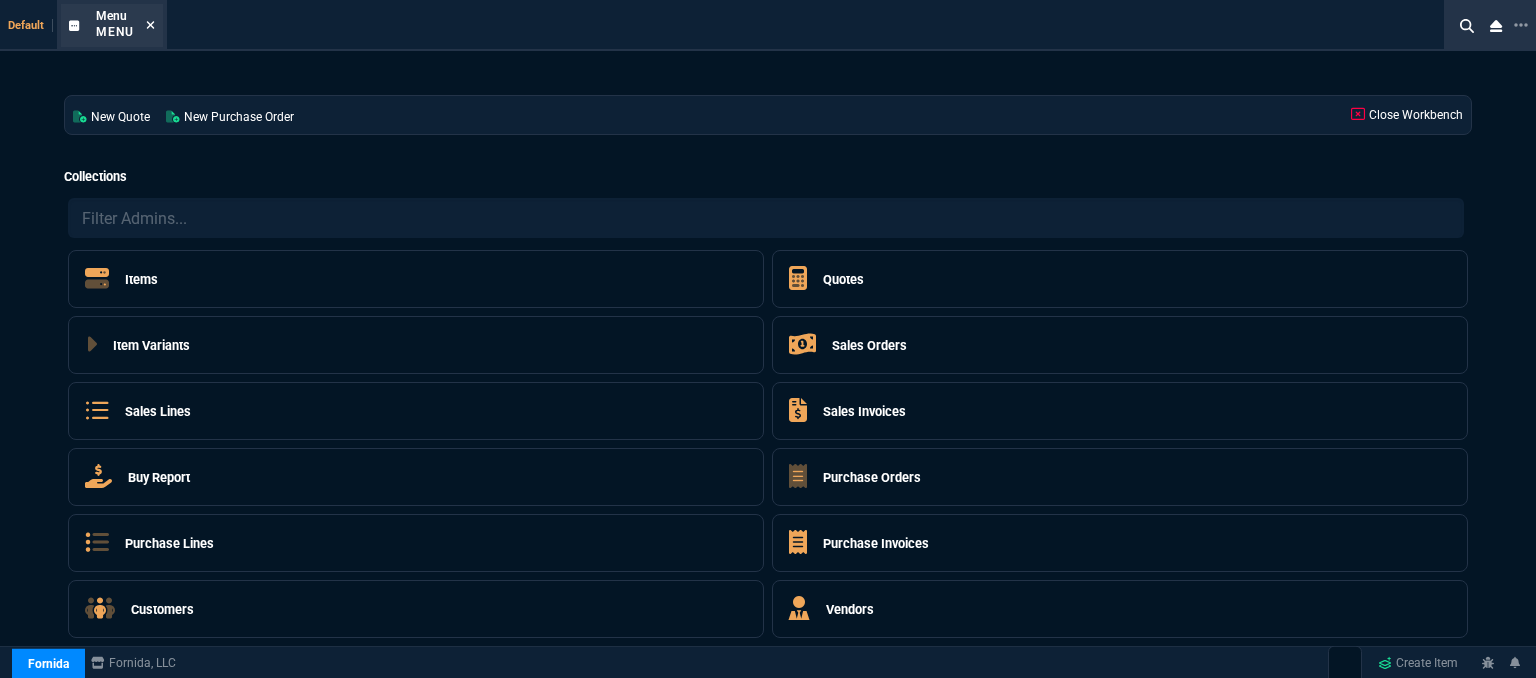 click 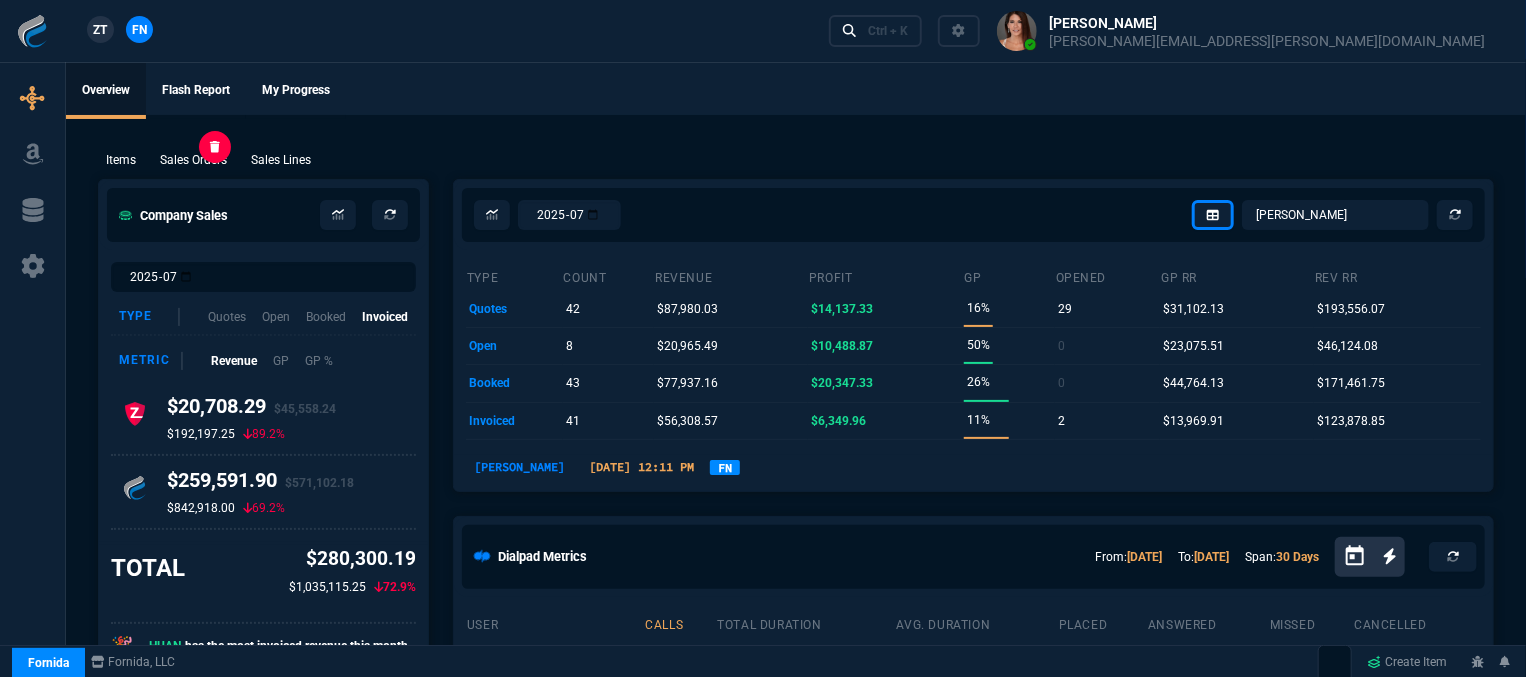click on "Sales Orders" at bounding box center [193, 160] 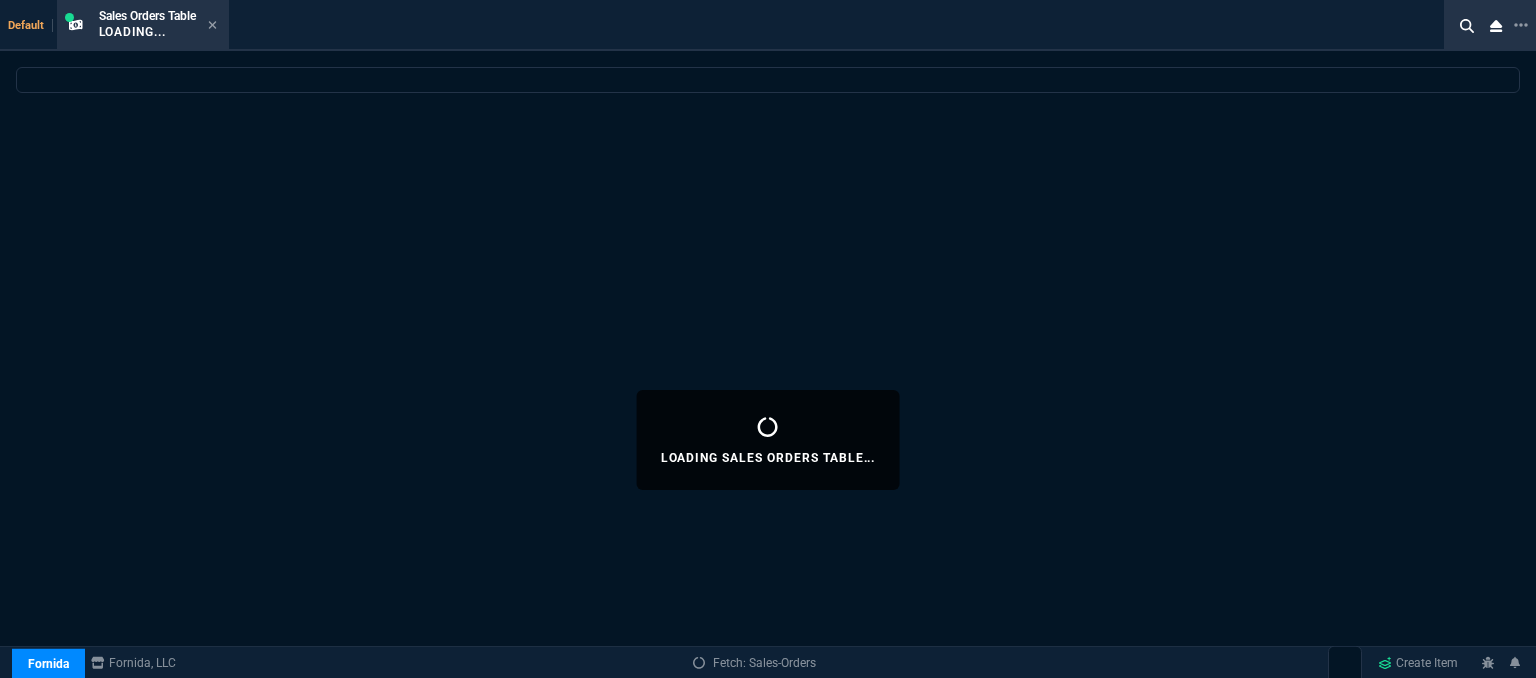 select 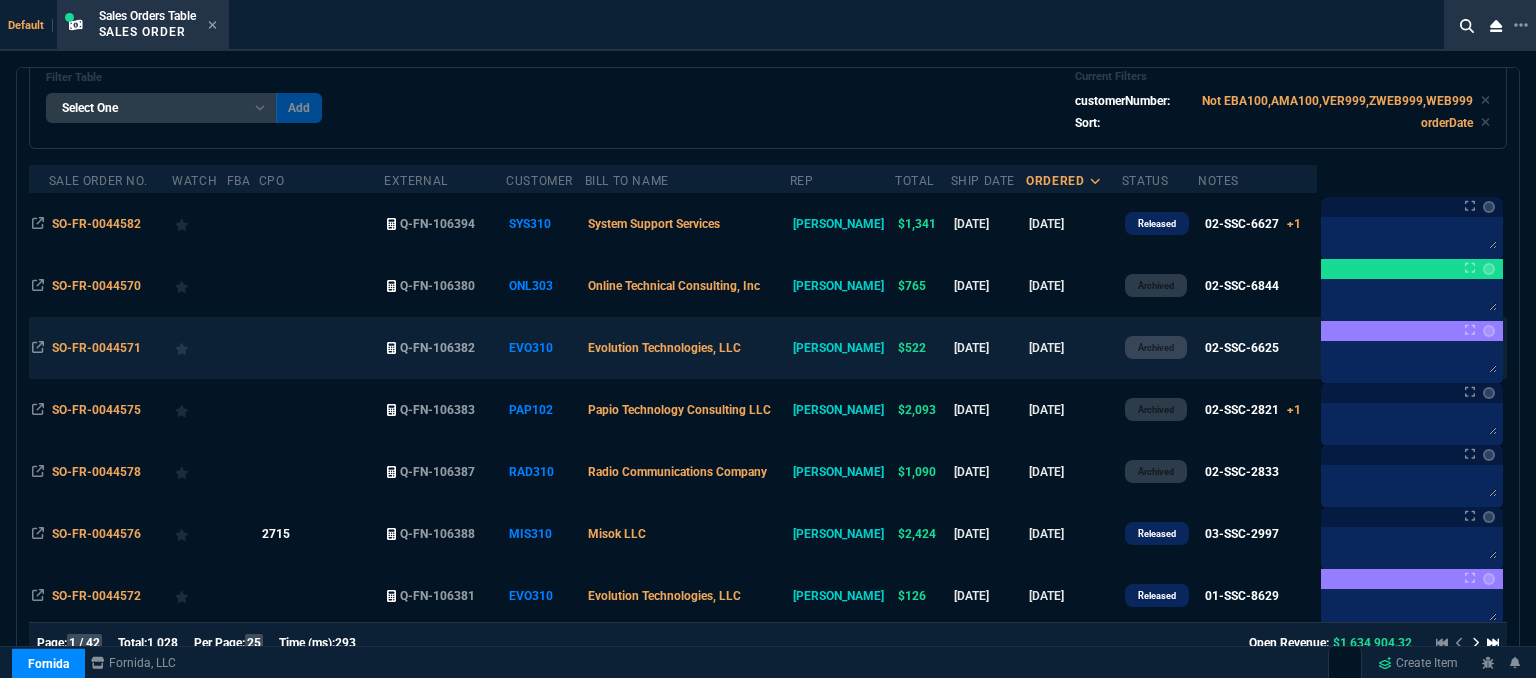 scroll, scrollTop: 200, scrollLeft: 0, axis: vertical 